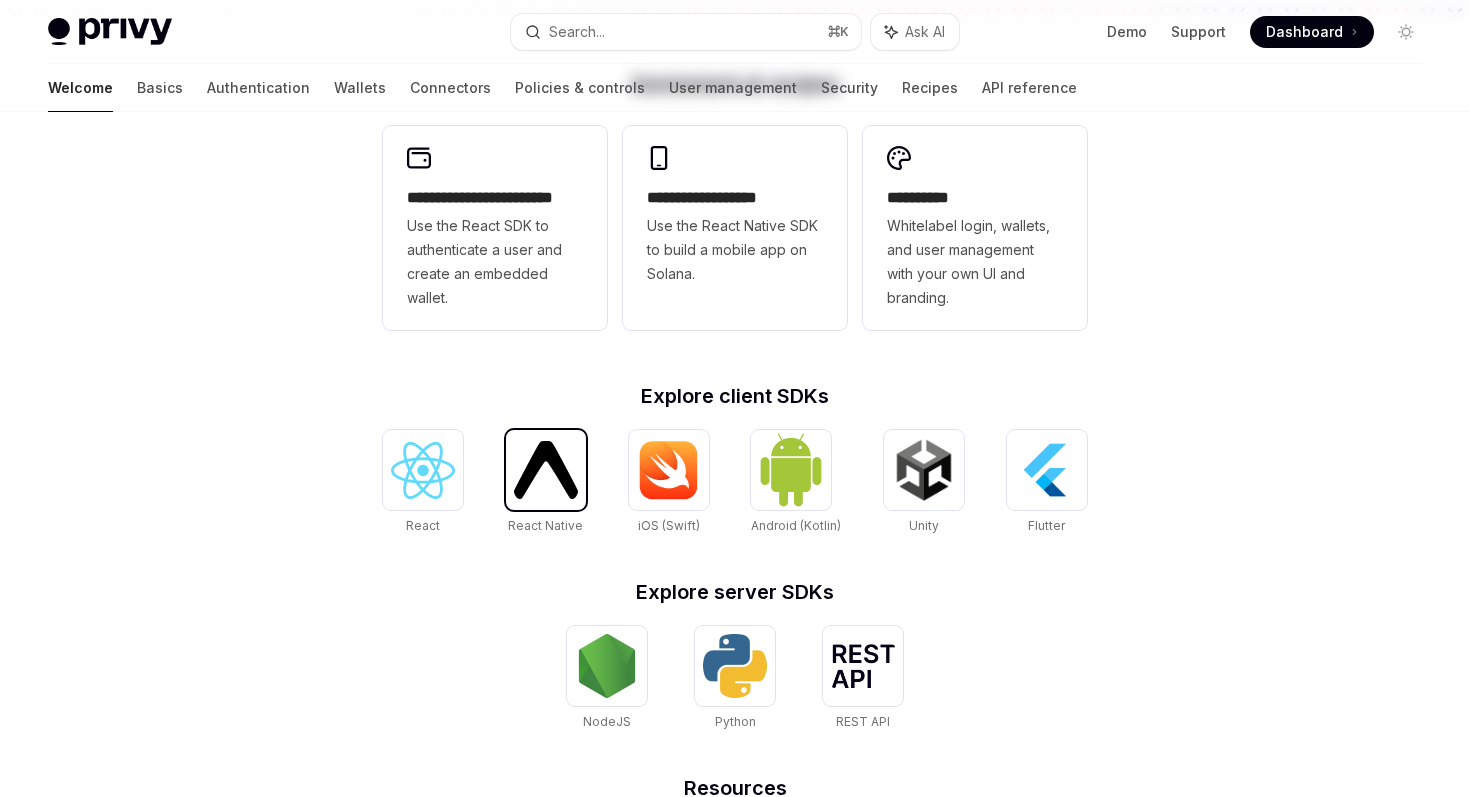 scroll, scrollTop: 0, scrollLeft: 0, axis: both 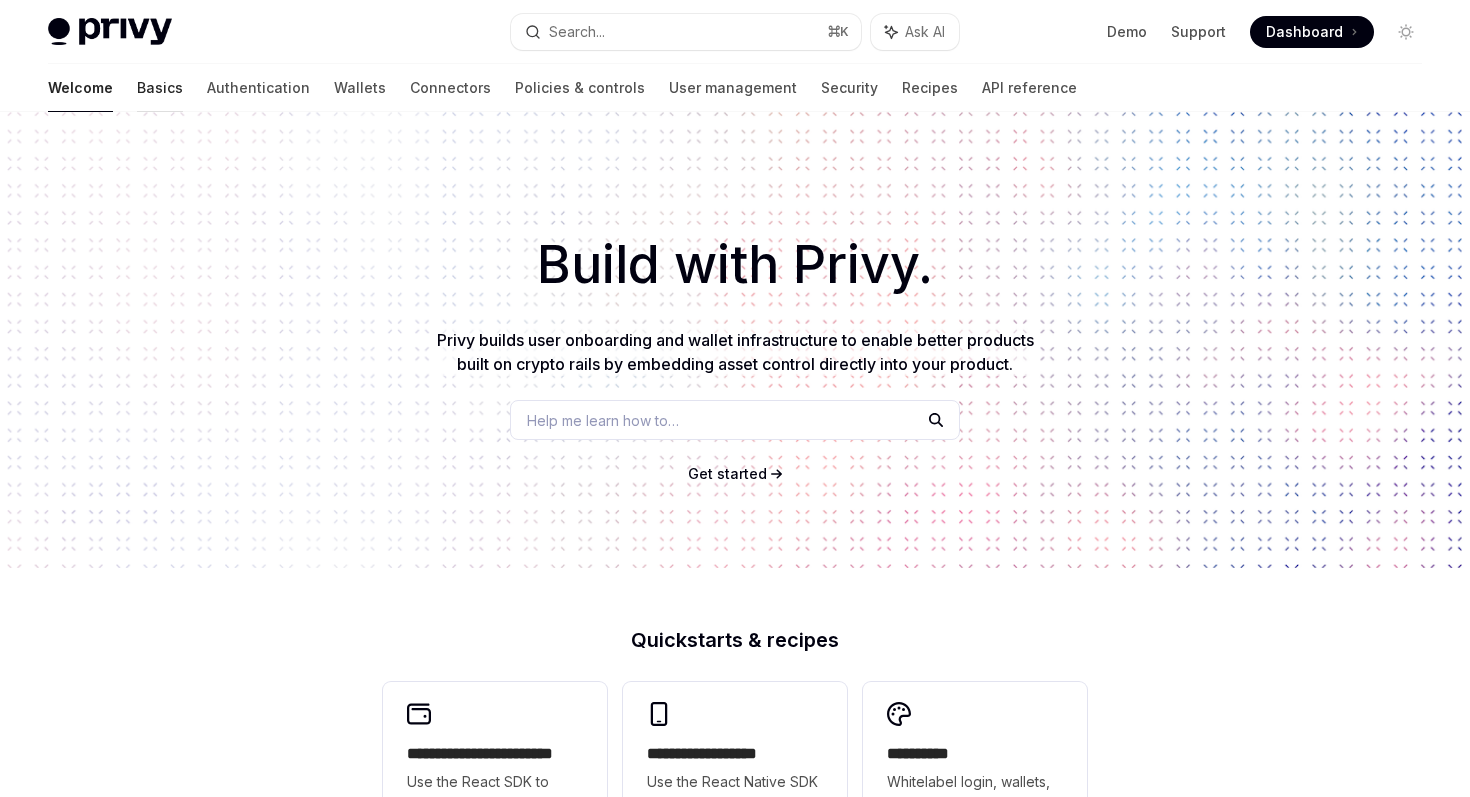 click on "Basics" at bounding box center (160, 88) 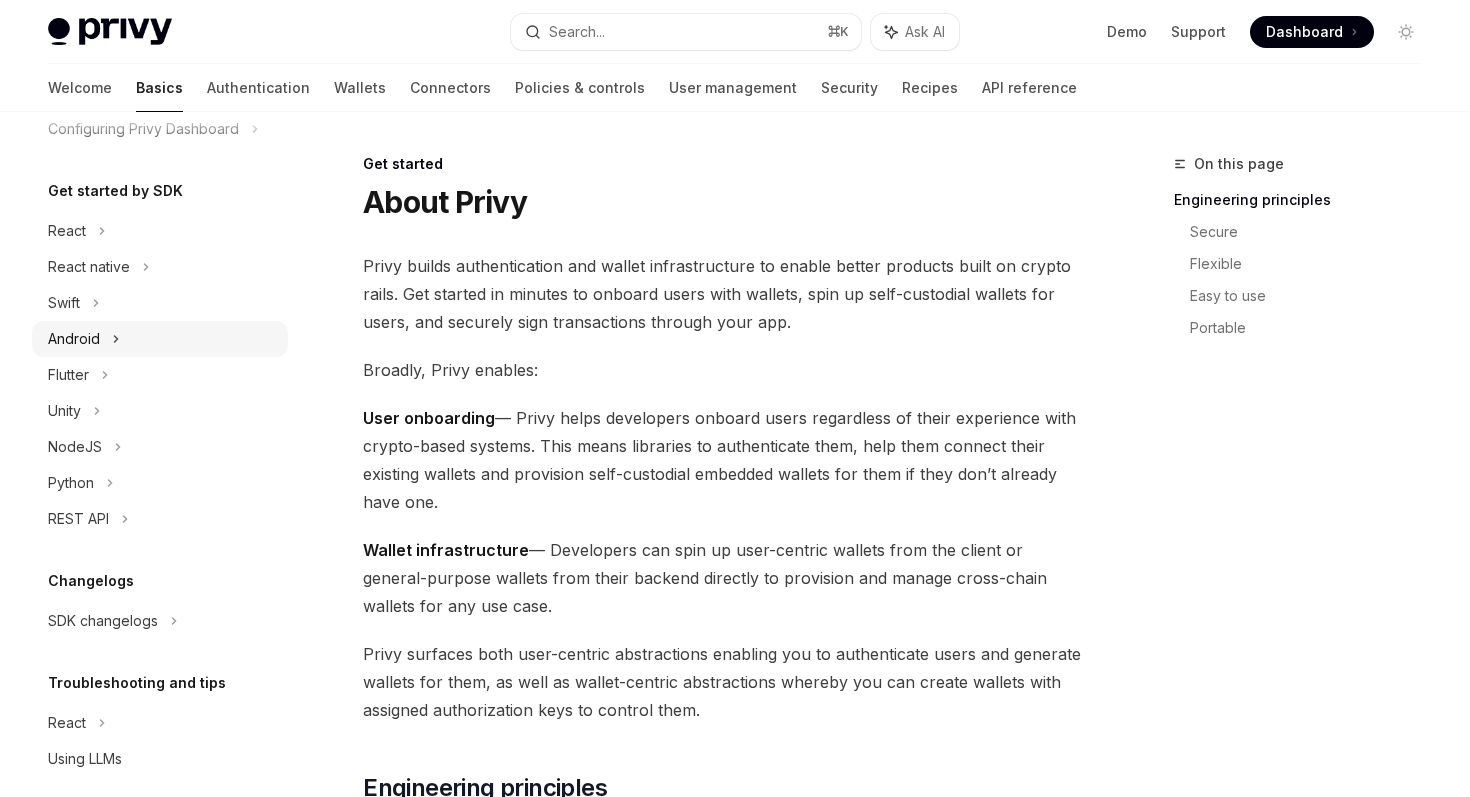 scroll, scrollTop: 195, scrollLeft: 0, axis: vertical 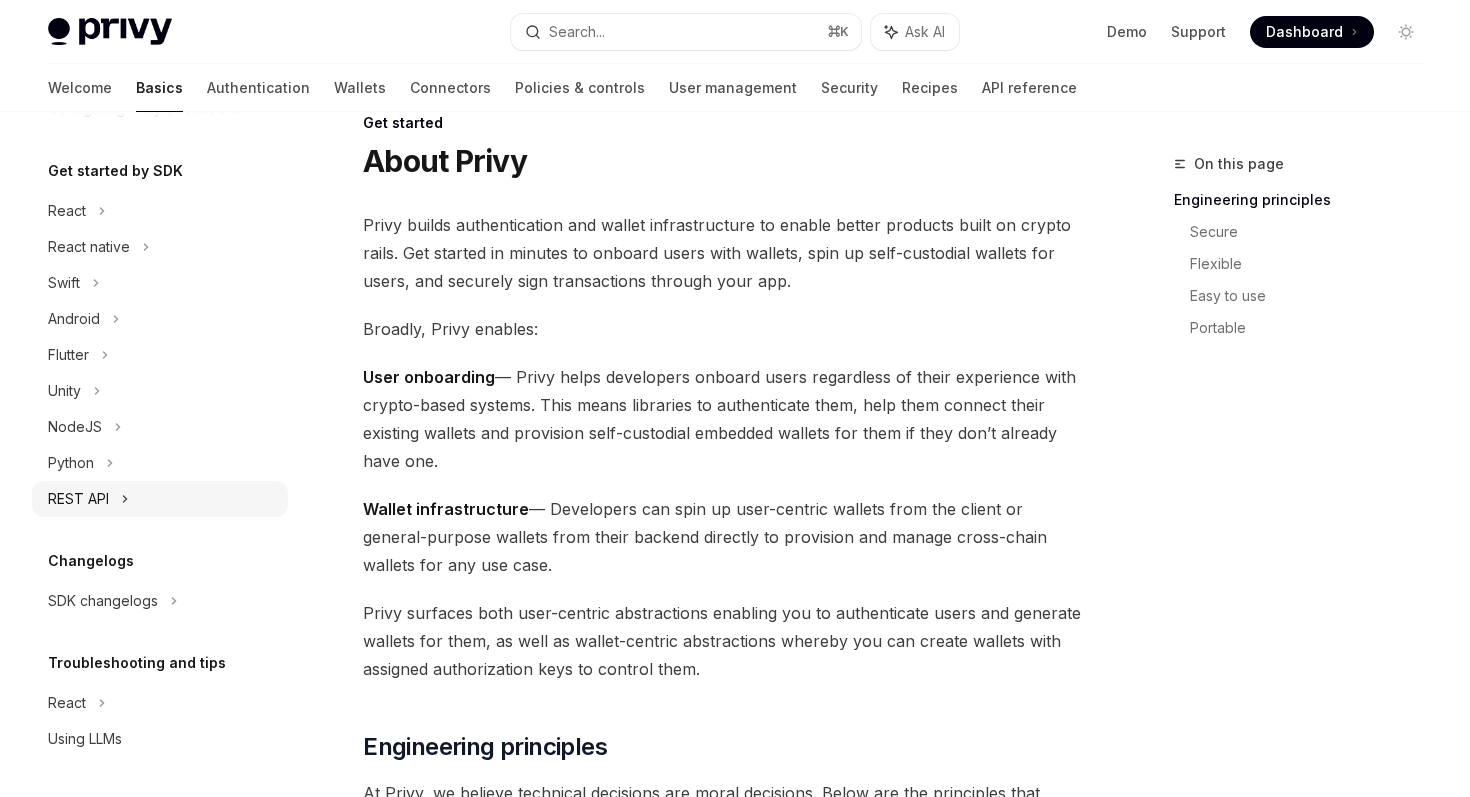 click on "REST API" at bounding box center [78, 499] 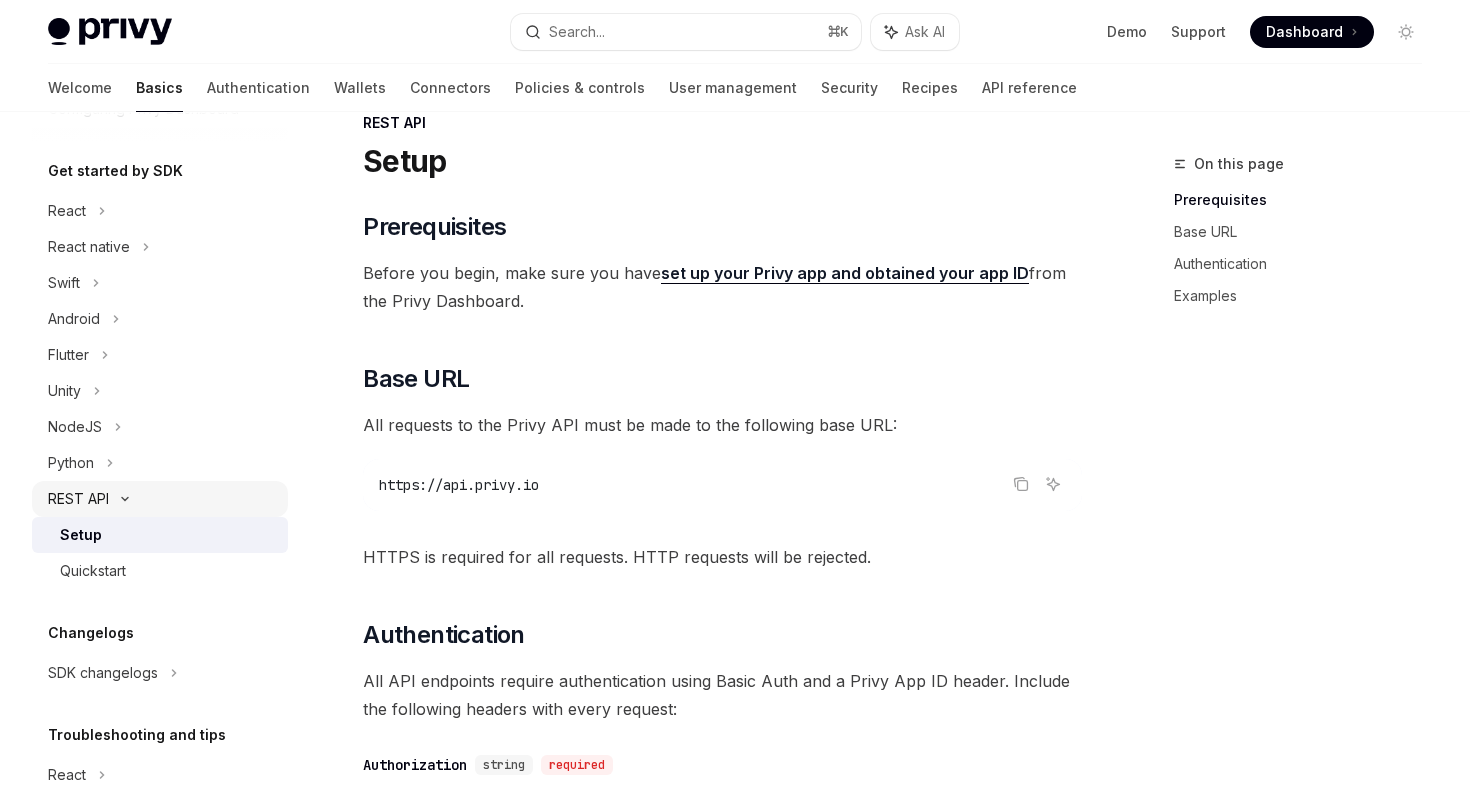 scroll, scrollTop: 0, scrollLeft: 0, axis: both 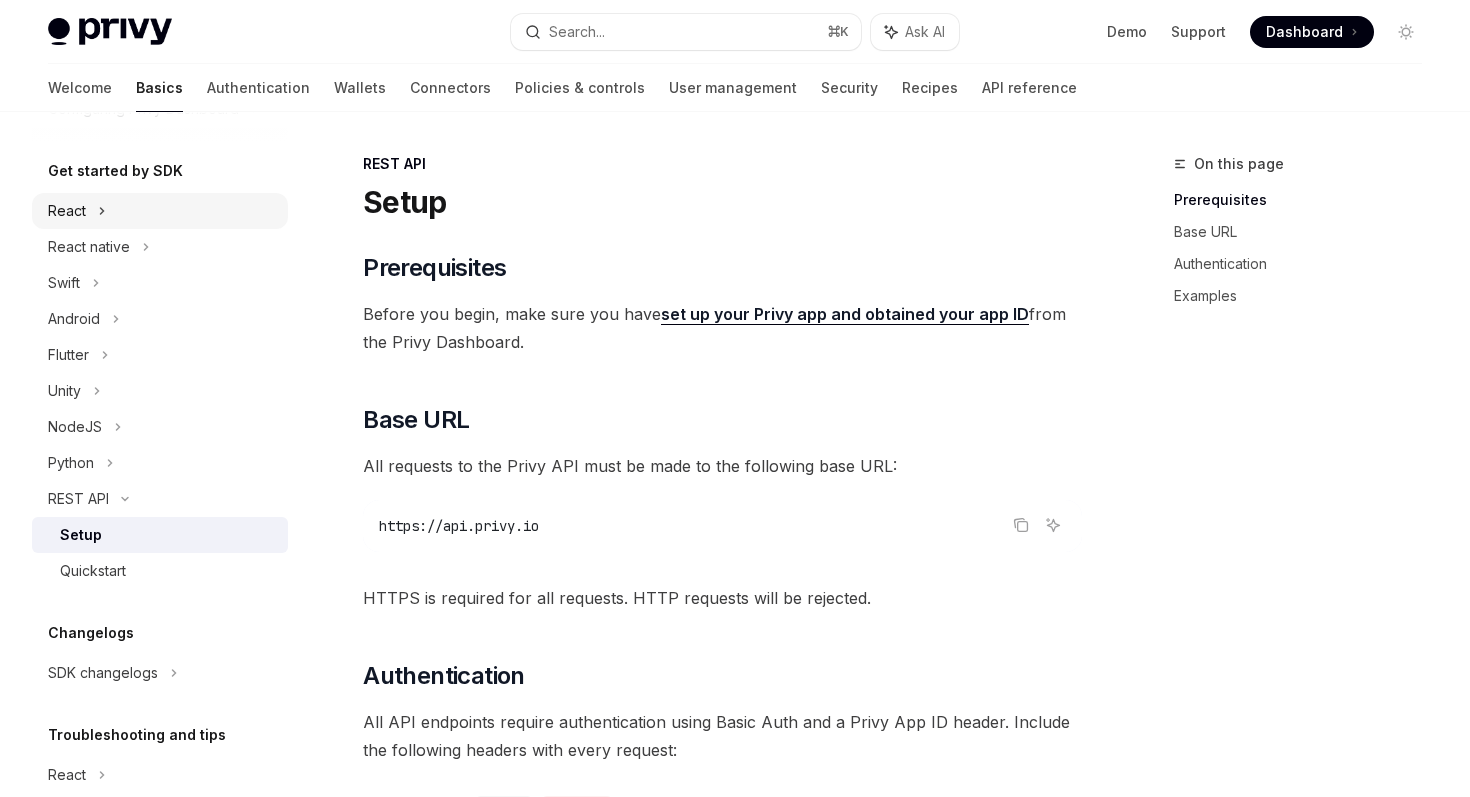 click on "React" at bounding box center (67, 211) 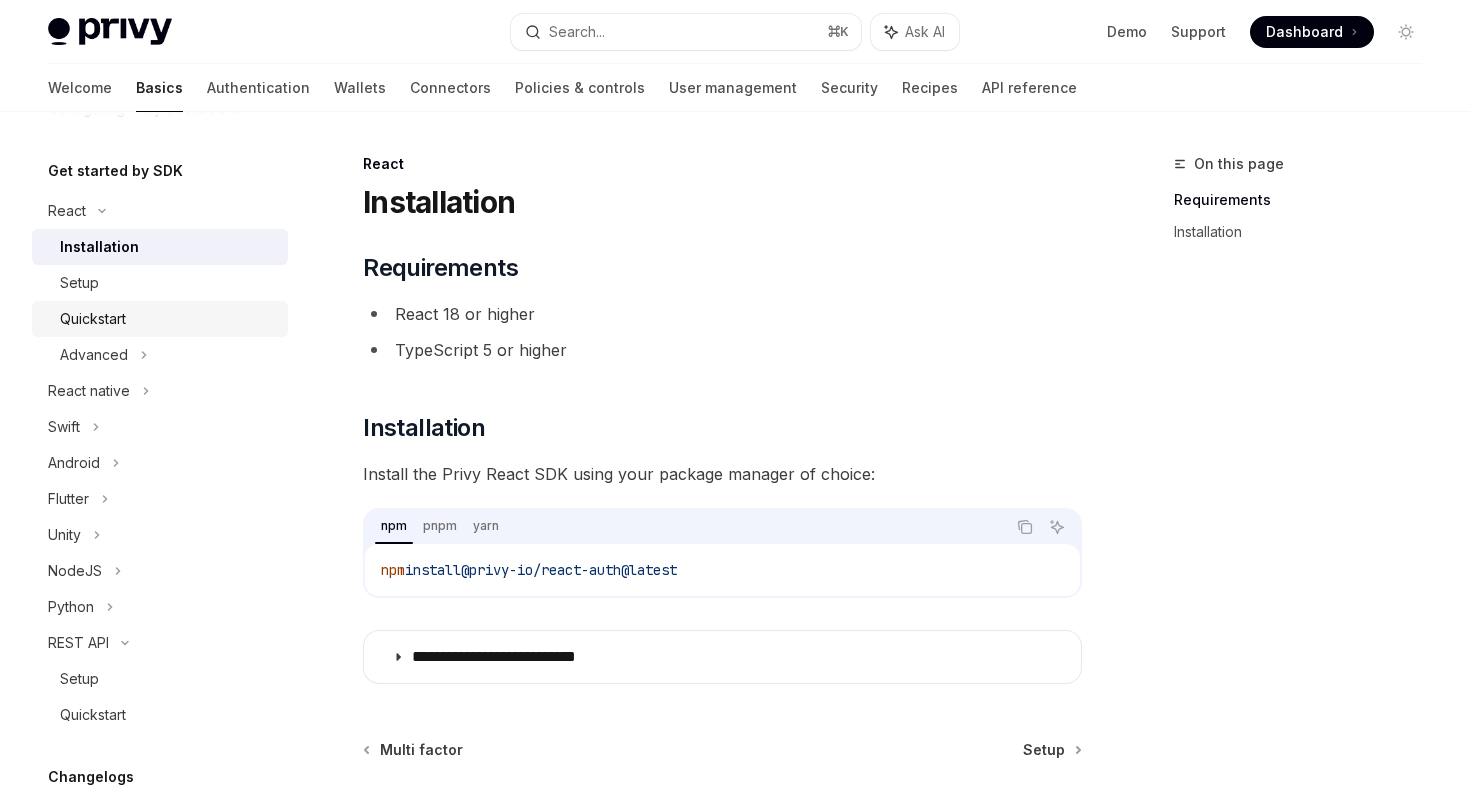 click on "Quickstart" at bounding box center [168, 319] 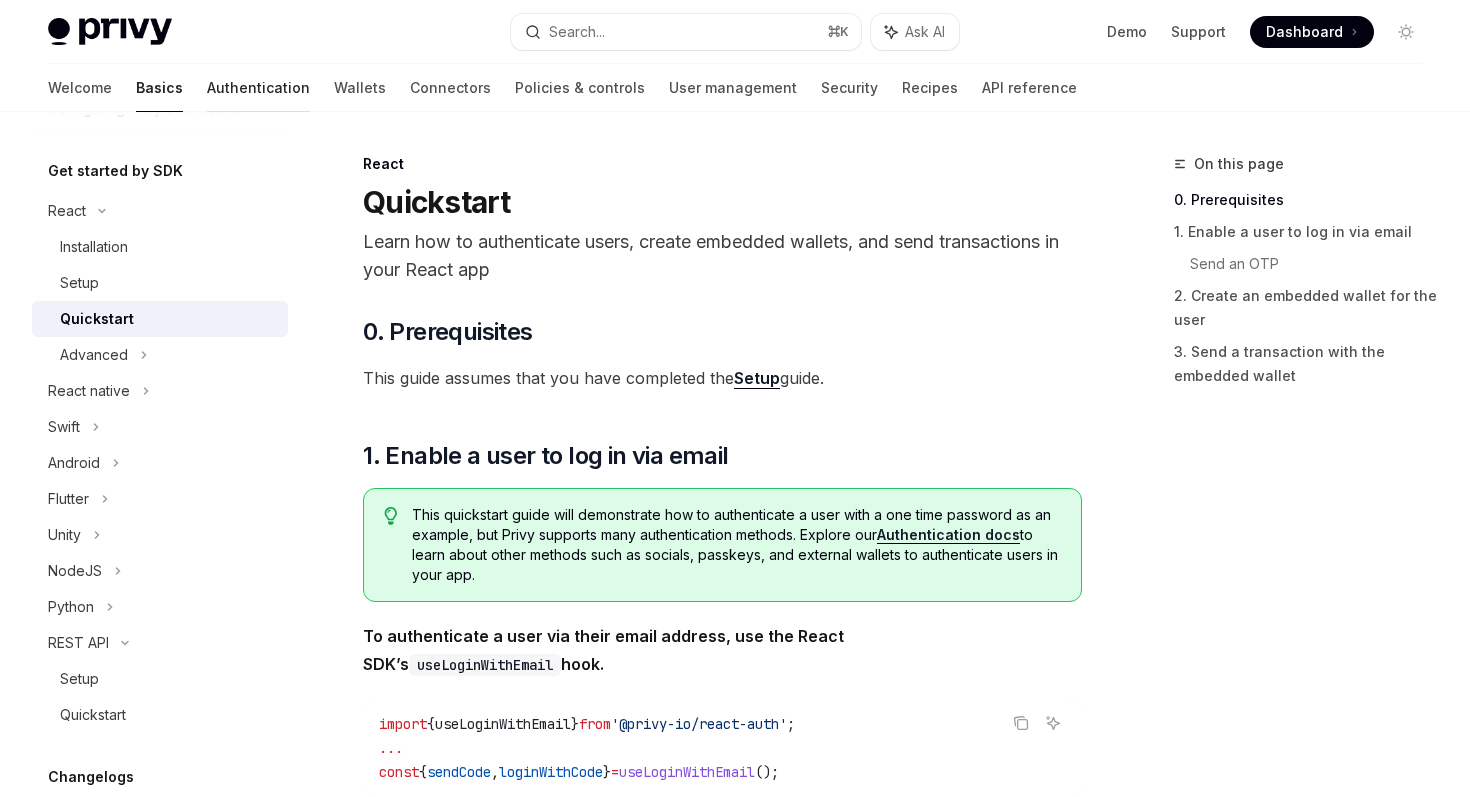 click on "Authentication" at bounding box center [258, 88] 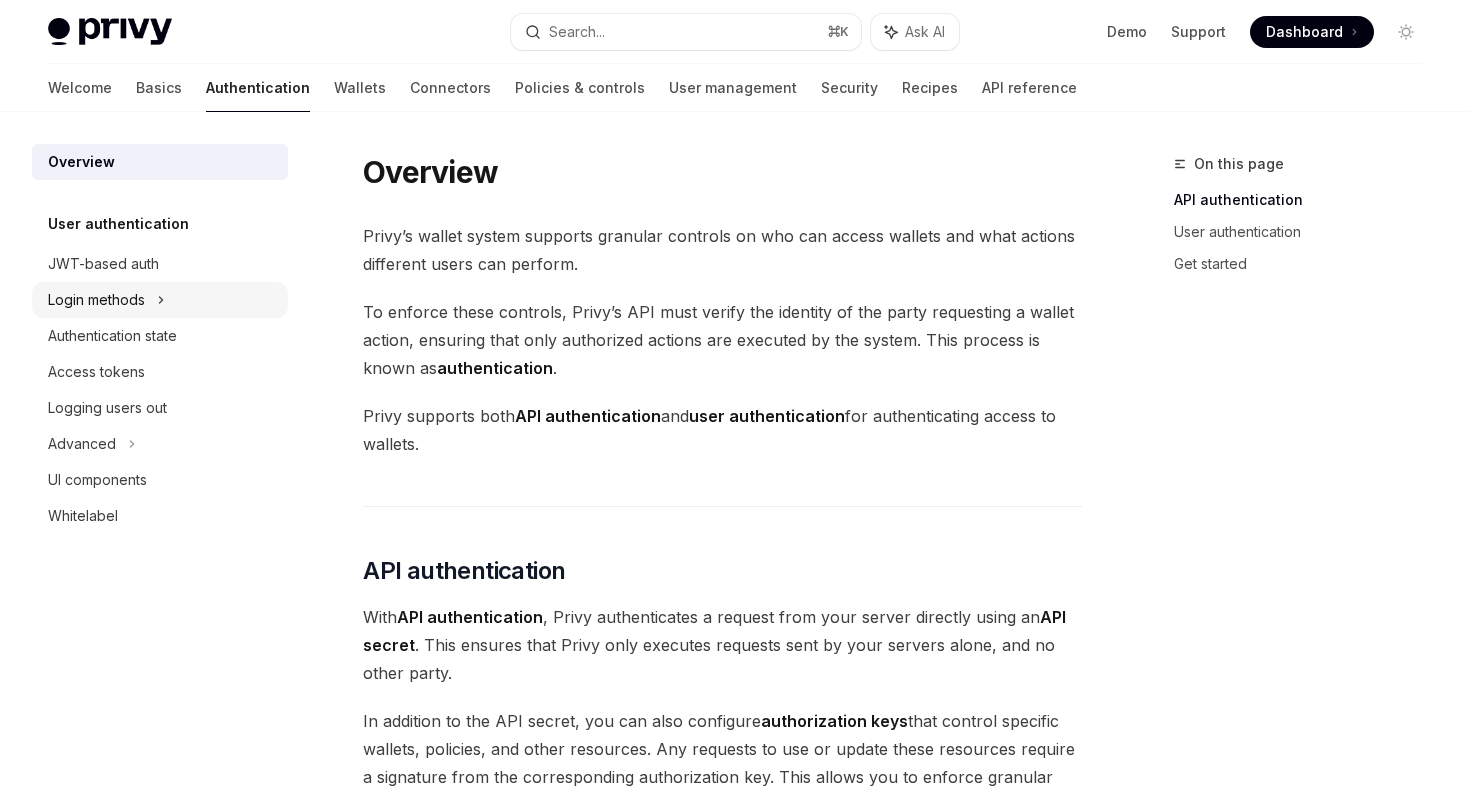 click 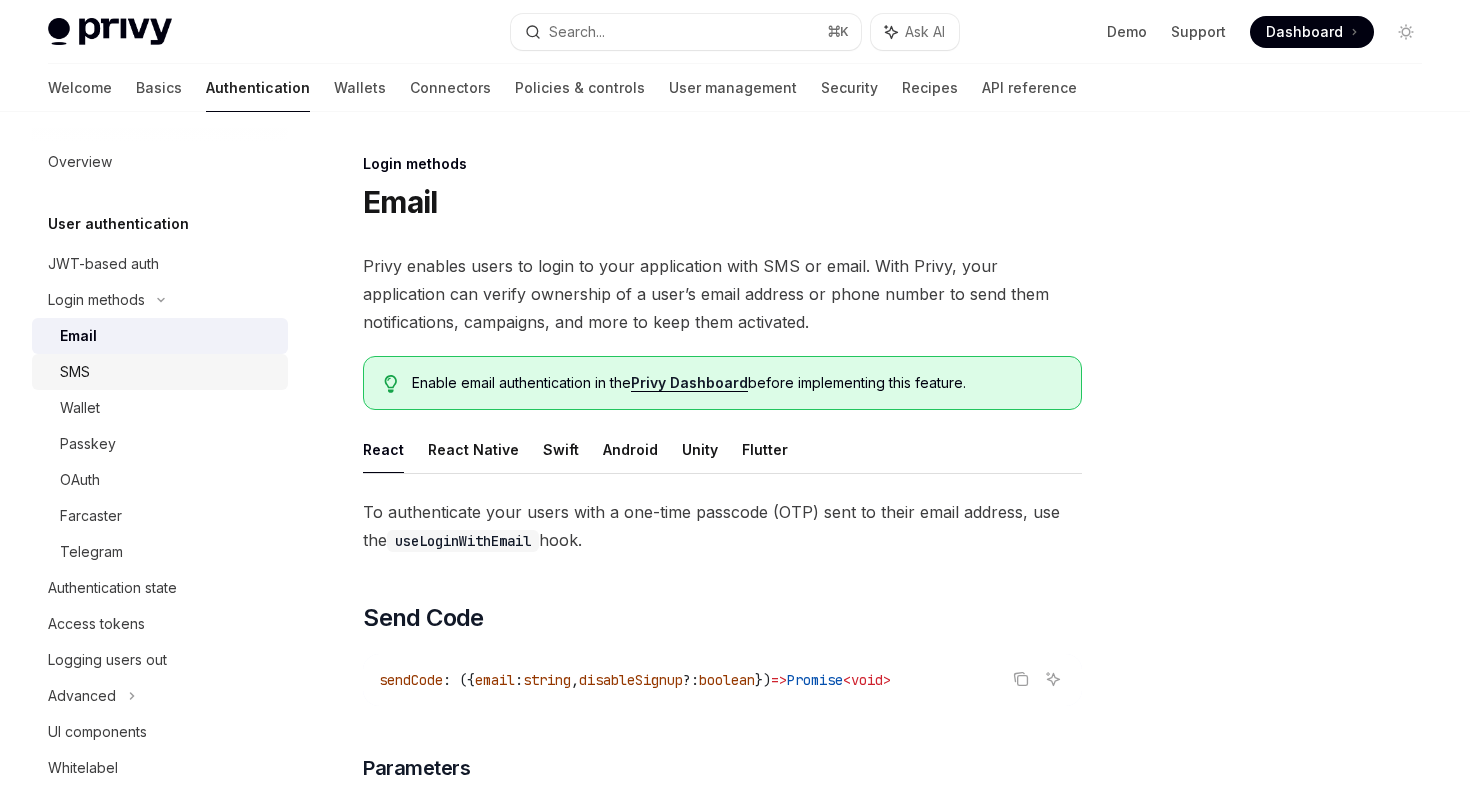 click on "SMS" at bounding box center (168, 372) 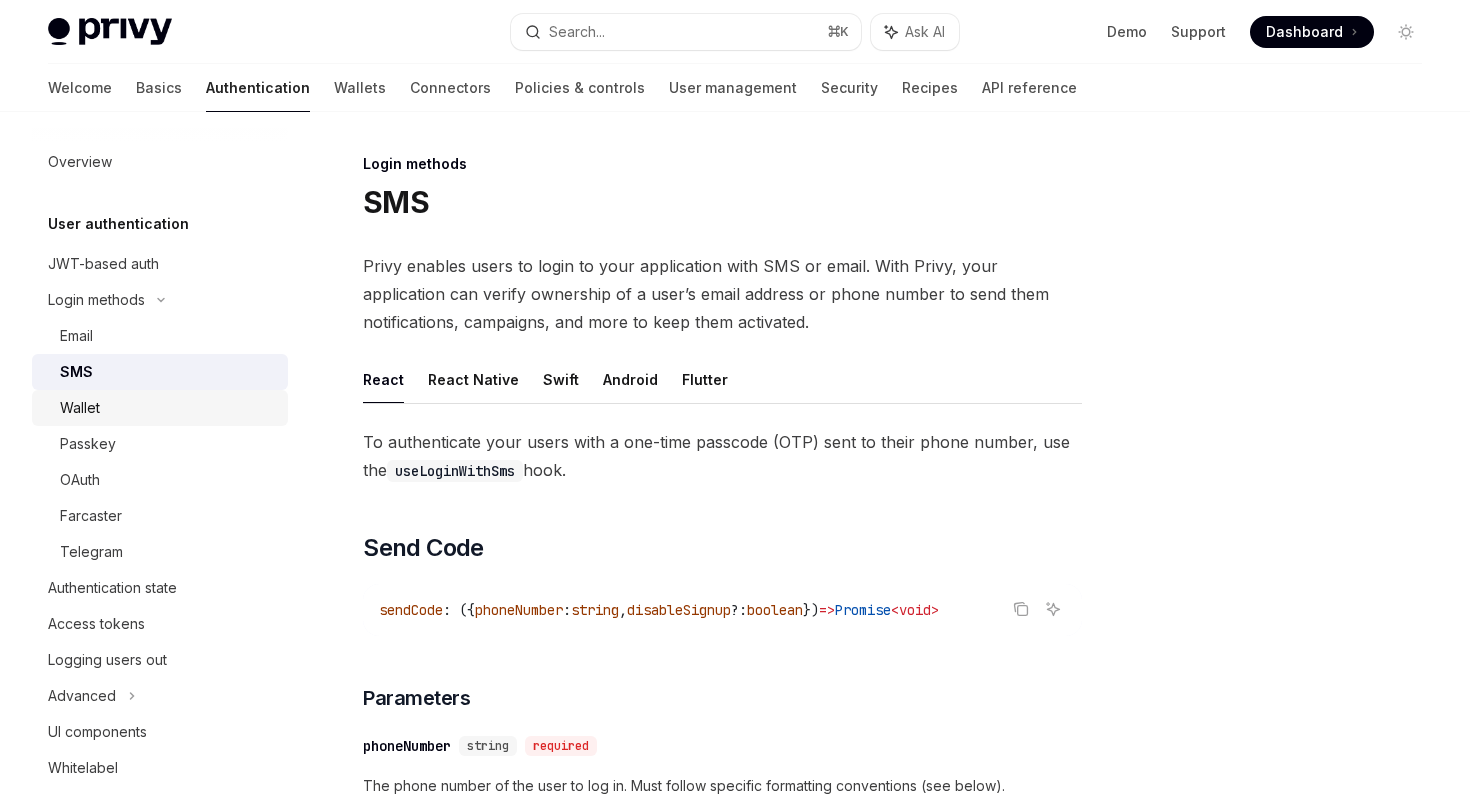 click on "Wallet" at bounding box center [168, 408] 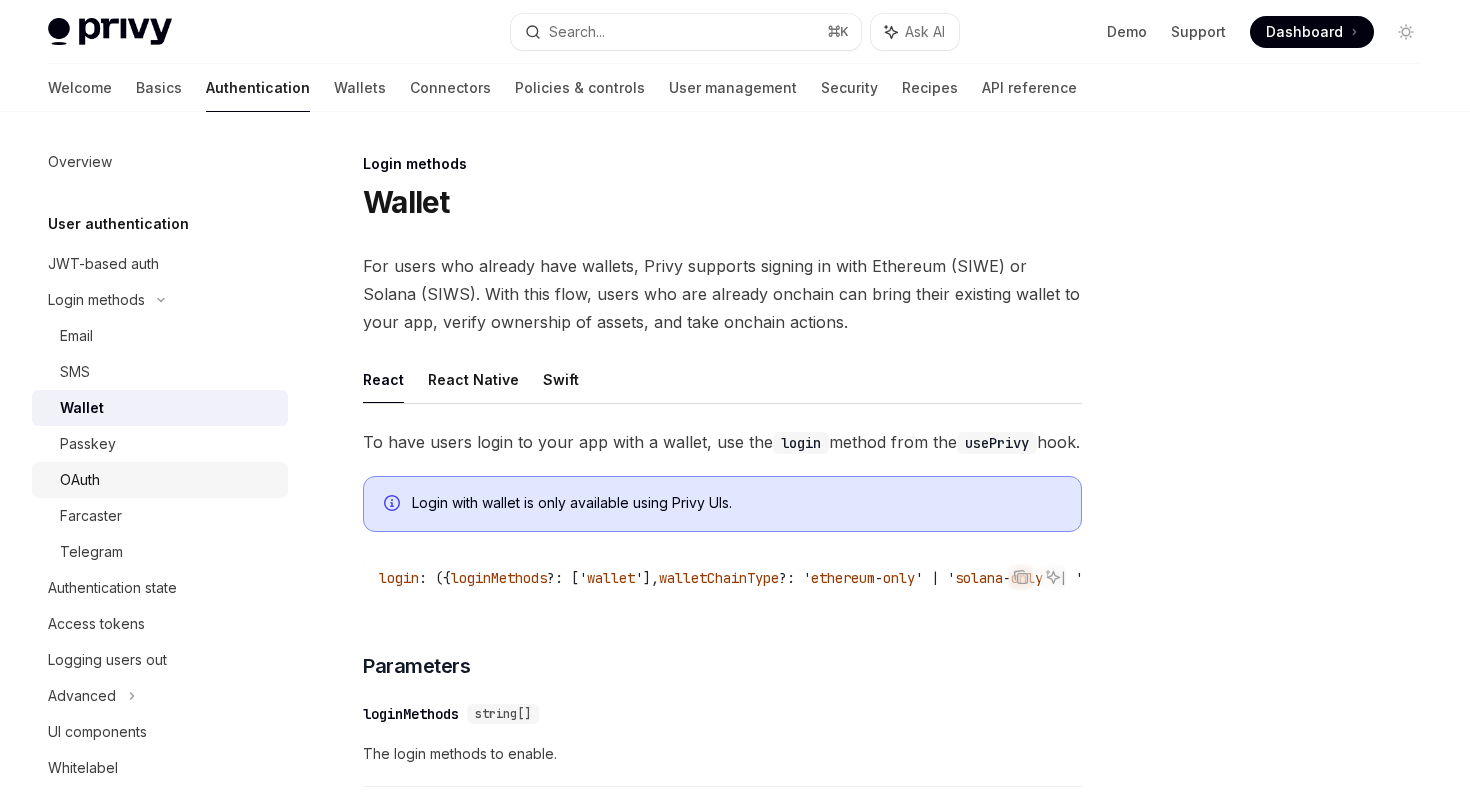click on "OAuth" at bounding box center (160, 480) 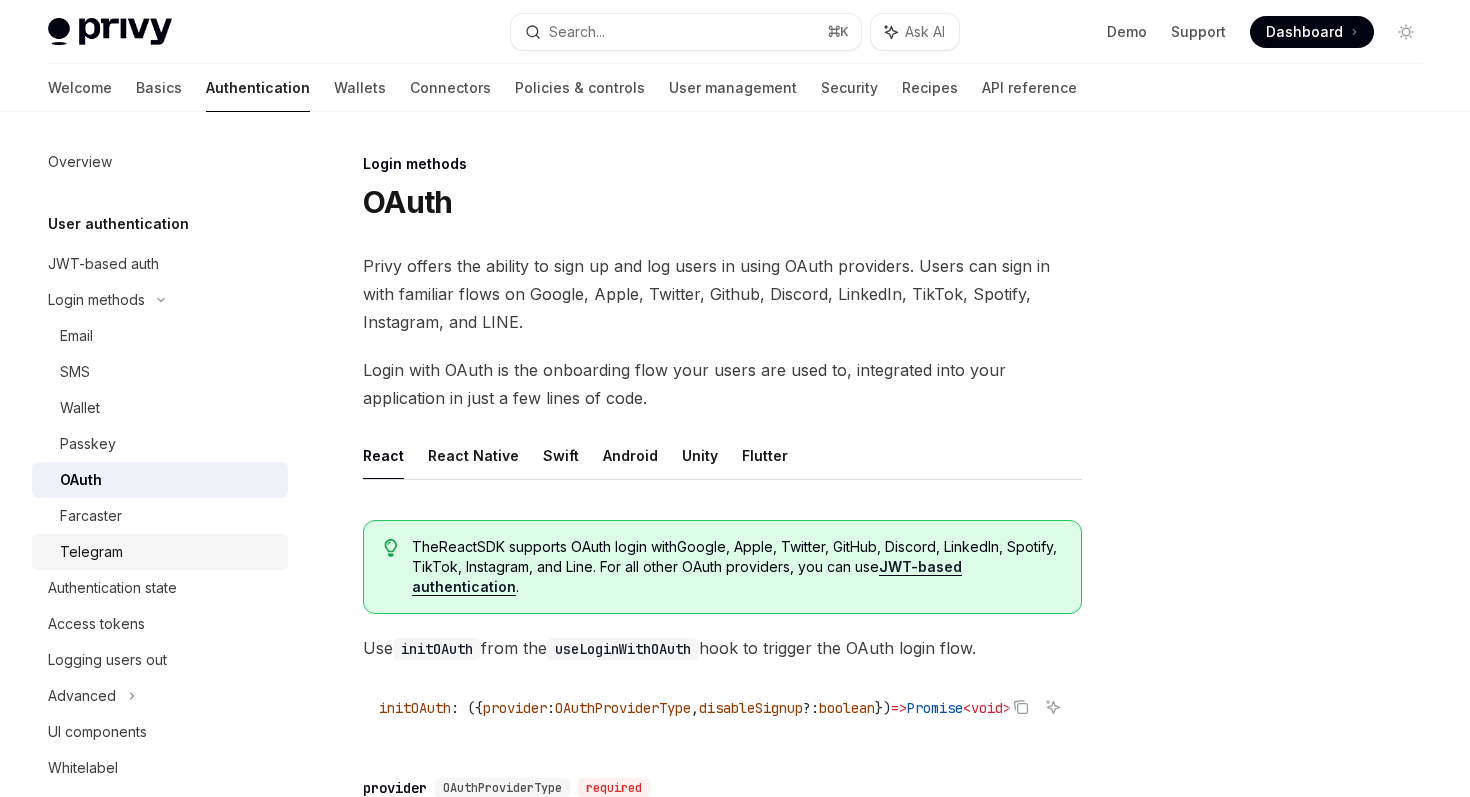 click on "Telegram" at bounding box center (160, 552) 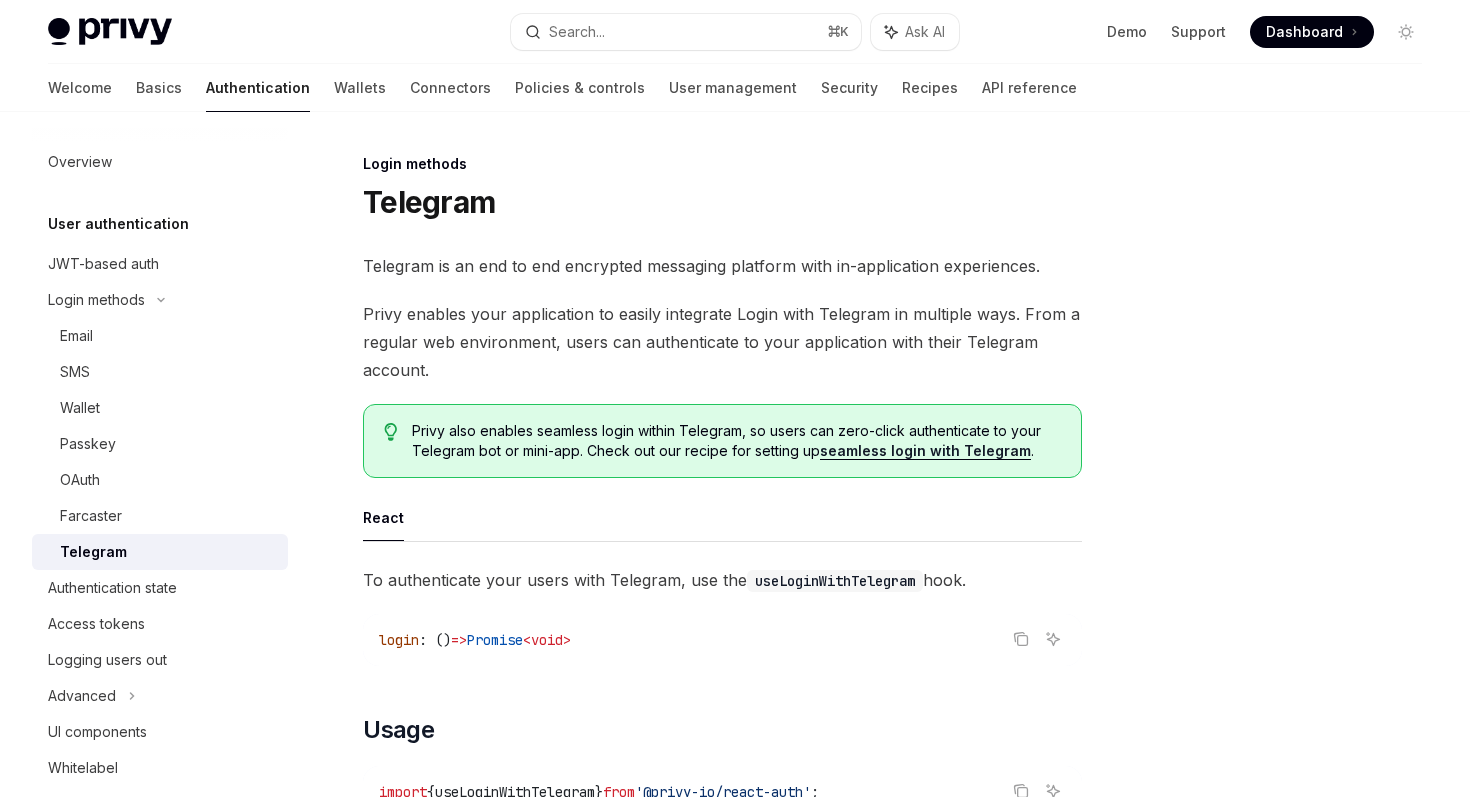 scroll, scrollTop: 0, scrollLeft: 0, axis: both 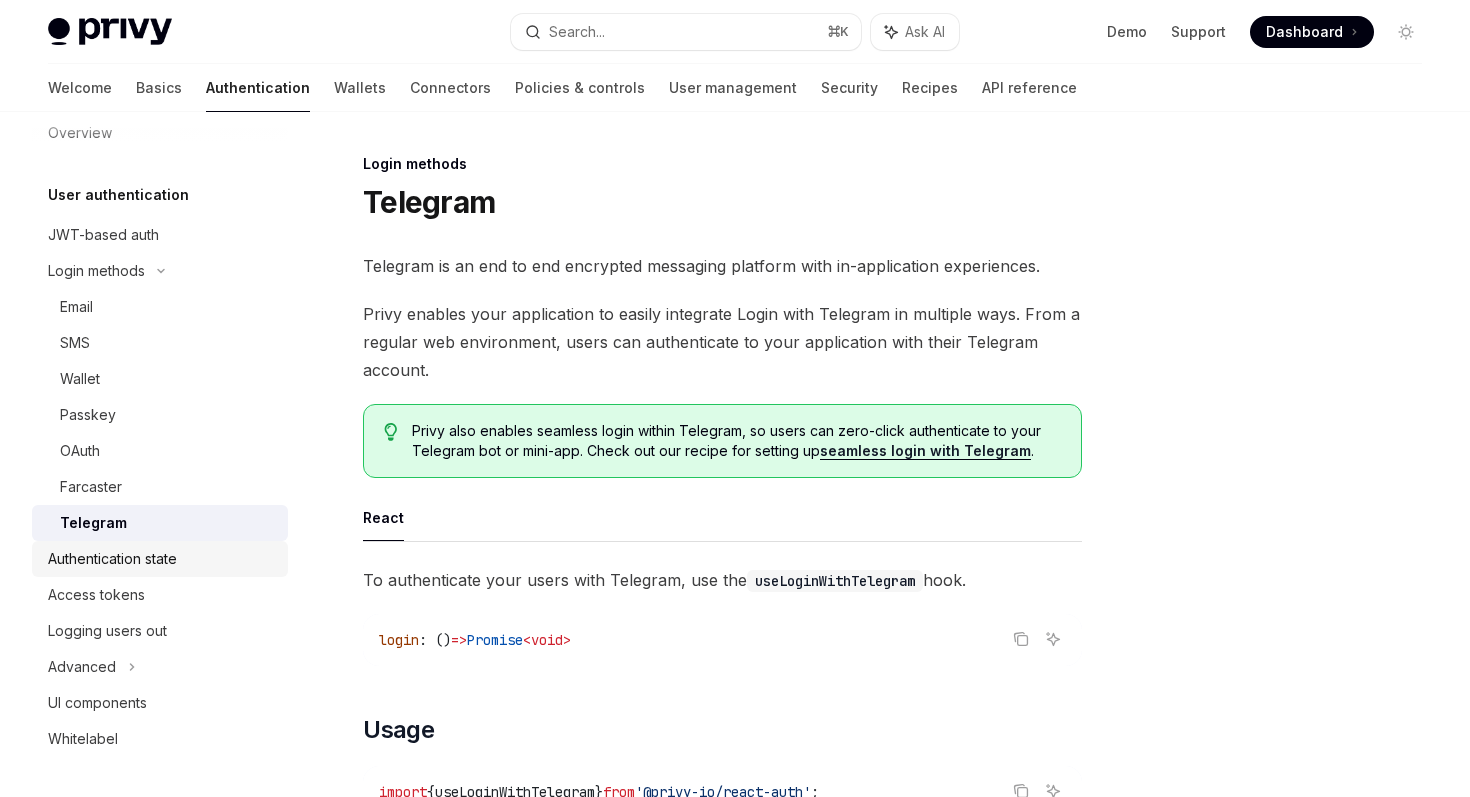 click on "Authentication state" at bounding box center (112, 559) 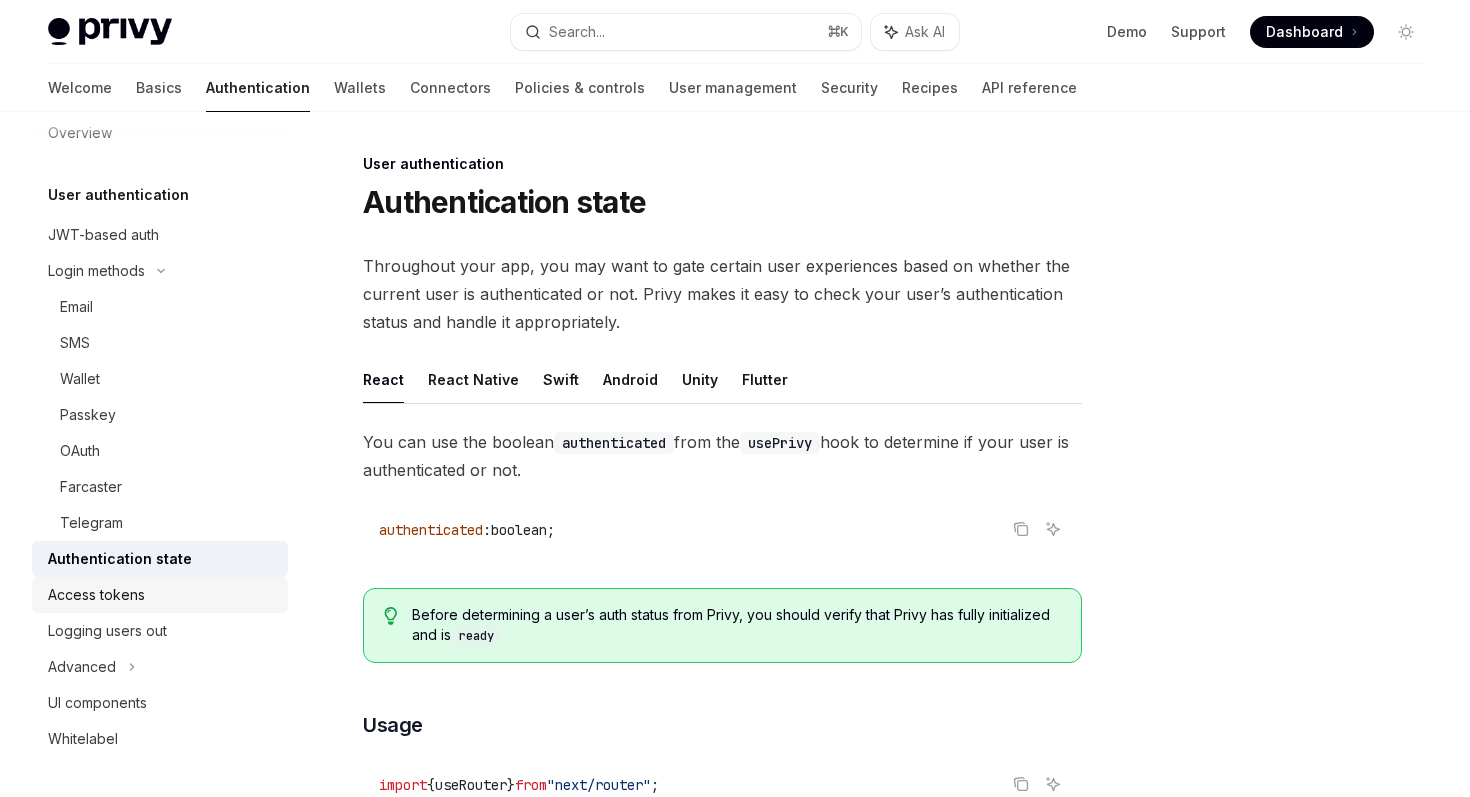 click on "Access tokens" at bounding box center [162, 595] 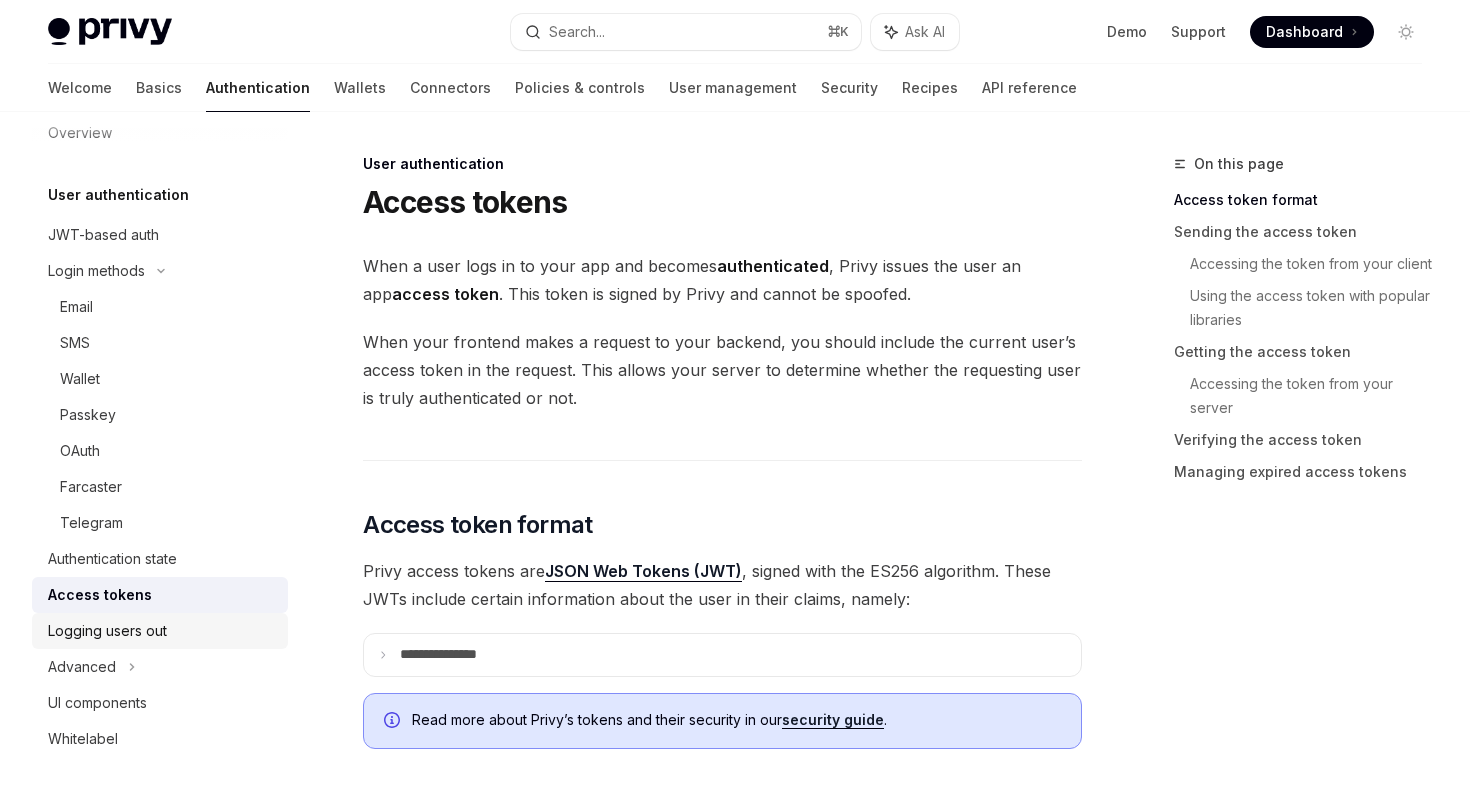 click on "Logging users out" at bounding box center (162, 631) 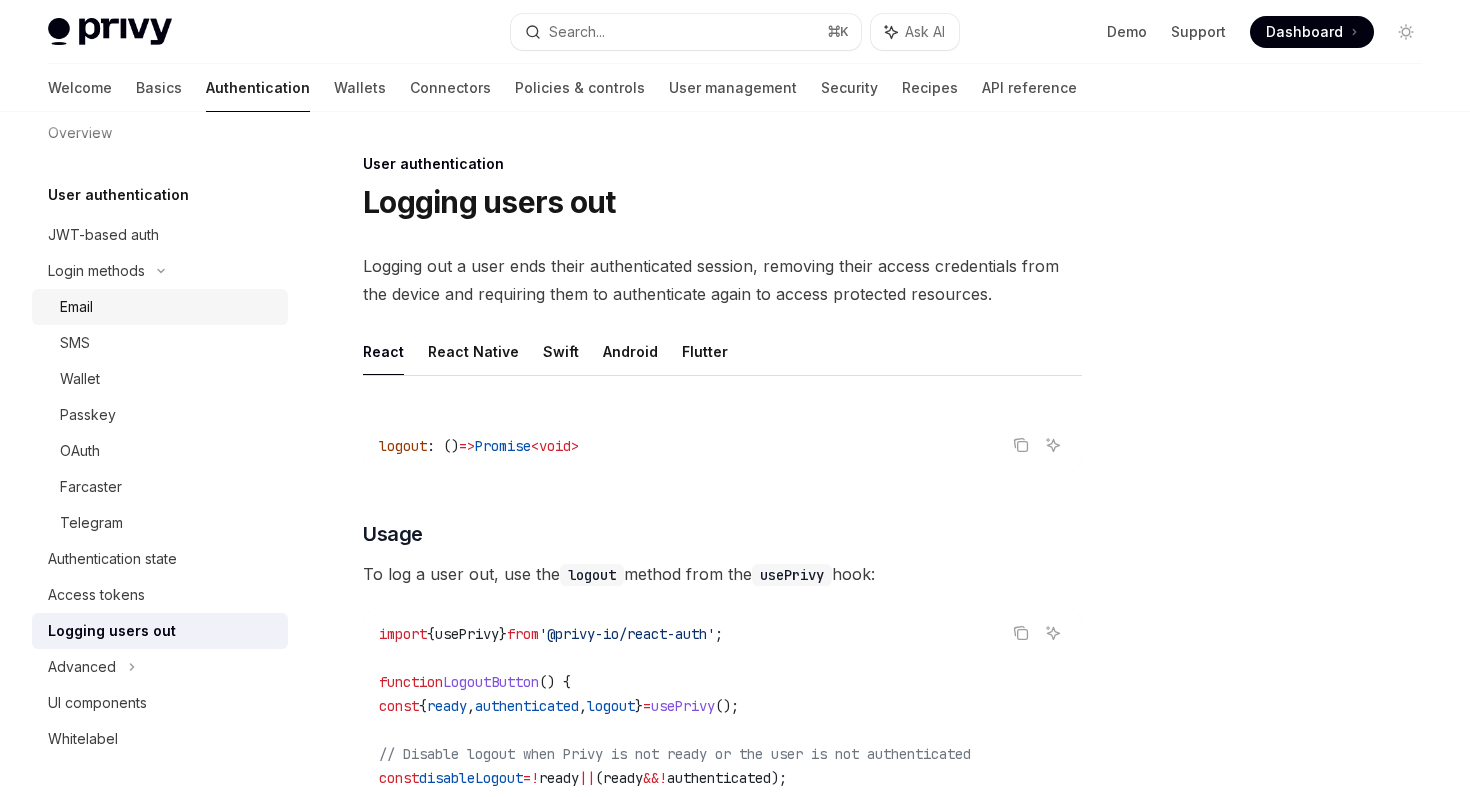 click on "Email" at bounding box center [168, 307] 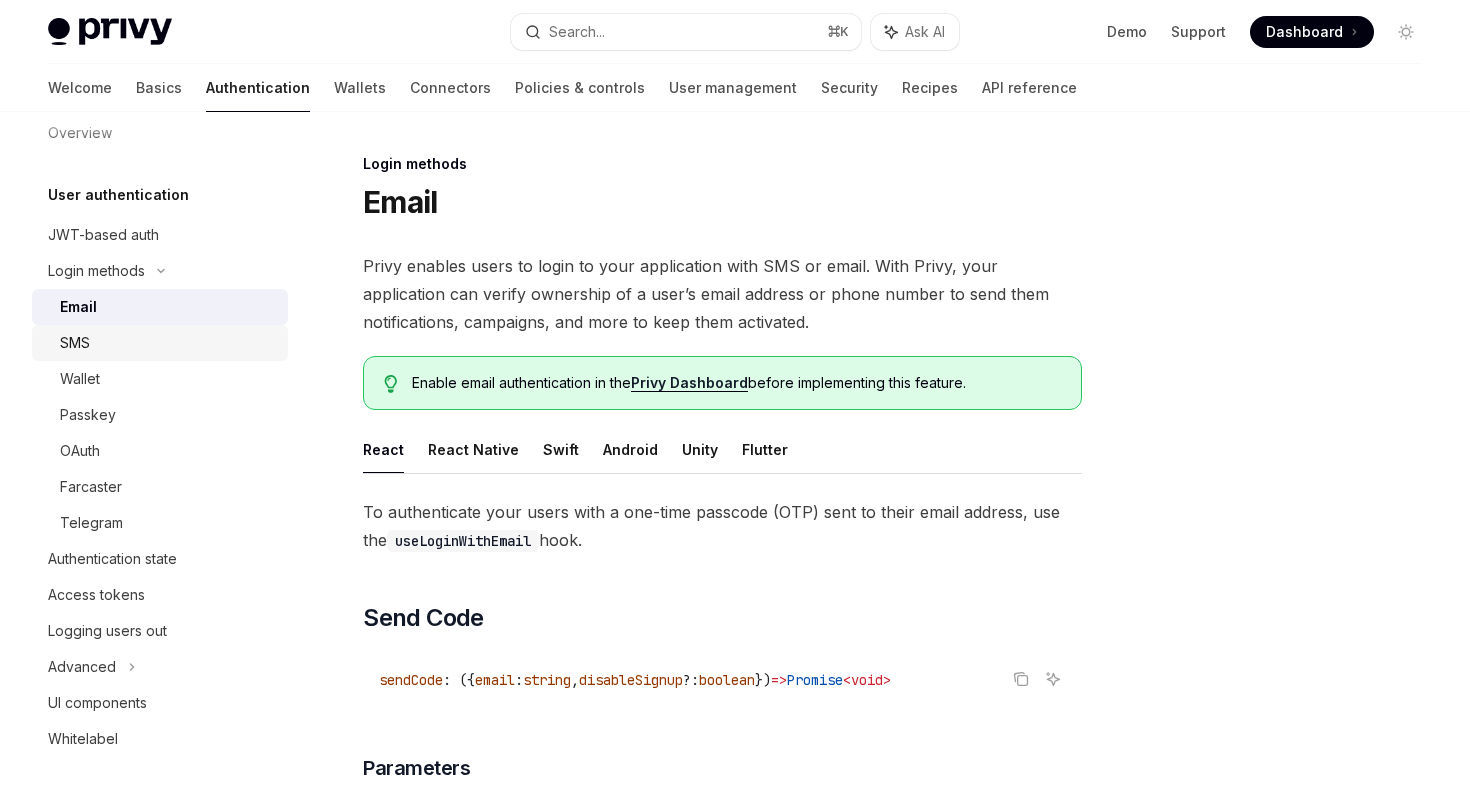 click on "SMS" at bounding box center (168, 343) 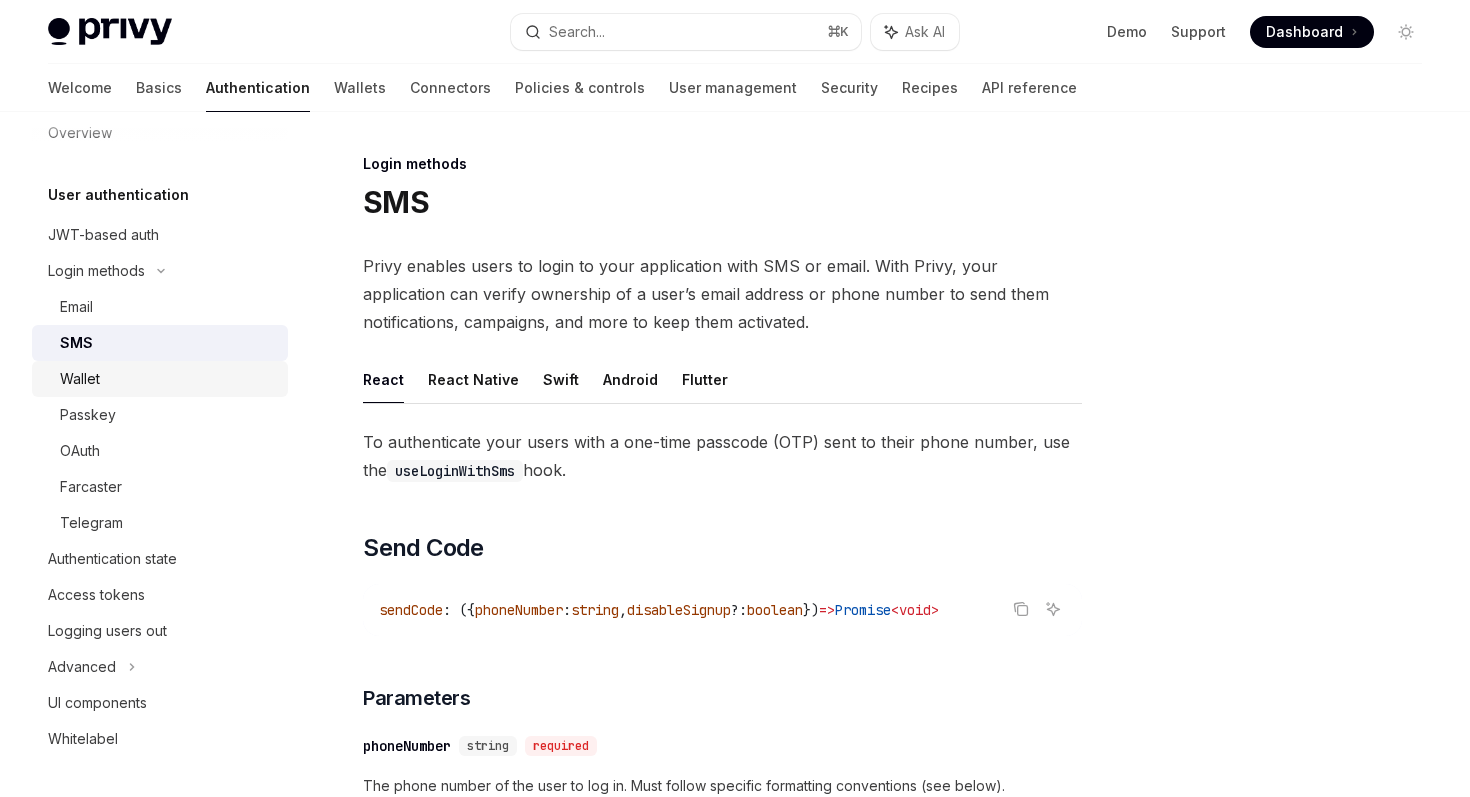 click on "Wallet" at bounding box center (168, 379) 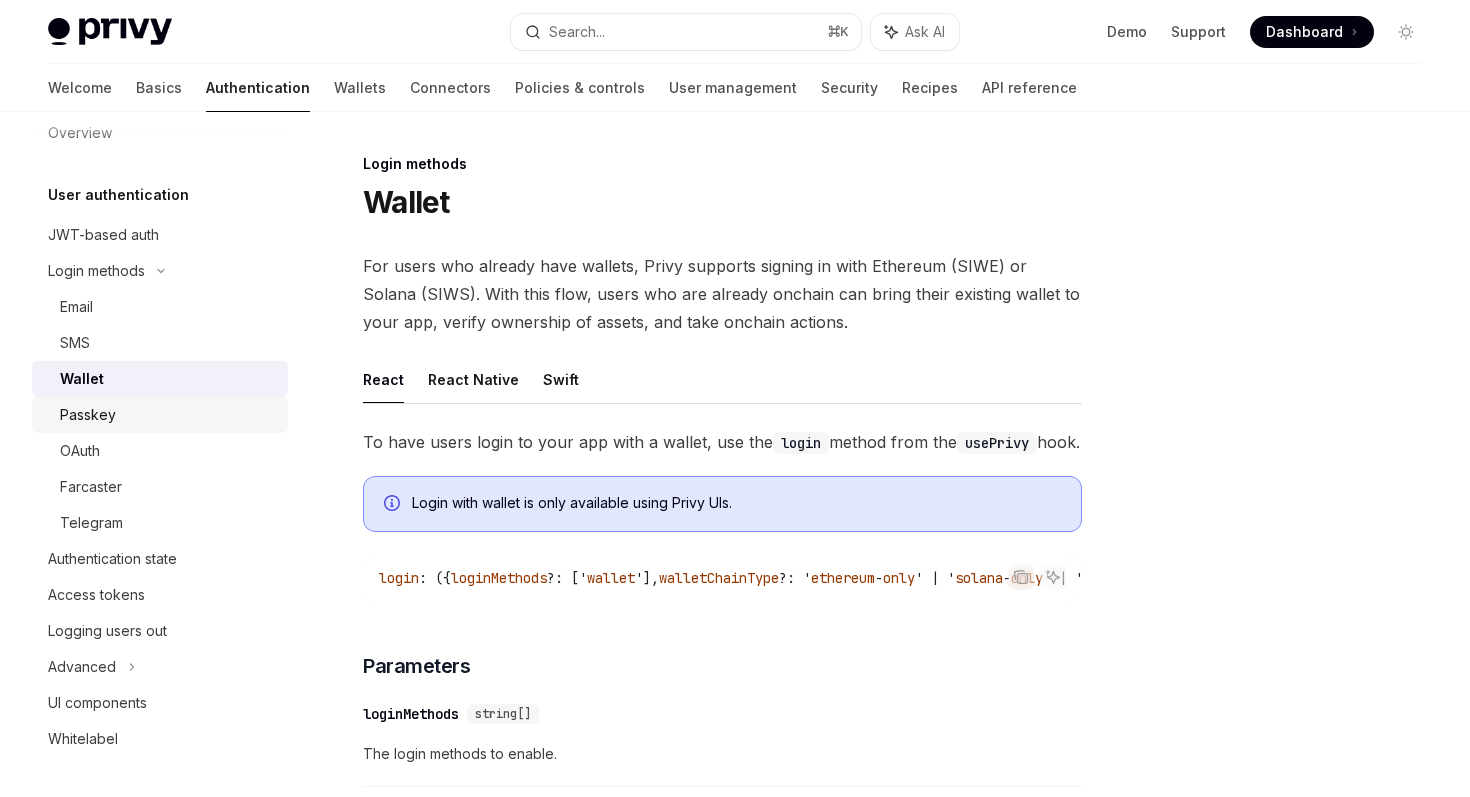 click on "Passkey" at bounding box center [168, 415] 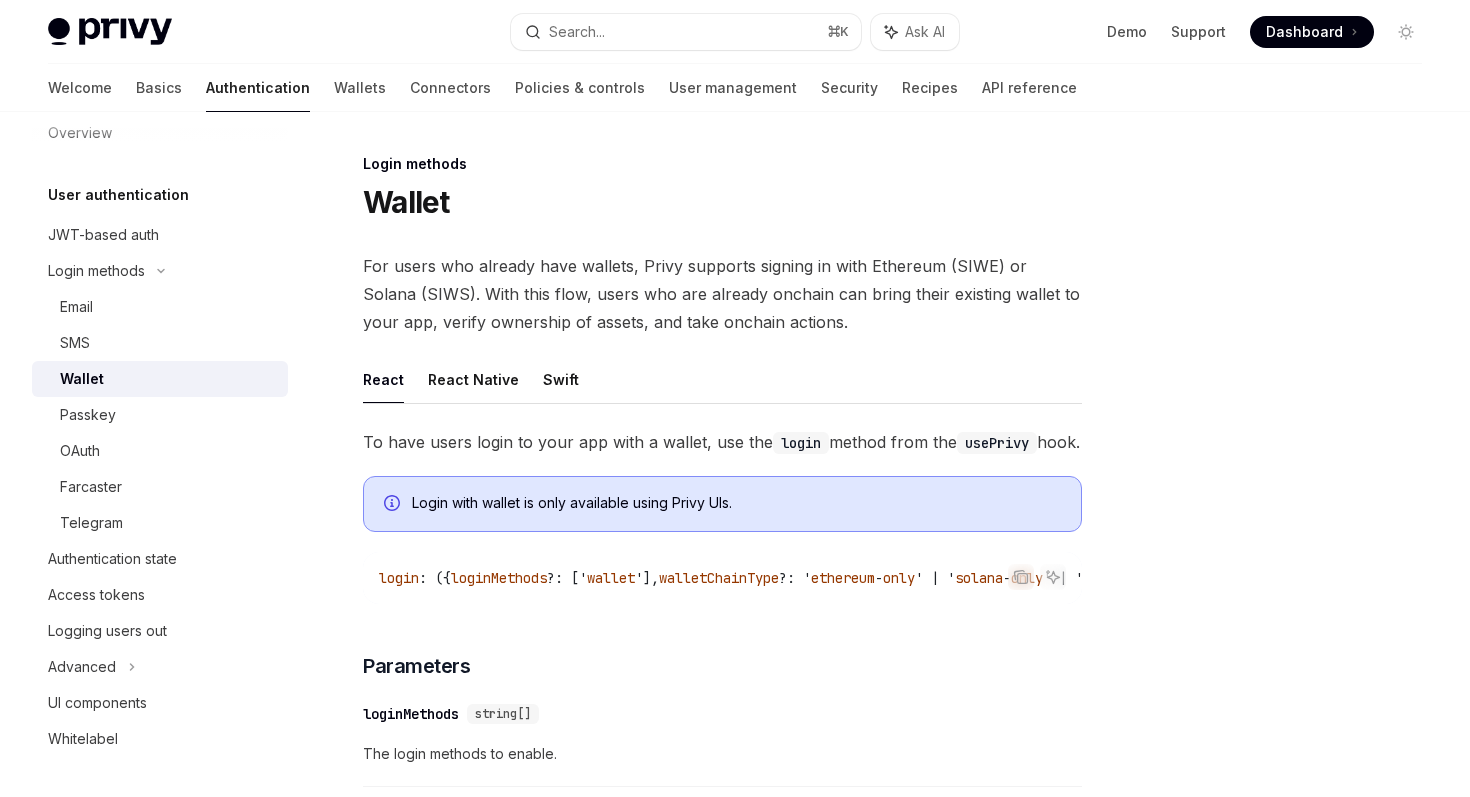 click on "Wallets" at bounding box center [360, 88] 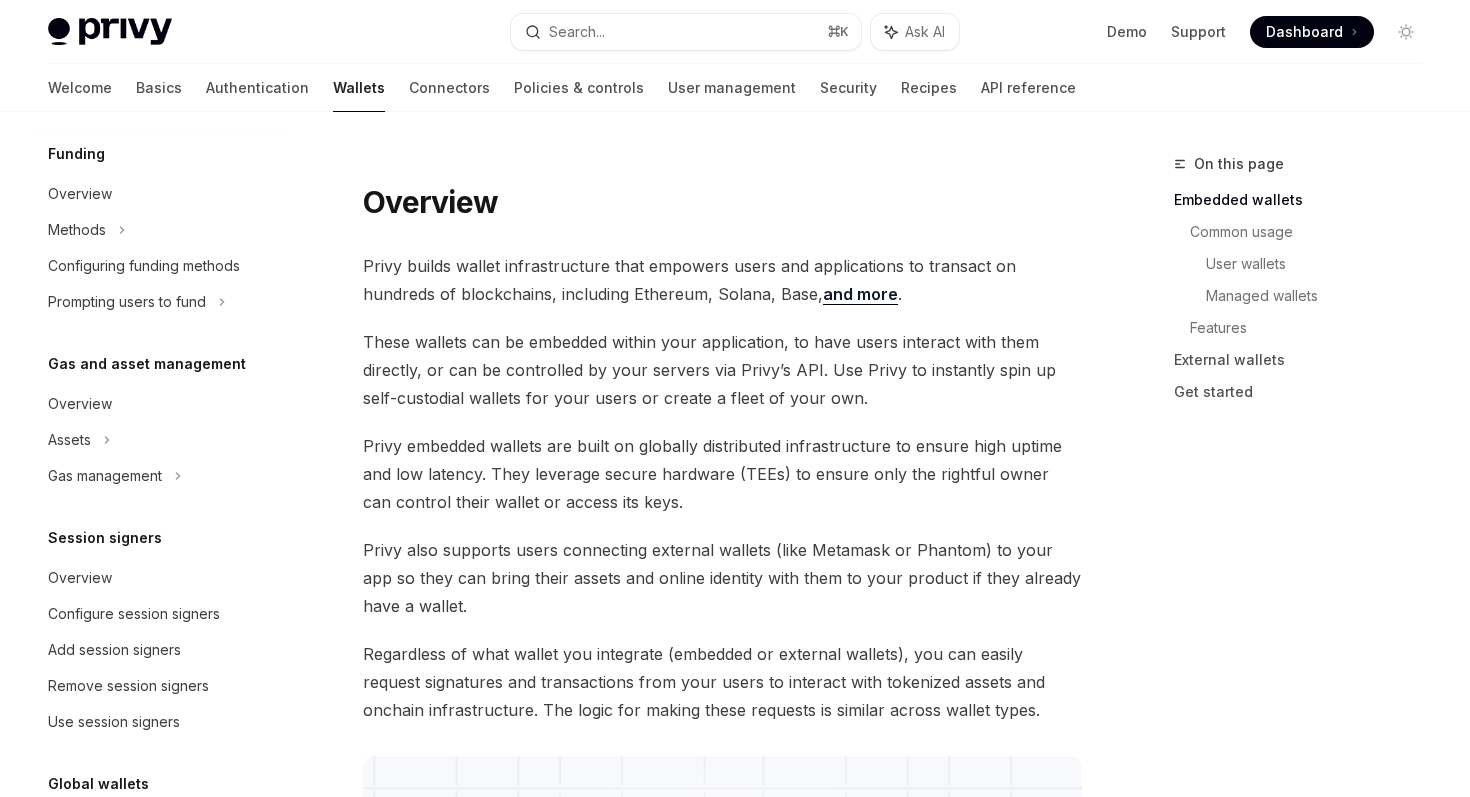 scroll, scrollTop: 801, scrollLeft: 0, axis: vertical 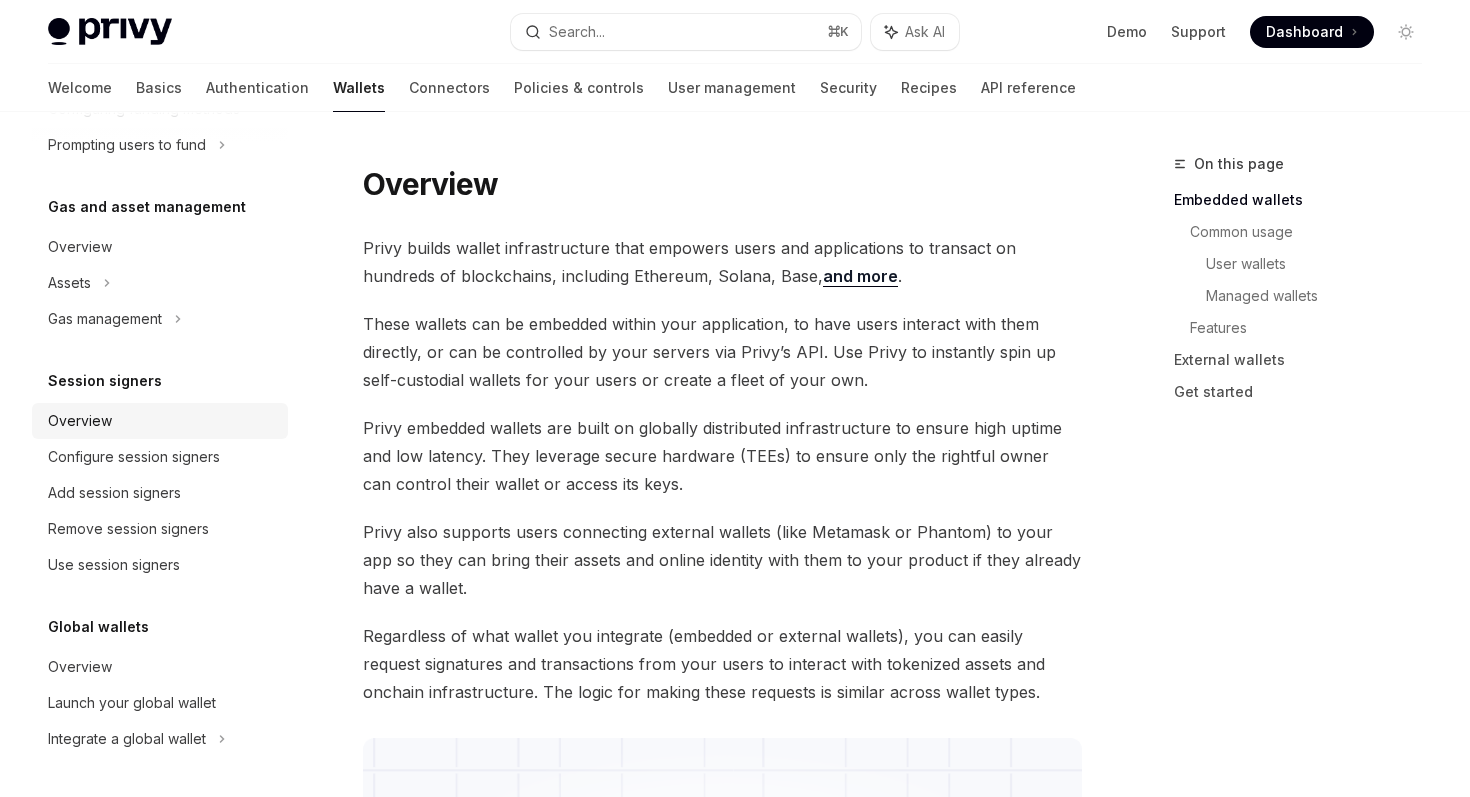 click on "Overview" at bounding box center (162, 421) 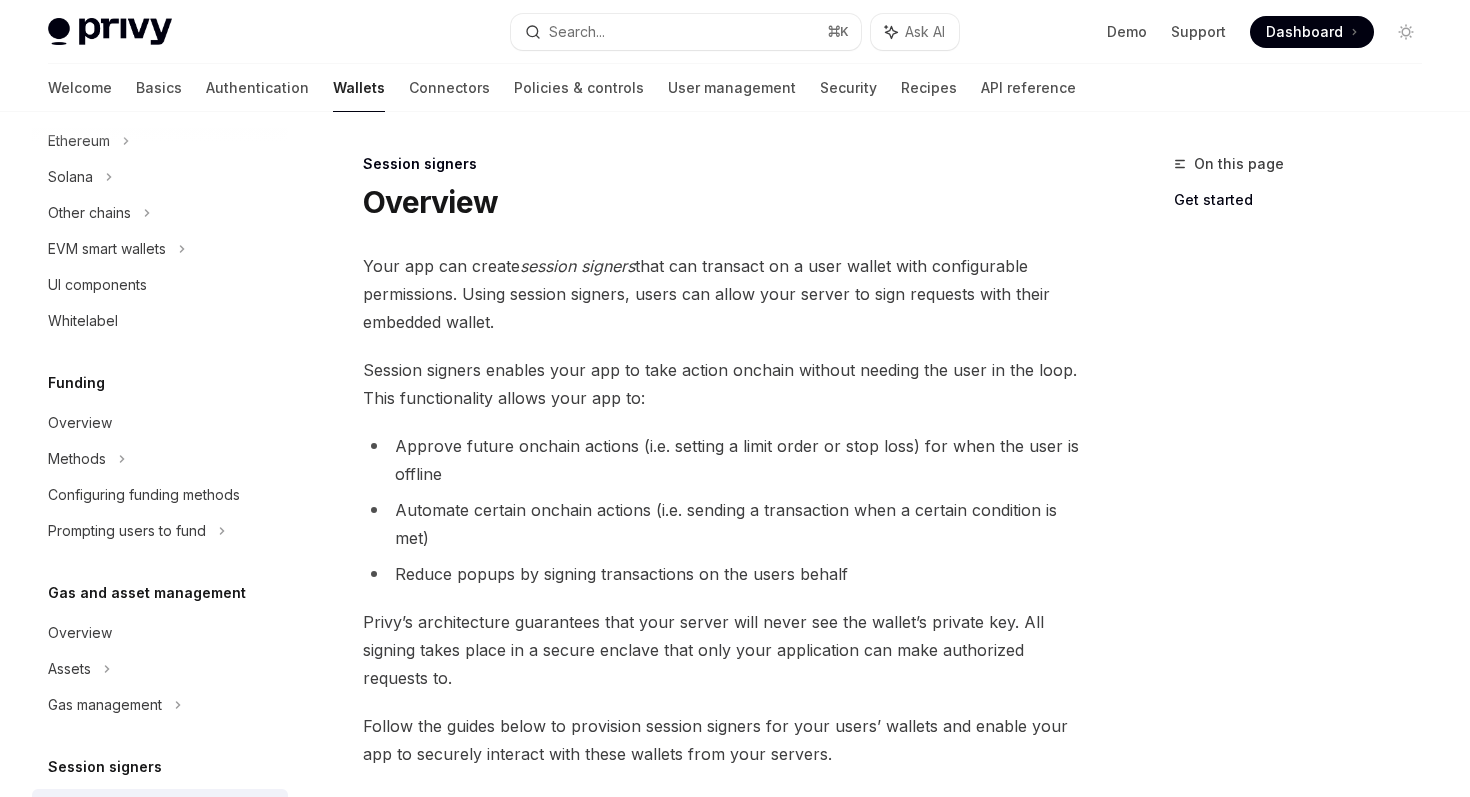 scroll, scrollTop: 801, scrollLeft: 0, axis: vertical 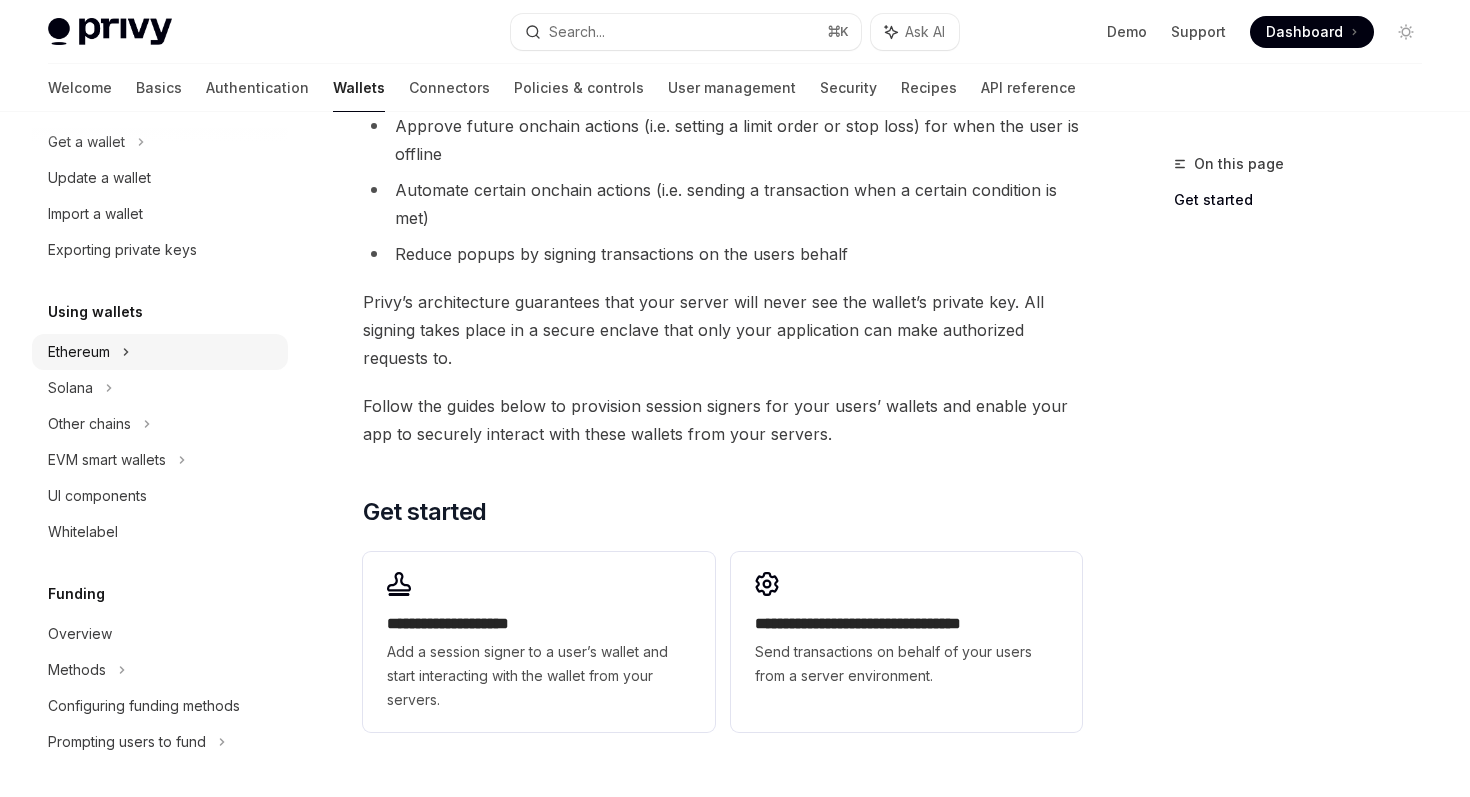 click on "Ethereum" at bounding box center [160, 106] 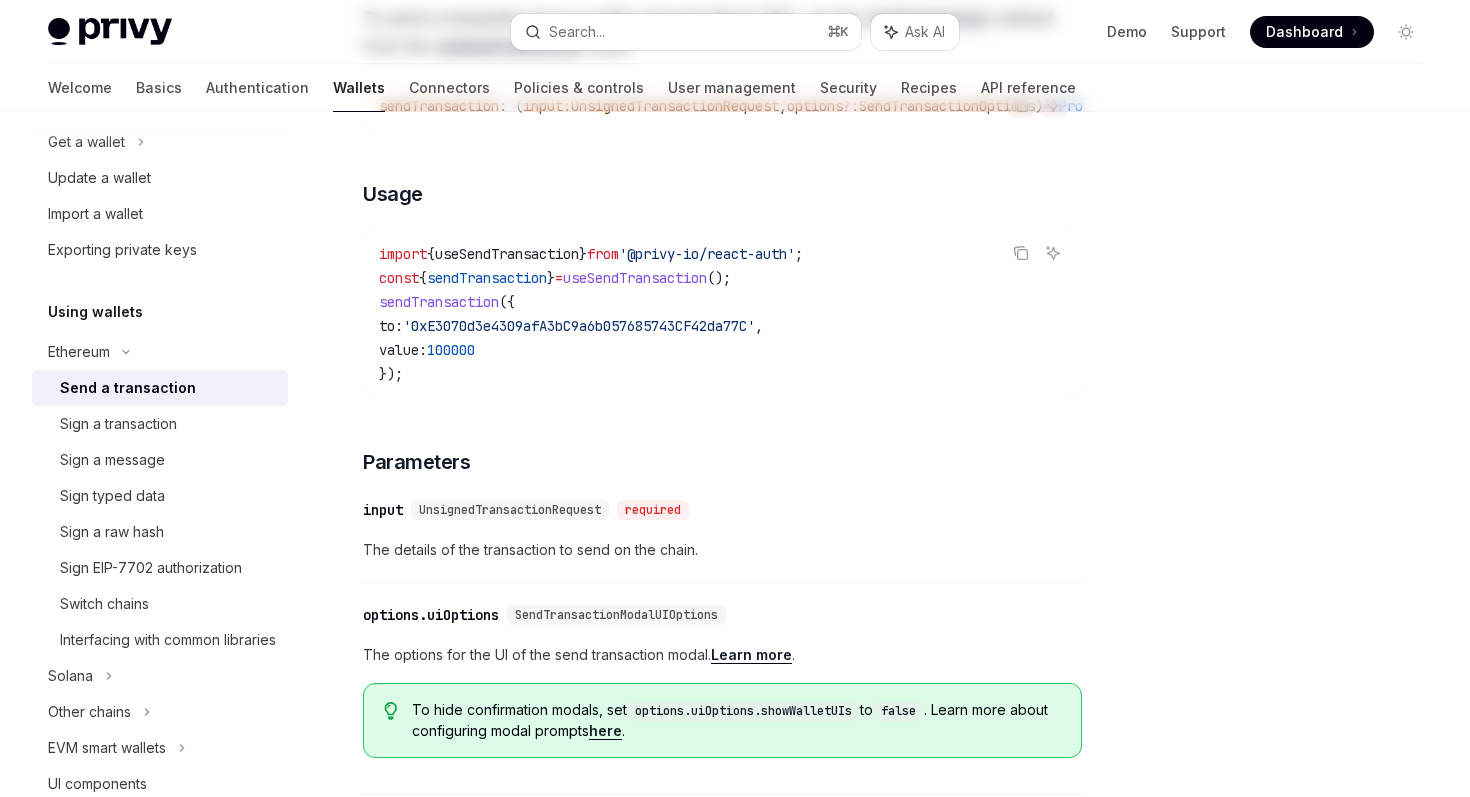 scroll, scrollTop: 0, scrollLeft: 0, axis: both 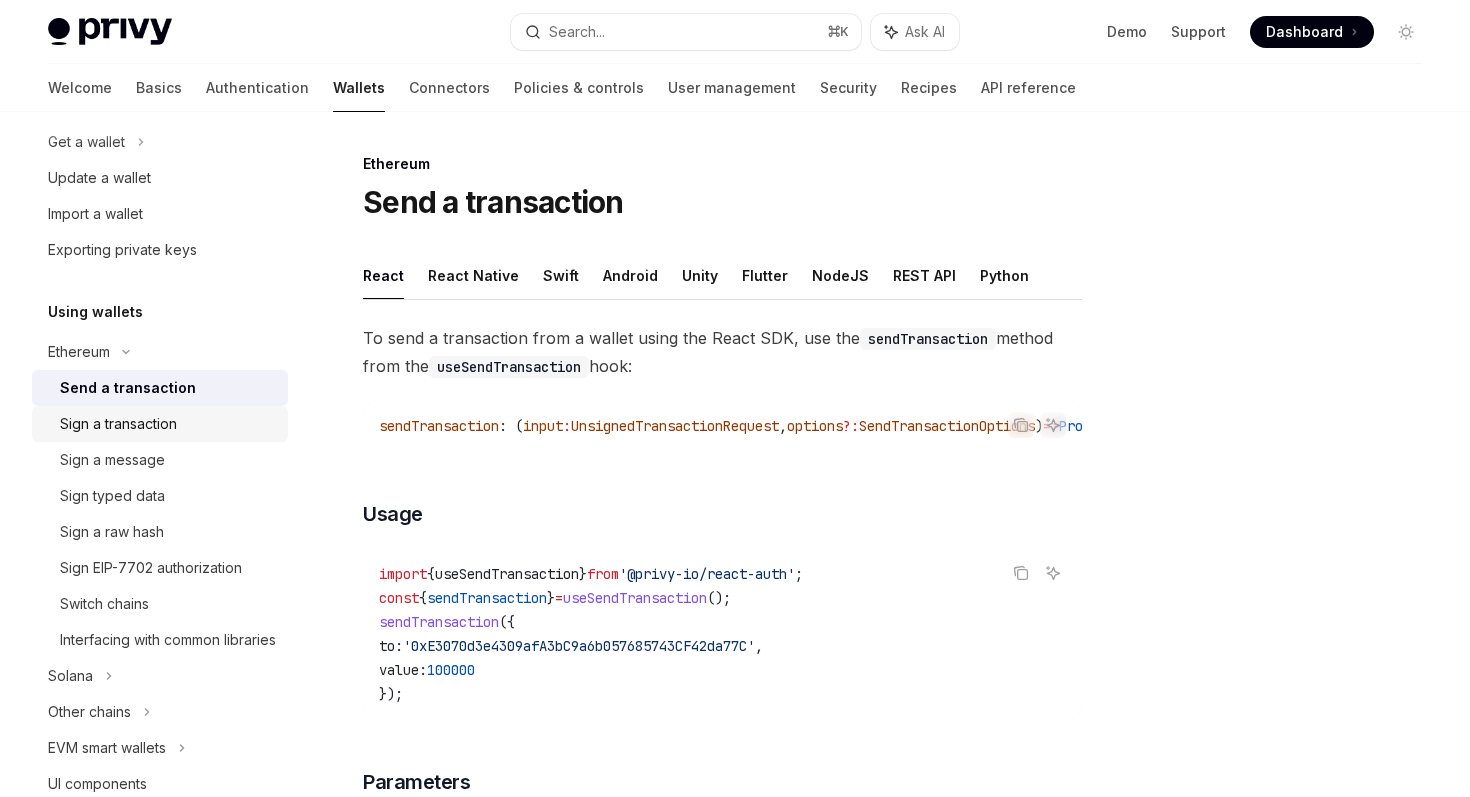 click on "Sign a transaction" at bounding box center (118, 424) 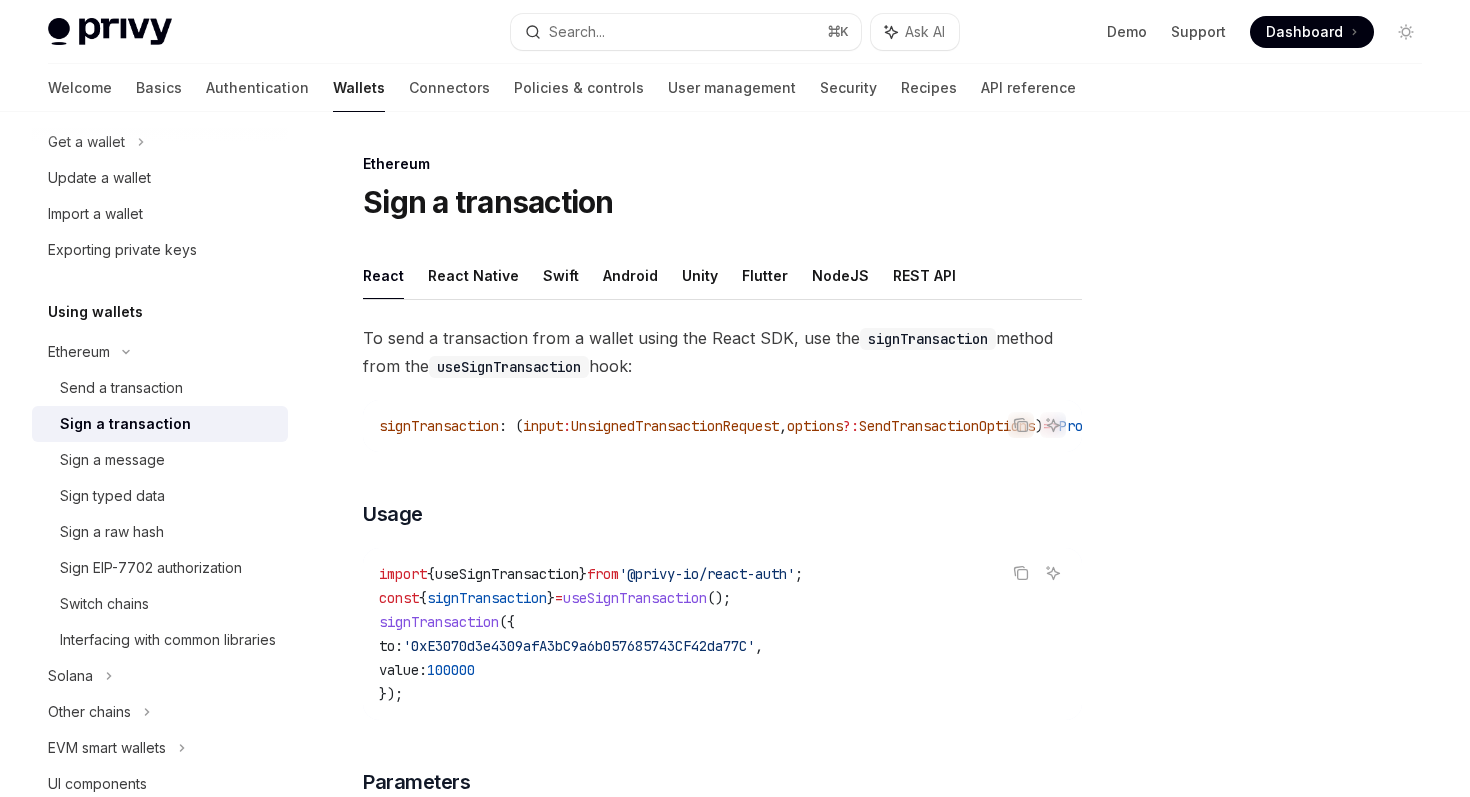 click on "To send a transaction from a wallet using the React SDK, use the  signTransaction  method from the  useSignTransaction  hook:" at bounding box center [722, 352] 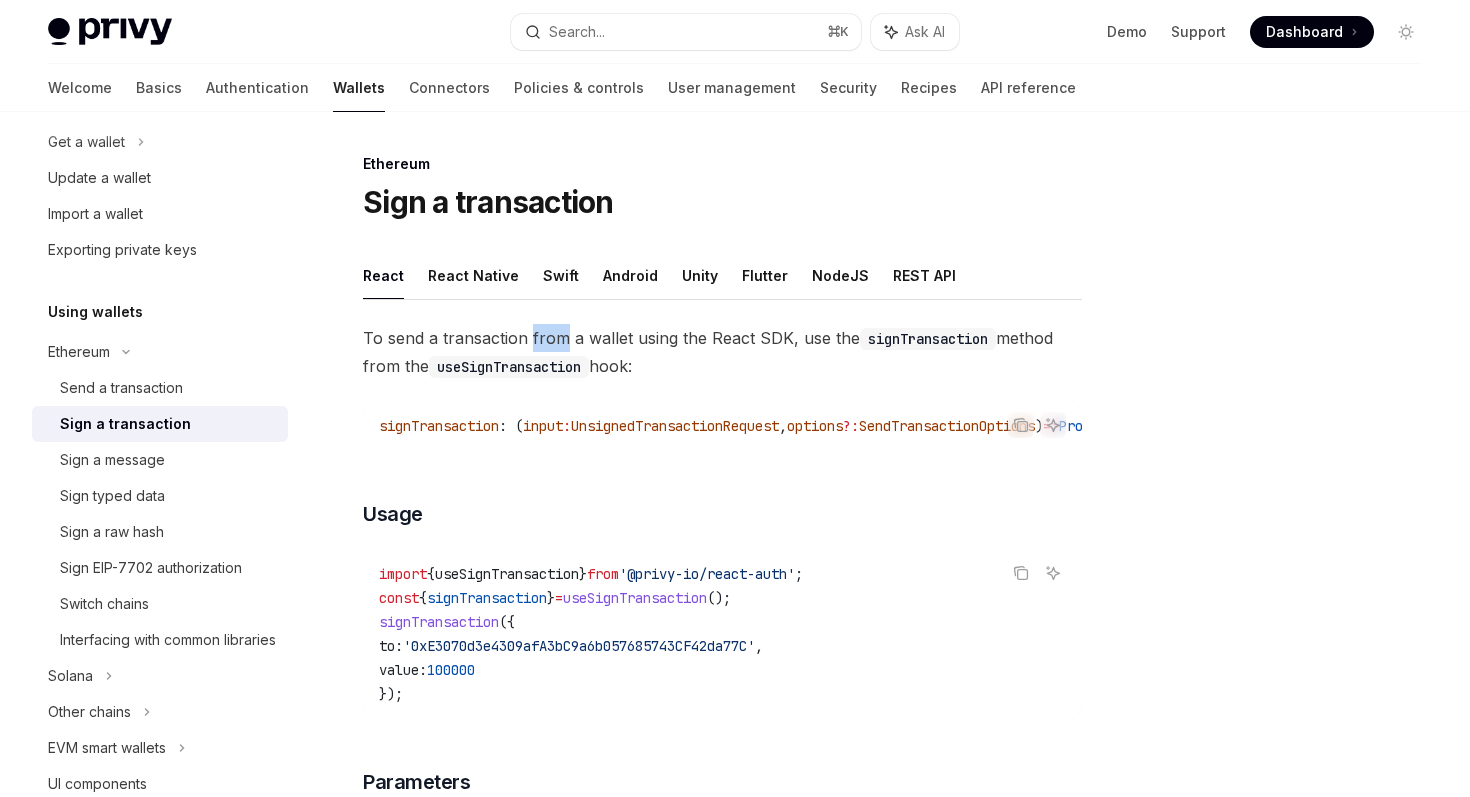 click on "To send a transaction from a wallet using the React SDK, use the  signTransaction  method from the  useSignTransaction  hook:" at bounding box center [722, 352] 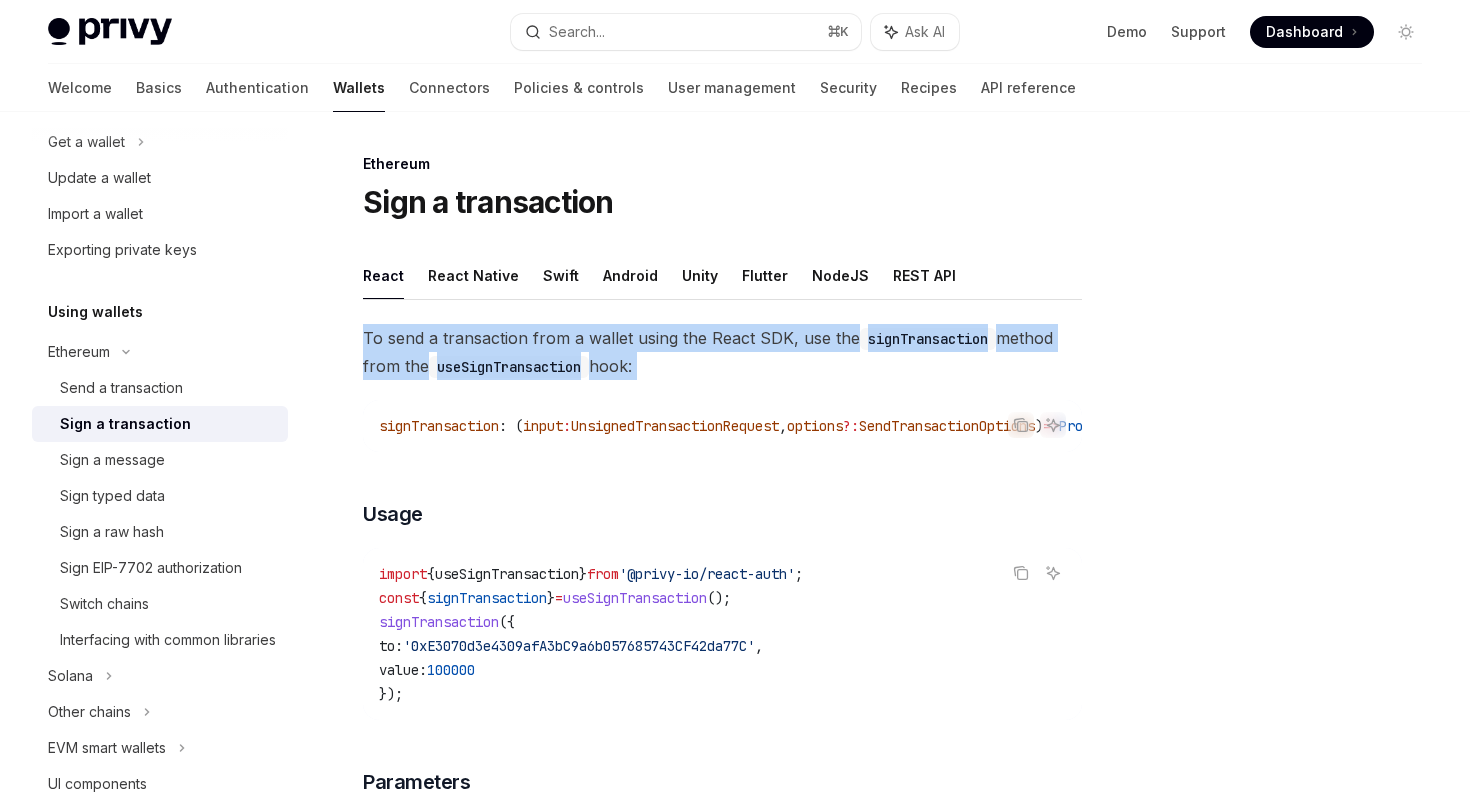 click on "To send a transaction from a wallet using the React SDK, use the  signTransaction  method from the  useSignTransaction  hook:" at bounding box center (722, 352) 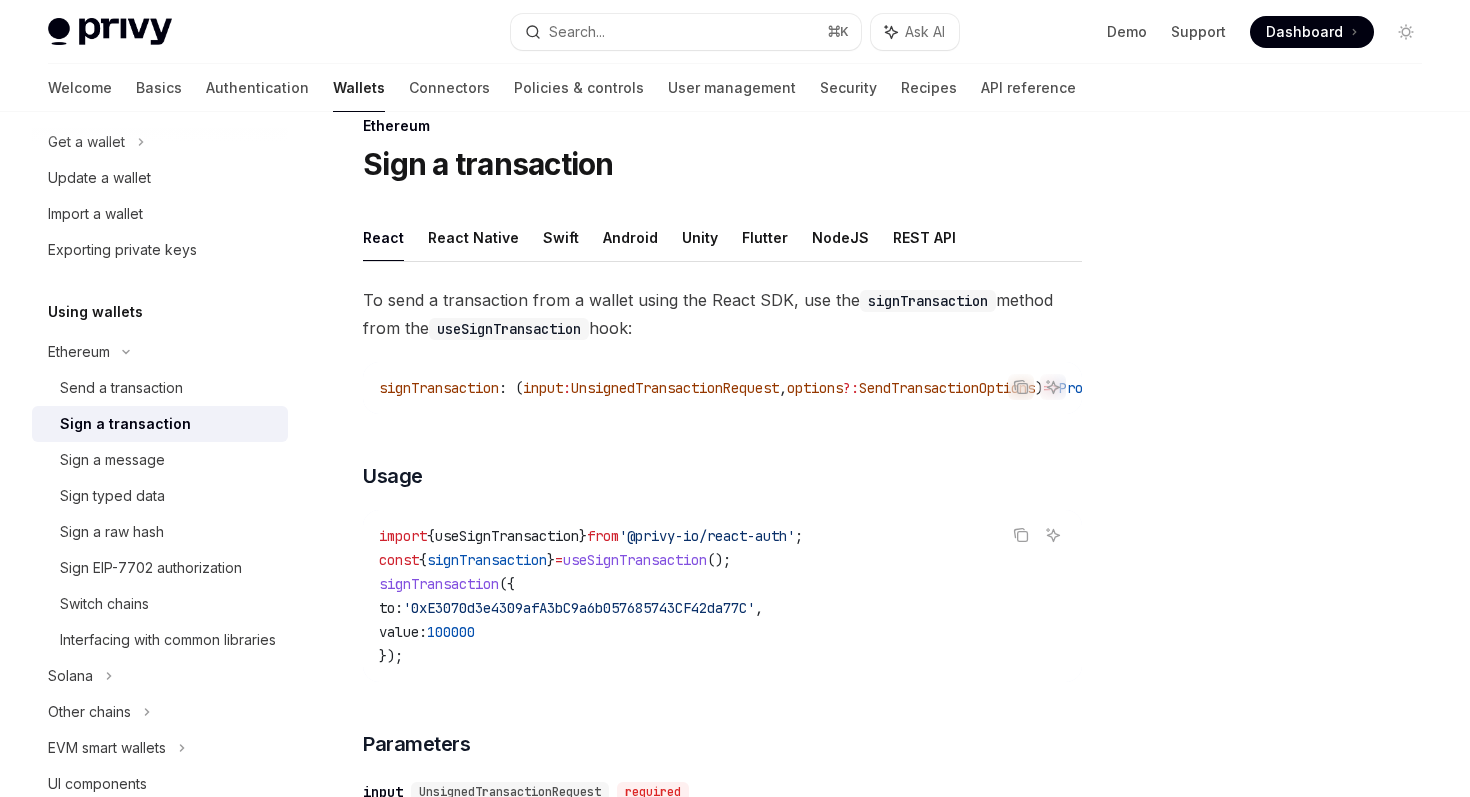 scroll, scrollTop: 40, scrollLeft: 0, axis: vertical 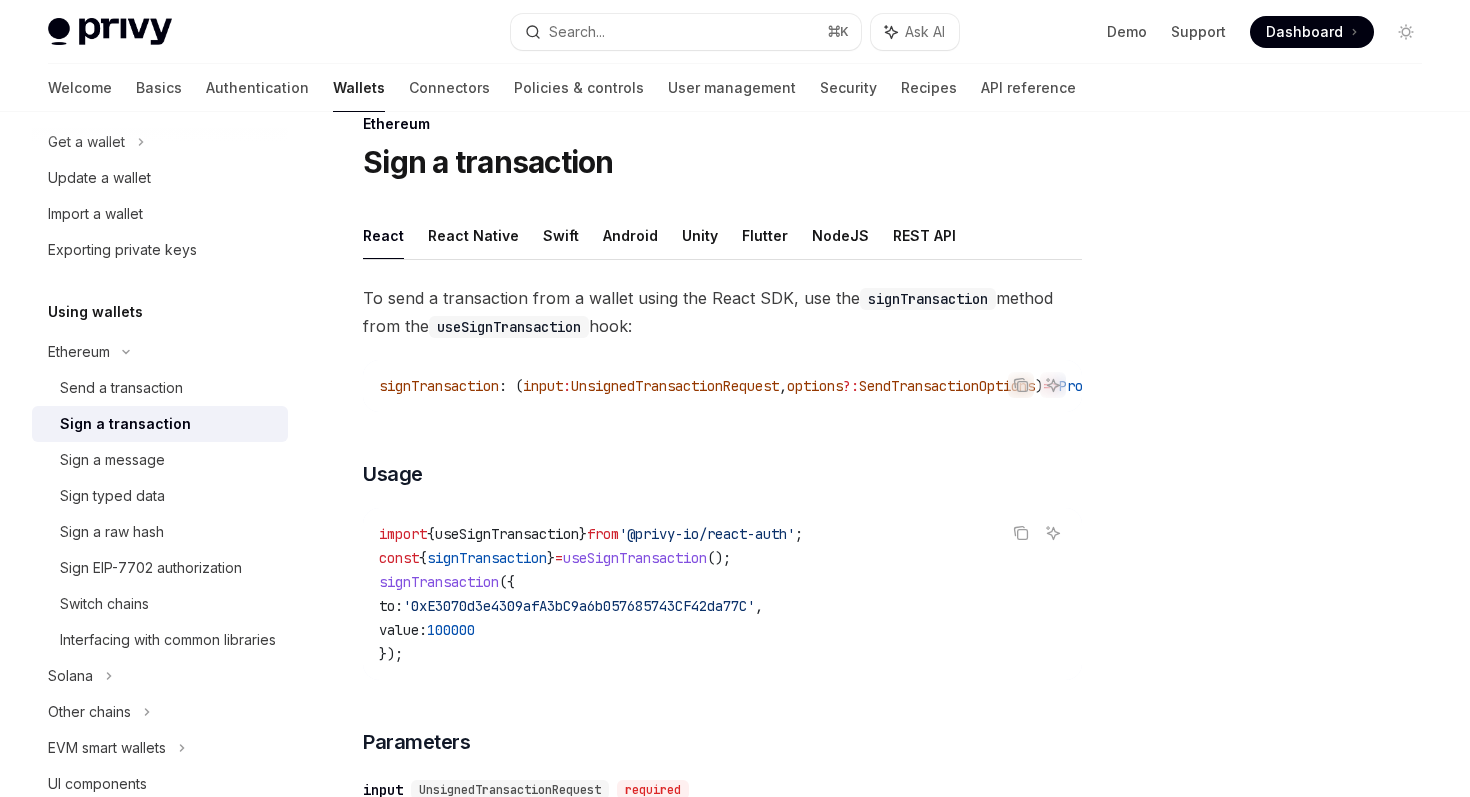 click on "UnsignedTransactionRequest" at bounding box center (675, 386) 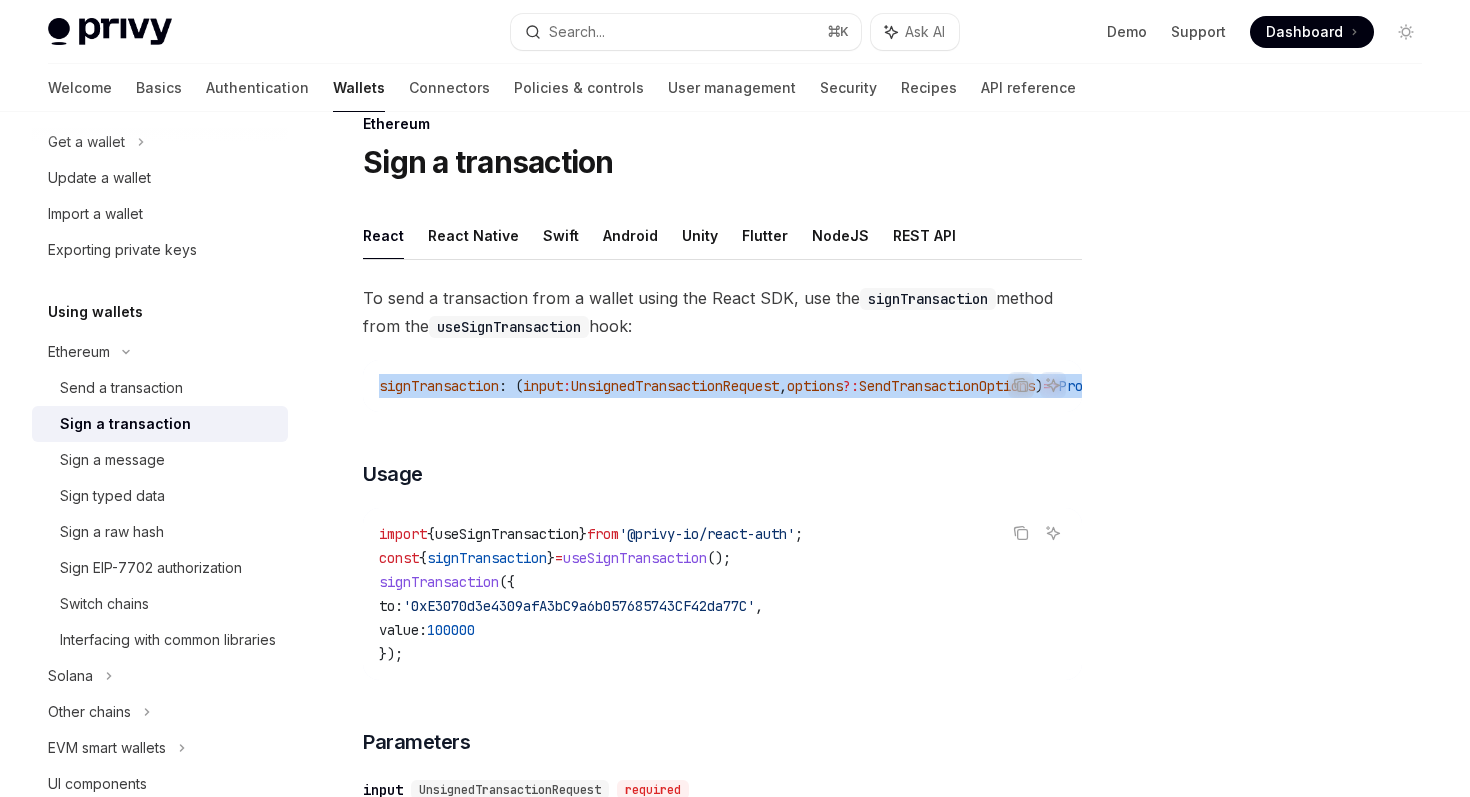 click on "options" at bounding box center (815, 386) 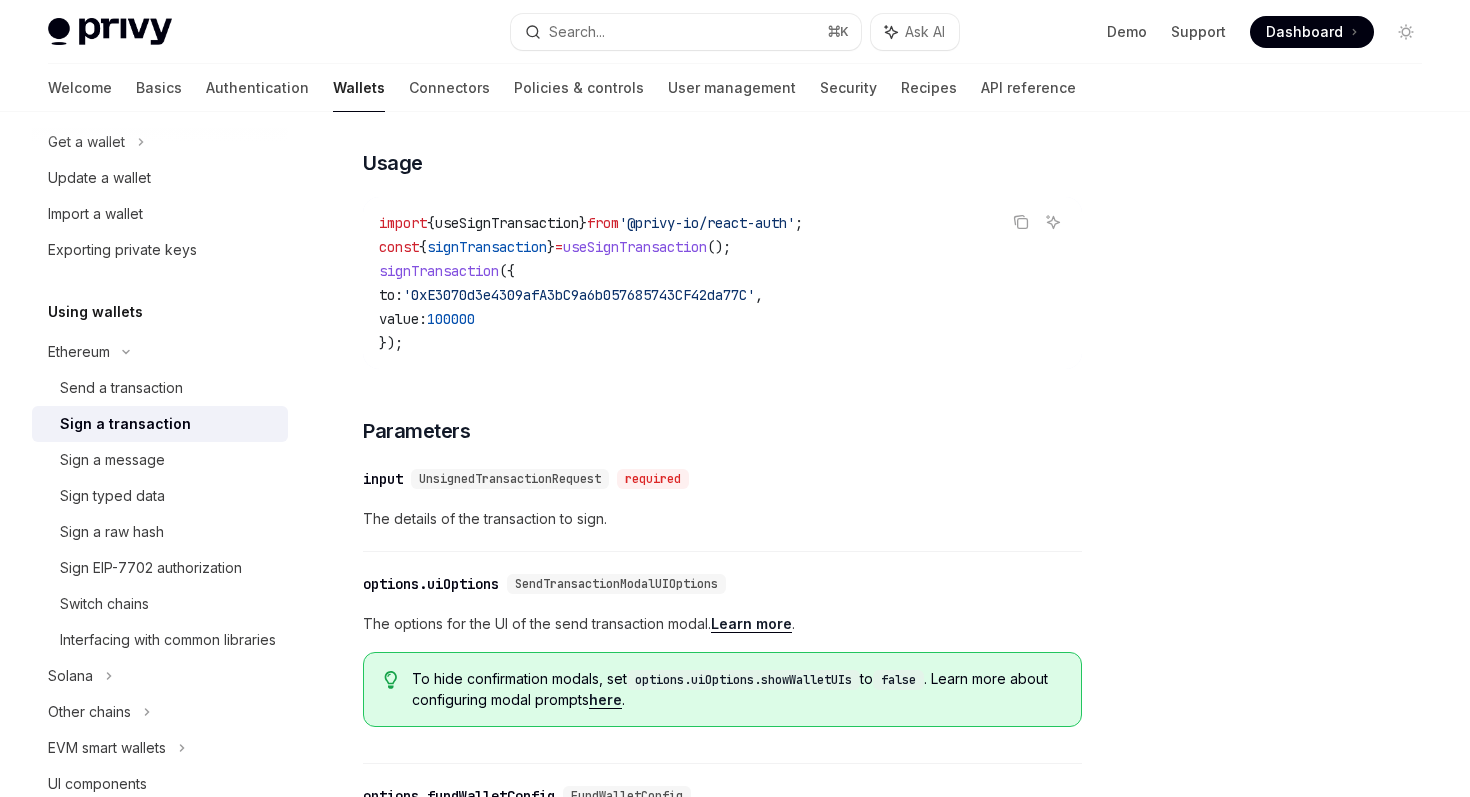 scroll, scrollTop: 242, scrollLeft: 0, axis: vertical 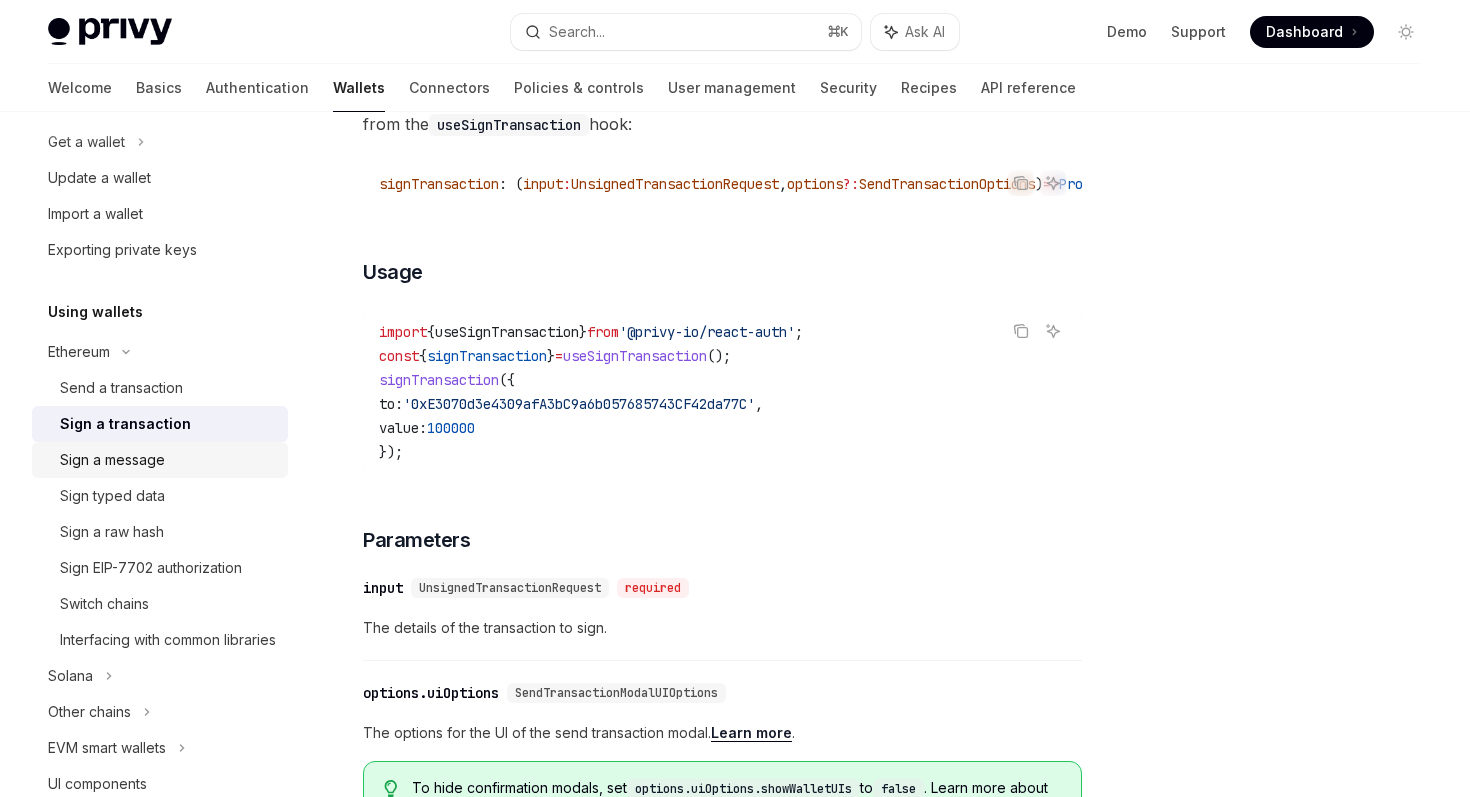 click on "Sign a message" at bounding box center [112, 460] 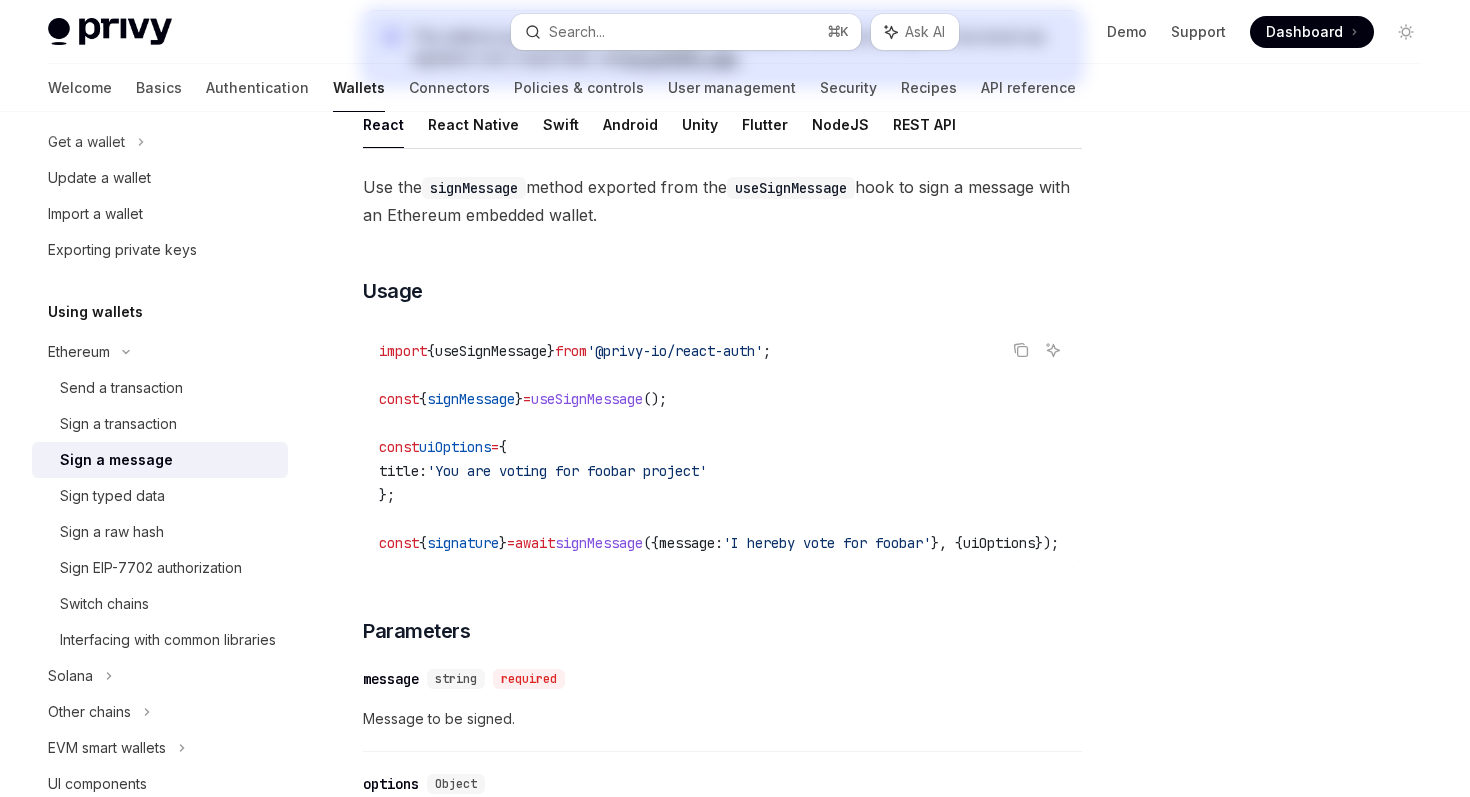 scroll, scrollTop: 0, scrollLeft: 0, axis: both 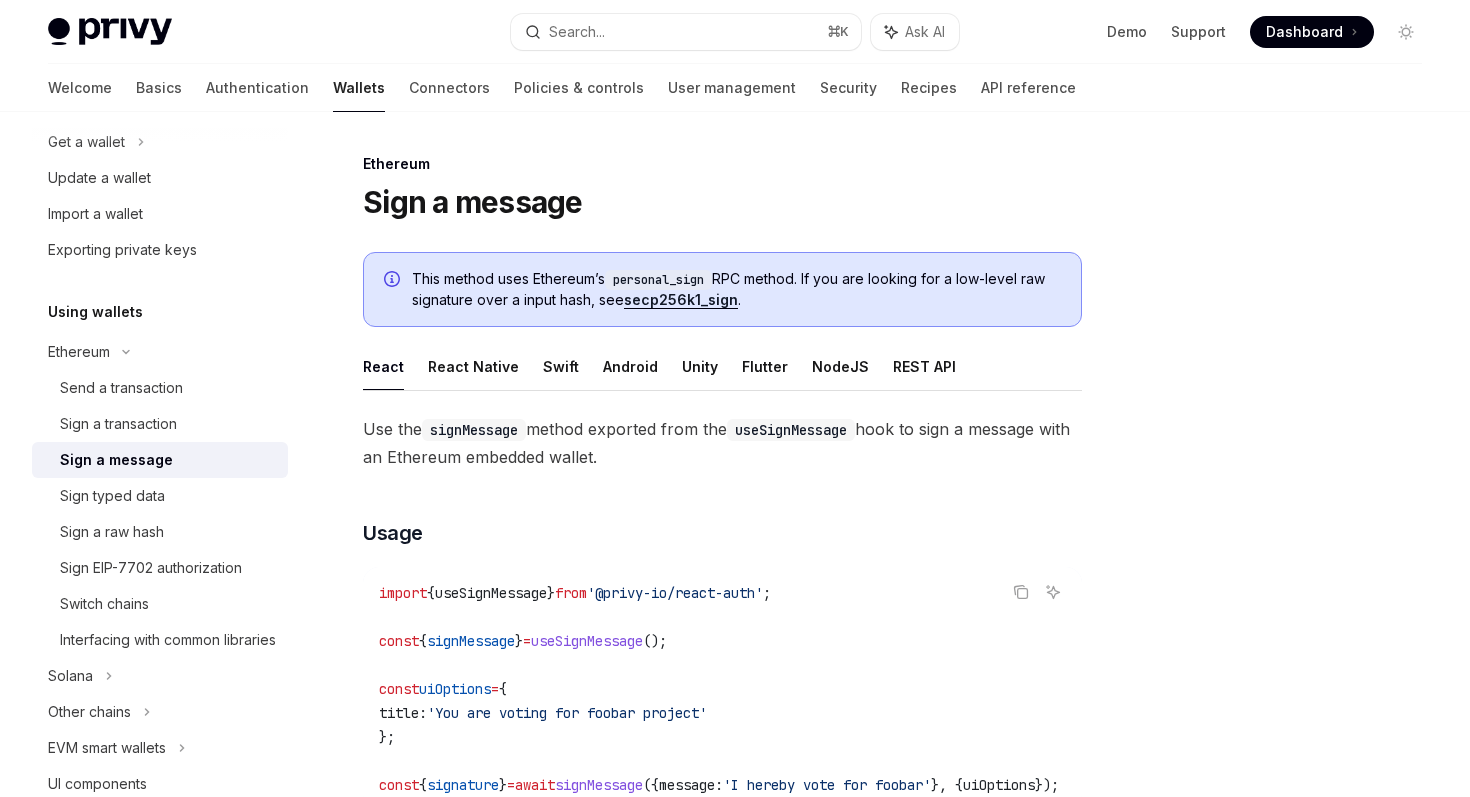 click on "Use the  signMessage  method exported from the  useSignMessage  hook to sign a message with an Ethereum embedded wallet." at bounding box center [722, 443] 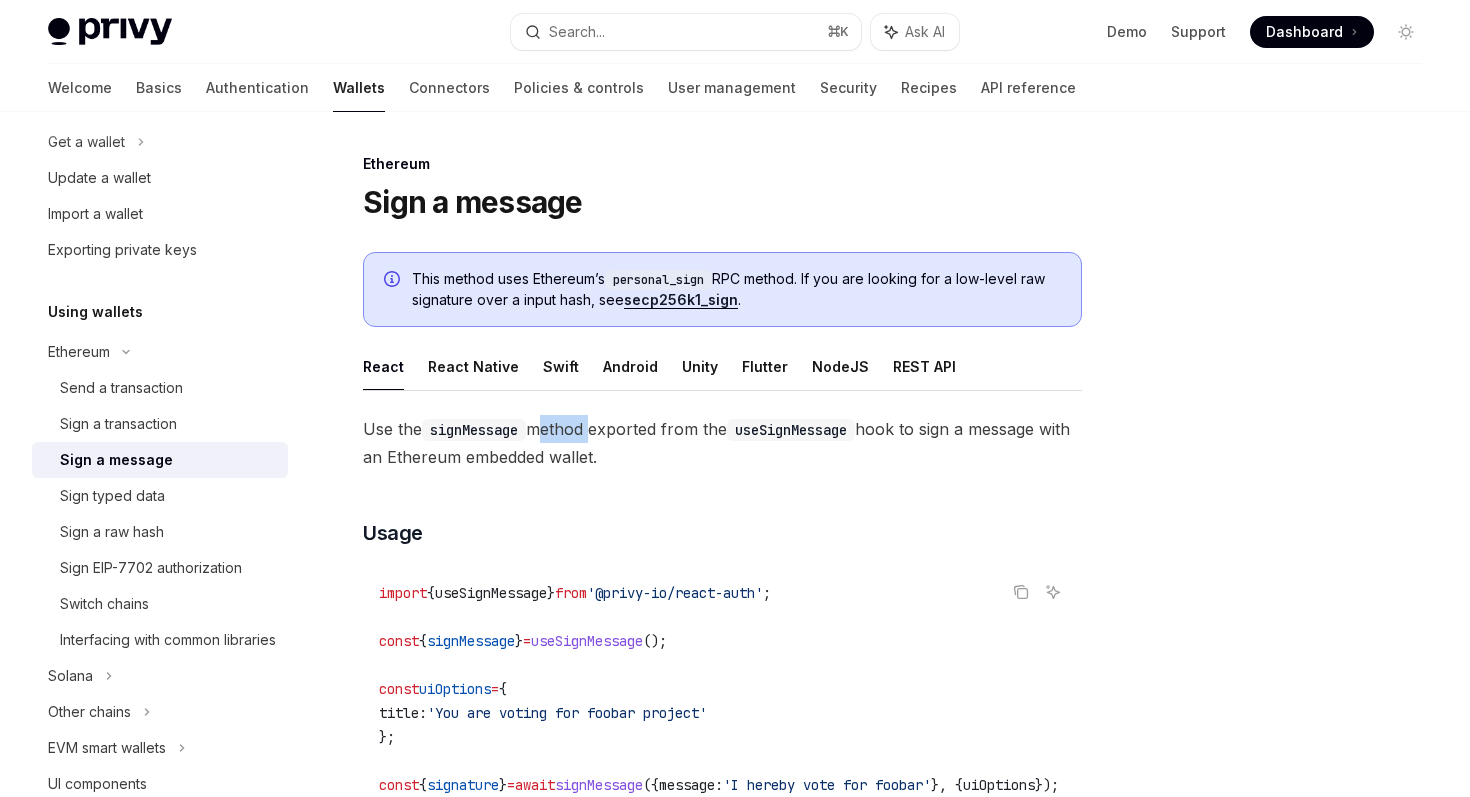 click on "Use the  signMessage  method exported from the  useSignMessage  hook to sign a message with an Ethereum embedded wallet." at bounding box center (722, 443) 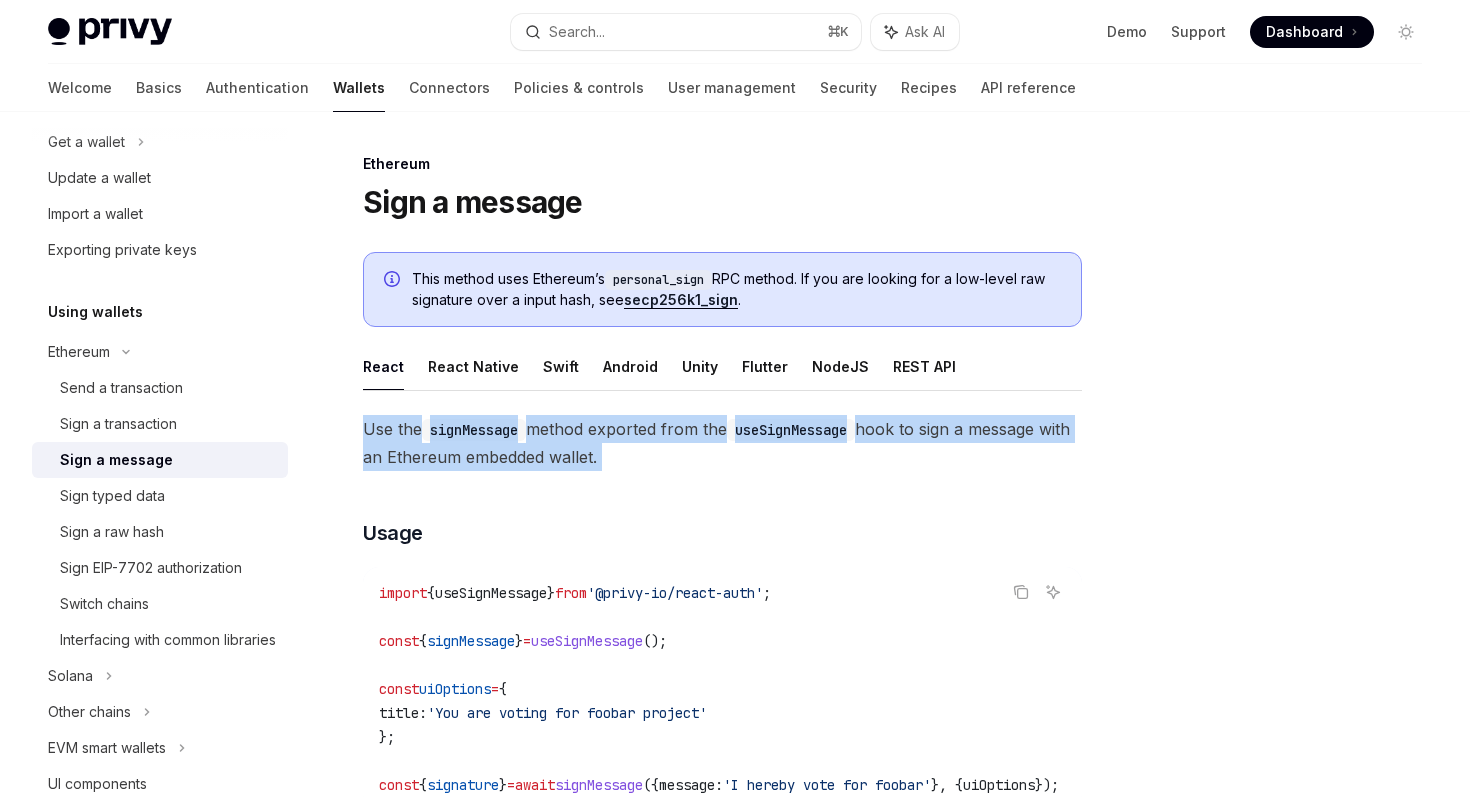click on "Use the  signMessage  method exported from the  useSignMessage  hook to sign a message with an Ethereum embedded wallet." at bounding box center [722, 443] 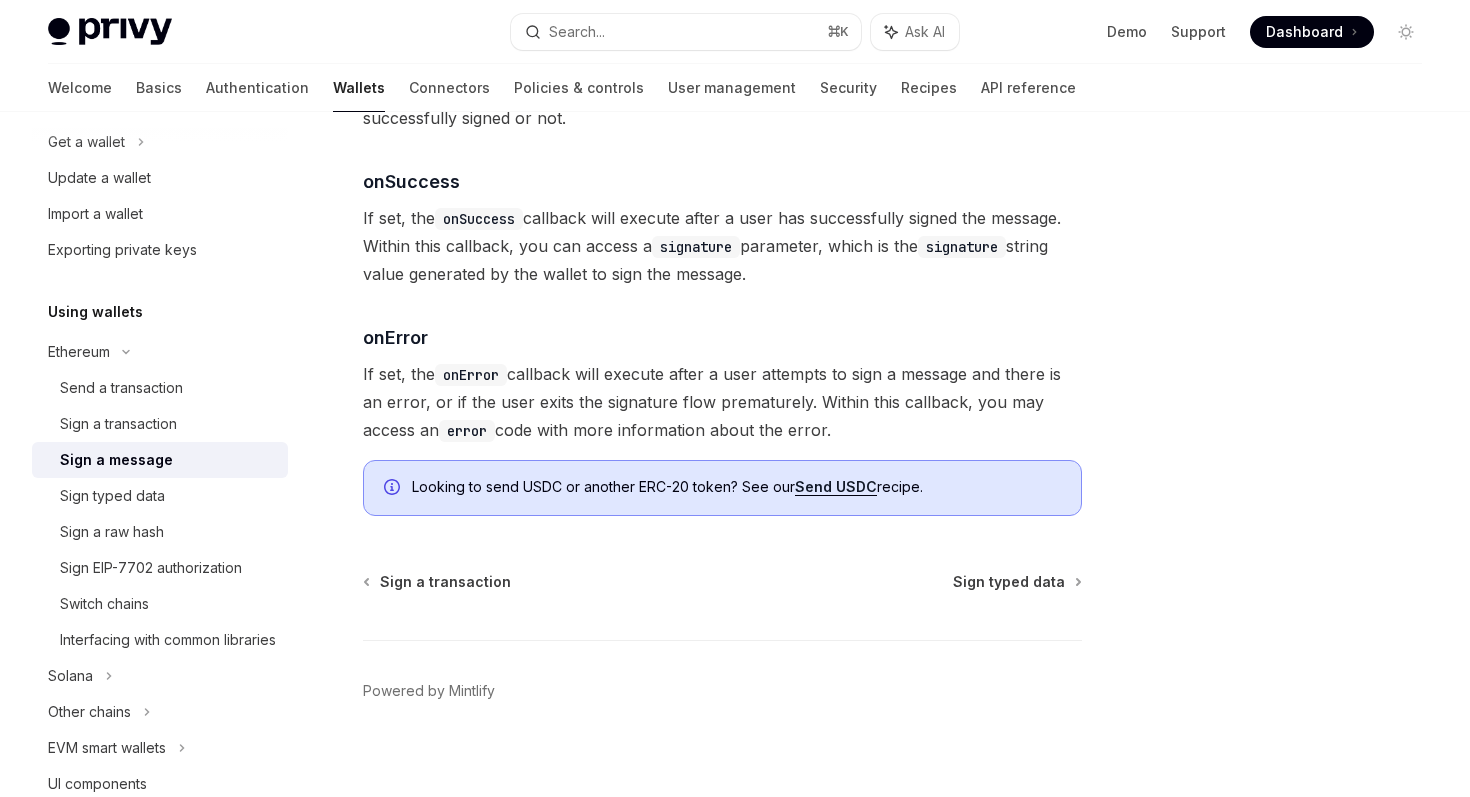 scroll, scrollTop: 2269, scrollLeft: 0, axis: vertical 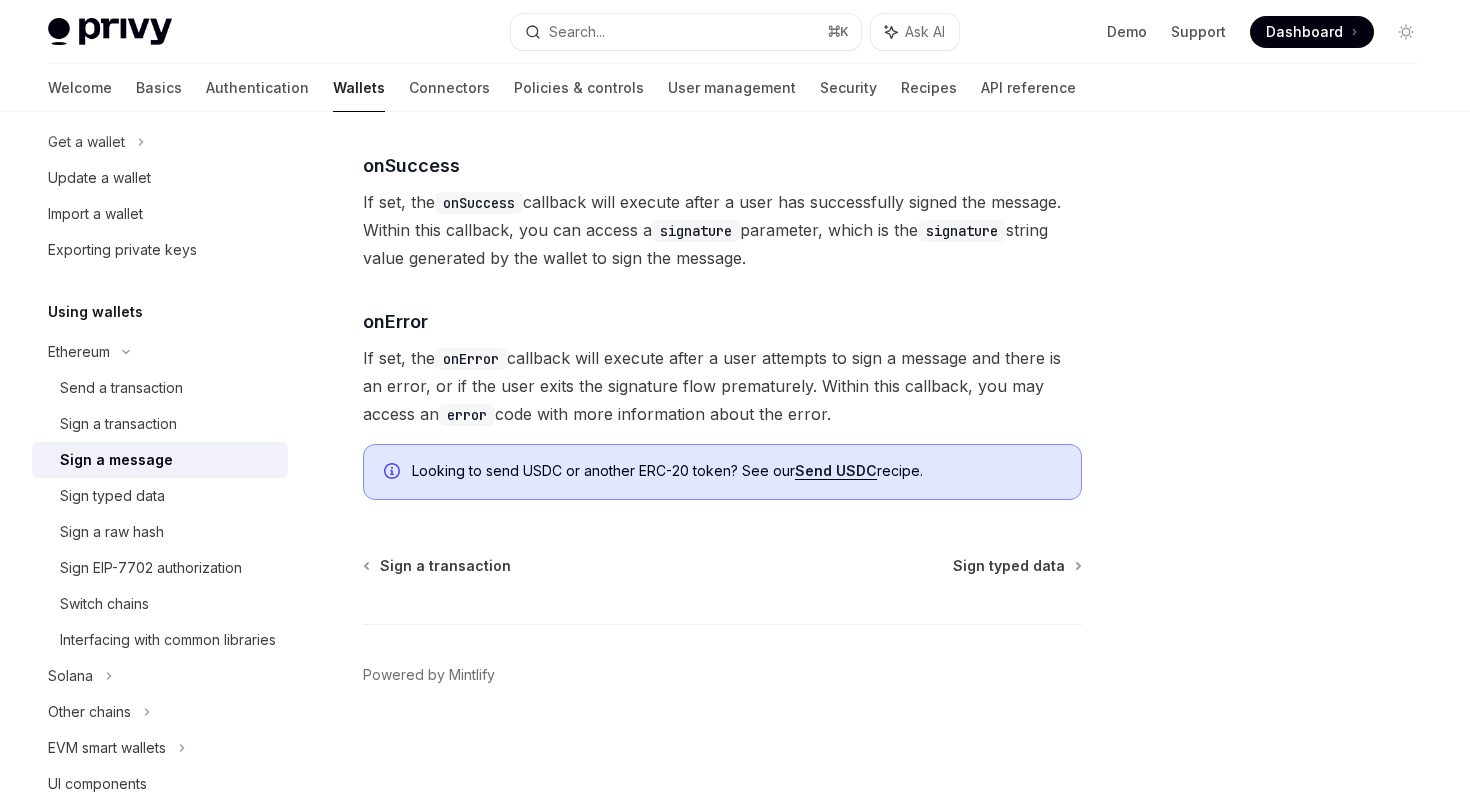 click on "If set, the  onError  callback will execute after a user attempts to sign a message and there is an error, or if the user exits the signature flow prematurely. Within this callback, you may access an  error  code with more information about the error." at bounding box center (722, 386) 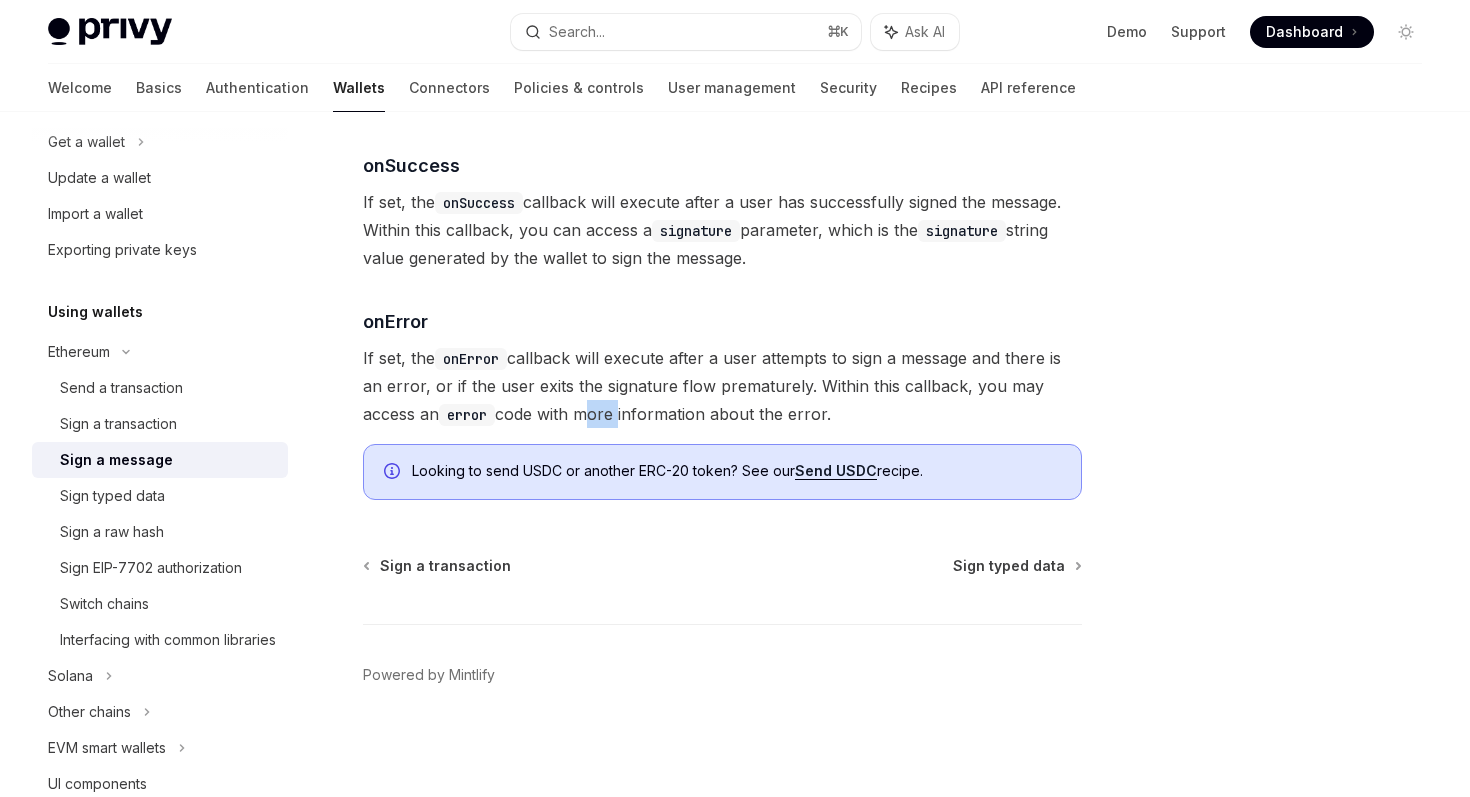 click on "If set, the  onError  callback will execute after a user attempts to sign a message and there is an error, or if the user exits the signature flow prematurely. Within this callback, you may access an  error  code with more information about the error." at bounding box center [722, 386] 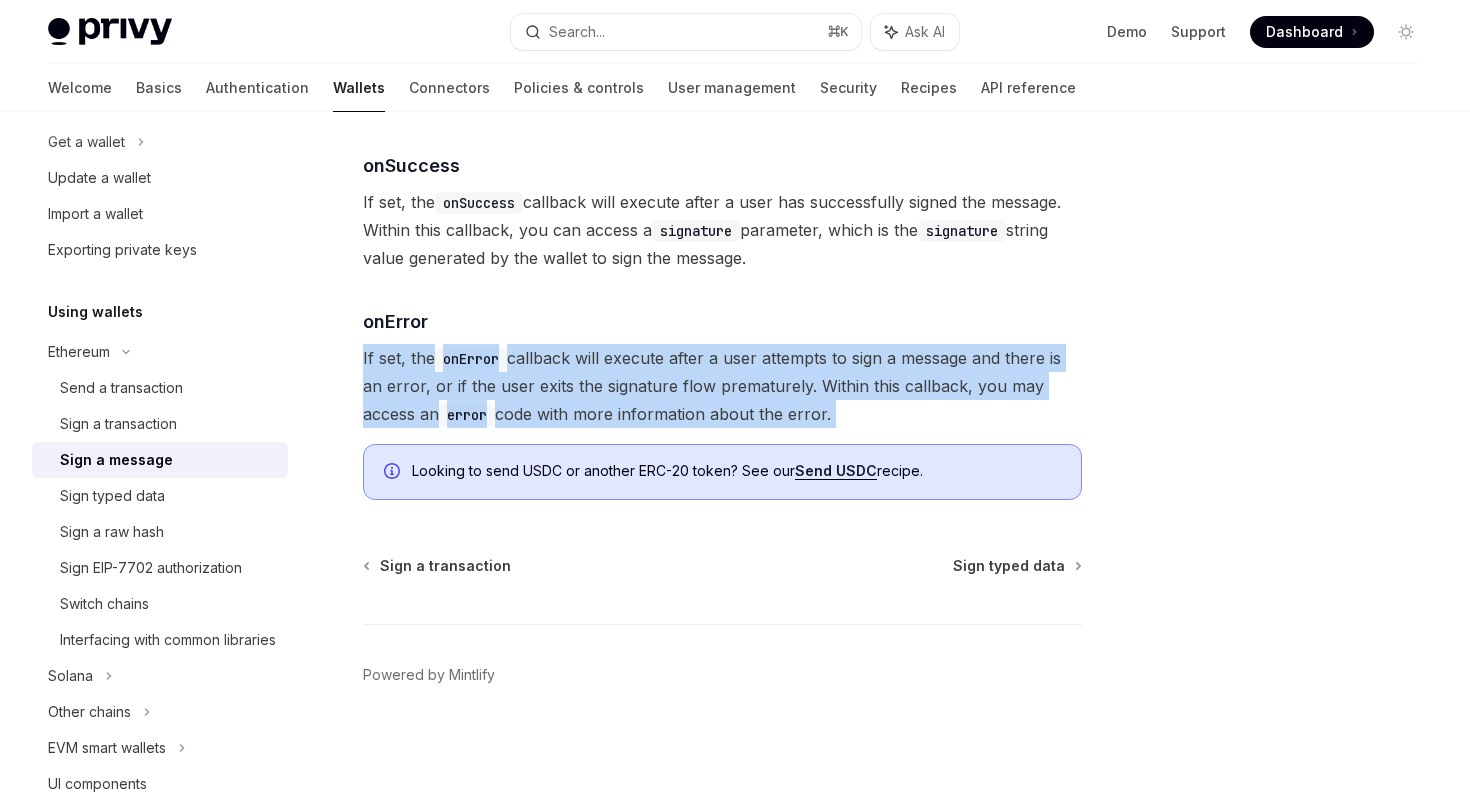 click on "If set, the  onError  callback will execute after a user attempts to sign a message and there is an error, or if the user exits the signature flow prematurely. Within this callback, you may access an  error  code with more information about the error." at bounding box center [722, 386] 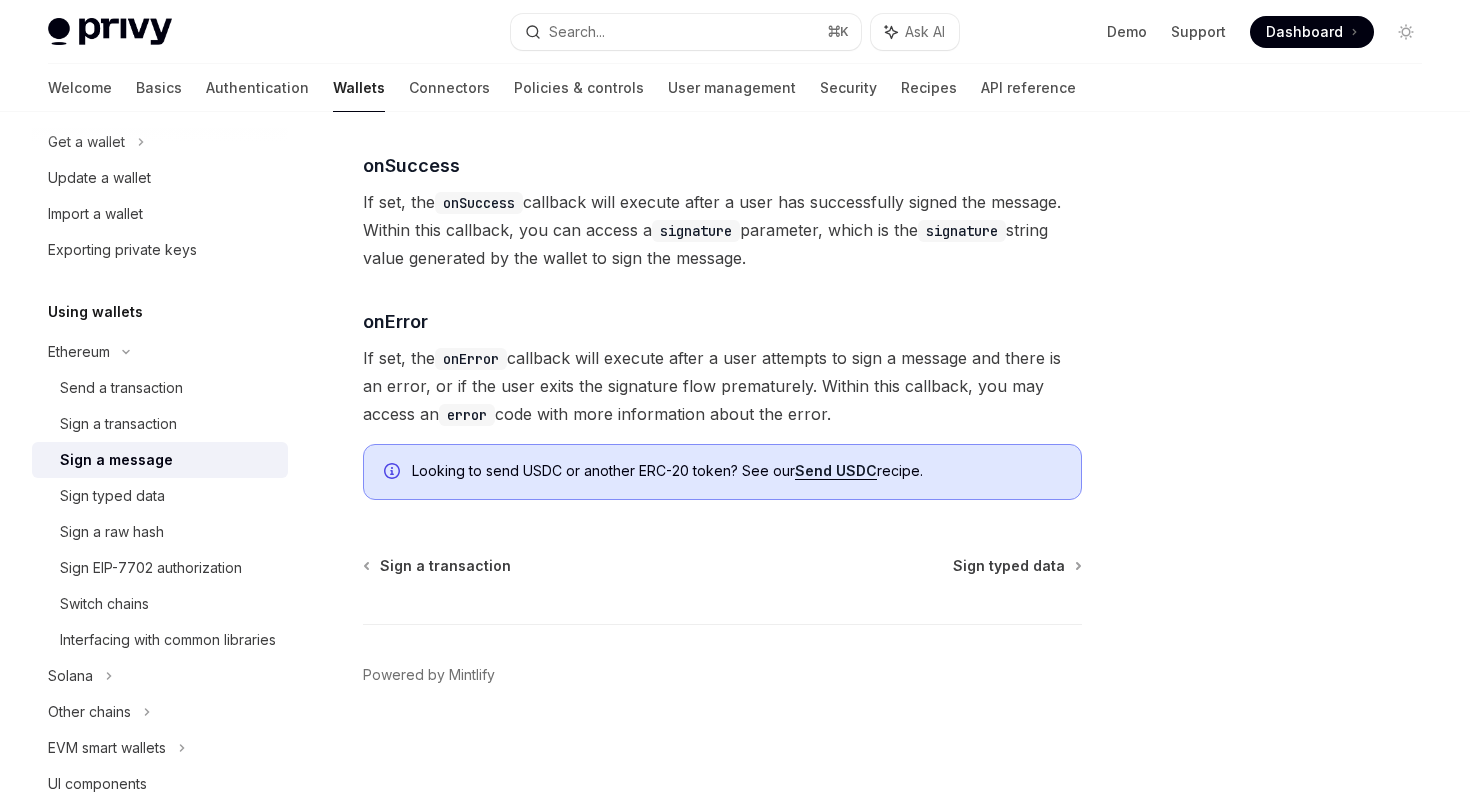 click on "If set, the  onError  callback will execute after a user attempts to sign a message and there is an error, or if the user exits the signature flow prematurely. Within this callback, you may access an  error  code with more information about the error." at bounding box center [722, 386] 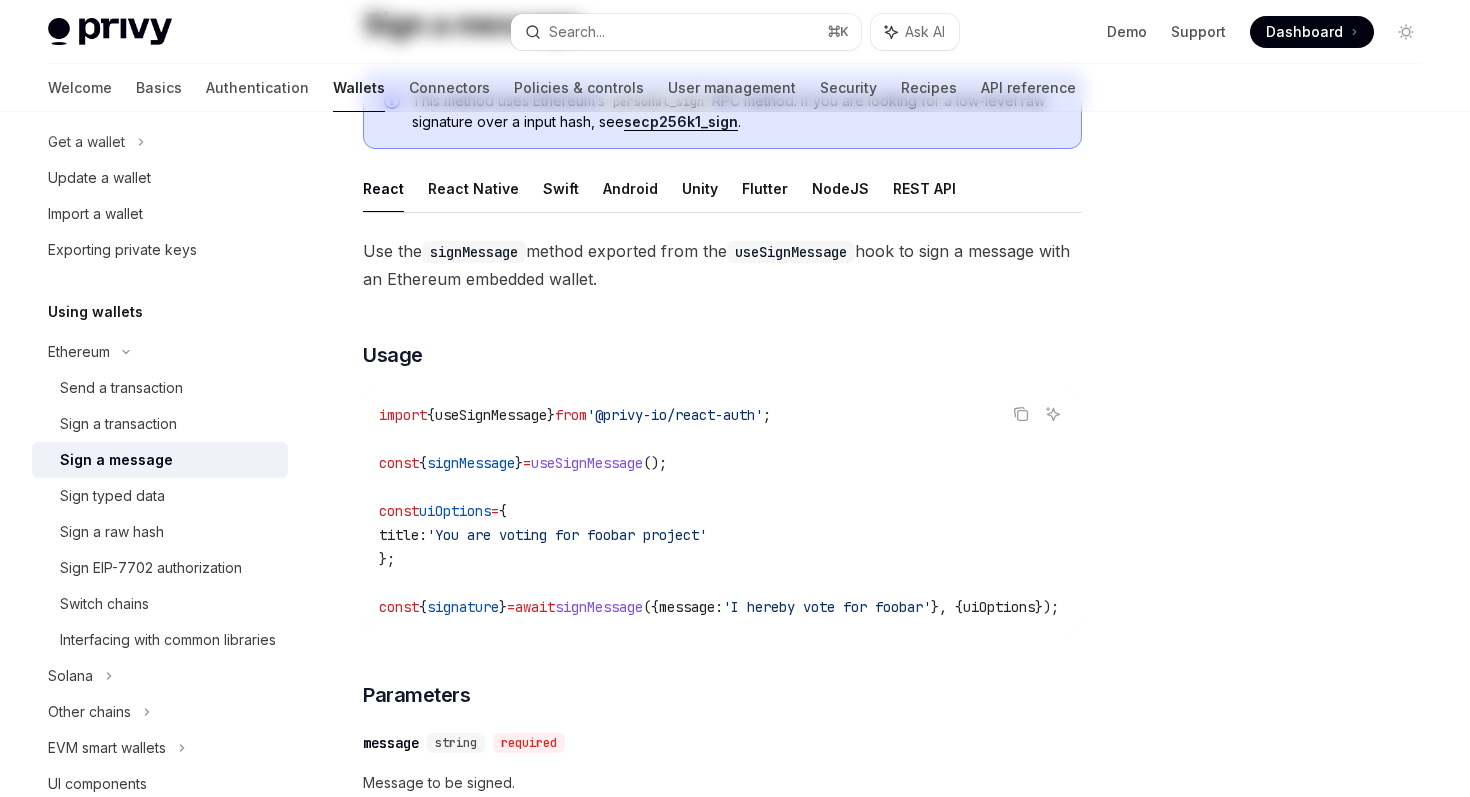 scroll, scrollTop: 0, scrollLeft: 0, axis: both 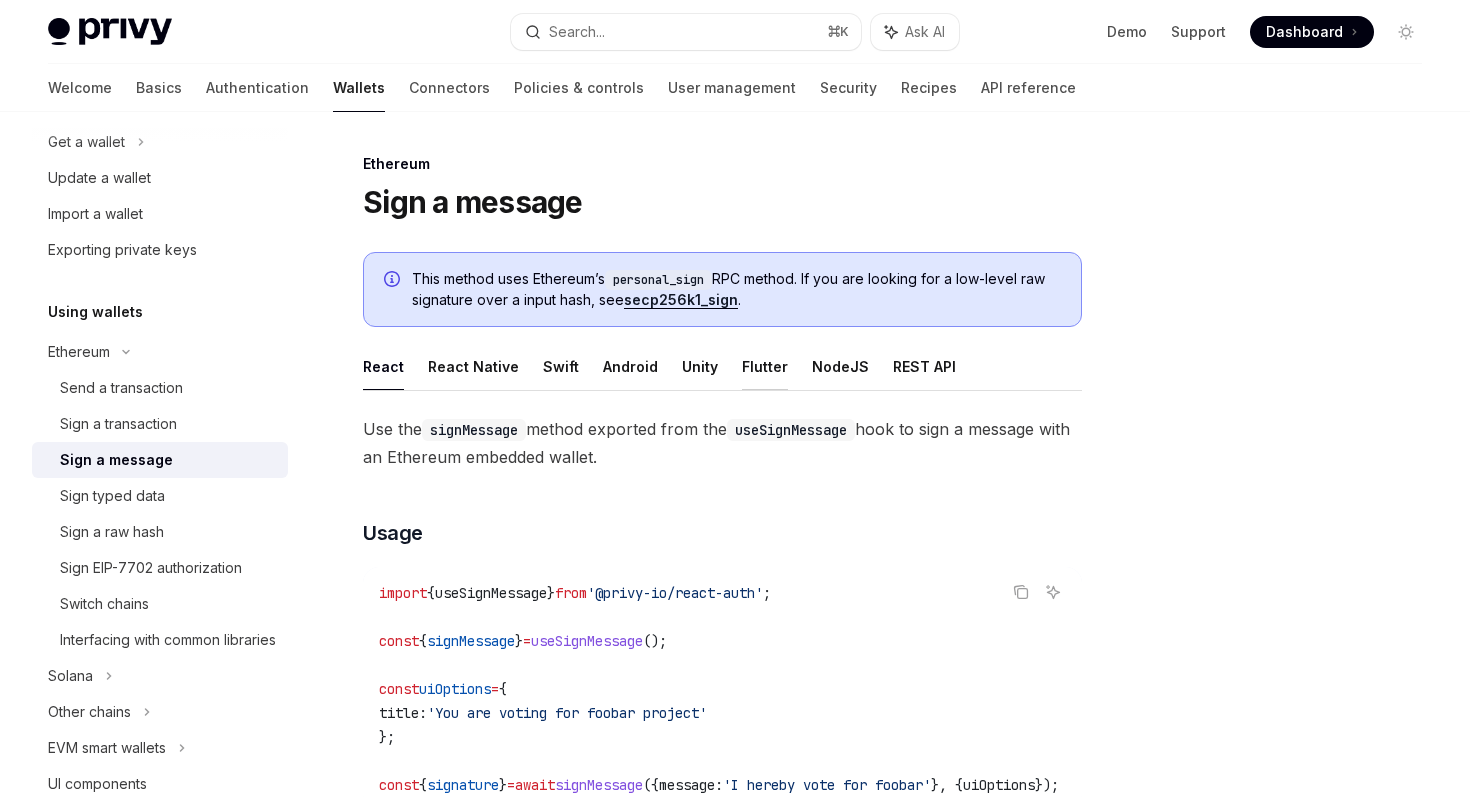 click on "Flutter" at bounding box center [765, 366] 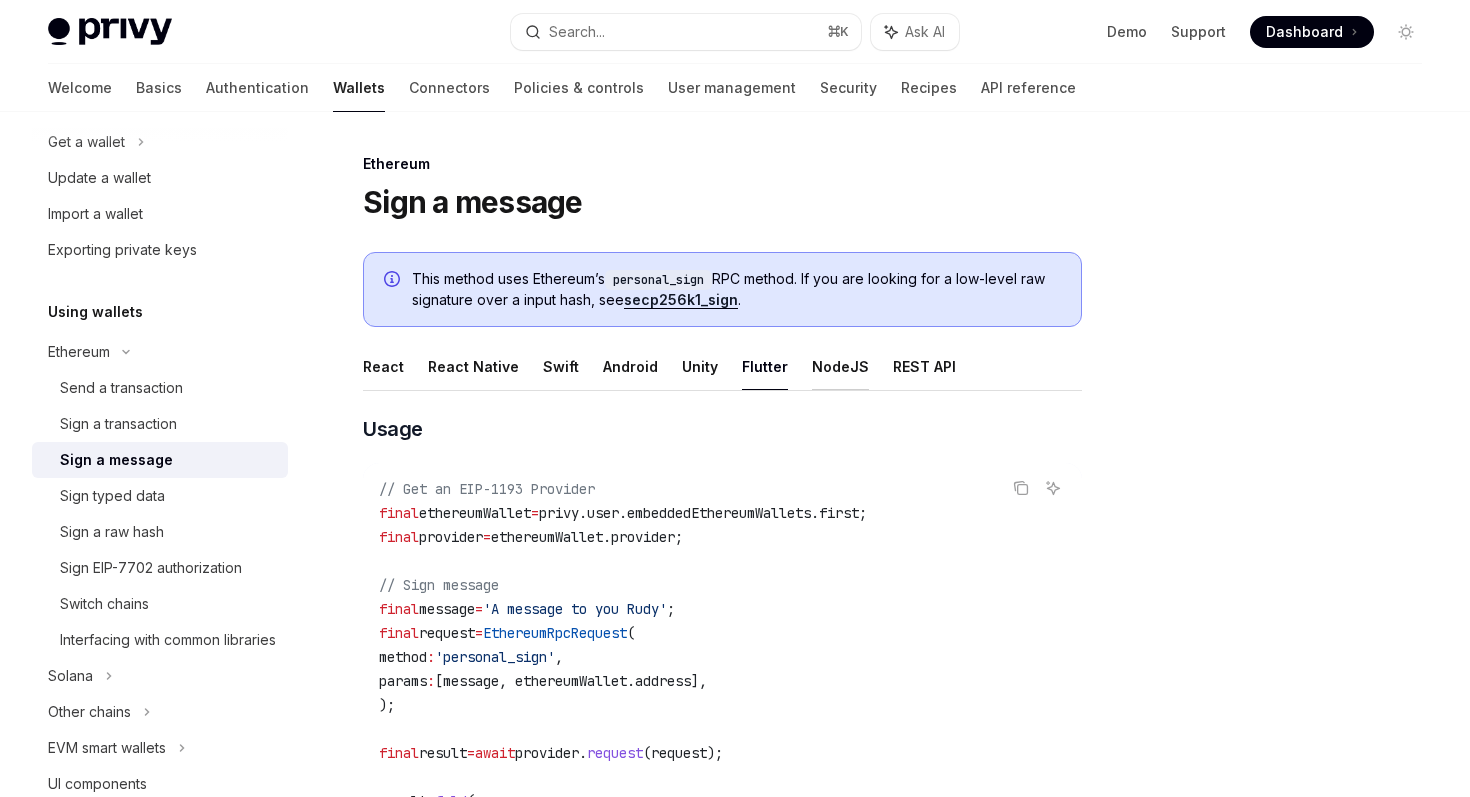 click on "NodeJS" at bounding box center [840, 366] 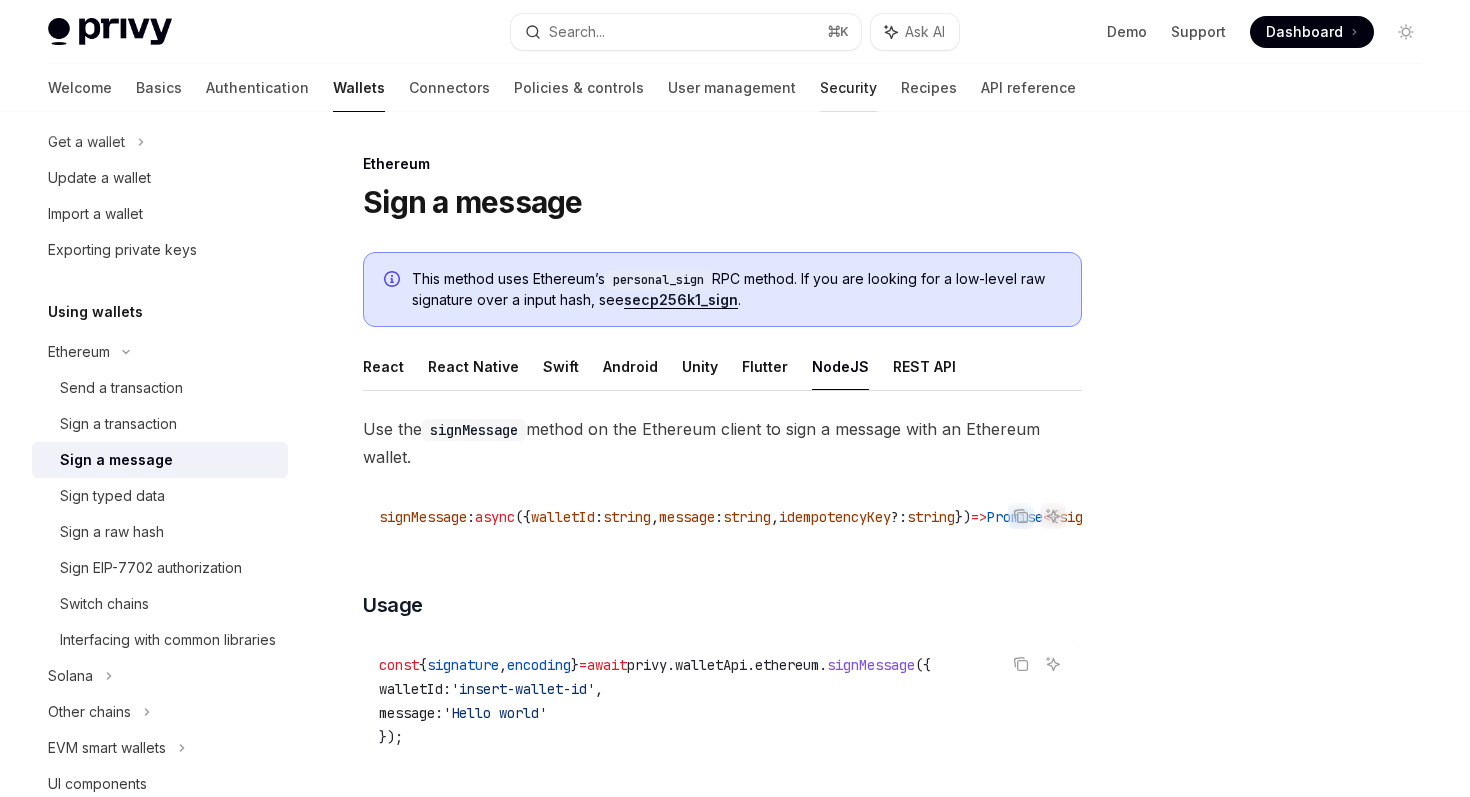 click on "Security" at bounding box center [848, 88] 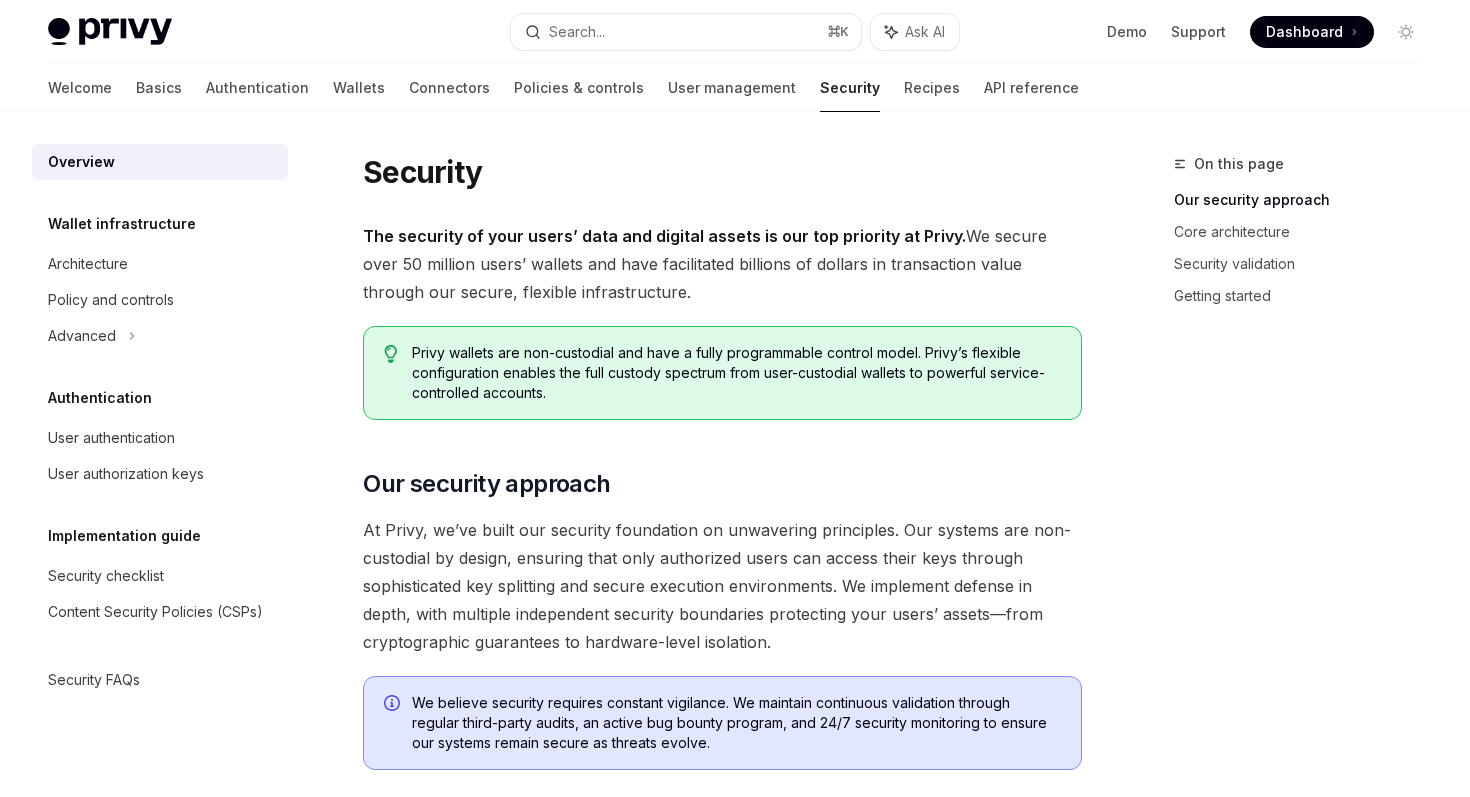 click on "The security of your users’ data and digital assets is our top priority at Privy.  We secure over 50 million users’ wallets and have facilitated billions of dollars in transaction value through our secure, flexible infrastructure." at bounding box center (722, 264) 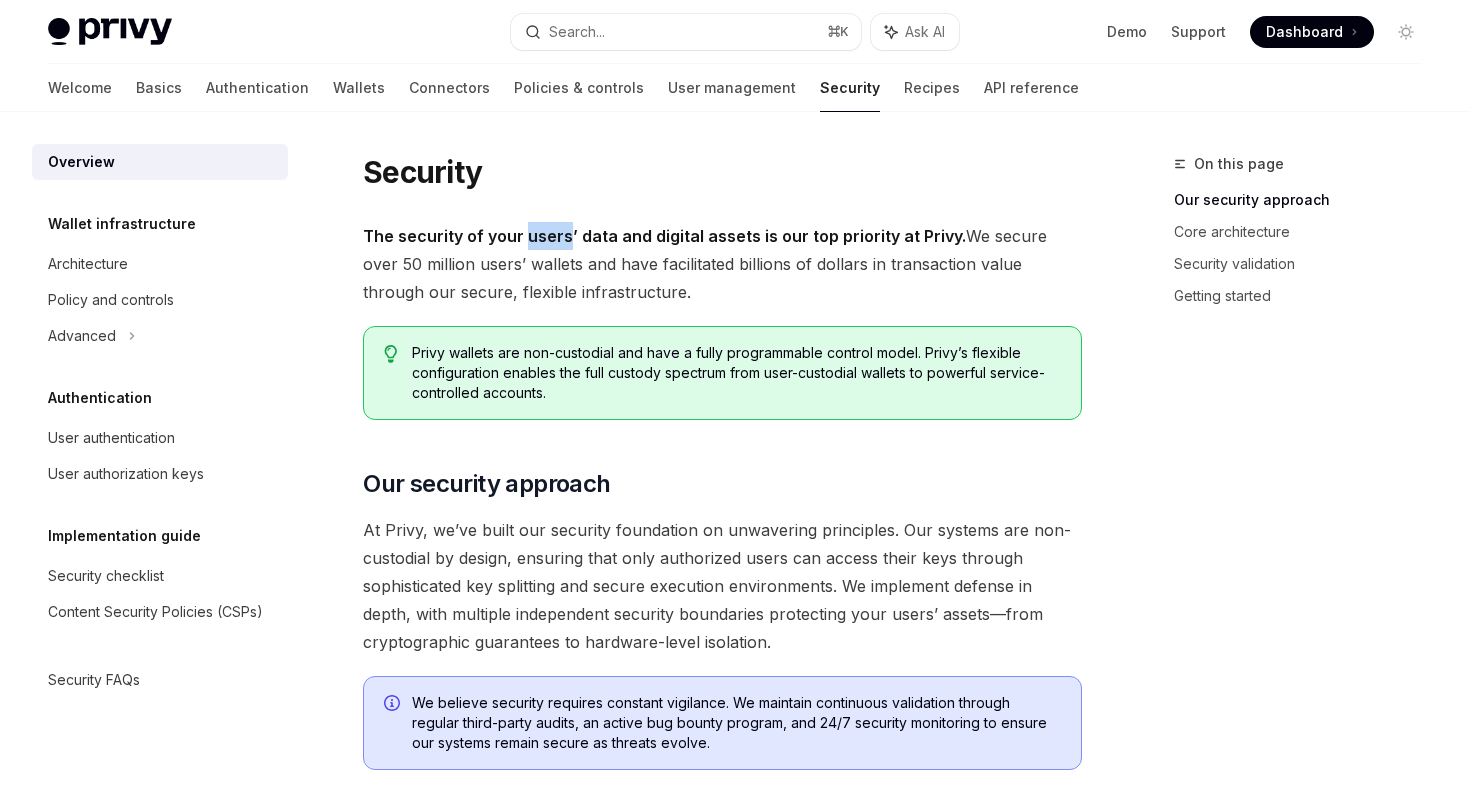 click on "The security of your users’ data and digital assets is our top priority at Privy.  We secure over 50 million users’ wallets and have facilitated billions of dollars in transaction value through our secure, flexible infrastructure." at bounding box center [722, 264] 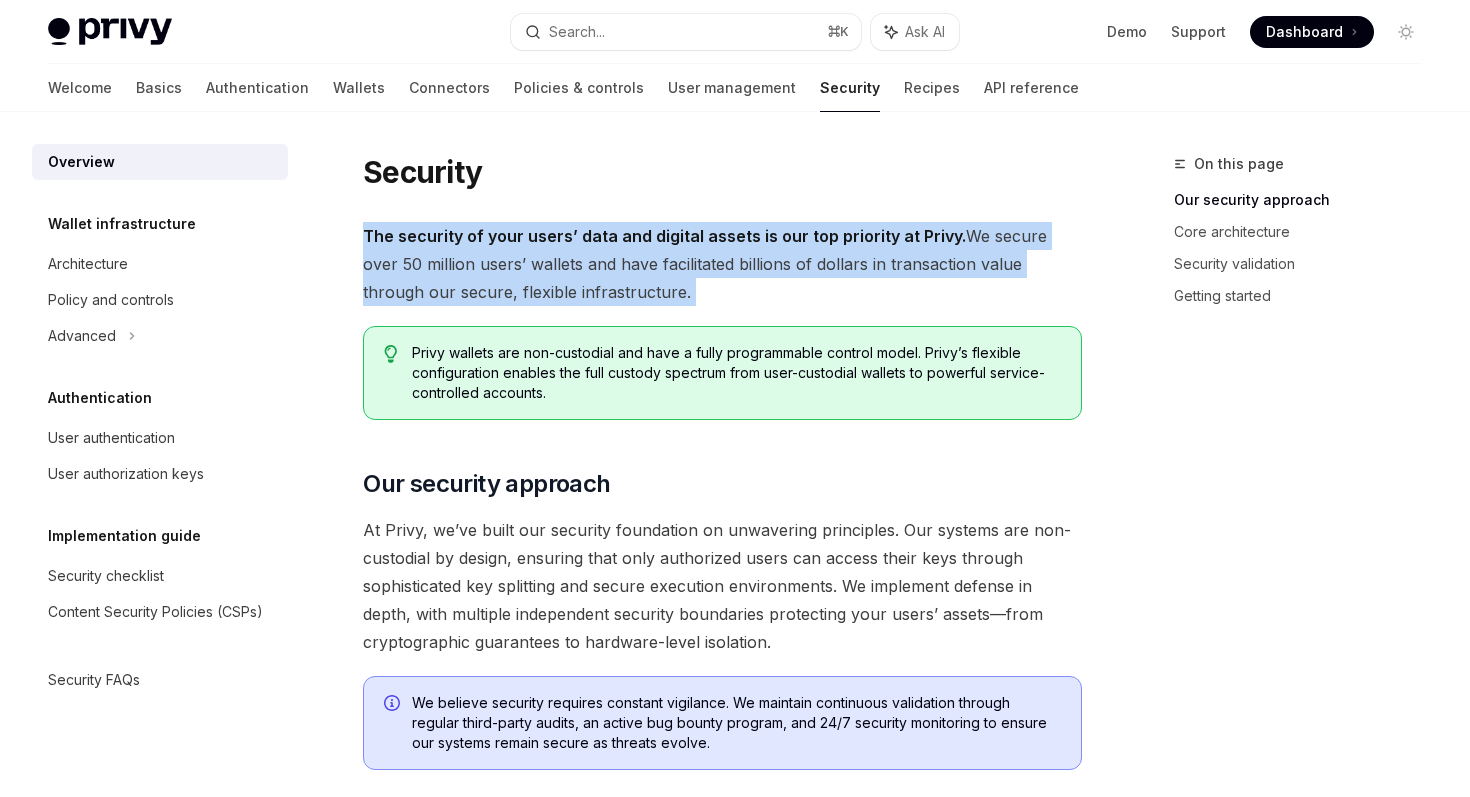 click on "The security of your users’ data and digital assets is our top priority at Privy.  We secure over 50 million users’ wallets and have facilitated billions of dollars in transaction value through our secure, flexible infrastructure." at bounding box center [722, 264] 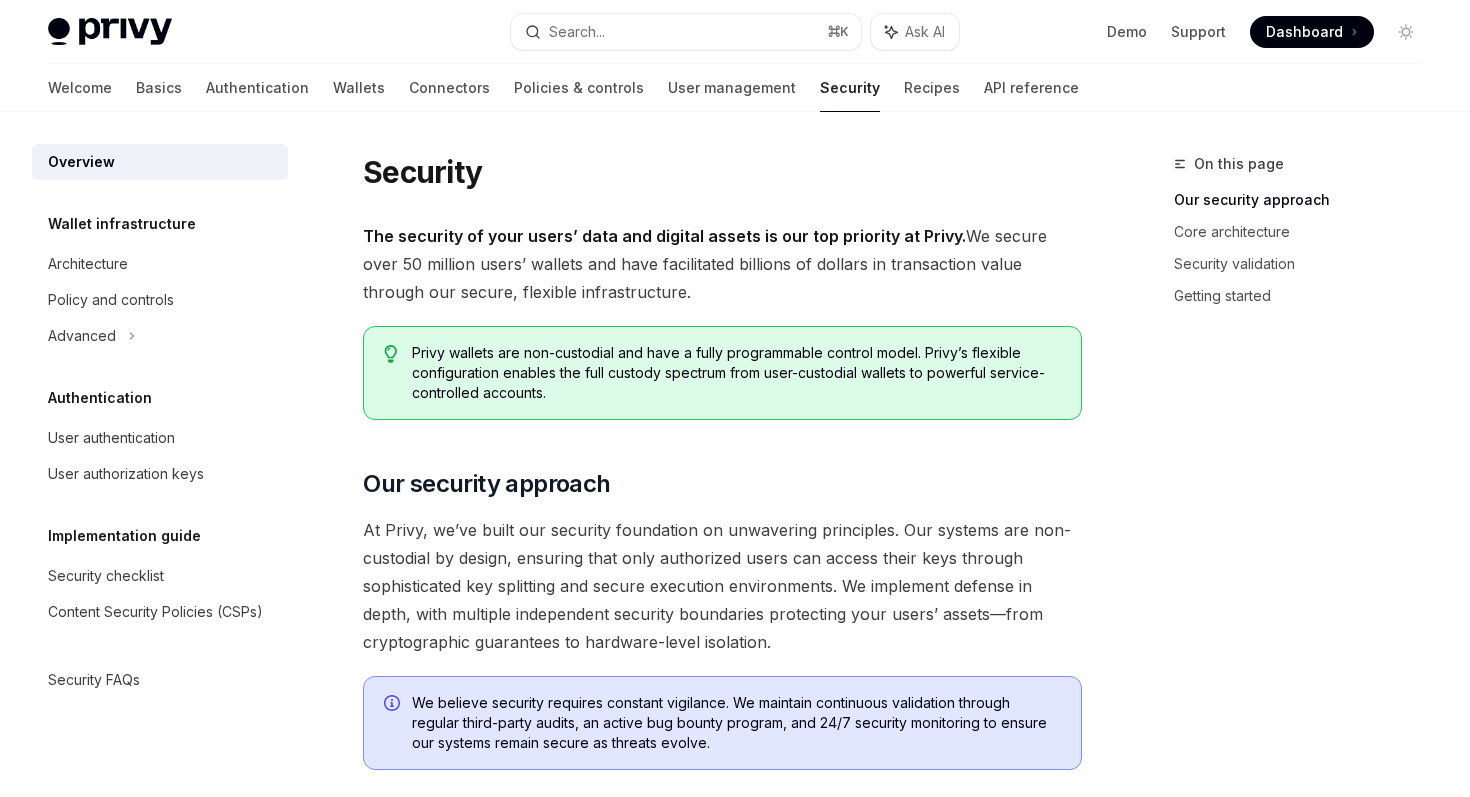 click on "The security of your users’ data and digital assets is our top priority at Privy.  We secure over 50 million users’ wallets and have facilitated billions of dollars in transaction value through our secure, flexible infrastructure." at bounding box center [722, 264] 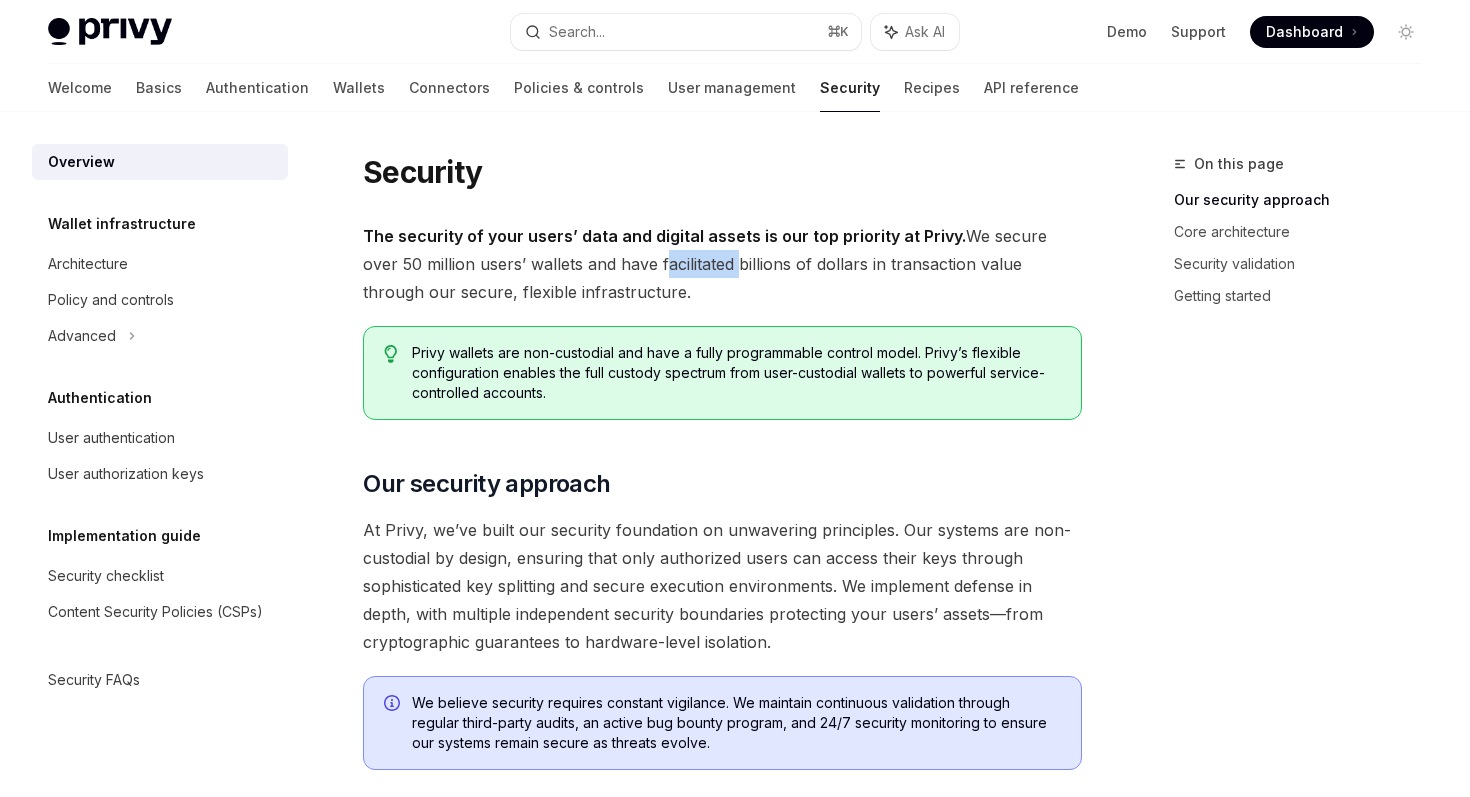 click on "The security of your users’ data and digital assets is our top priority at Privy.  We secure over 50 million users’ wallets and have facilitated billions of dollars in transaction value through our secure, flexible infrastructure." at bounding box center (722, 264) 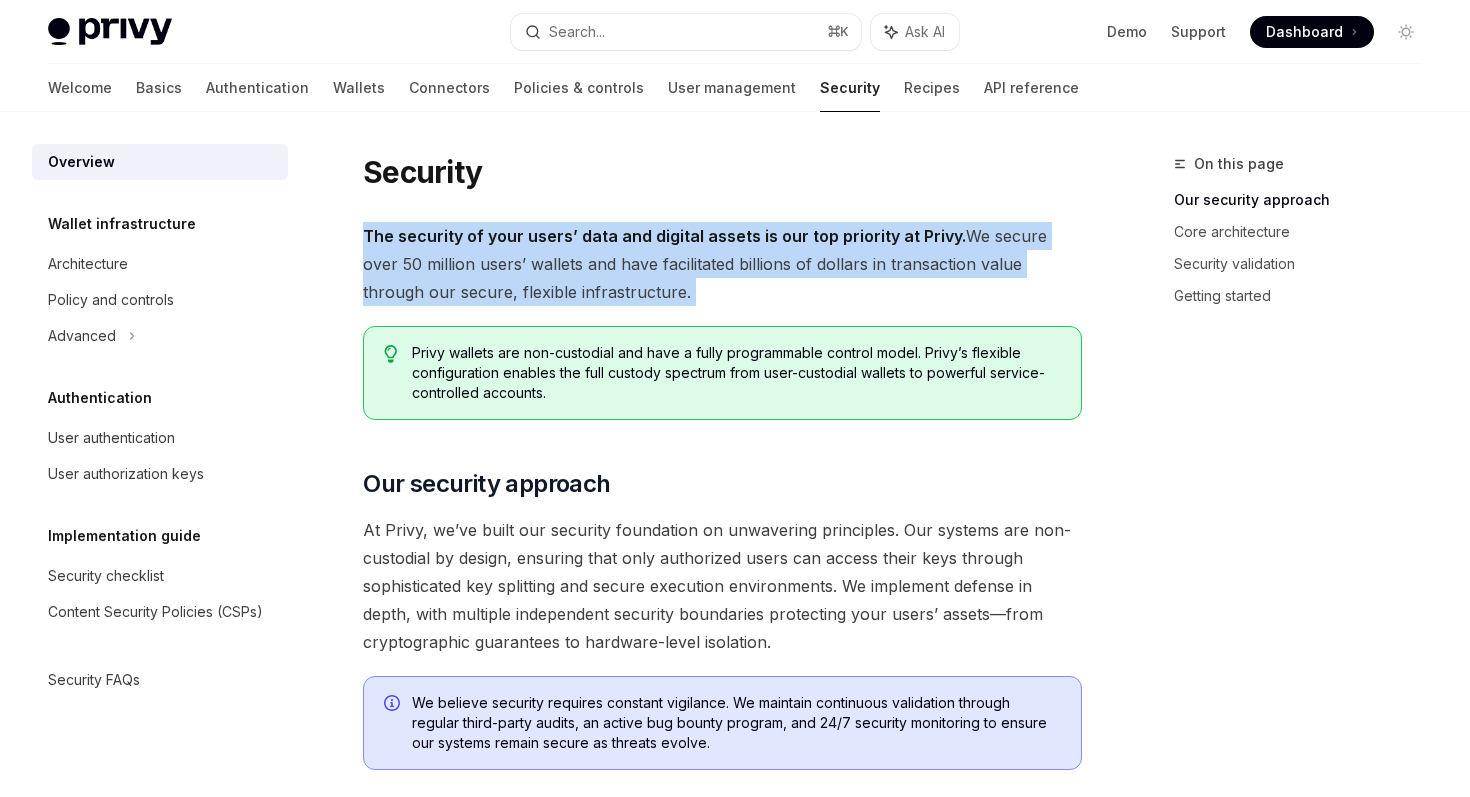 click on "The security of your users’ data and digital assets is our top priority at Privy.  We secure over 50 million users’ wallets and have facilitated billions of dollars in transaction value through our secure, flexible infrastructure." at bounding box center [722, 264] 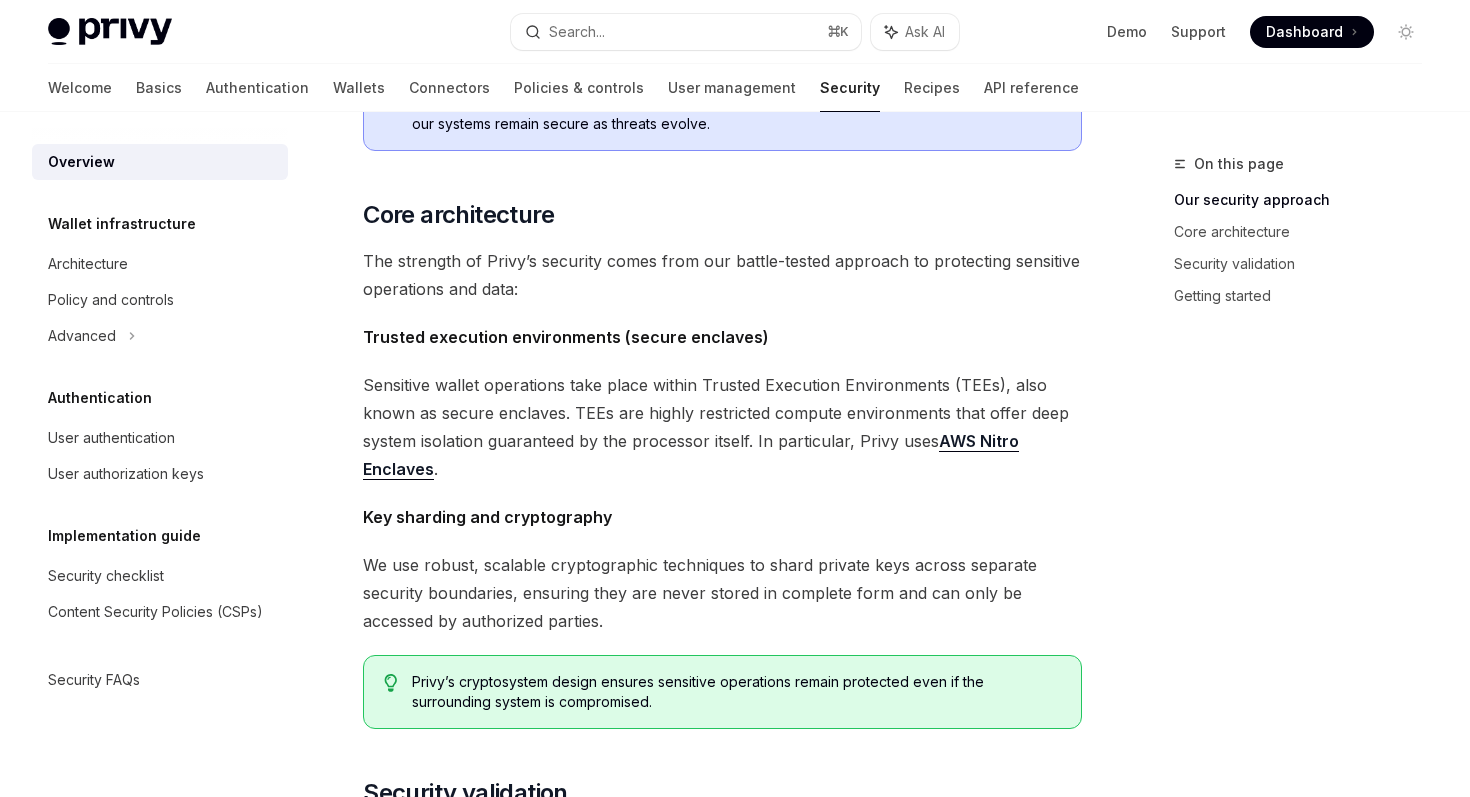 scroll, scrollTop: 594, scrollLeft: 0, axis: vertical 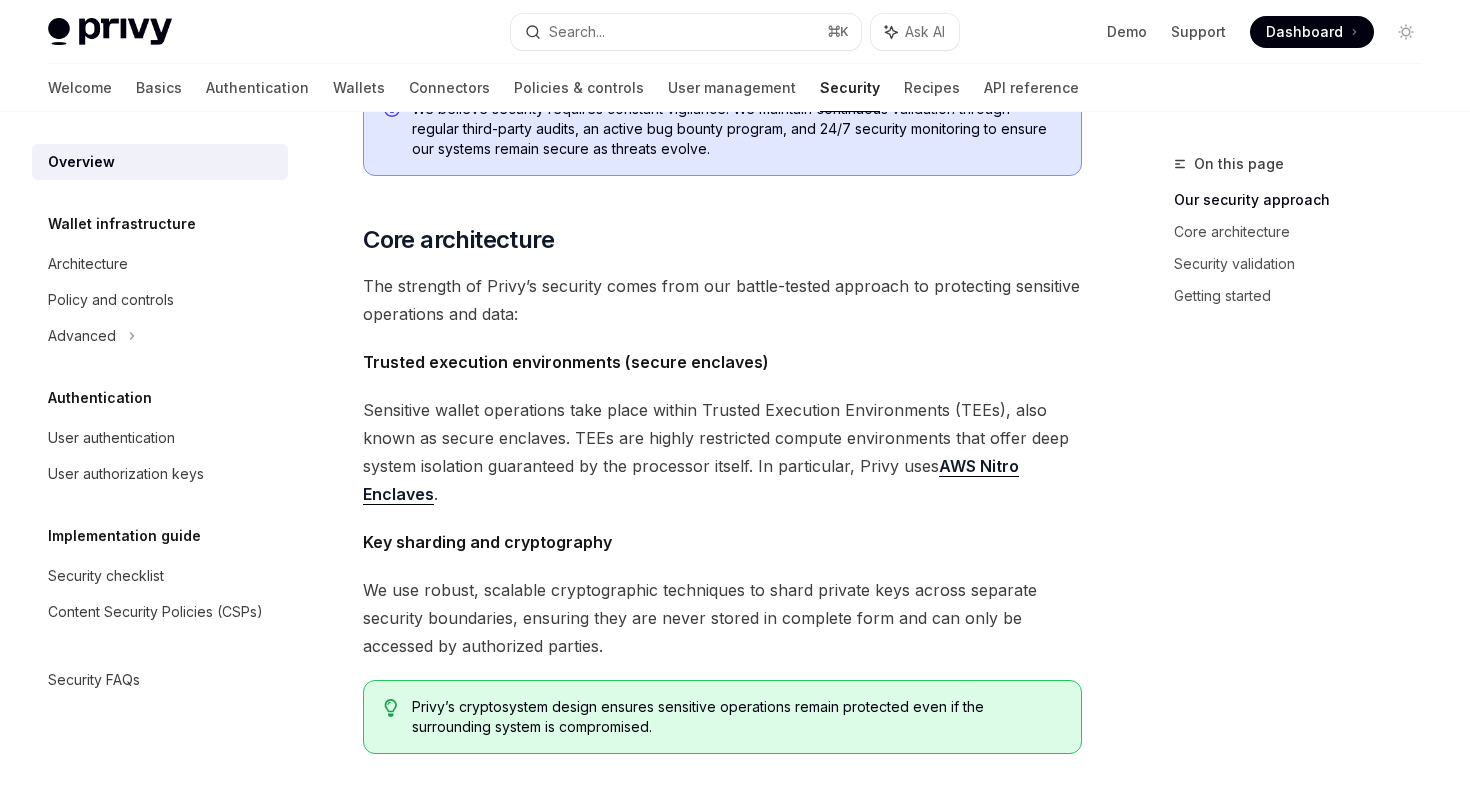 click on "Sensitive wallet operations take place within Trusted Execution Environments (TEEs), also known as secure enclaves. TEEs are highly restricted compute environments that offer deep system isolation guaranteed by the processor itself. In particular, Privy uses  AWS Nitro Enclaves ." at bounding box center (722, 452) 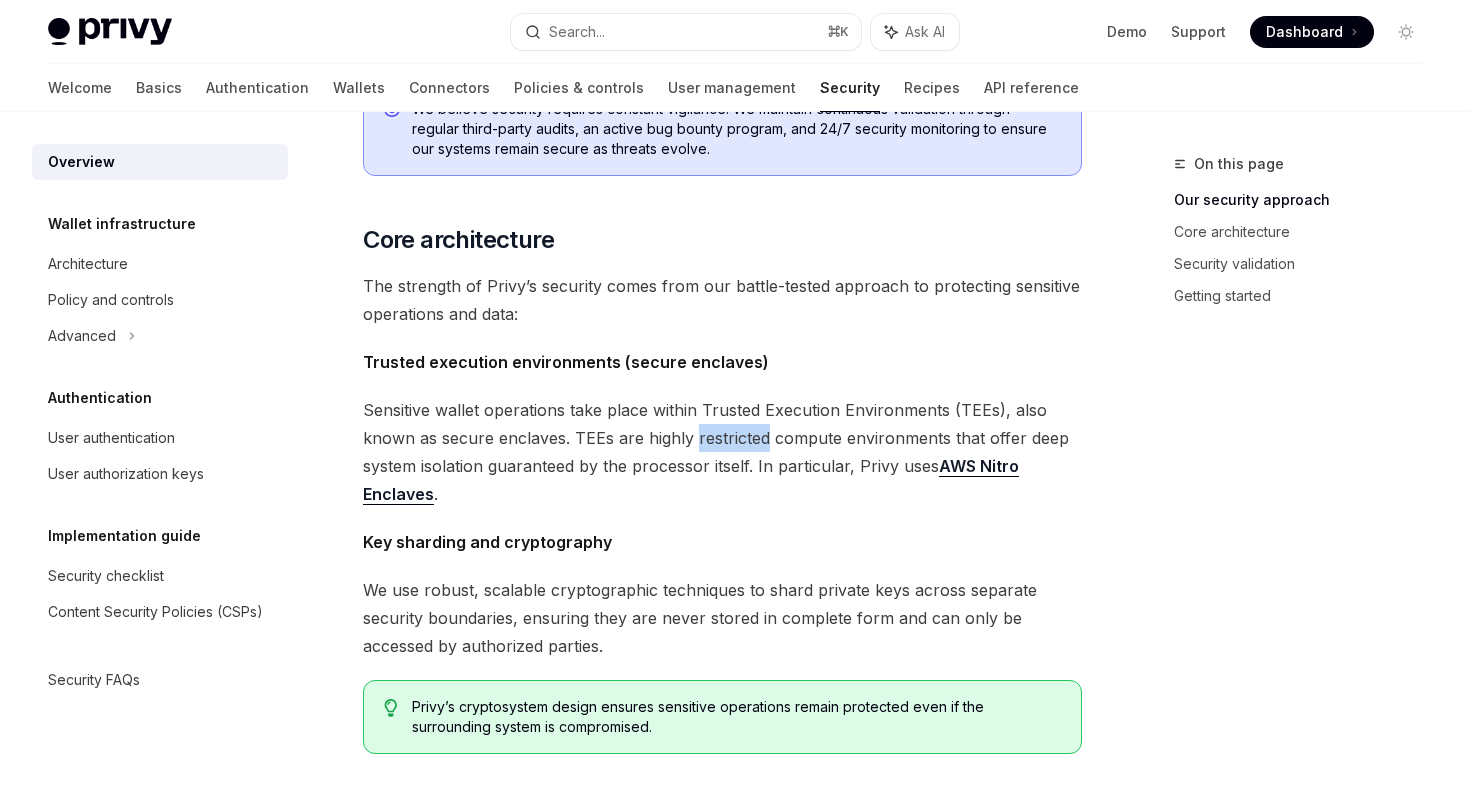 click on "Sensitive wallet operations take place within Trusted Execution Environments (TEEs), also known as secure enclaves. TEEs are highly restricted compute environments that offer deep system isolation guaranteed by the processor itself. In particular, Privy uses  AWS Nitro Enclaves ." at bounding box center [722, 452] 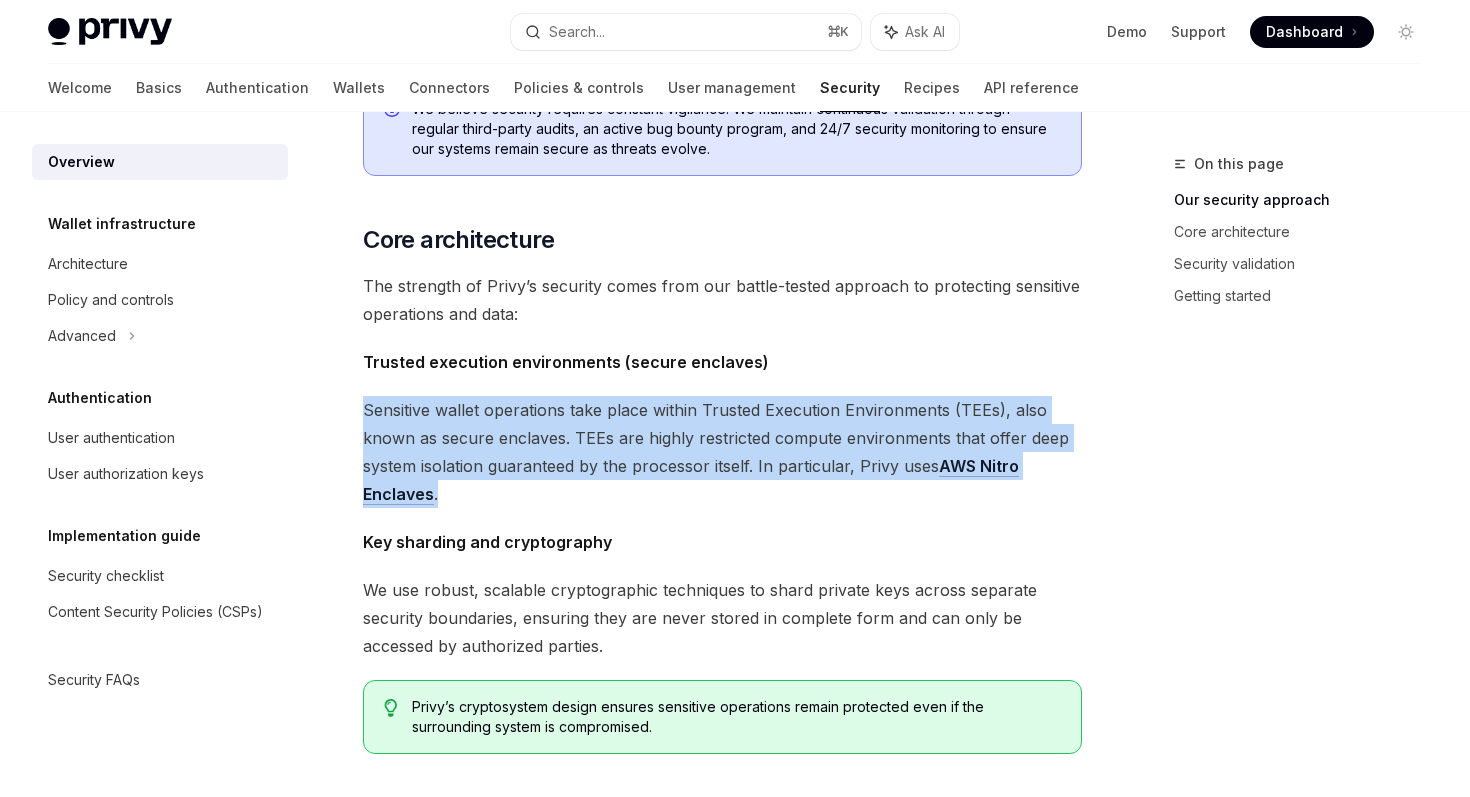 click on "Sensitive wallet operations take place within Trusted Execution Environments (TEEs), also known as secure enclaves. TEEs are highly restricted compute environments that offer deep system isolation guaranteed by the processor itself. In particular, Privy uses  AWS Nitro Enclaves ." at bounding box center [722, 452] 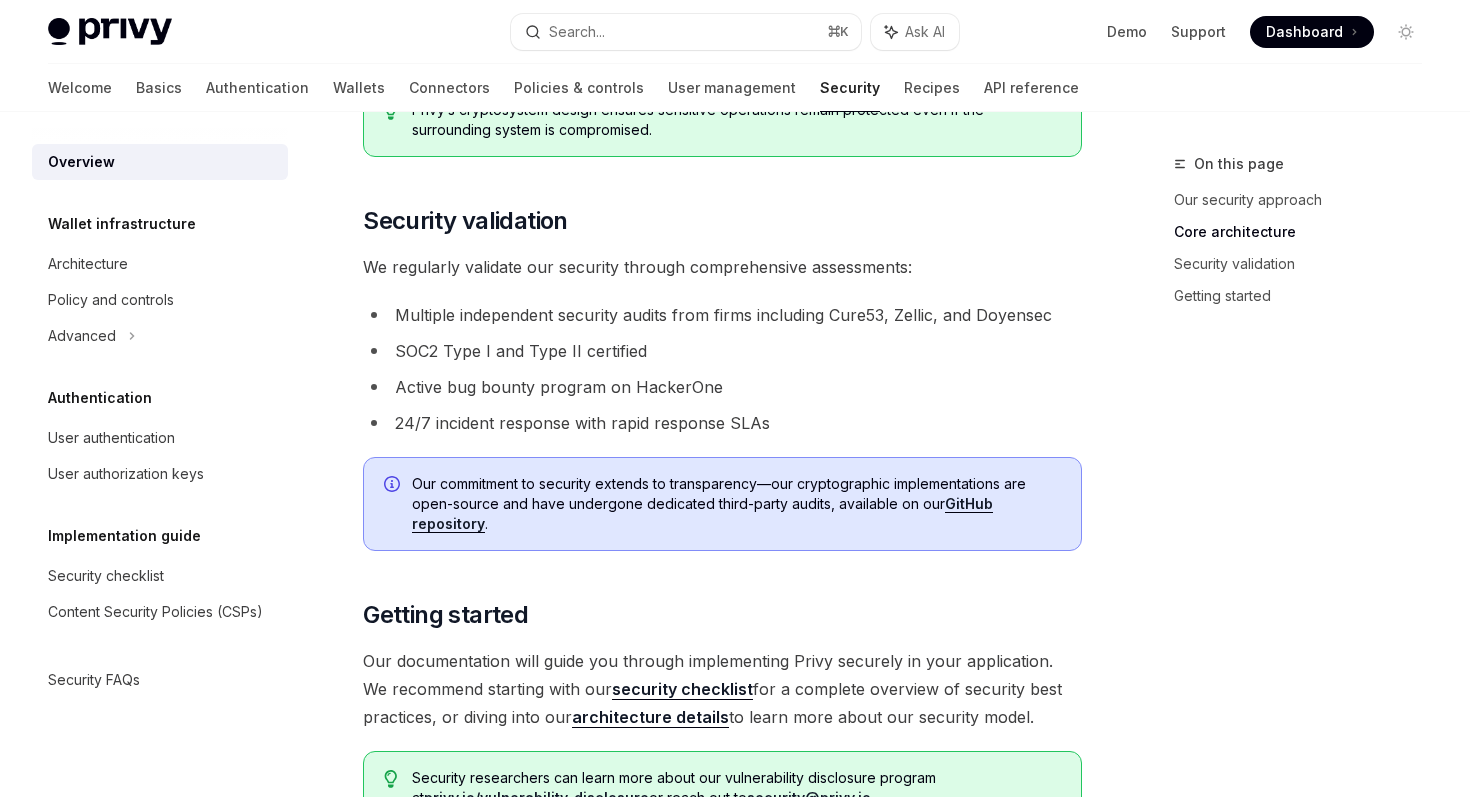 scroll, scrollTop: 1192, scrollLeft: 0, axis: vertical 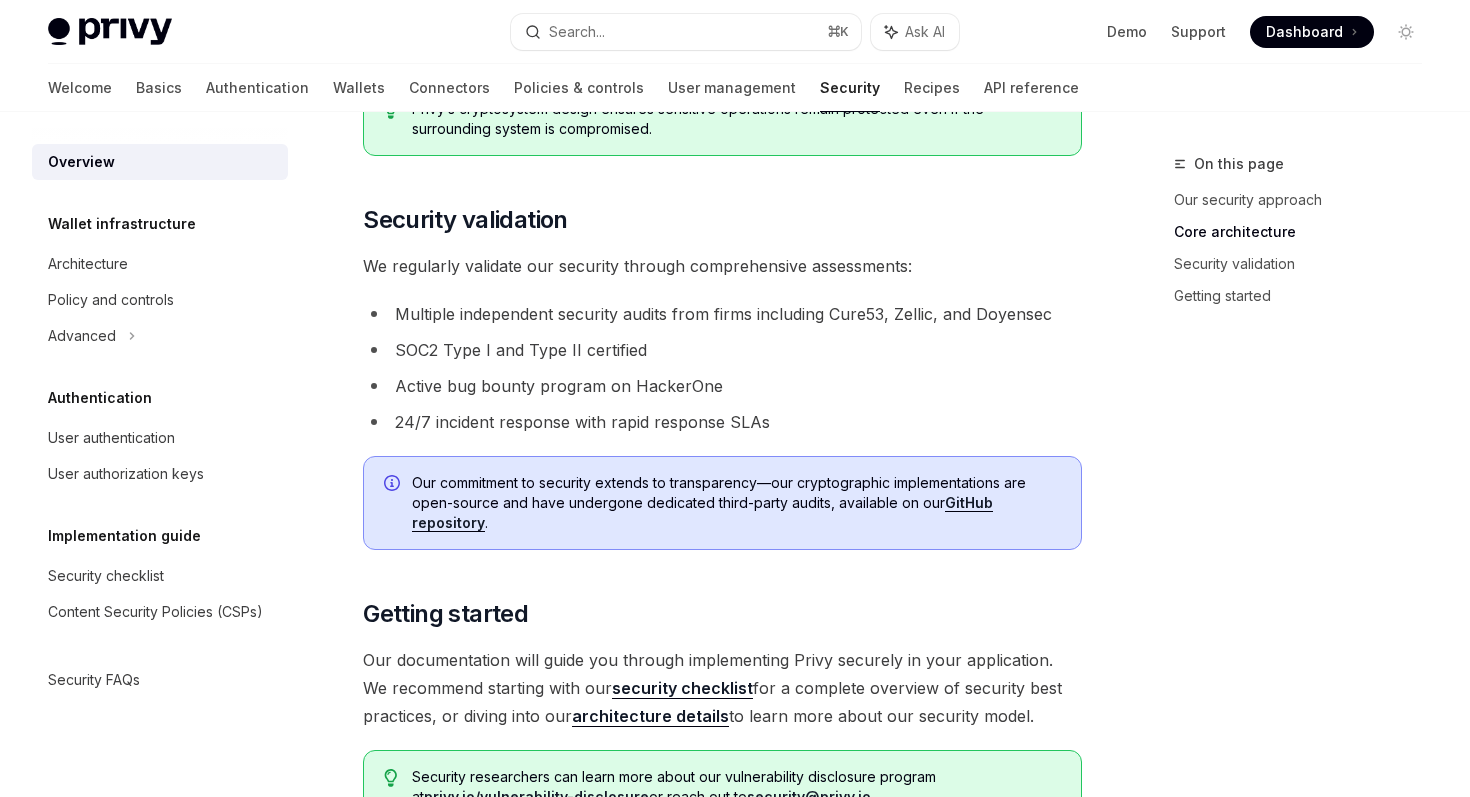 click on "Active bug bounty program on HackerOne" at bounding box center (722, 386) 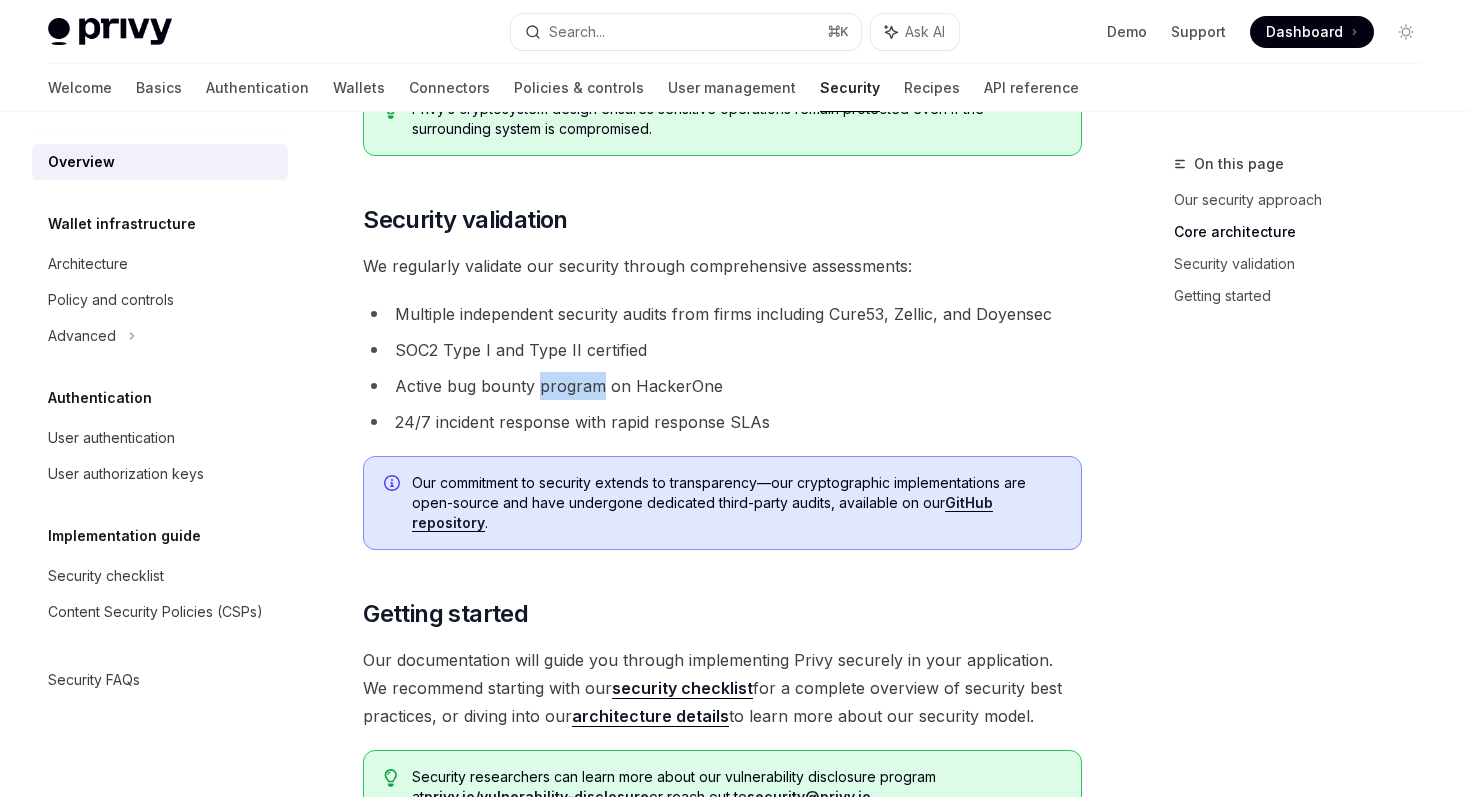 click on "Active bug bounty program on HackerOne" at bounding box center [722, 386] 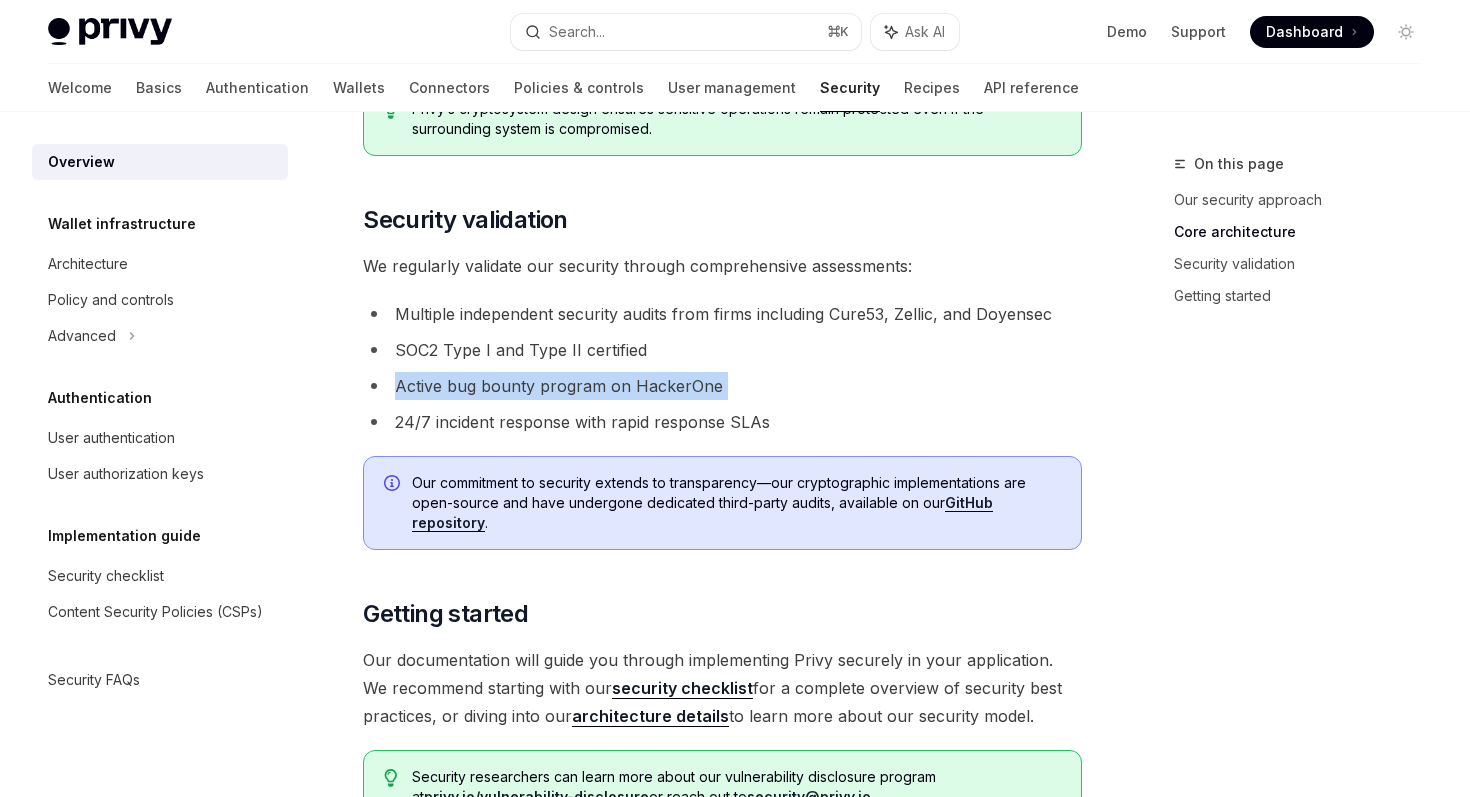 click on "Active bug bounty program on HackerOne" at bounding box center (722, 386) 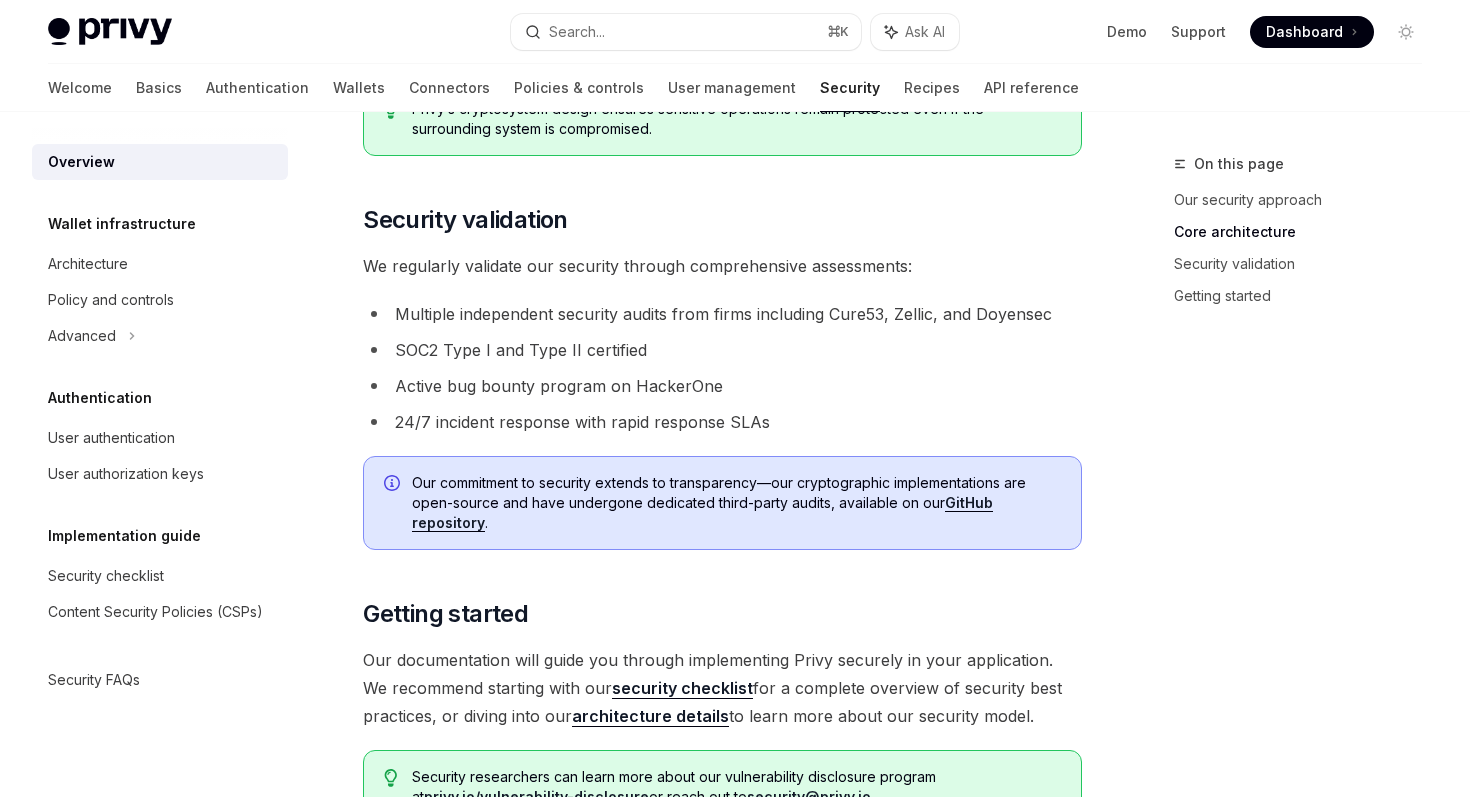 click on "24/7 incident response with rapid response SLAs" at bounding box center (722, 422) 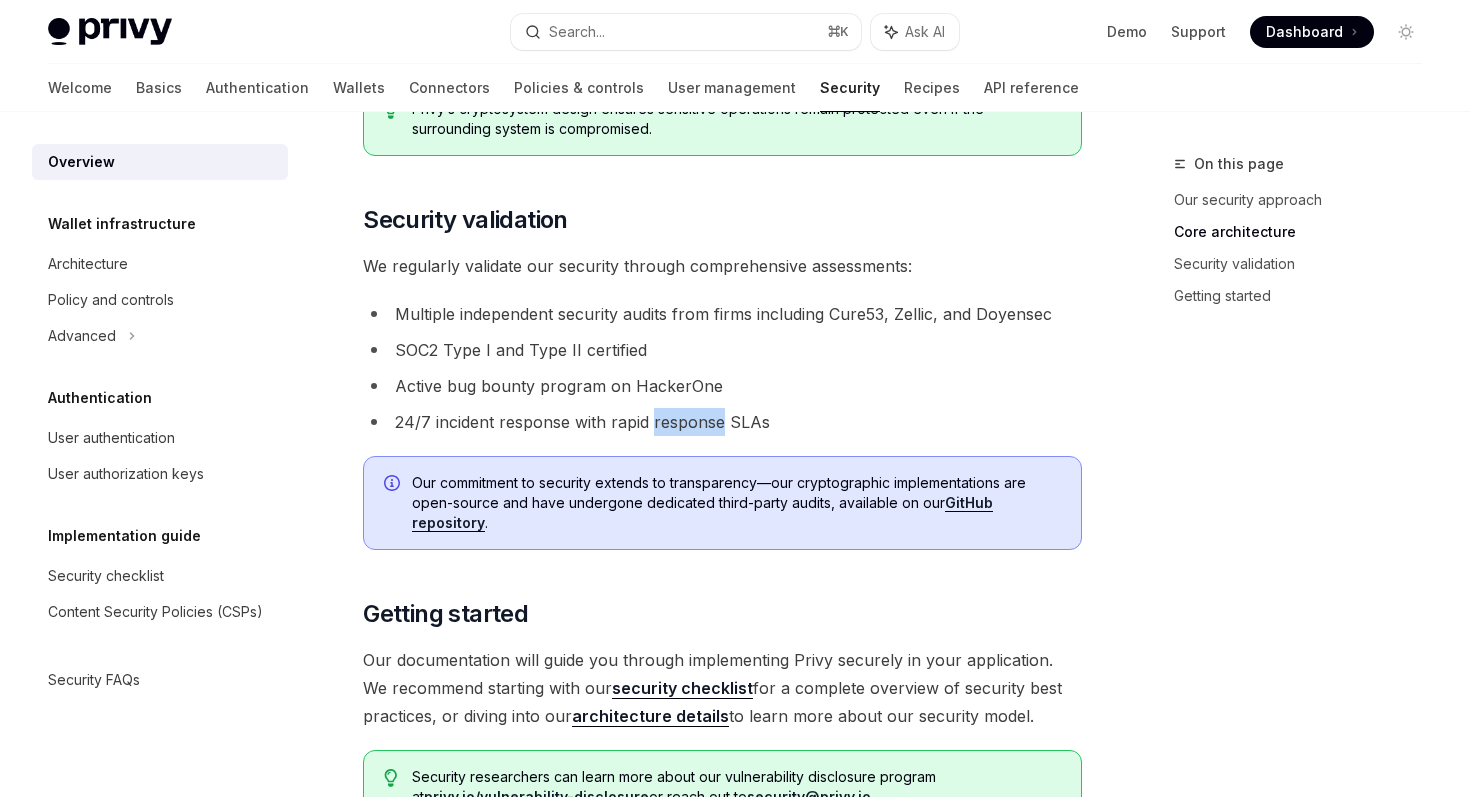 click on "24/7 incident response with rapid response SLAs" at bounding box center (722, 422) 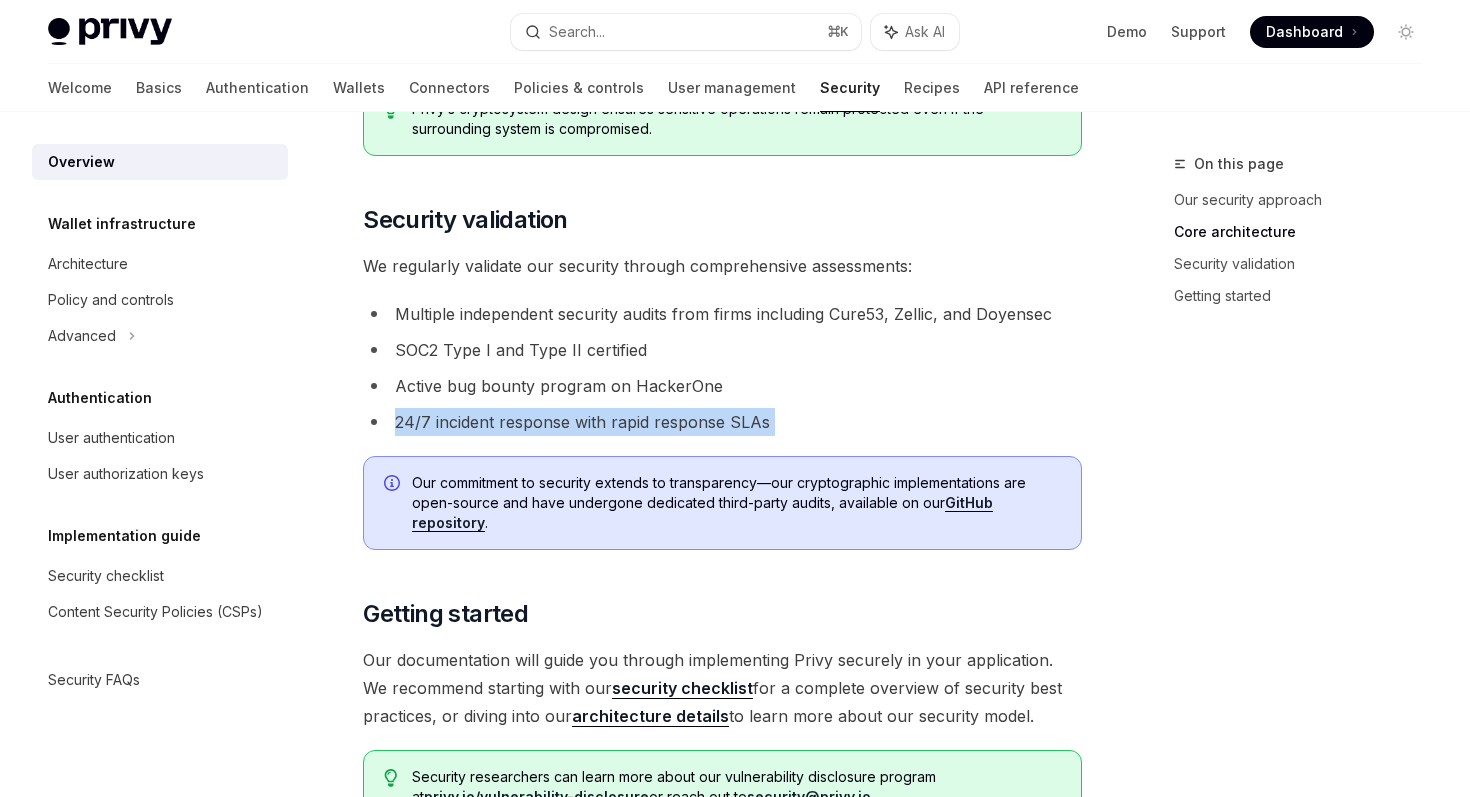click on "24/7 incident response with rapid response SLAs" at bounding box center [722, 422] 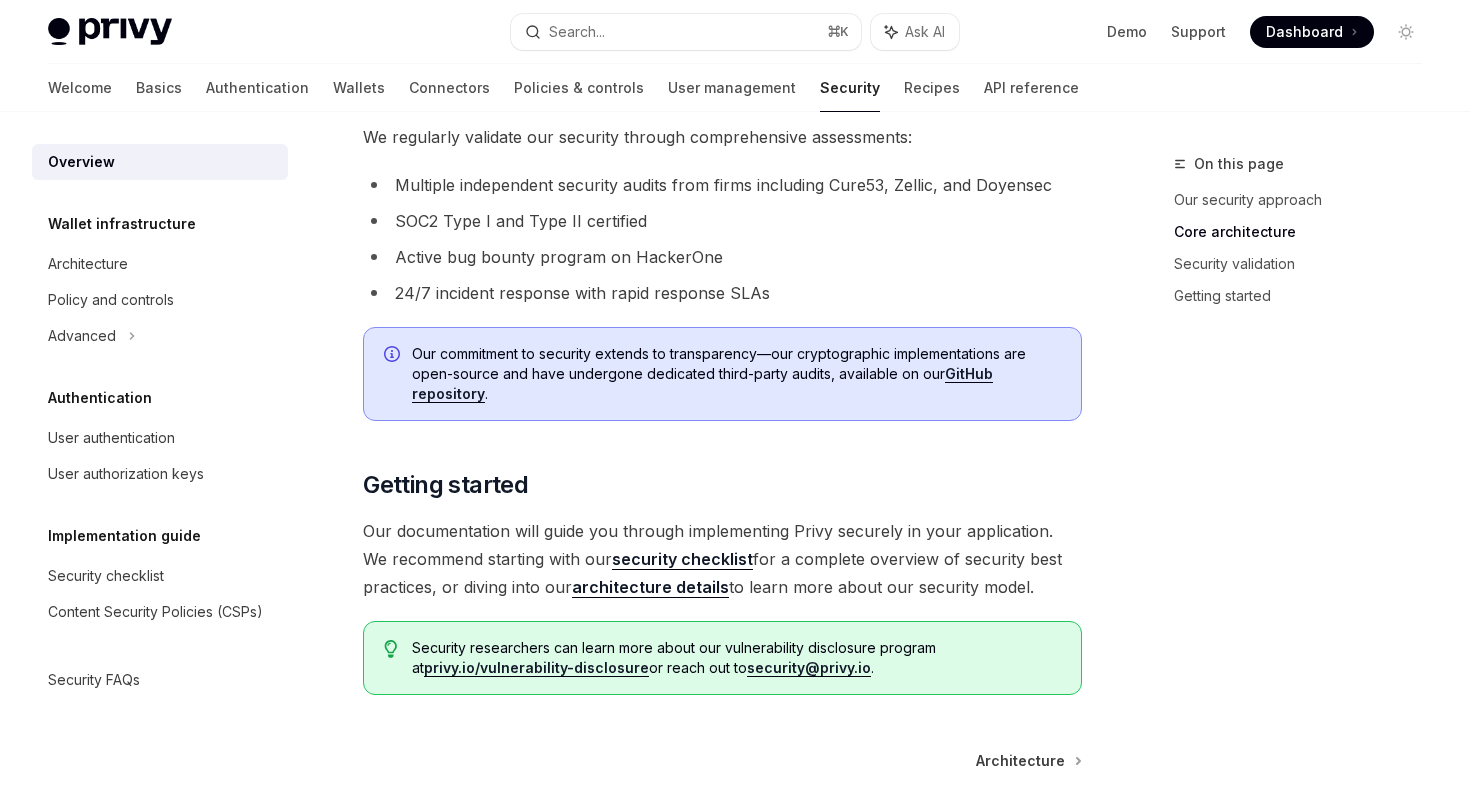 scroll, scrollTop: 1516, scrollLeft: 0, axis: vertical 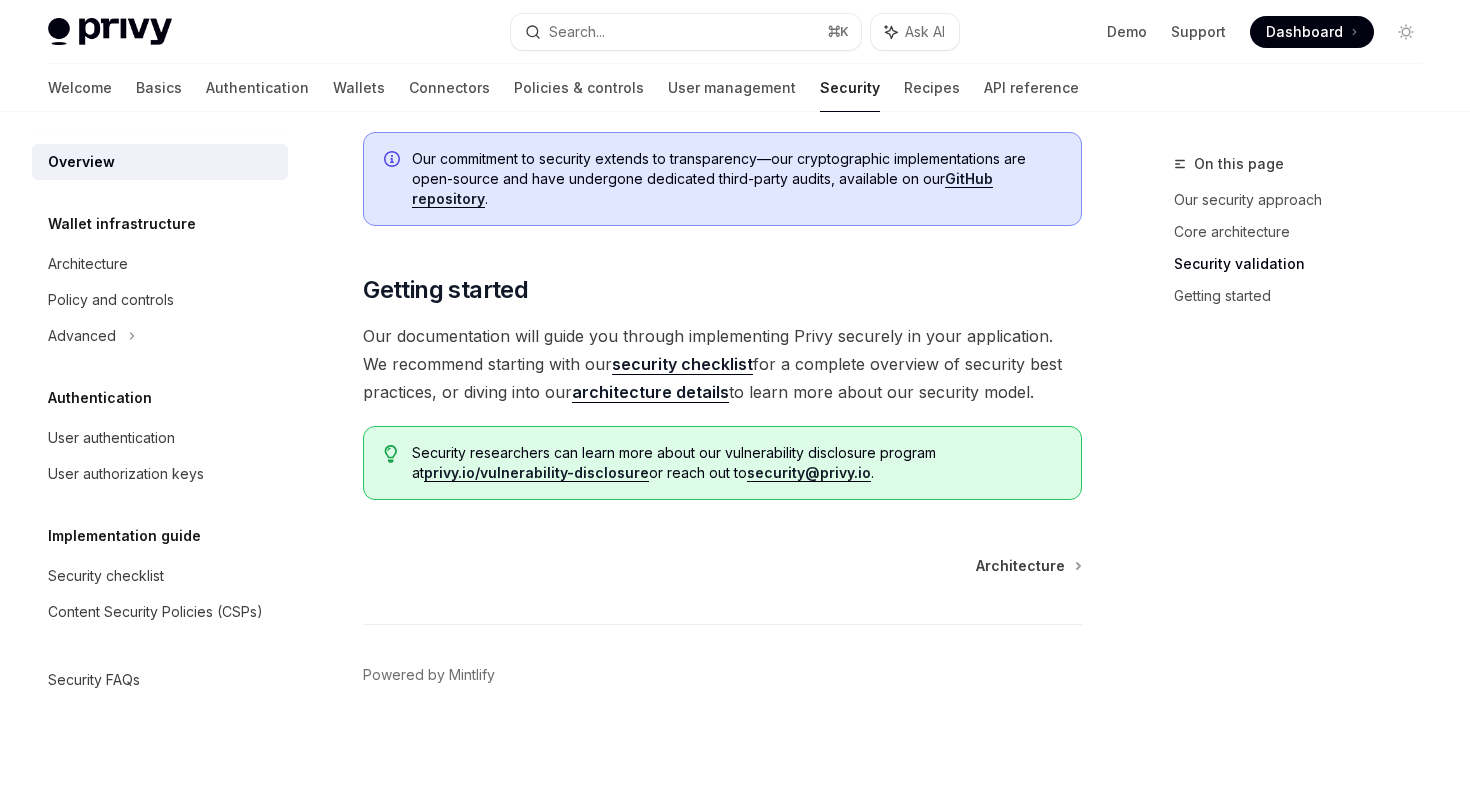 click on "Our documentation will guide you through implementing Privy securely in your application. We recommend starting with our  security checklist  for a complete overview of security best practices, or diving into our  architecture details  to learn more about our security model." at bounding box center [722, 364] 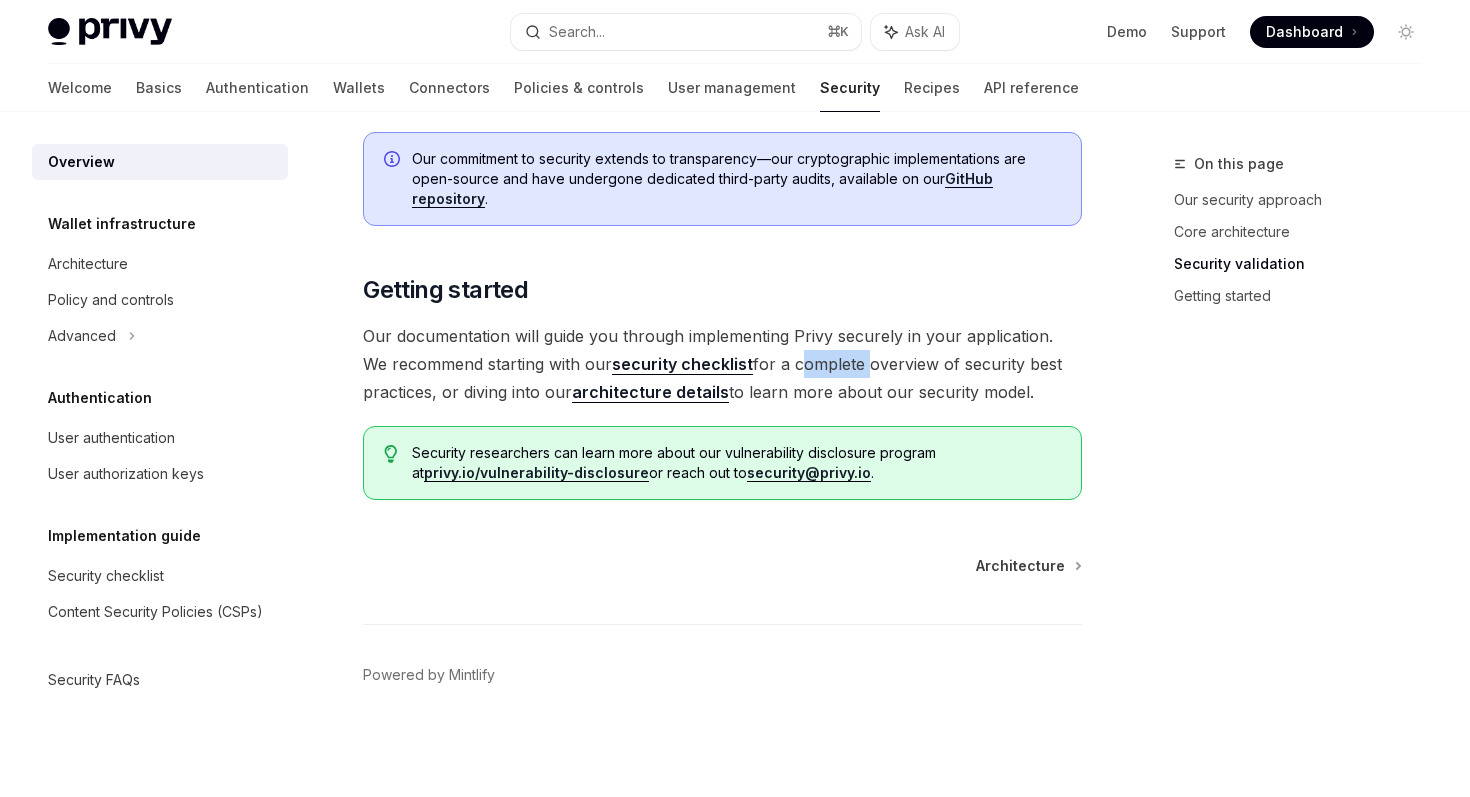 click on "Our documentation will guide you through implementing Privy securely in your application. We recommend starting with our  security checklist  for a complete overview of security best practices, or diving into our  architecture details  to learn more about our security model." at bounding box center (722, 364) 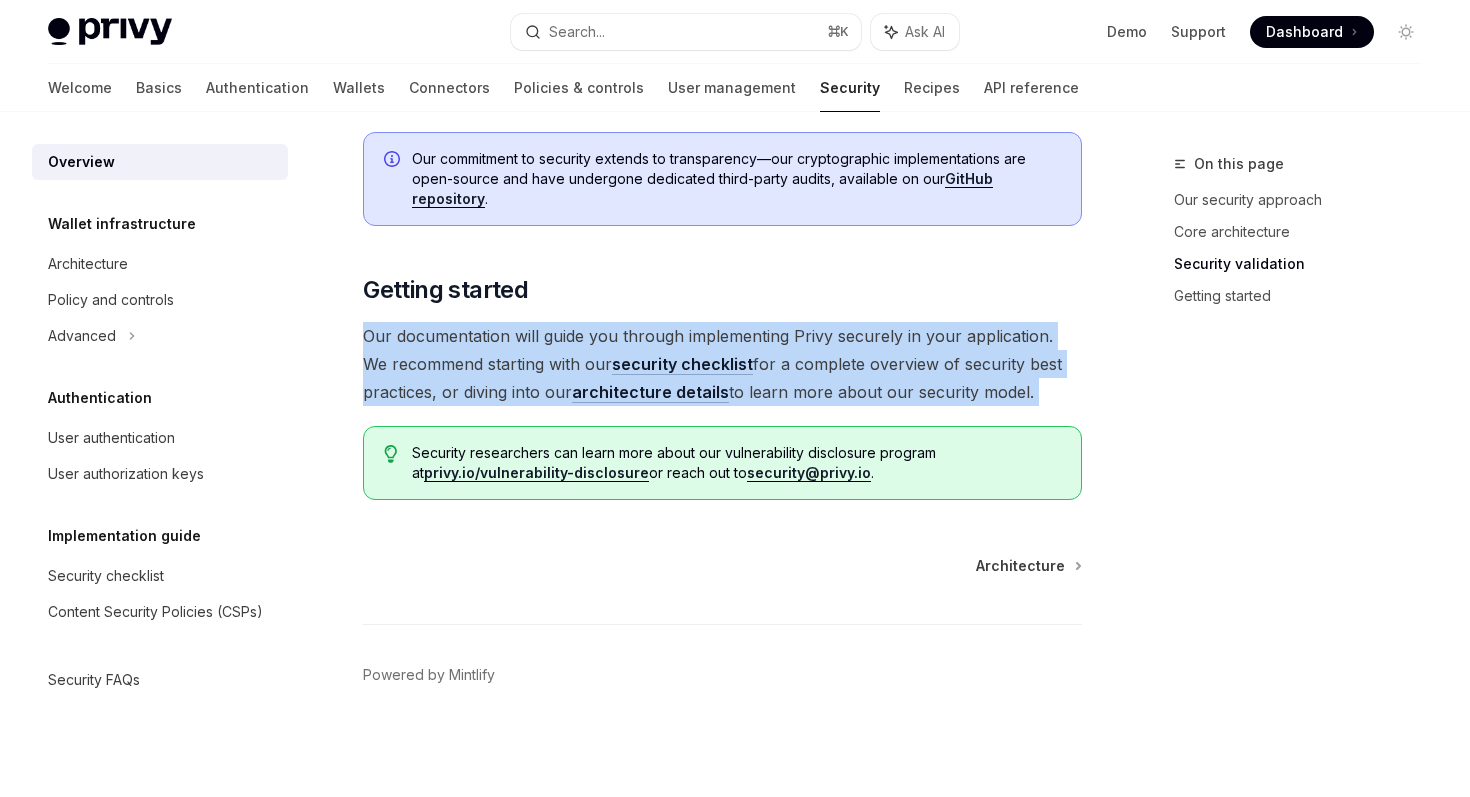 click on "Our documentation will guide you through implementing Privy securely in your application. We recommend starting with our  security checklist  for a complete overview of security best practices, or diving into our  architecture details  to learn more about our security model." at bounding box center (722, 364) 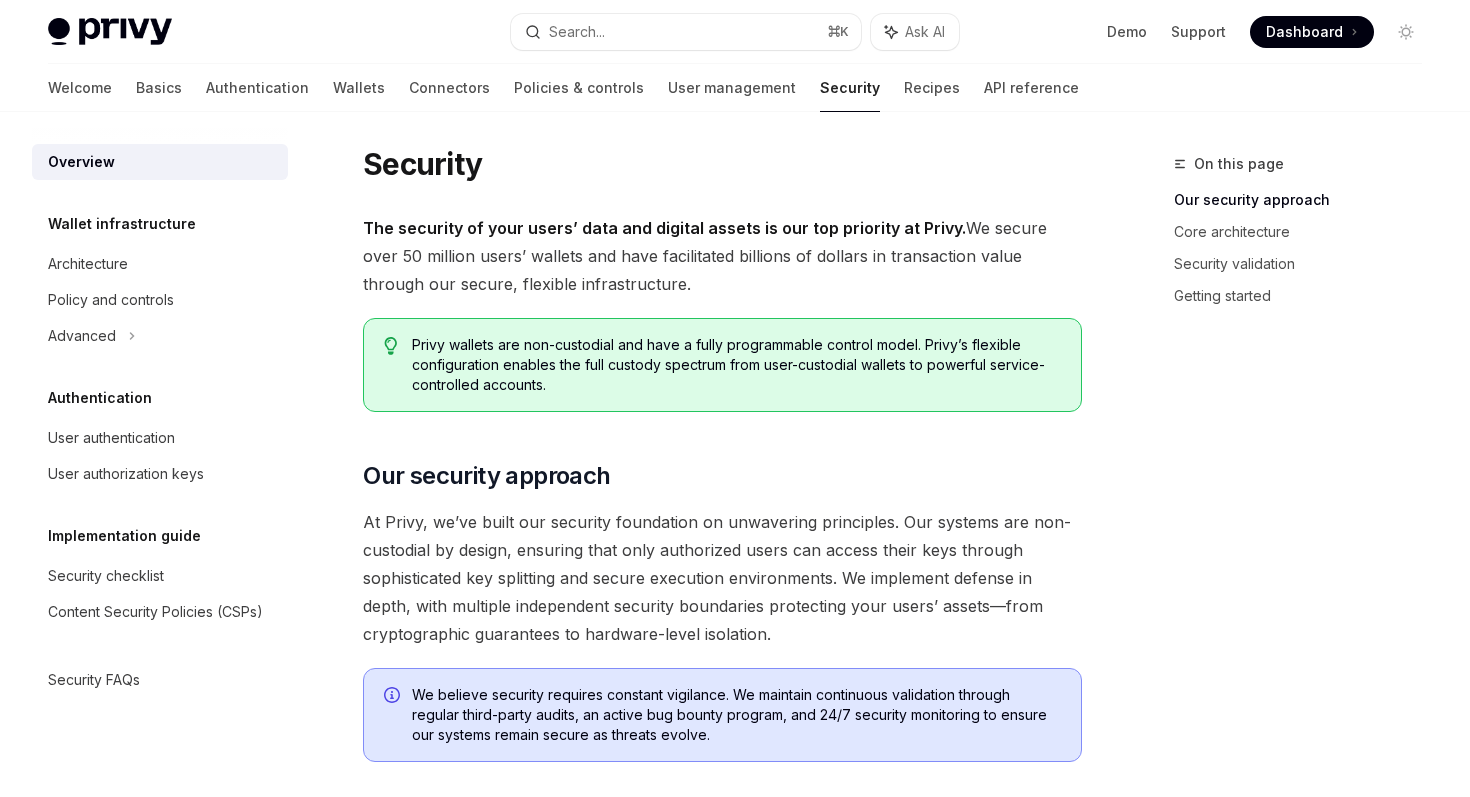 scroll, scrollTop: 0, scrollLeft: 0, axis: both 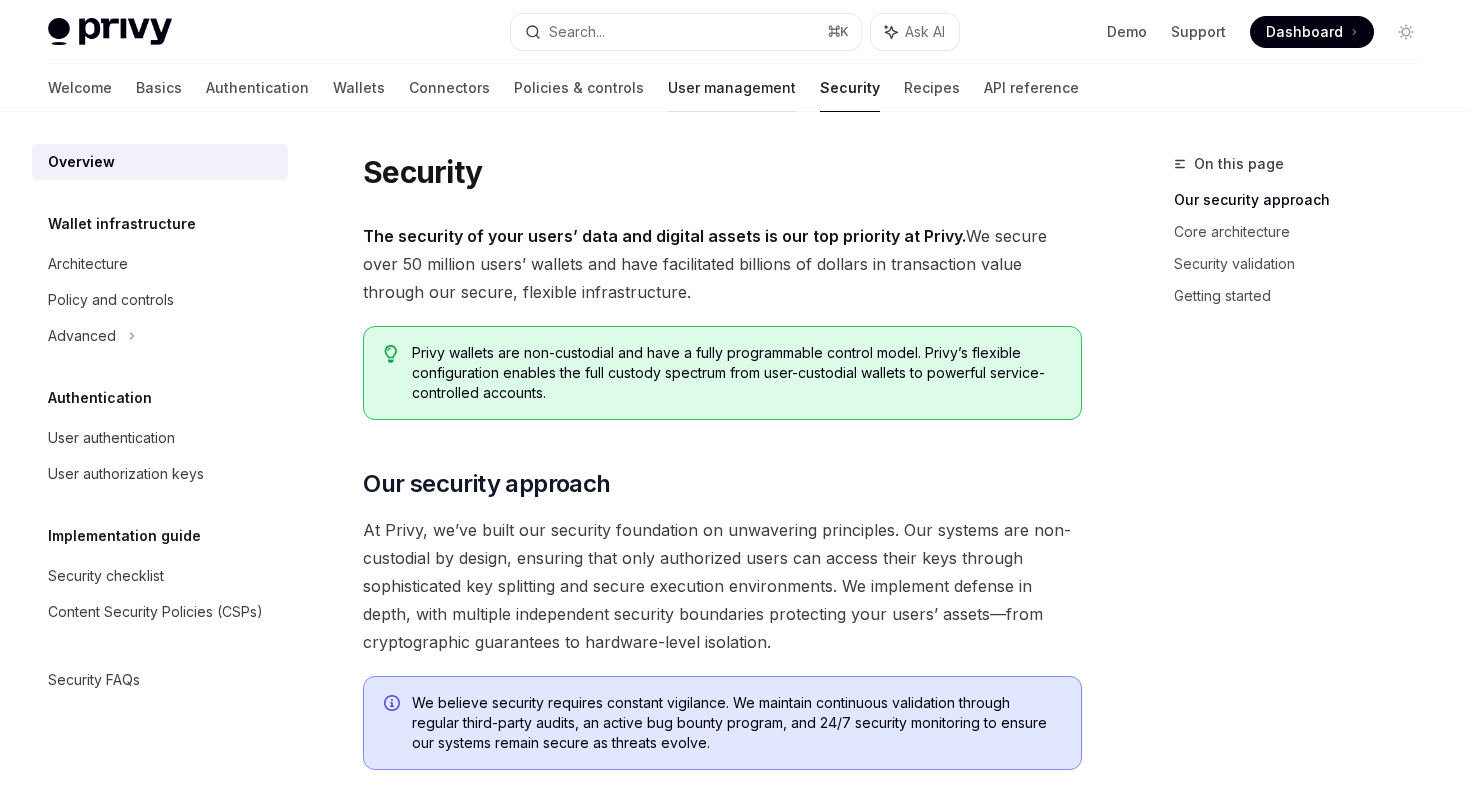 click on "User management" at bounding box center [732, 88] 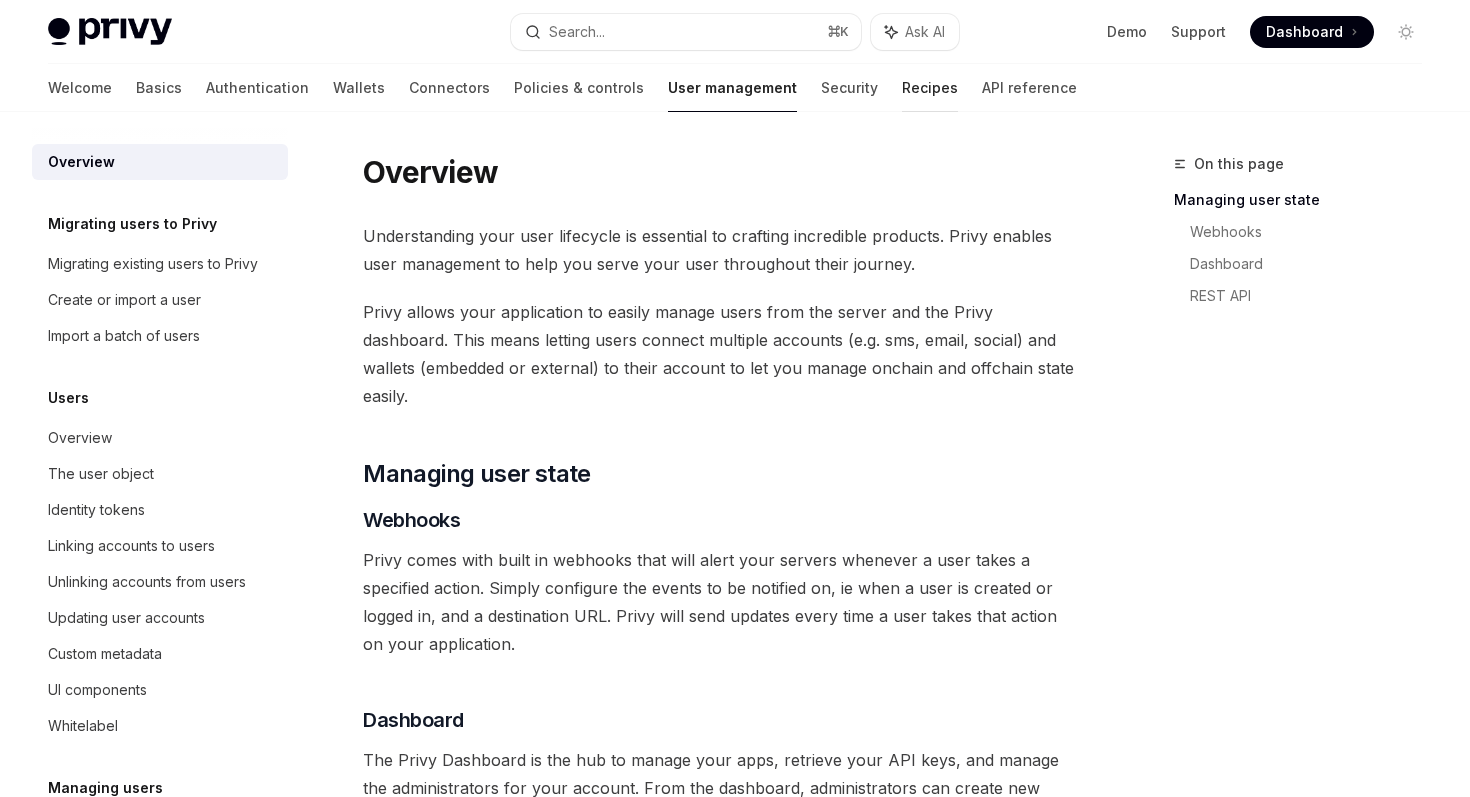 click on "Recipes" at bounding box center (930, 88) 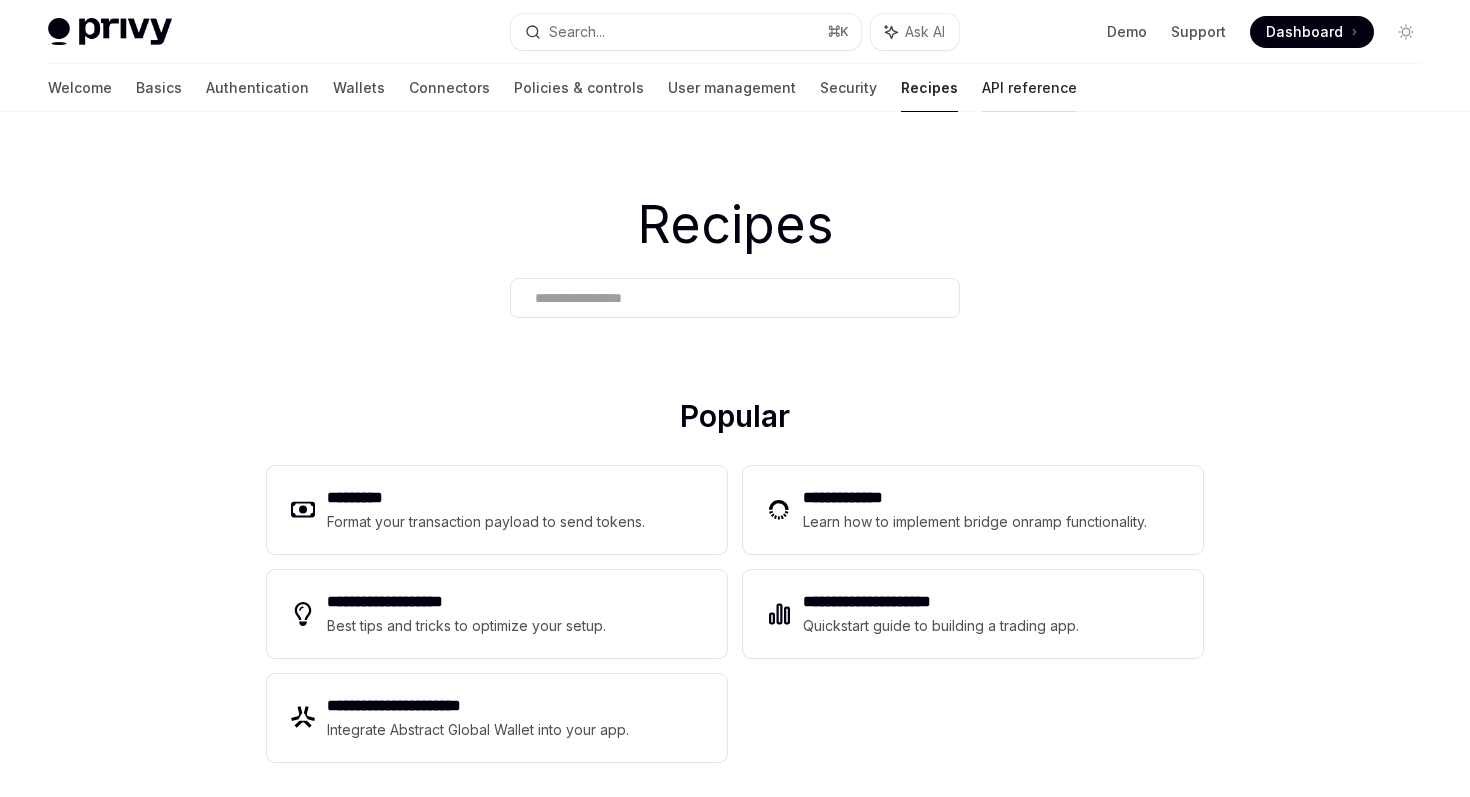 click on "API reference" at bounding box center [1029, 88] 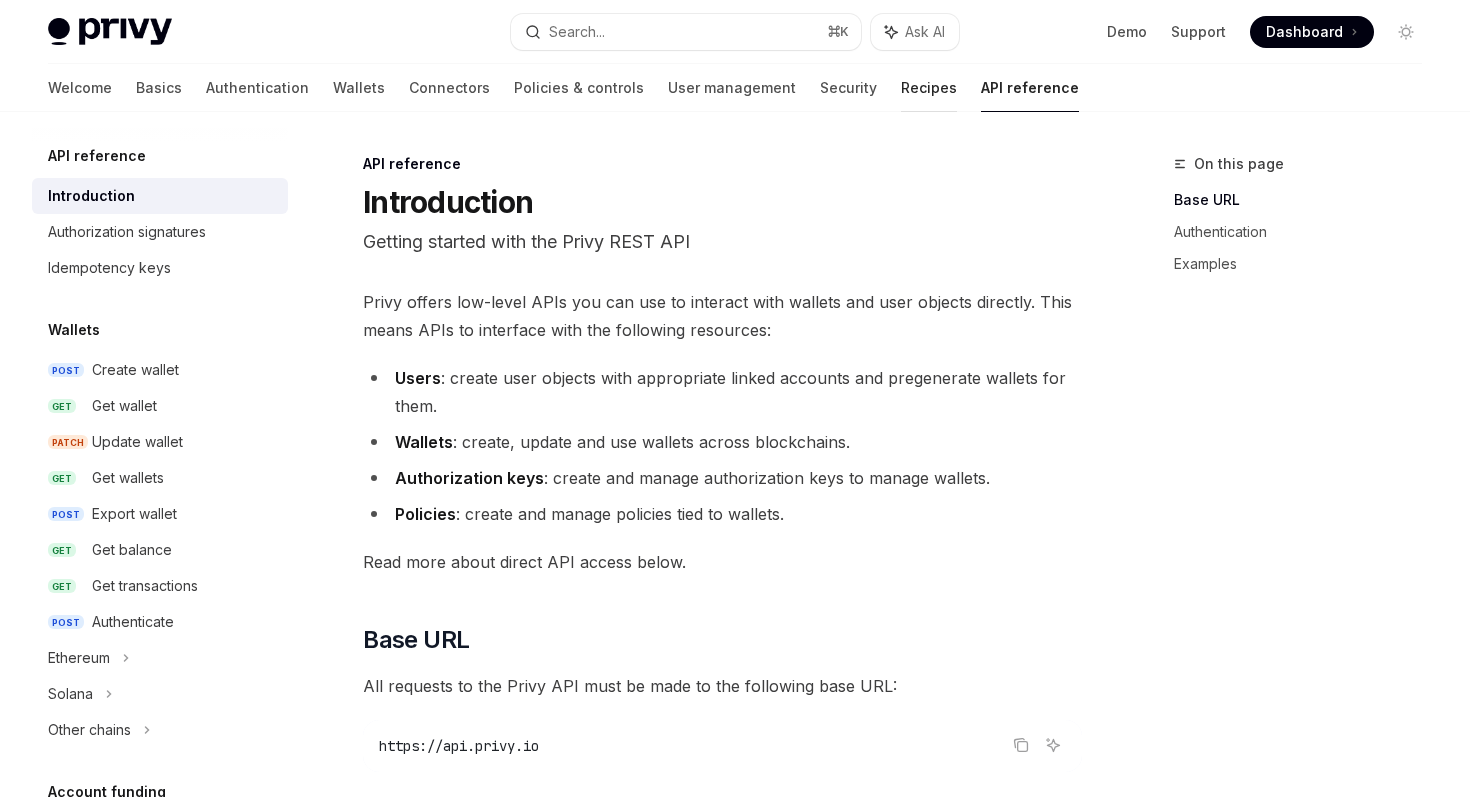 click on "Recipes" at bounding box center (929, 88) 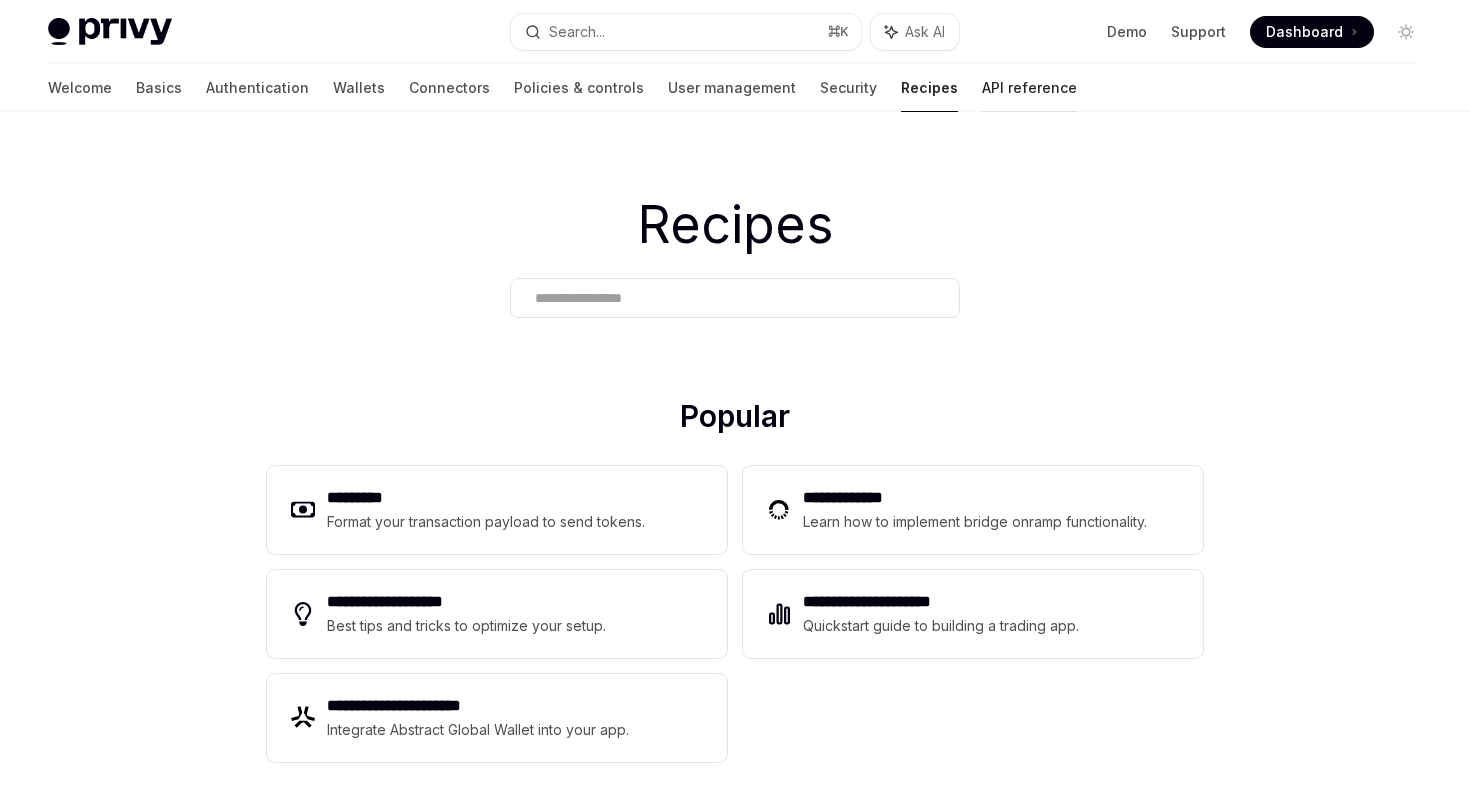click on "API reference" at bounding box center (1029, 88) 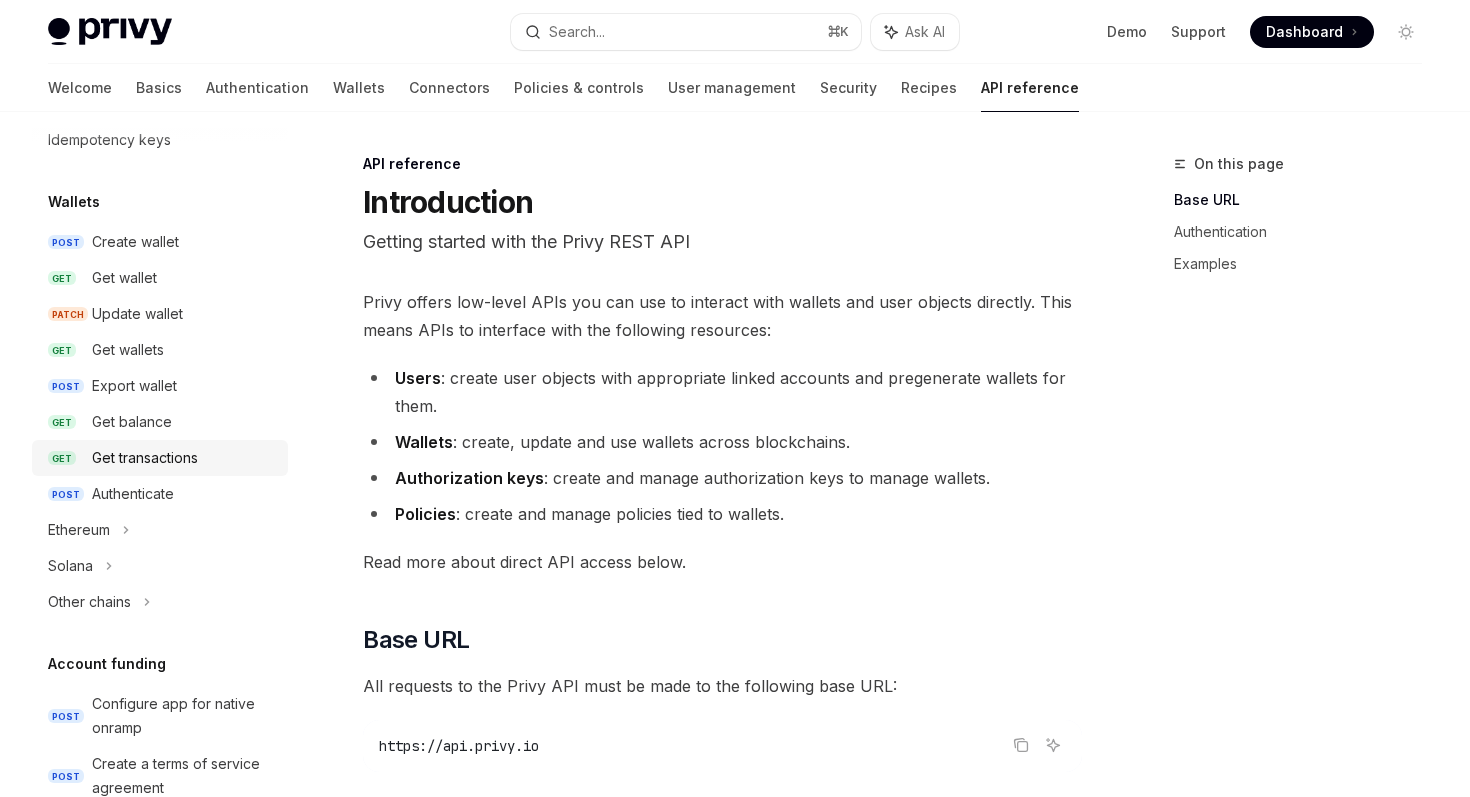scroll, scrollTop: 130, scrollLeft: 0, axis: vertical 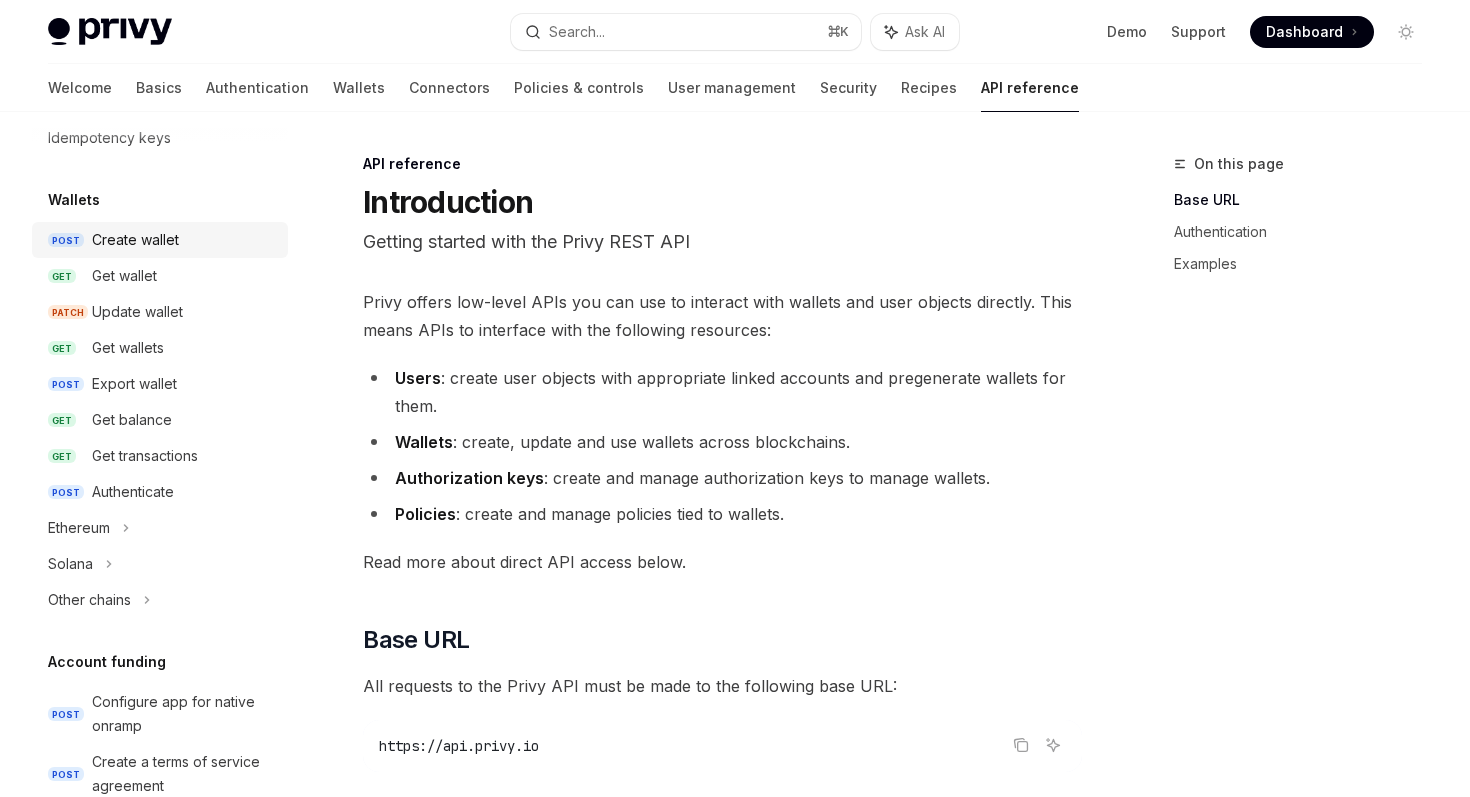 click on "Create wallet" at bounding box center [135, 240] 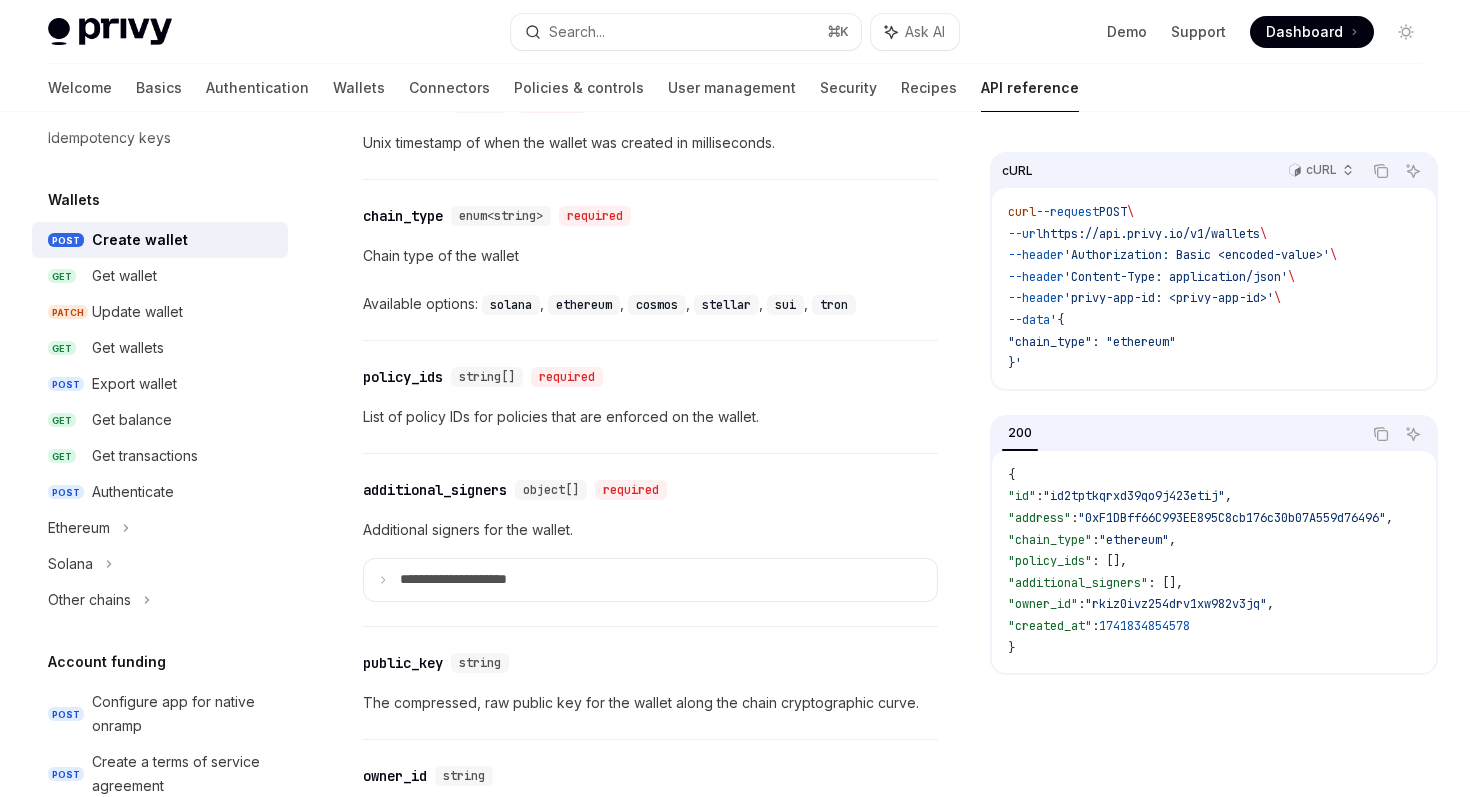 scroll, scrollTop: 2824, scrollLeft: 0, axis: vertical 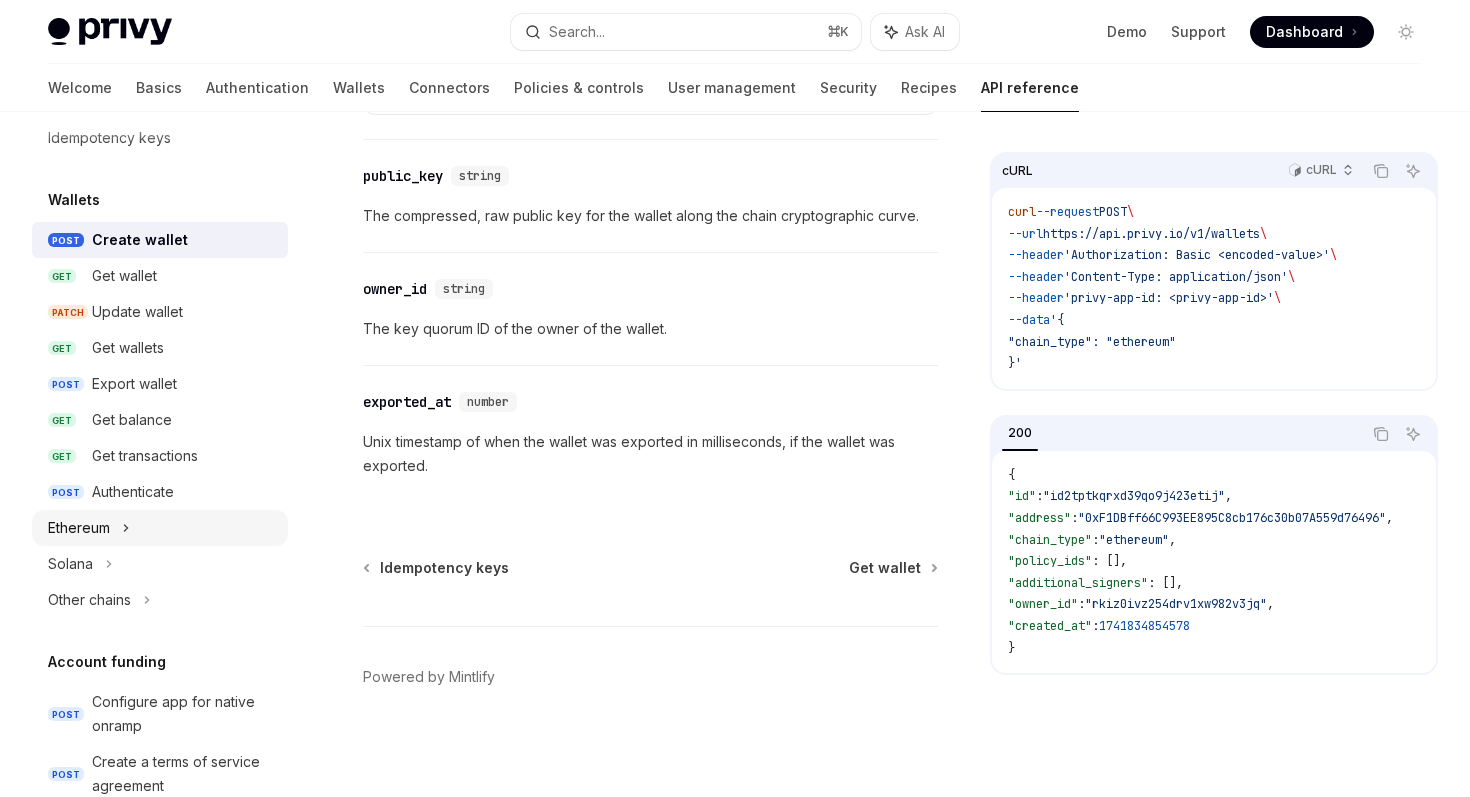 click on "Ethereum" at bounding box center [79, 528] 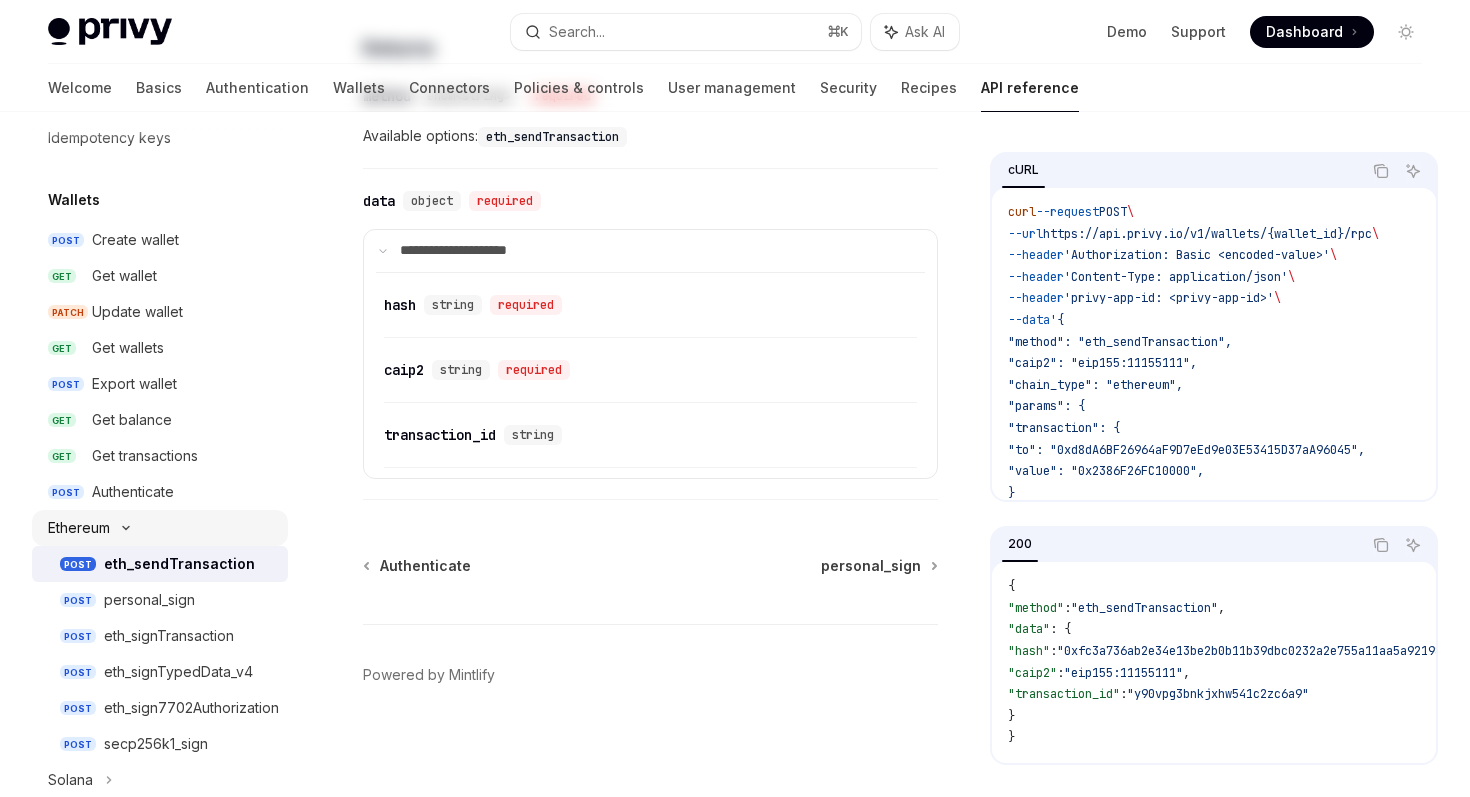 scroll, scrollTop: 0, scrollLeft: 0, axis: both 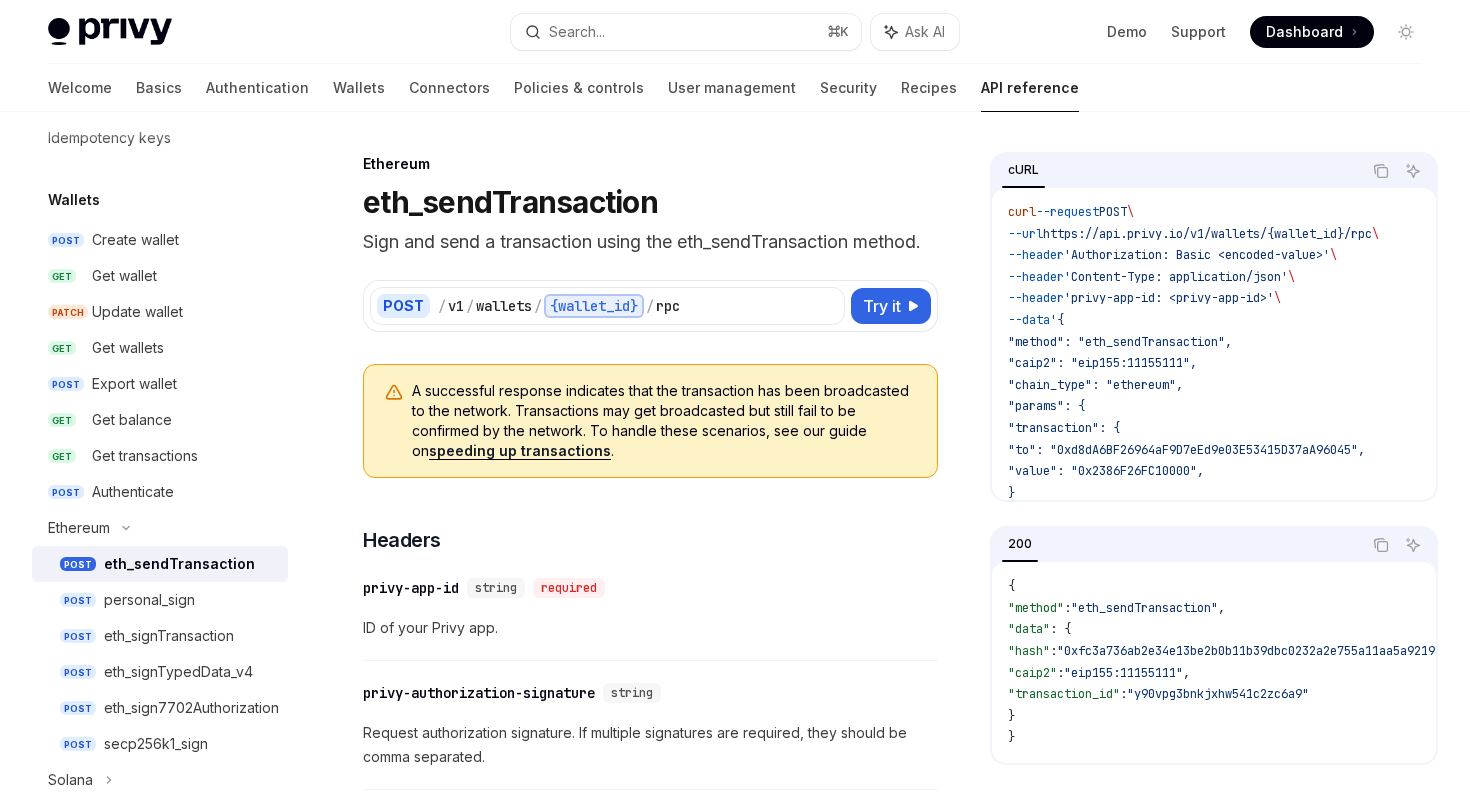 click on "eth_sendTransaction" at bounding box center (179, 564) 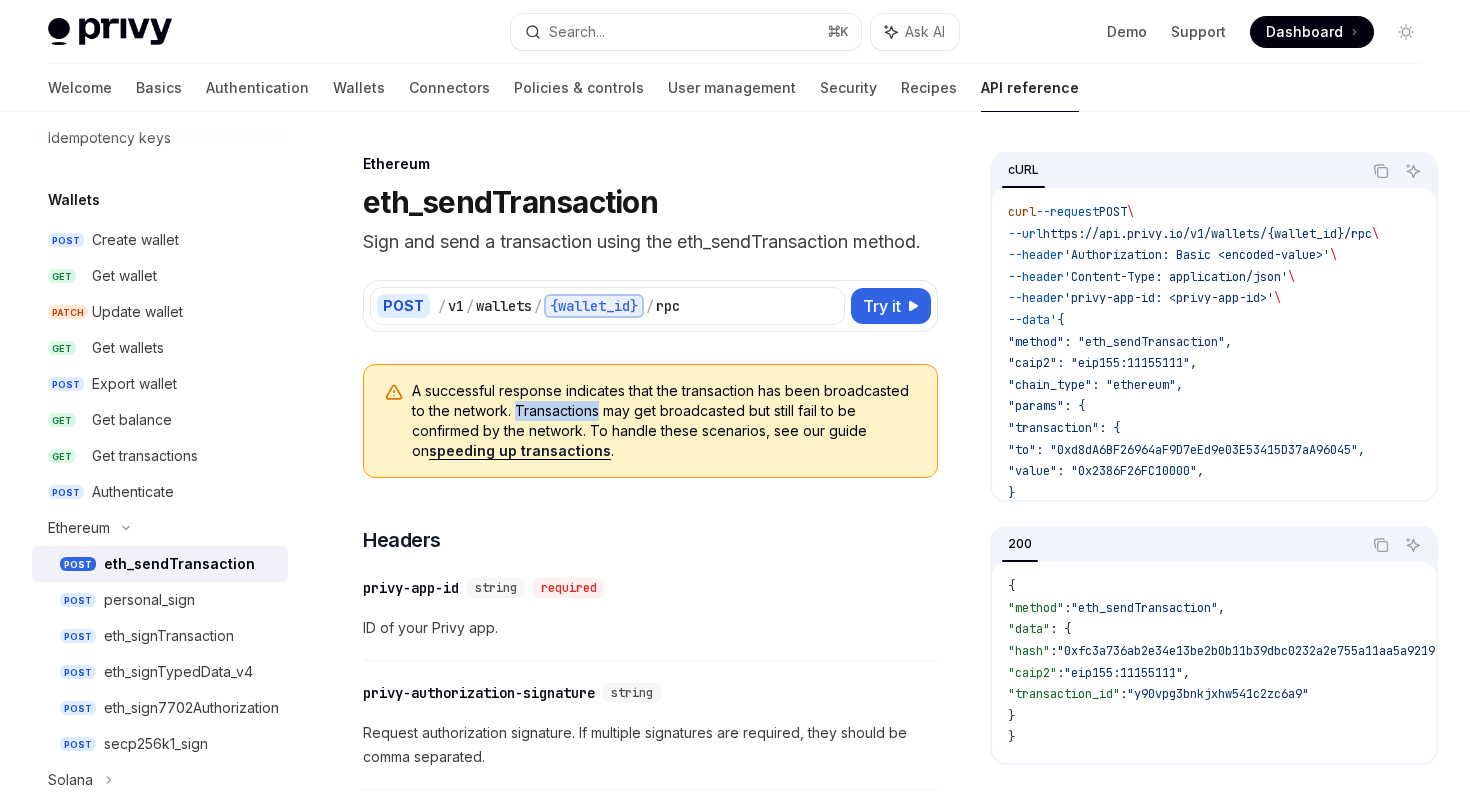 click on "A successful response indicates that the transaction has been broadcasted to the network.
Transactions may get broadcasted but still fail to be confirmed by the network. To handle these
scenarios, see our guide on  speeding up transactions ." at bounding box center (664, 421) 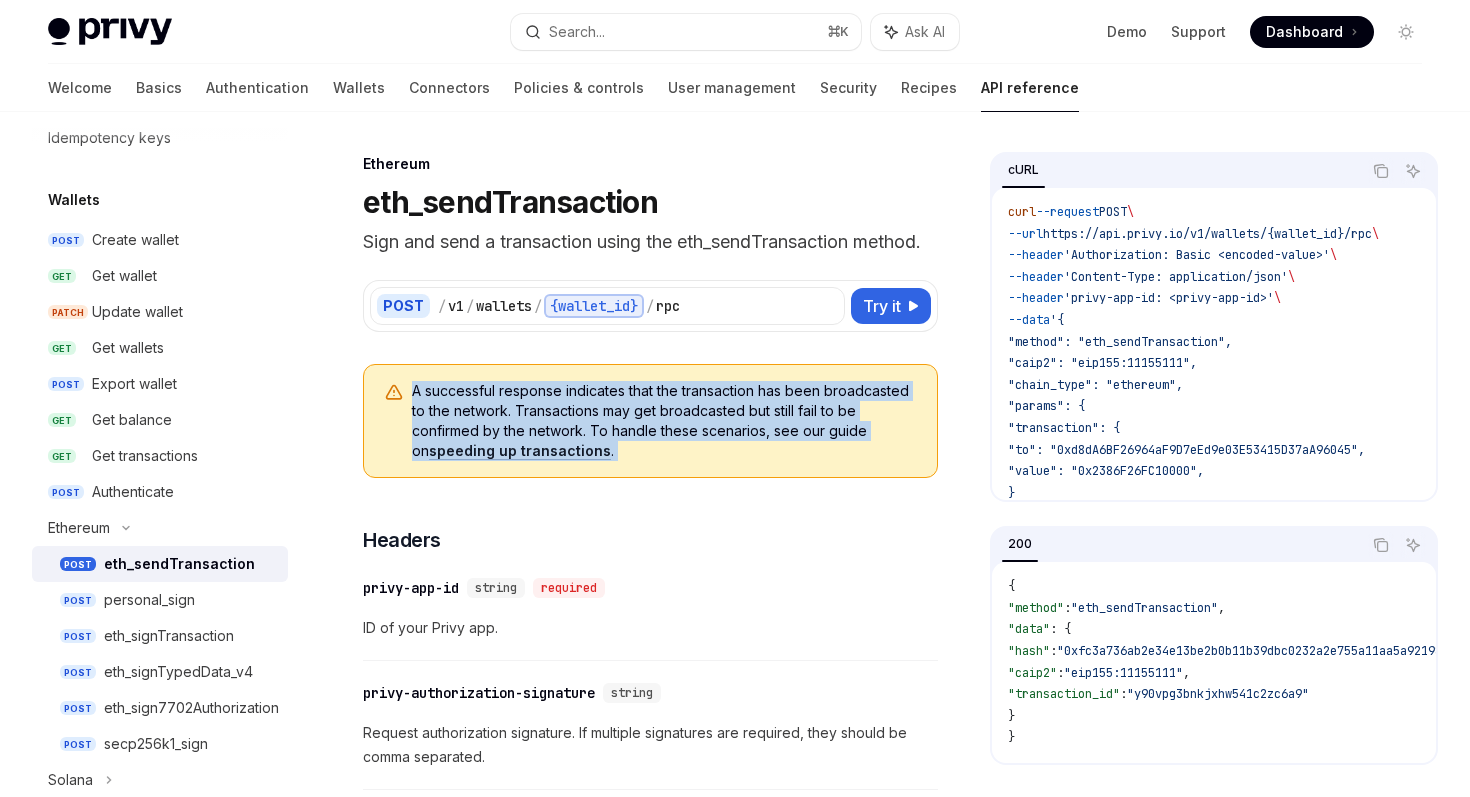 click on "A successful response indicates that the transaction has been broadcasted to the network.
Transactions may get broadcasted but still fail to be confirmed by the network. To handle these
scenarios, see our guide on  speeding up transactions ." at bounding box center (664, 421) 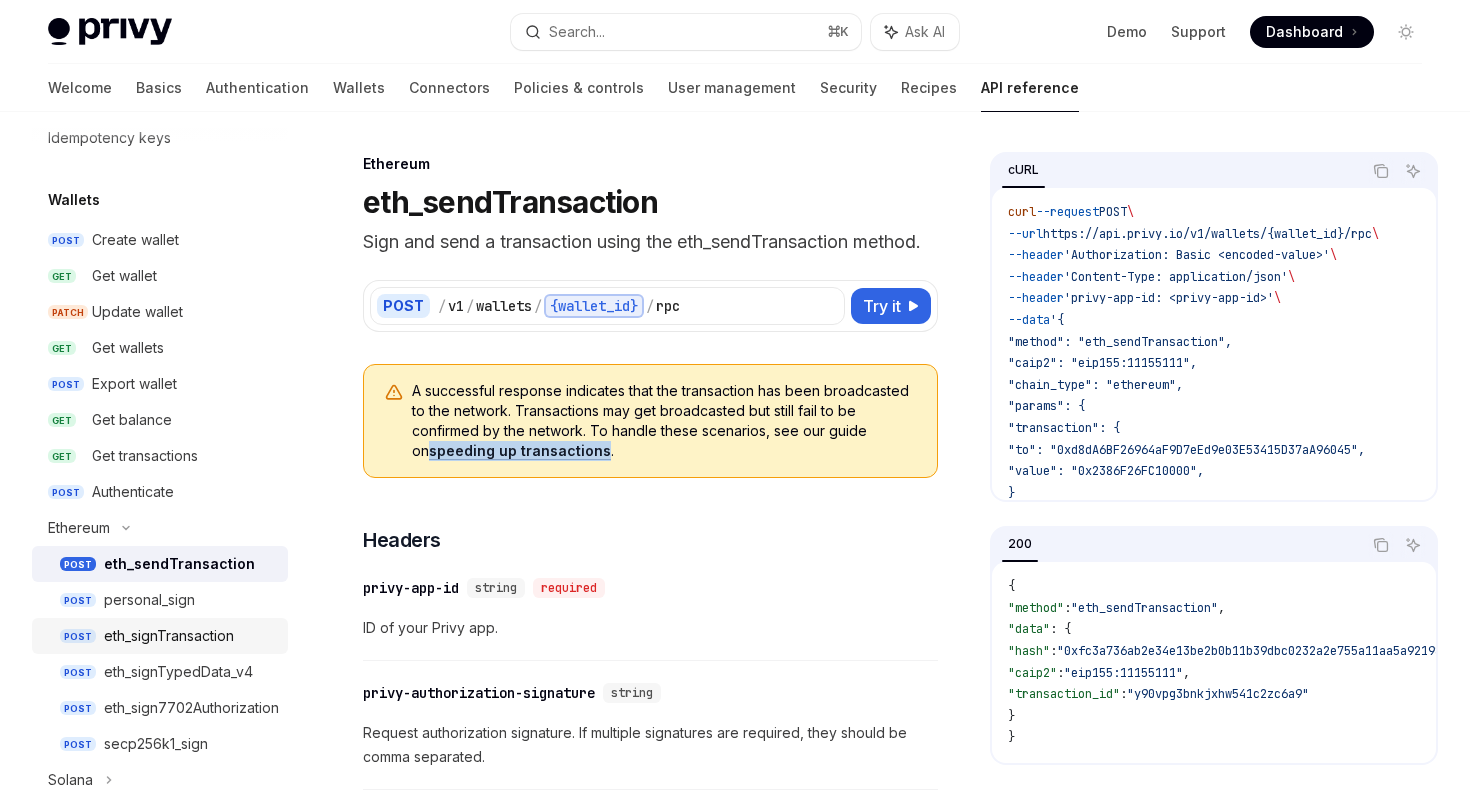 click on "eth_signTransaction" at bounding box center [169, 636] 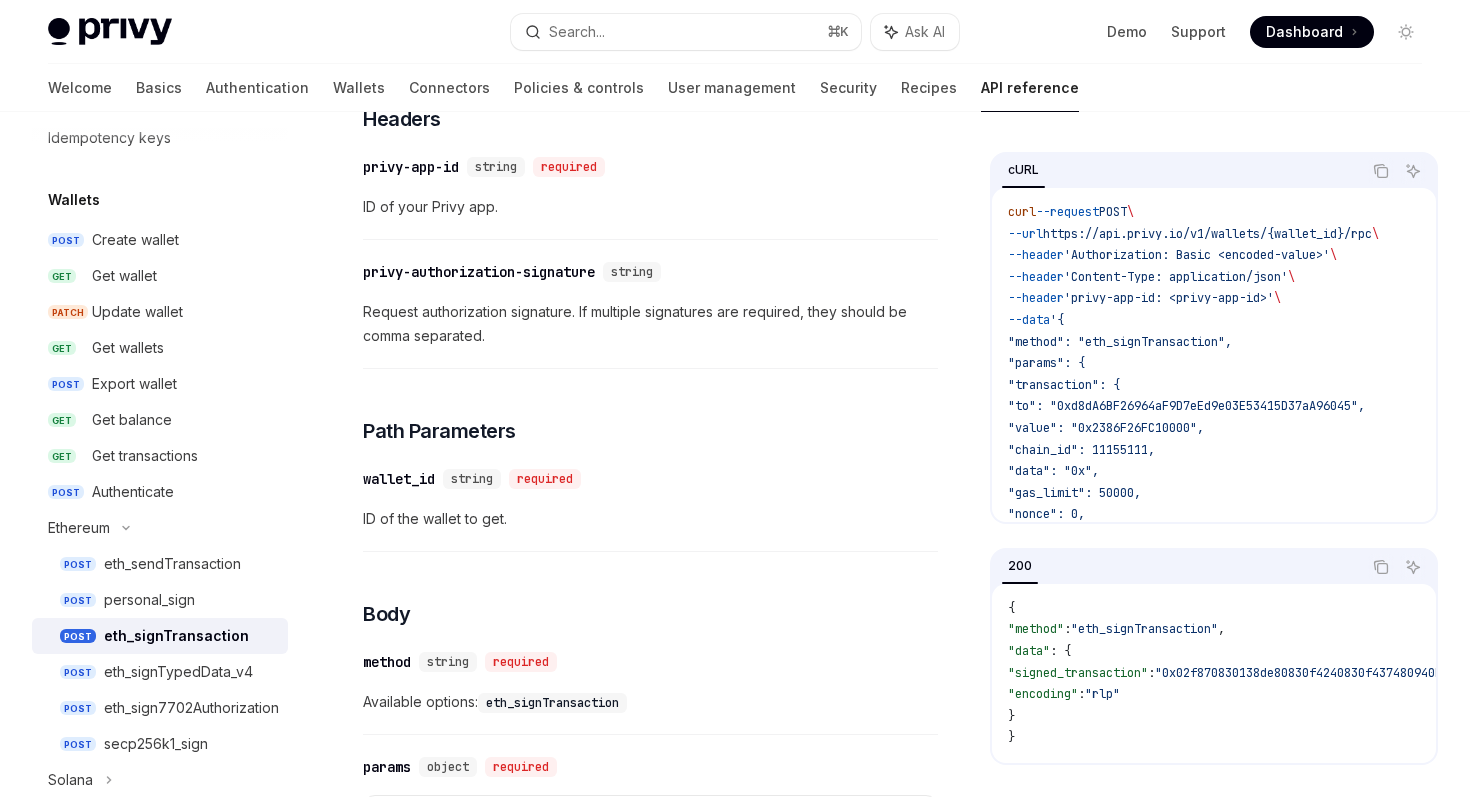 scroll, scrollTop: 260, scrollLeft: 0, axis: vertical 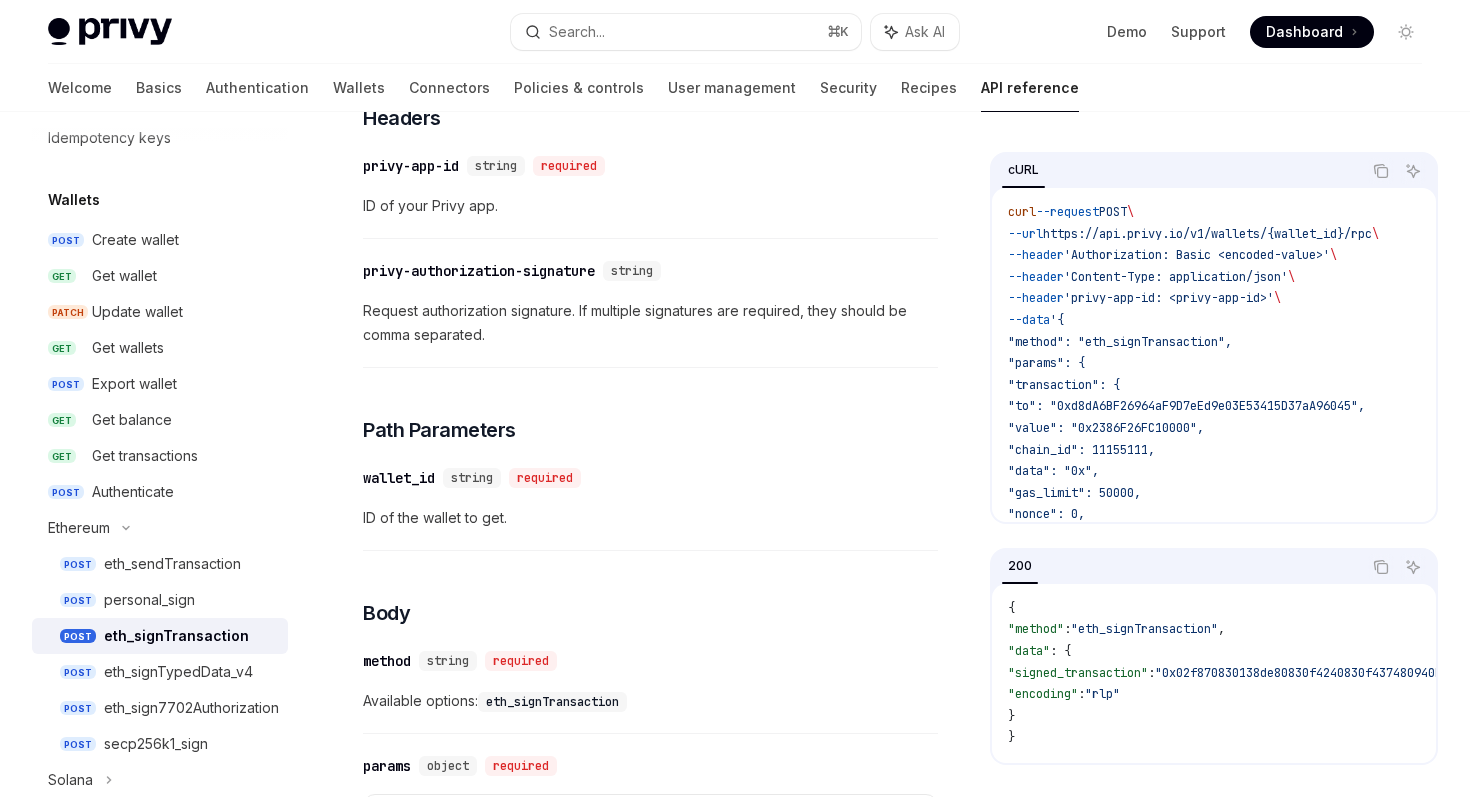 click on "Request authorization signature. If multiple signatures are required, they should be comma
separated." at bounding box center [650, 323] 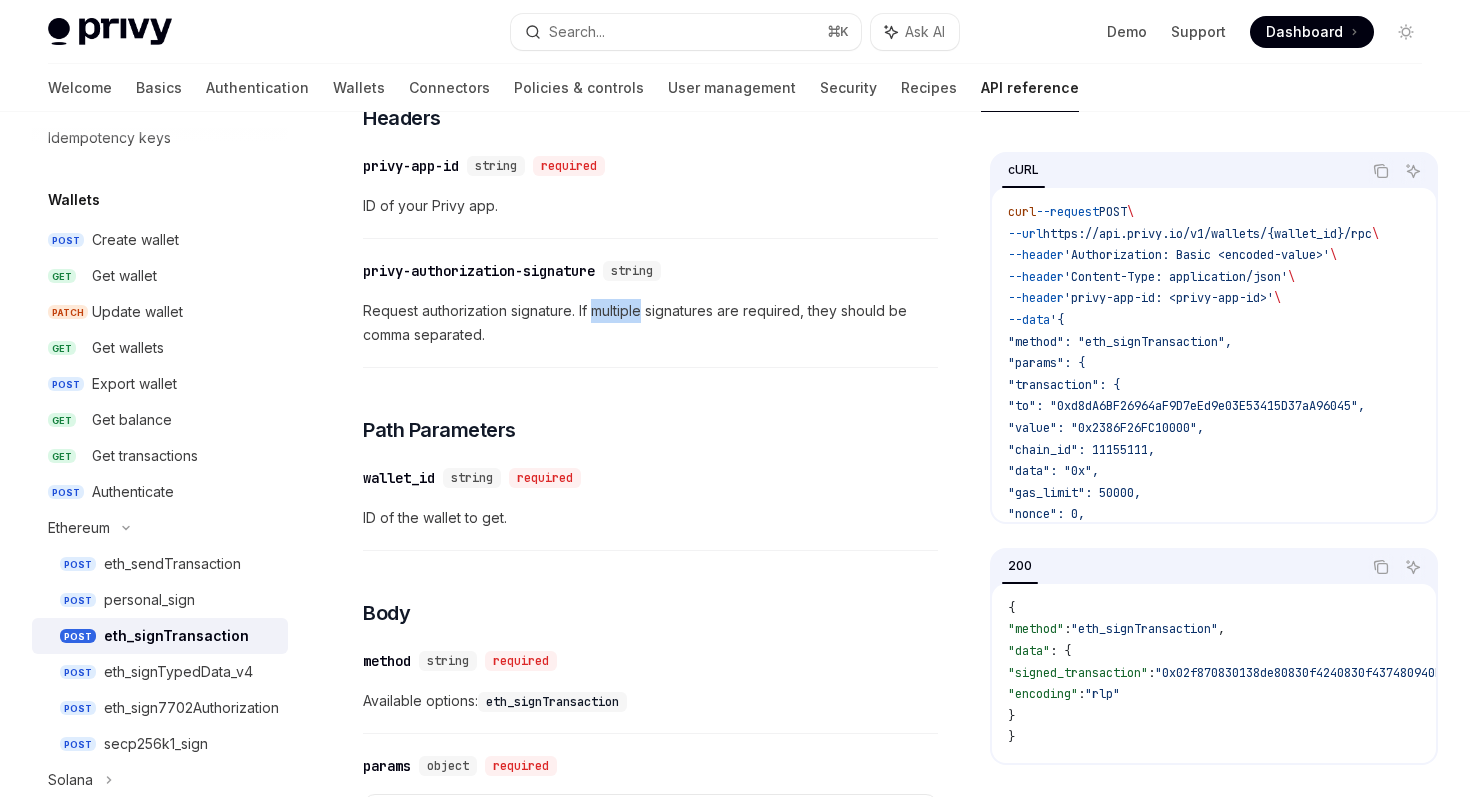 click on "Request authorization signature. If multiple signatures are required, they should be comma
separated." at bounding box center [650, 323] 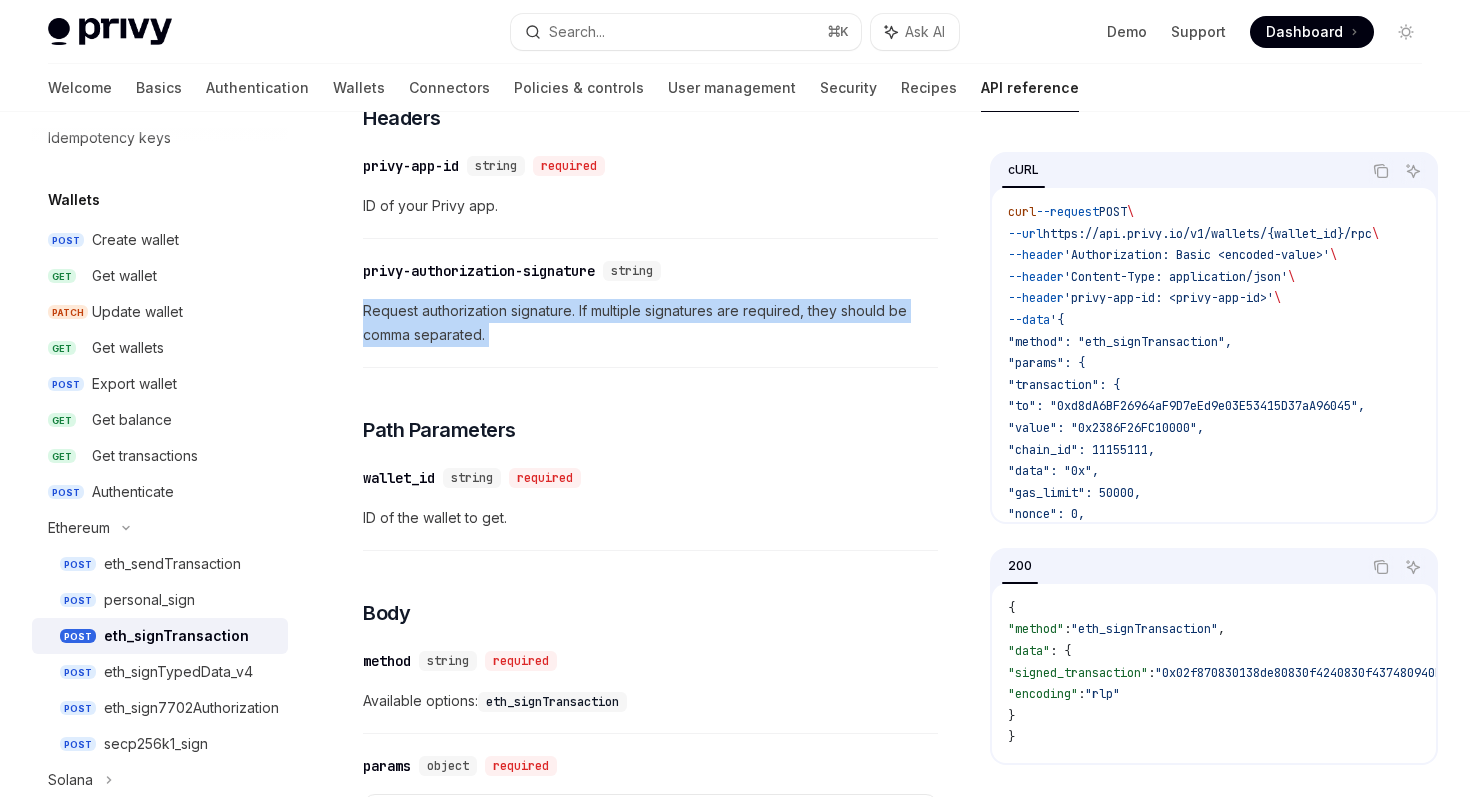 click on "Request authorization signature. If multiple signatures are required, they should be comma
separated." at bounding box center [650, 323] 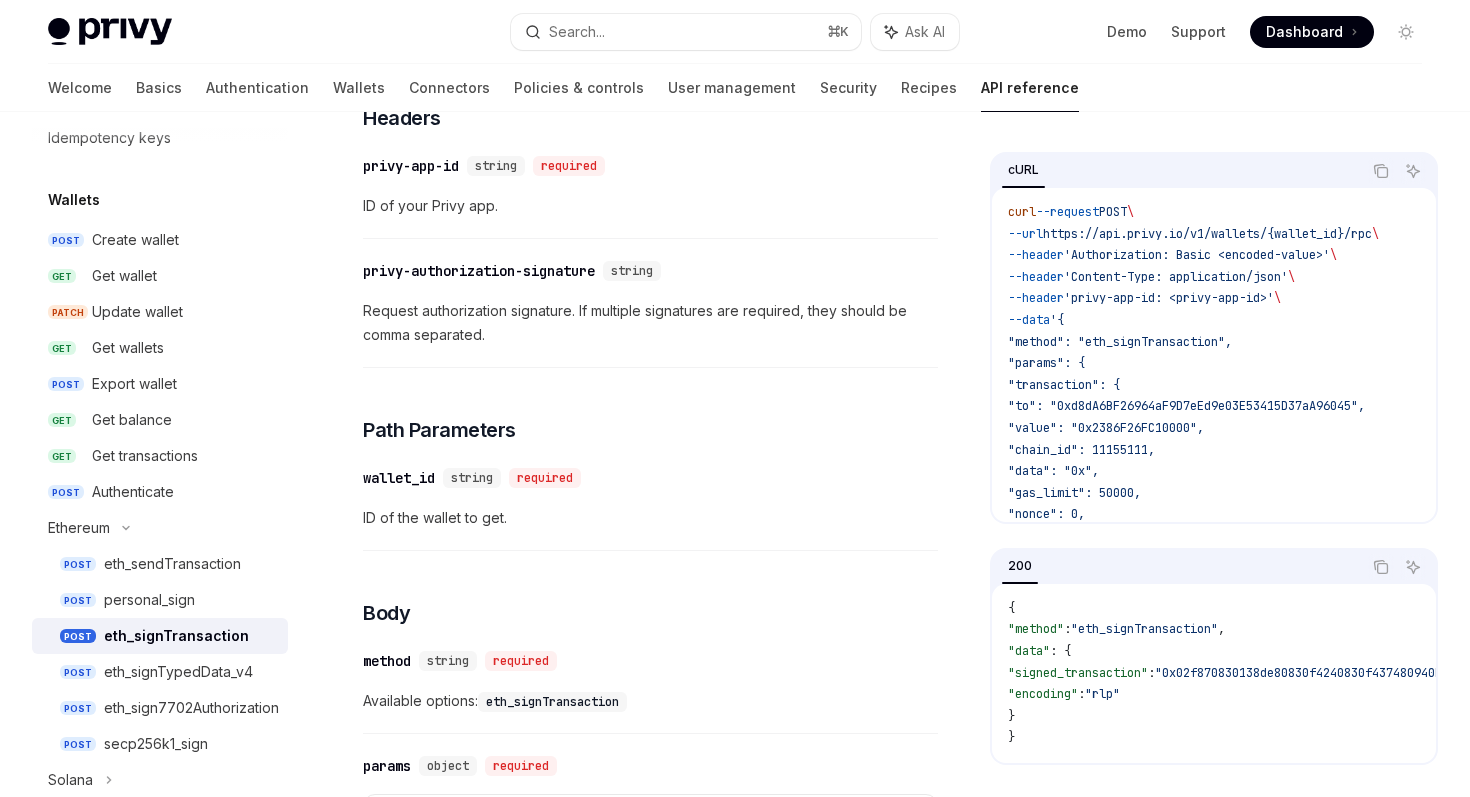 click on "Request authorization signature. If multiple signatures are required, they should be comma
separated." at bounding box center [650, 323] 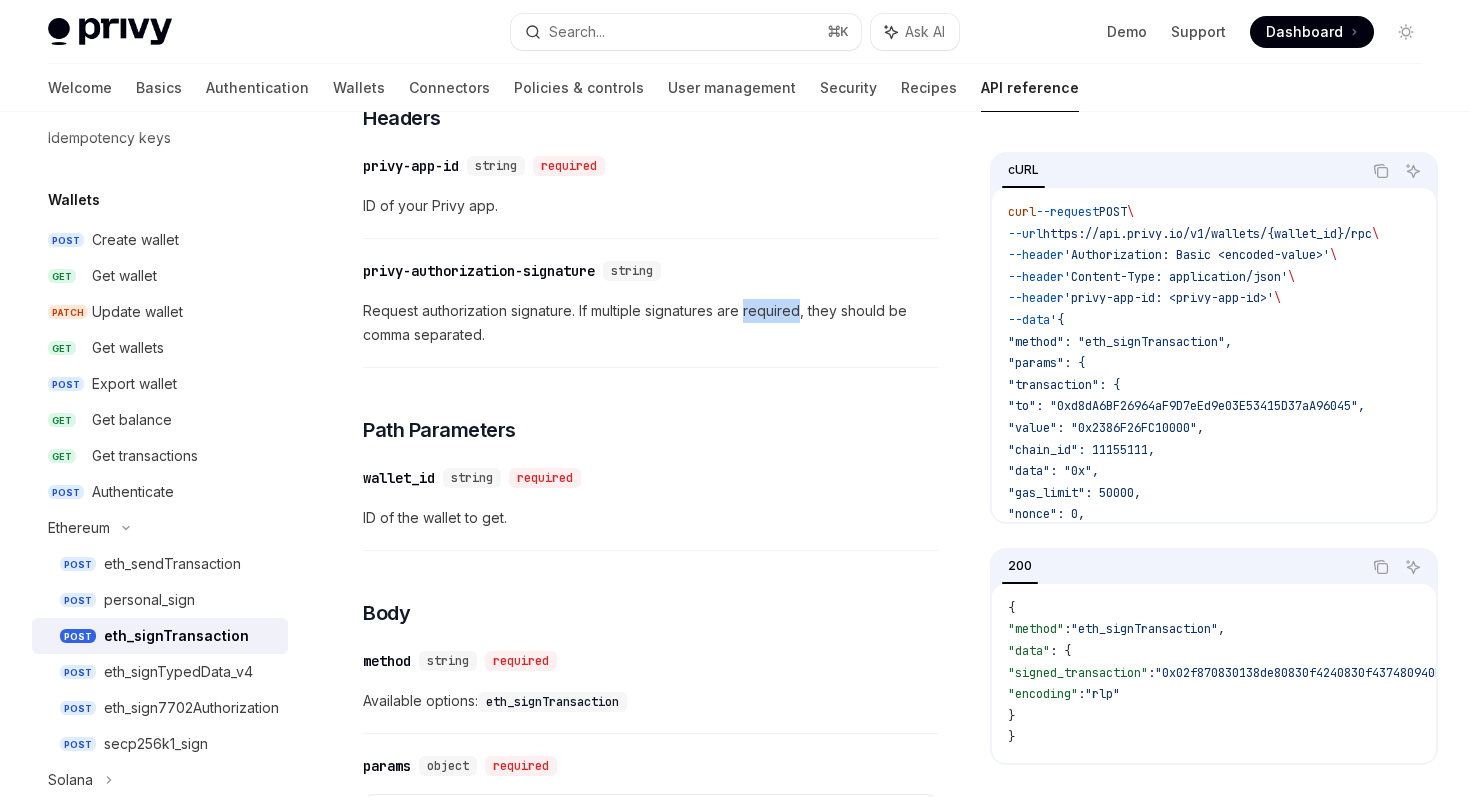 click on "Request authorization signature. If multiple signatures are required, they should be comma
separated." at bounding box center [650, 323] 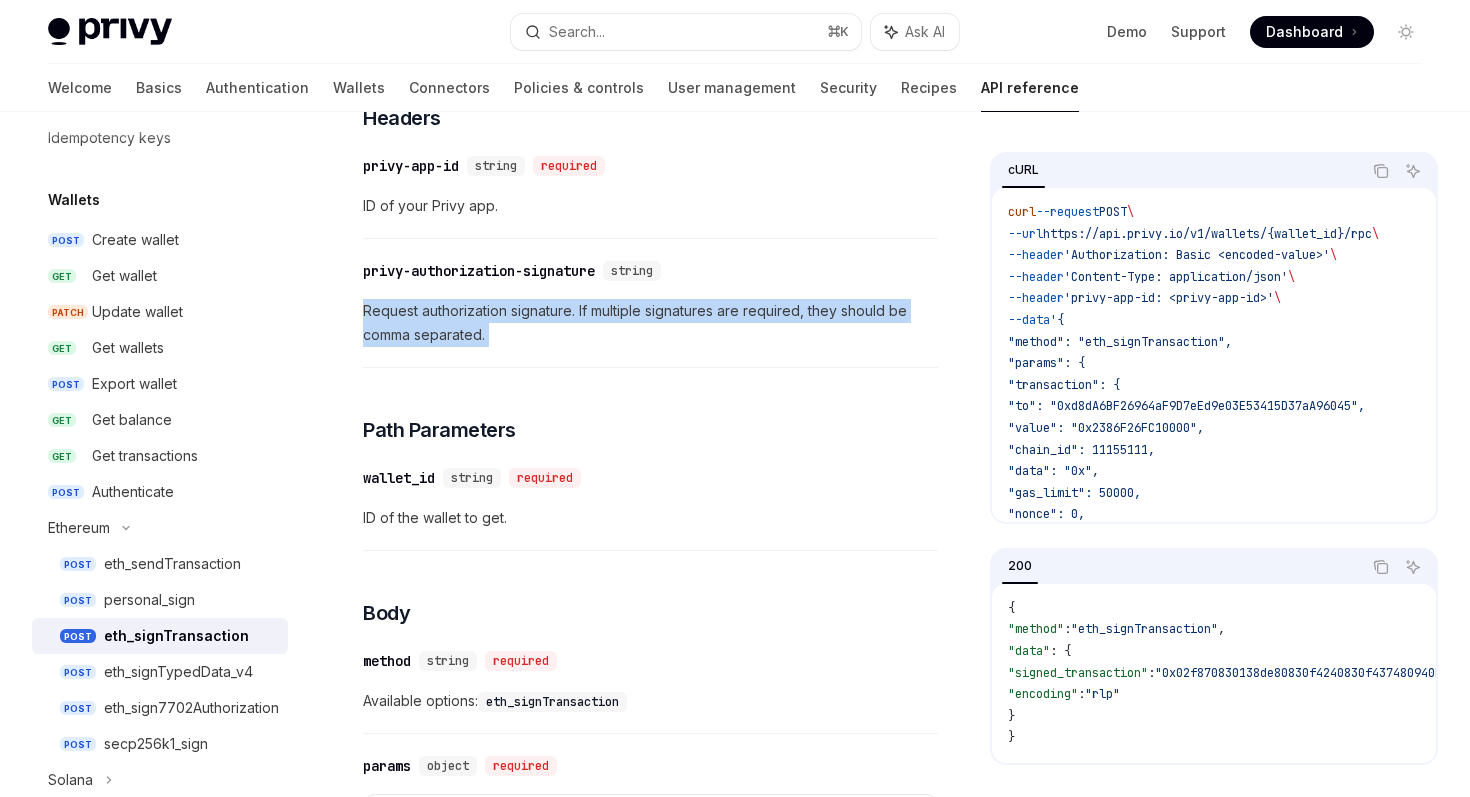 click on "Request authorization signature. If multiple signatures are required, they should be comma
separated." at bounding box center [650, 323] 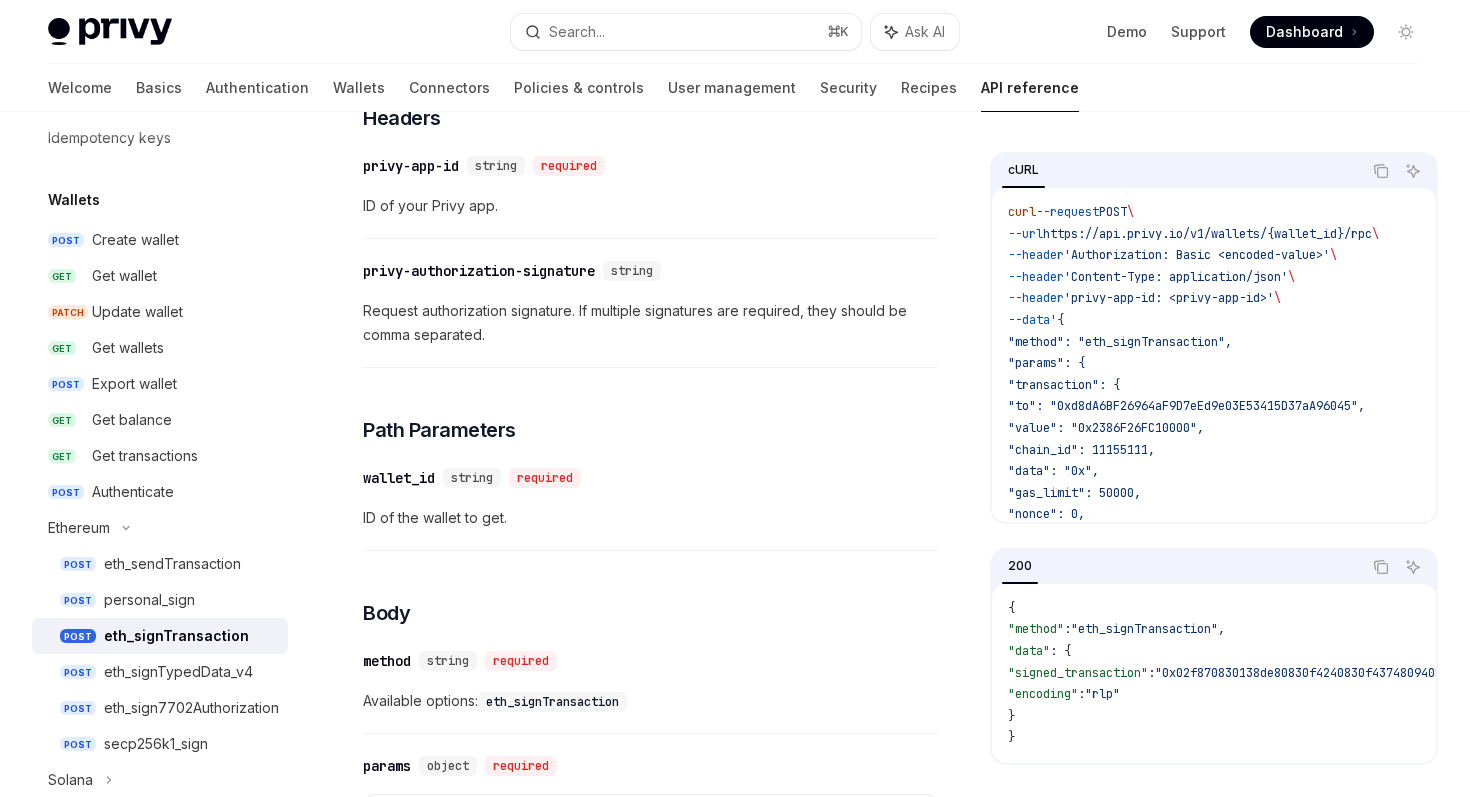 click on "​ privy-authorization-signature string Request authorization signature. If multiple signatures are required, they should be comma
separated." at bounding box center [650, 308] 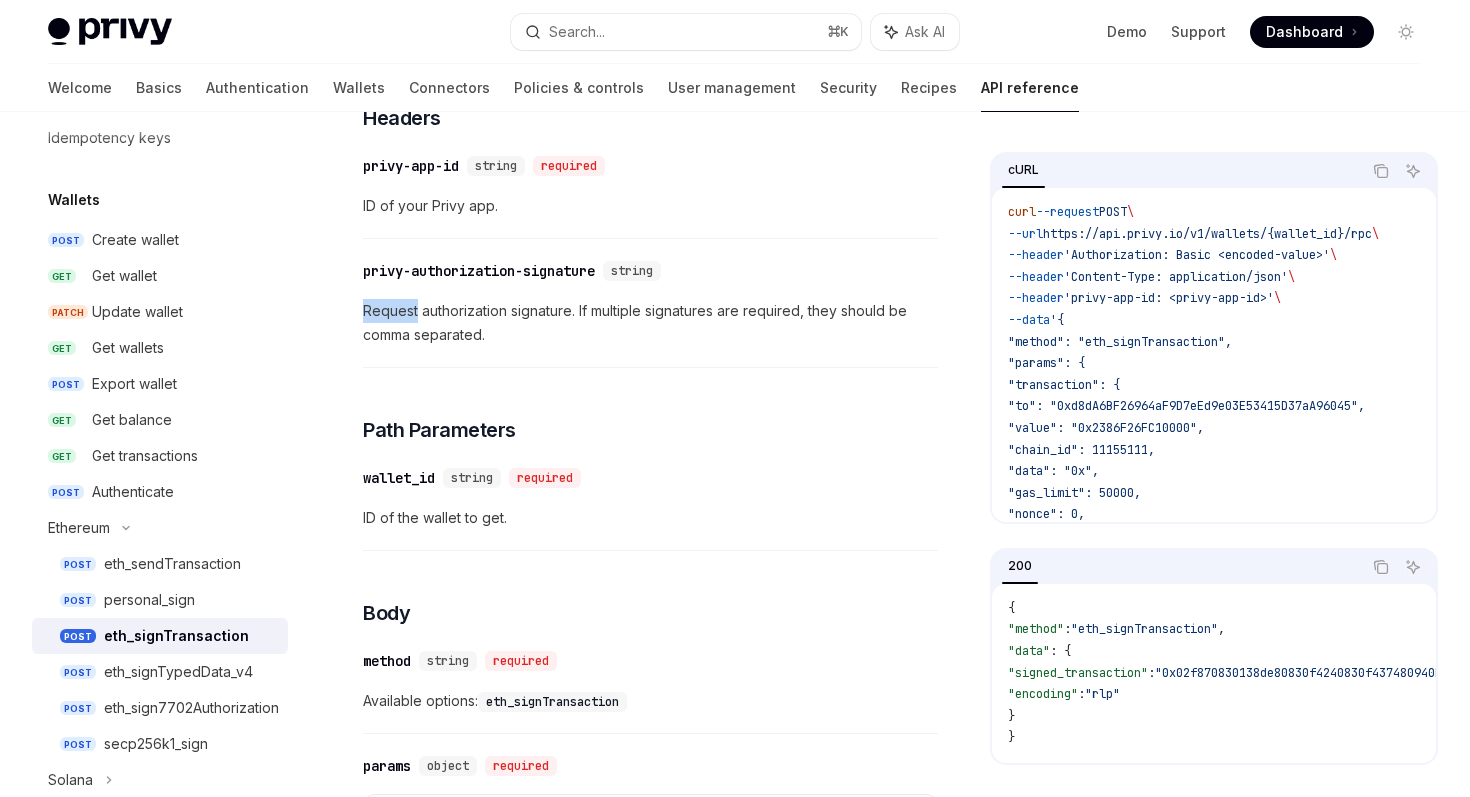 click on "​ privy-authorization-signature string Request authorization signature. If multiple signatures are required, they should be comma
separated." at bounding box center (650, 308) 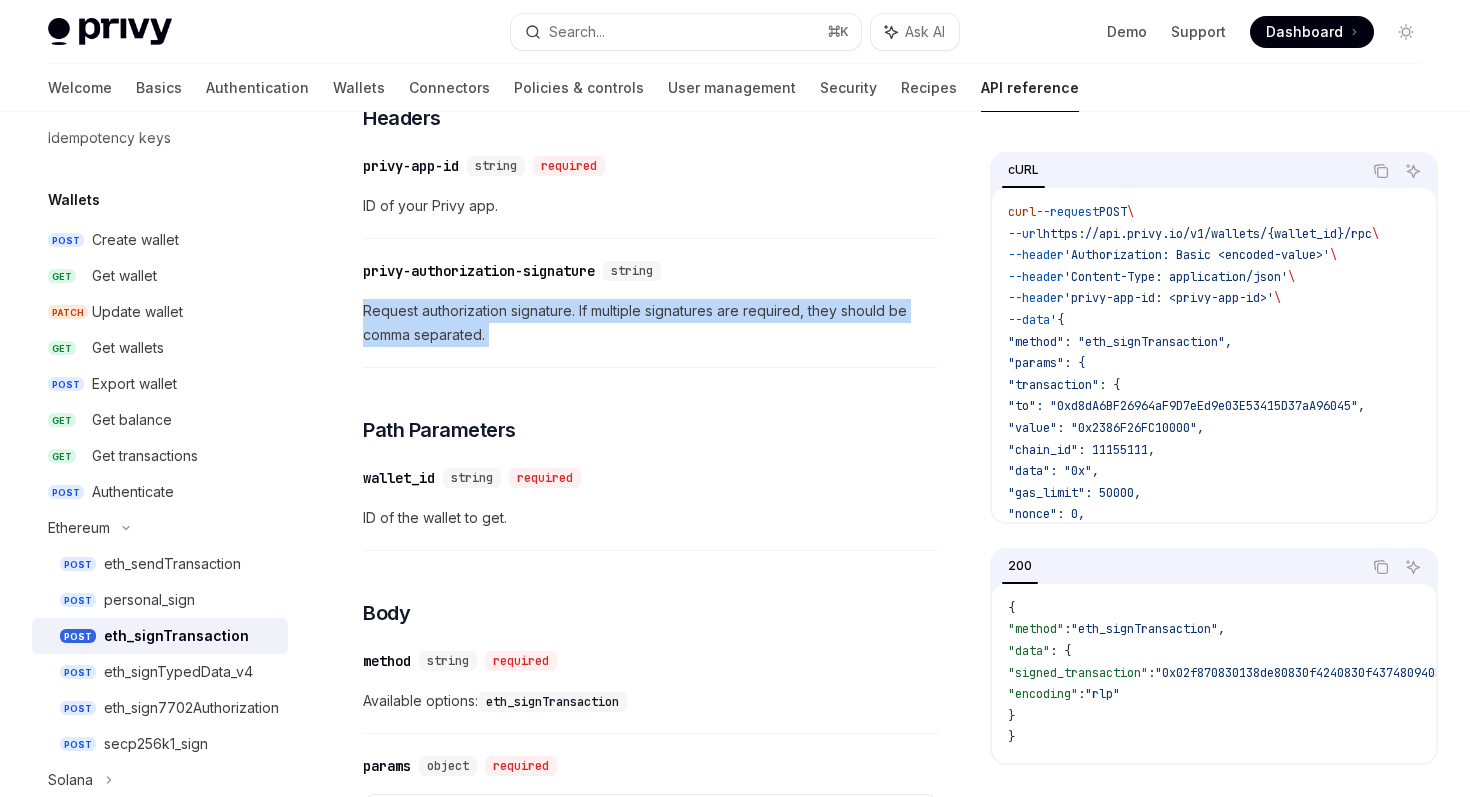 click on "Request authorization signature. If multiple signatures are required, they should be comma
separated." at bounding box center (650, 323) 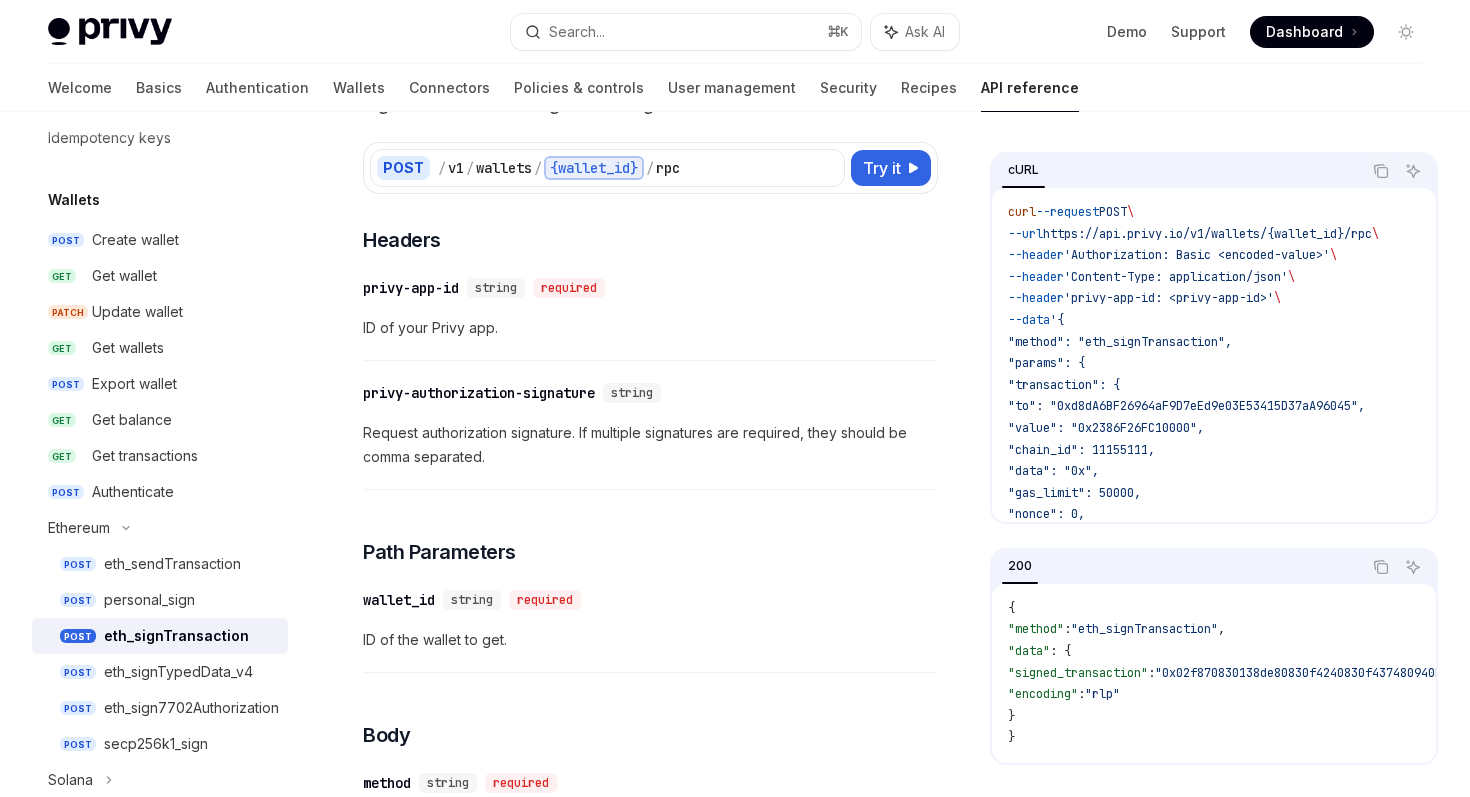 scroll, scrollTop: 104, scrollLeft: 0, axis: vertical 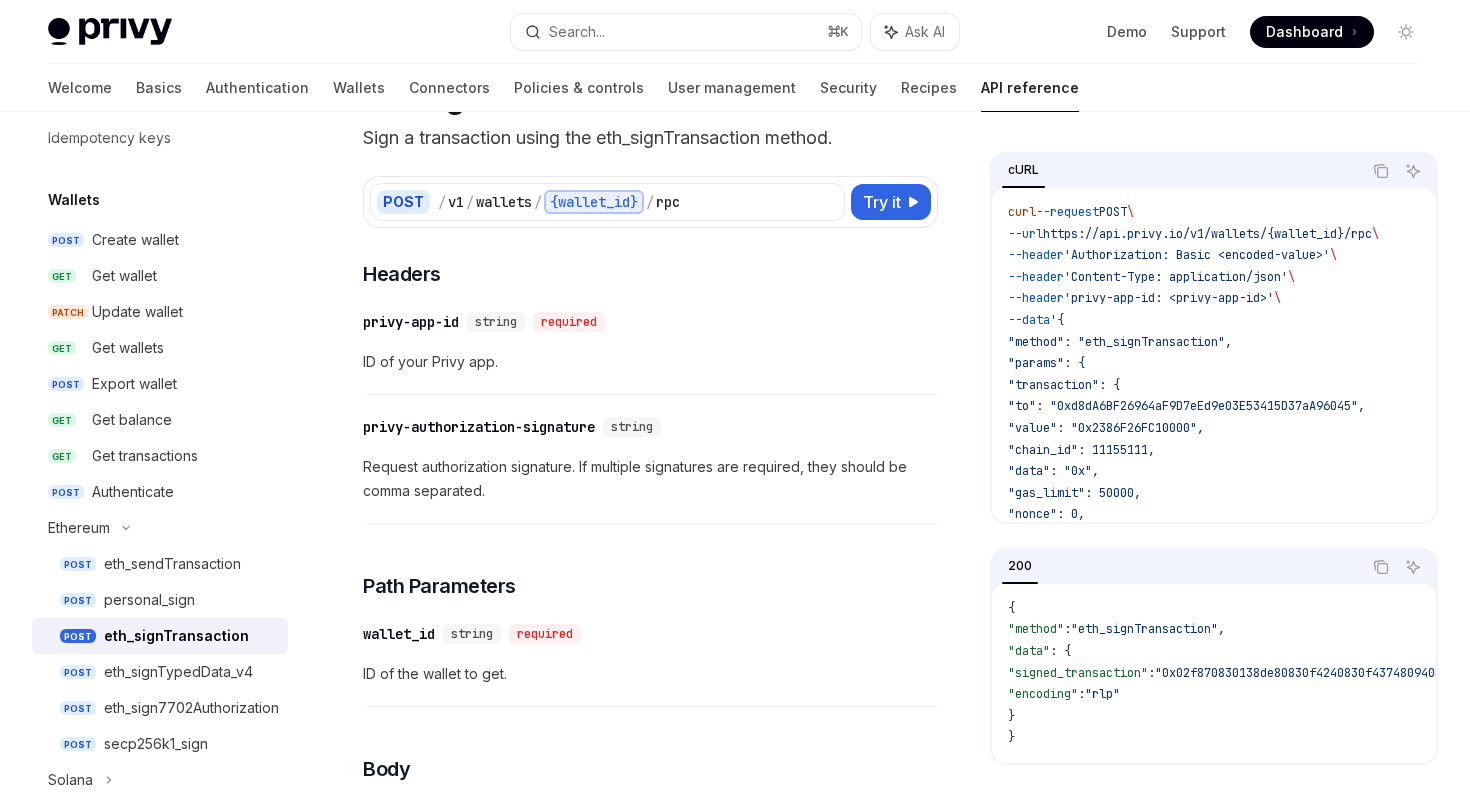 click on "ID of your Privy app." at bounding box center [650, 362] 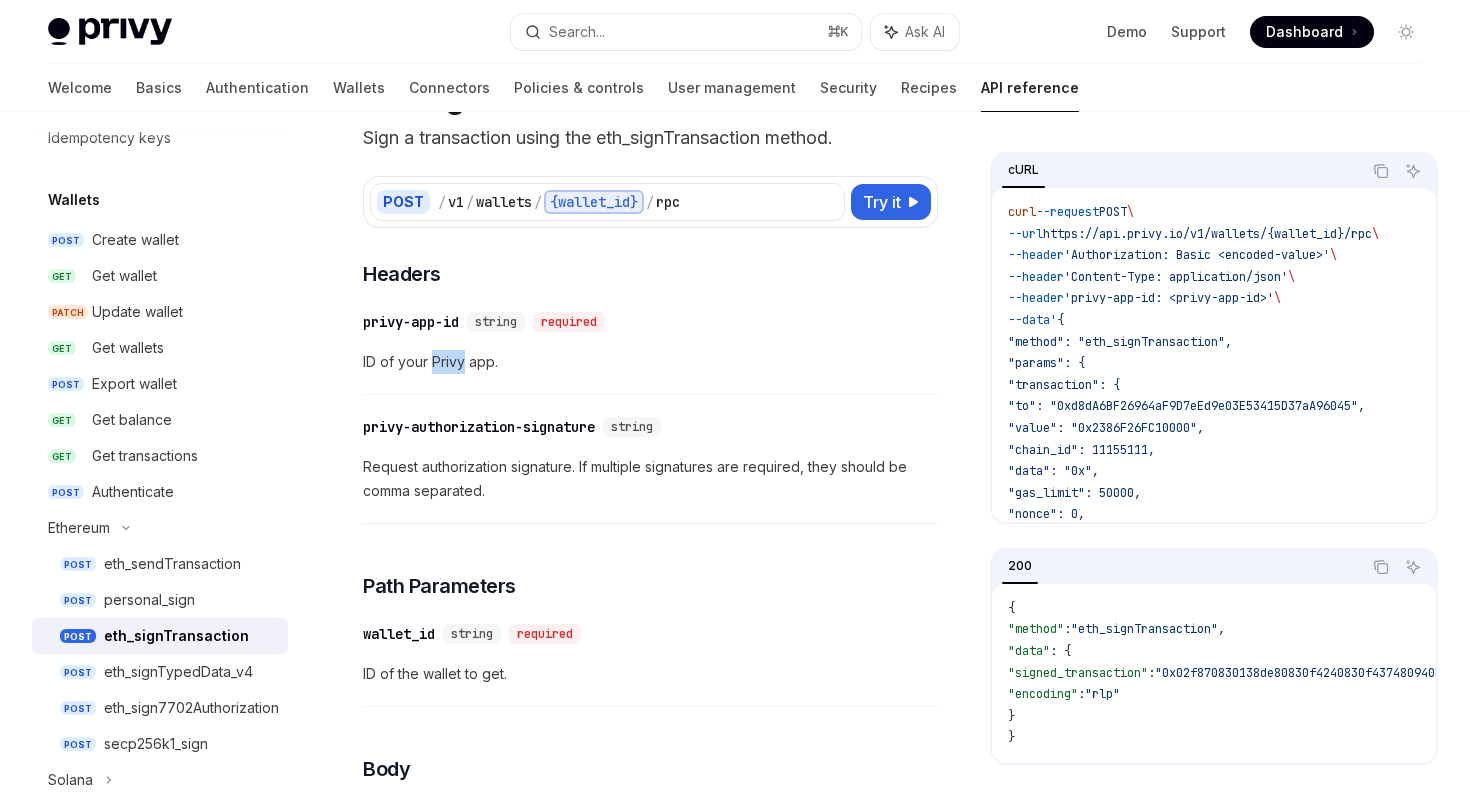 click on "ID of your Privy app." at bounding box center [650, 362] 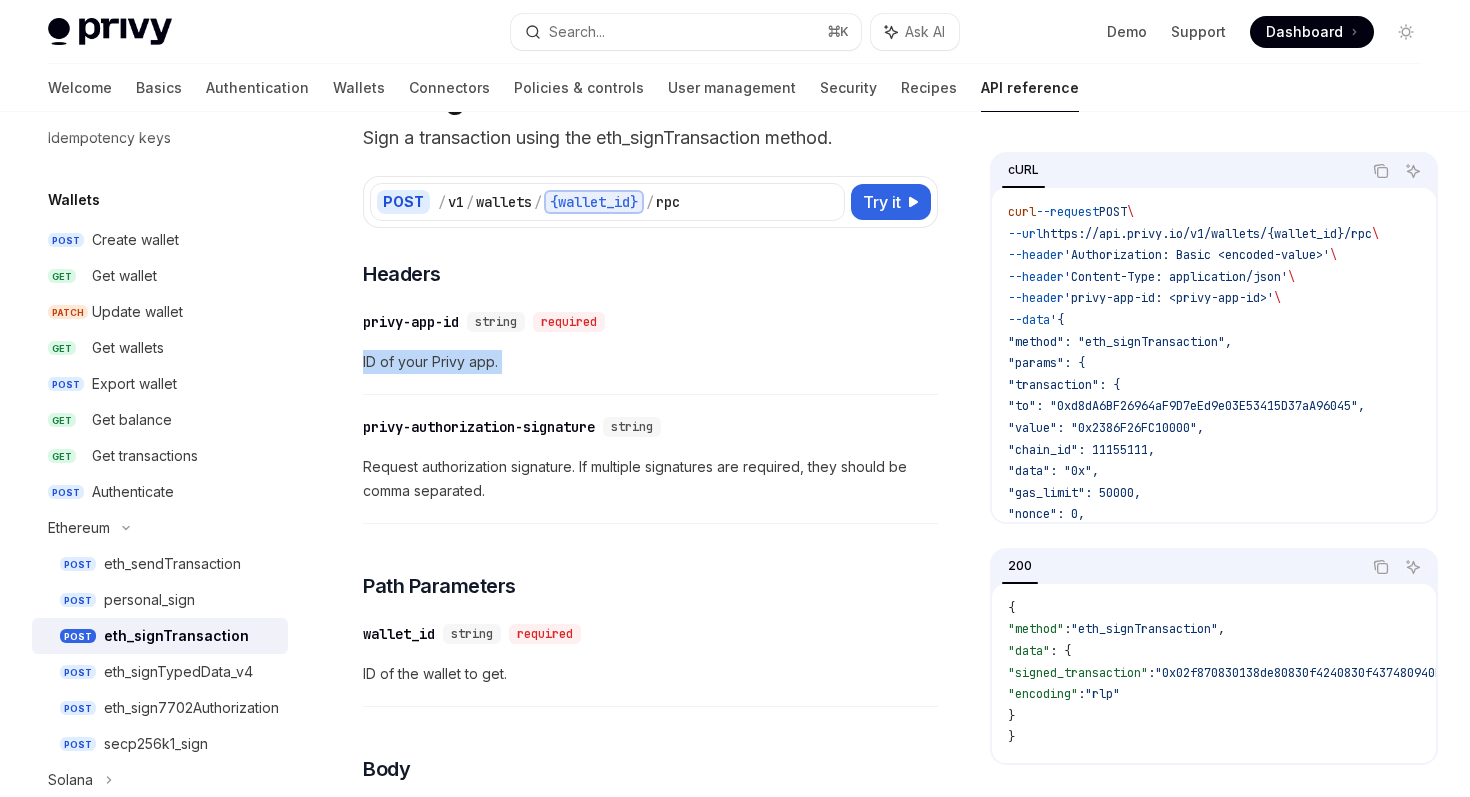 click on "ID of your Privy app." at bounding box center [650, 362] 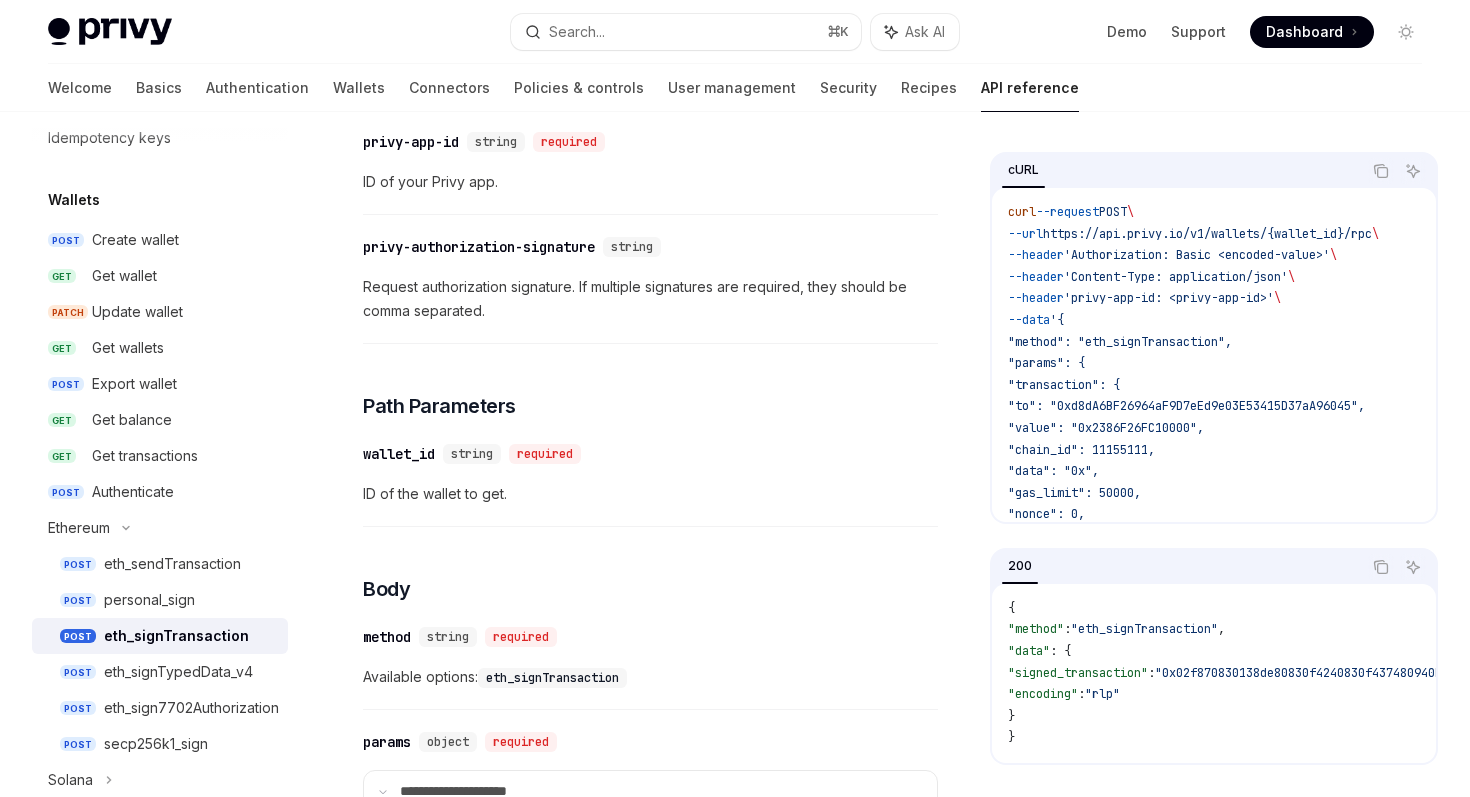 scroll, scrollTop: 300, scrollLeft: 0, axis: vertical 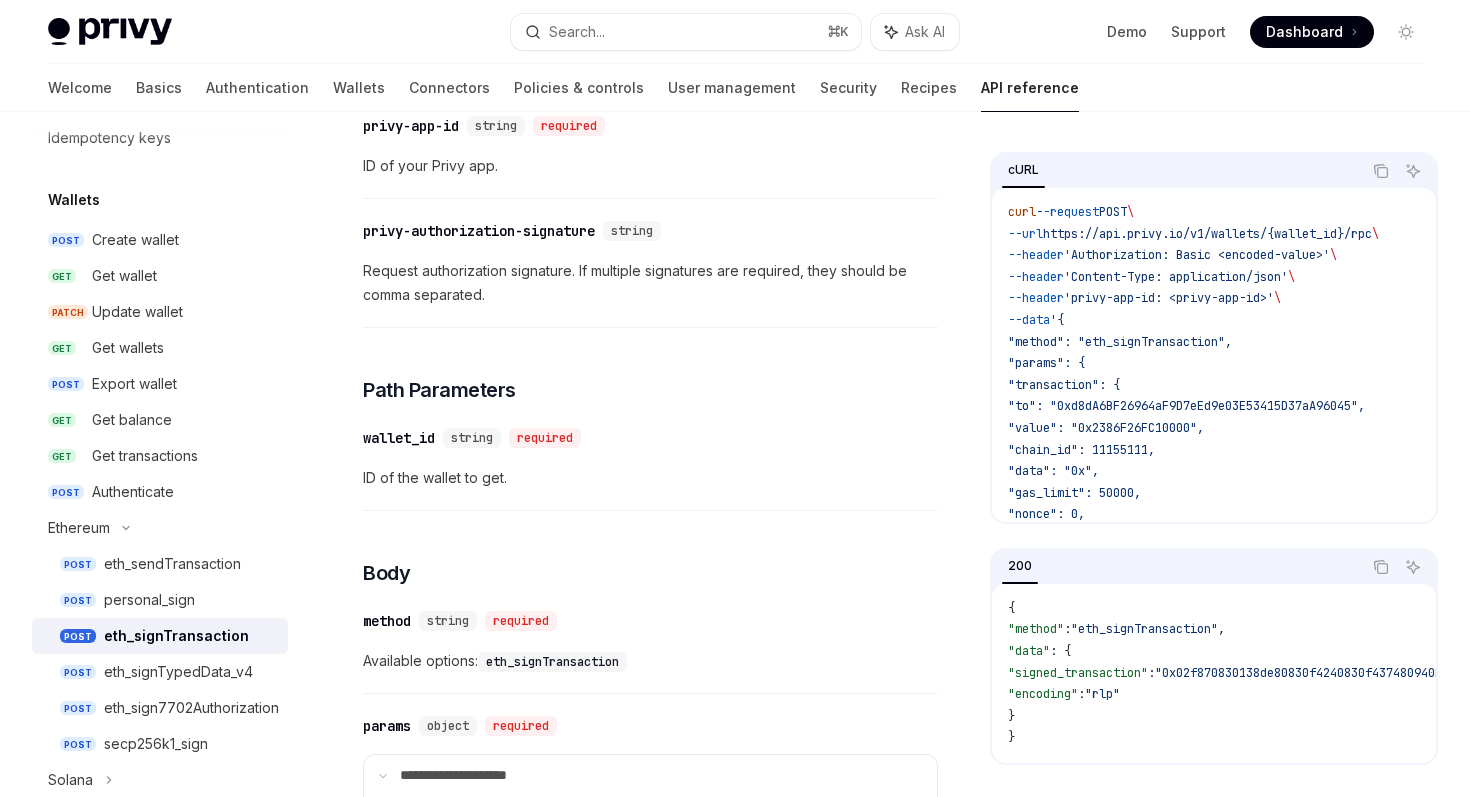 click on "Request authorization signature. If multiple signatures are required, they should be comma
separated." at bounding box center (650, 283) 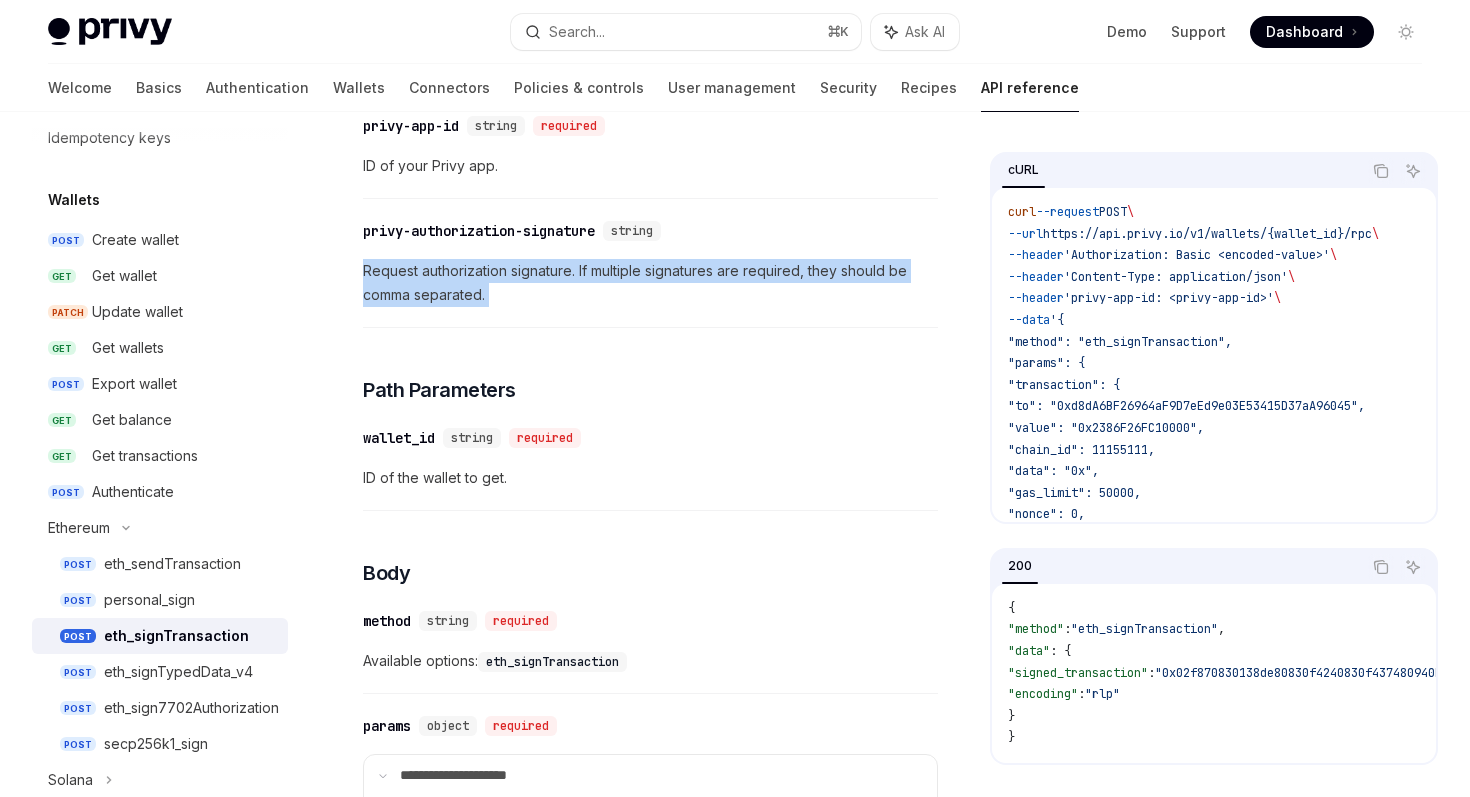 click on "Request authorization signature. If multiple signatures are required, they should be comma
separated." at bounding box center (650, 283) 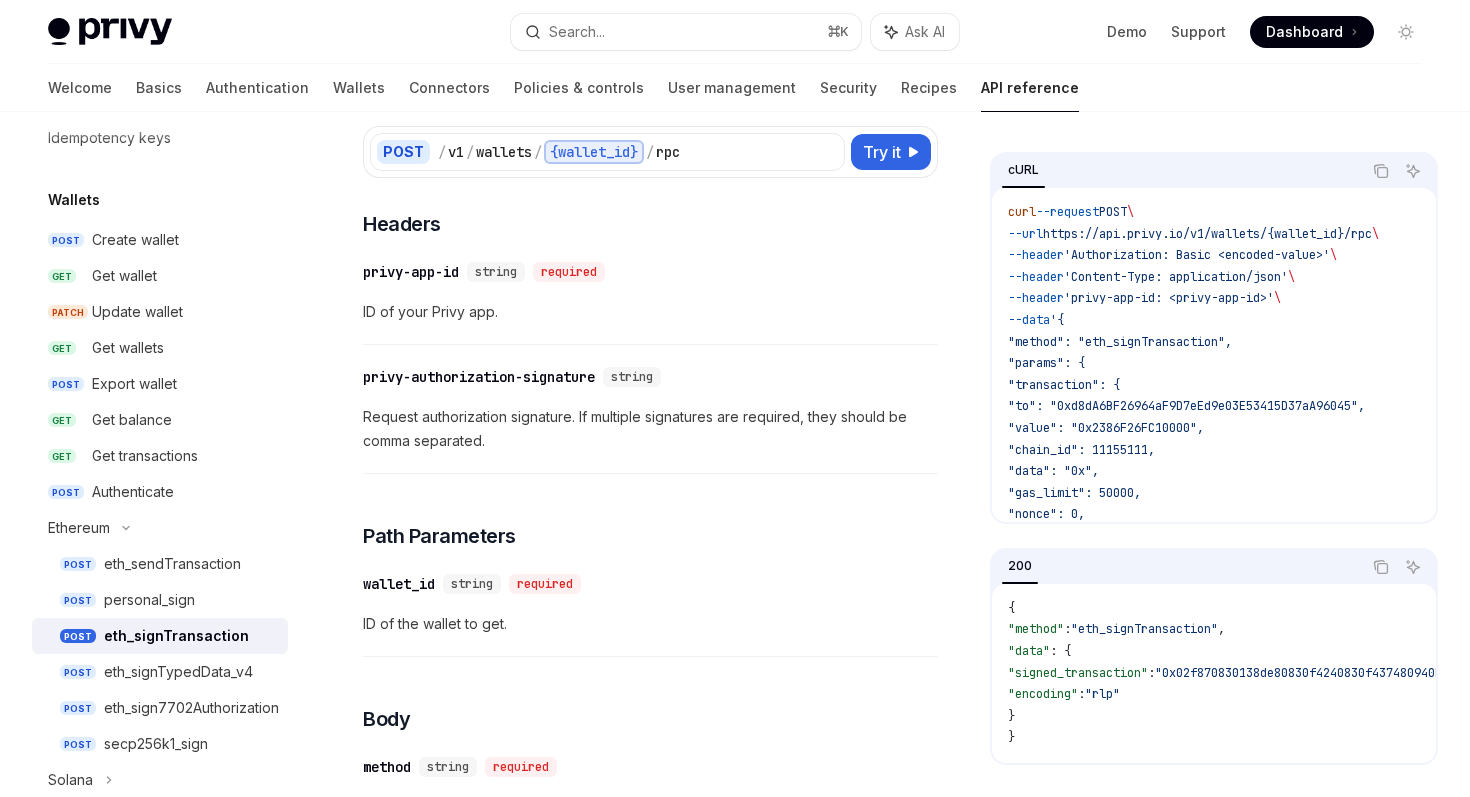 scroll, scrollTop: 126, scrollLeft: 0, axis: vertical 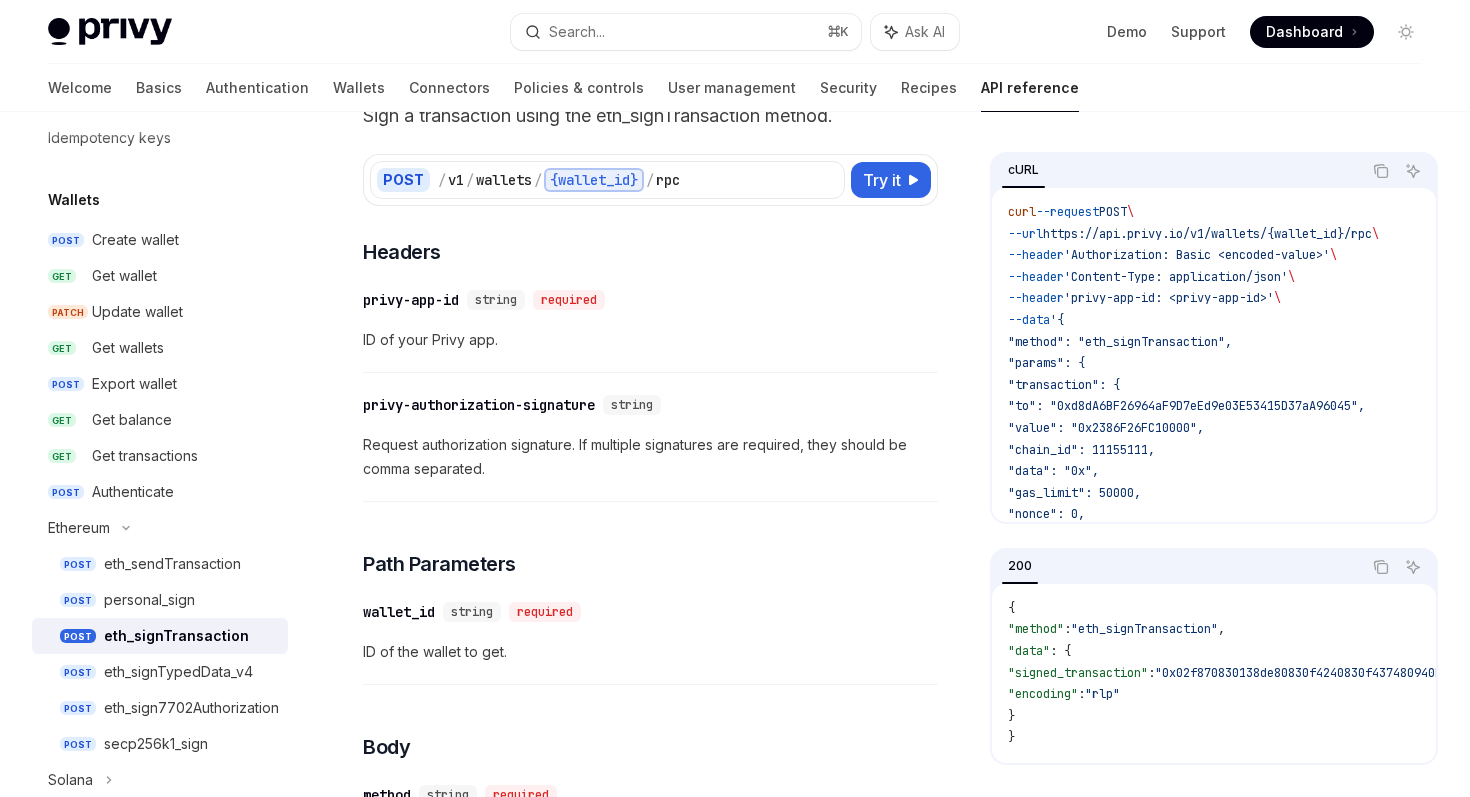 click on "​ privy-app-id string required ID of your Privy app." at bounding box center (650, 325) 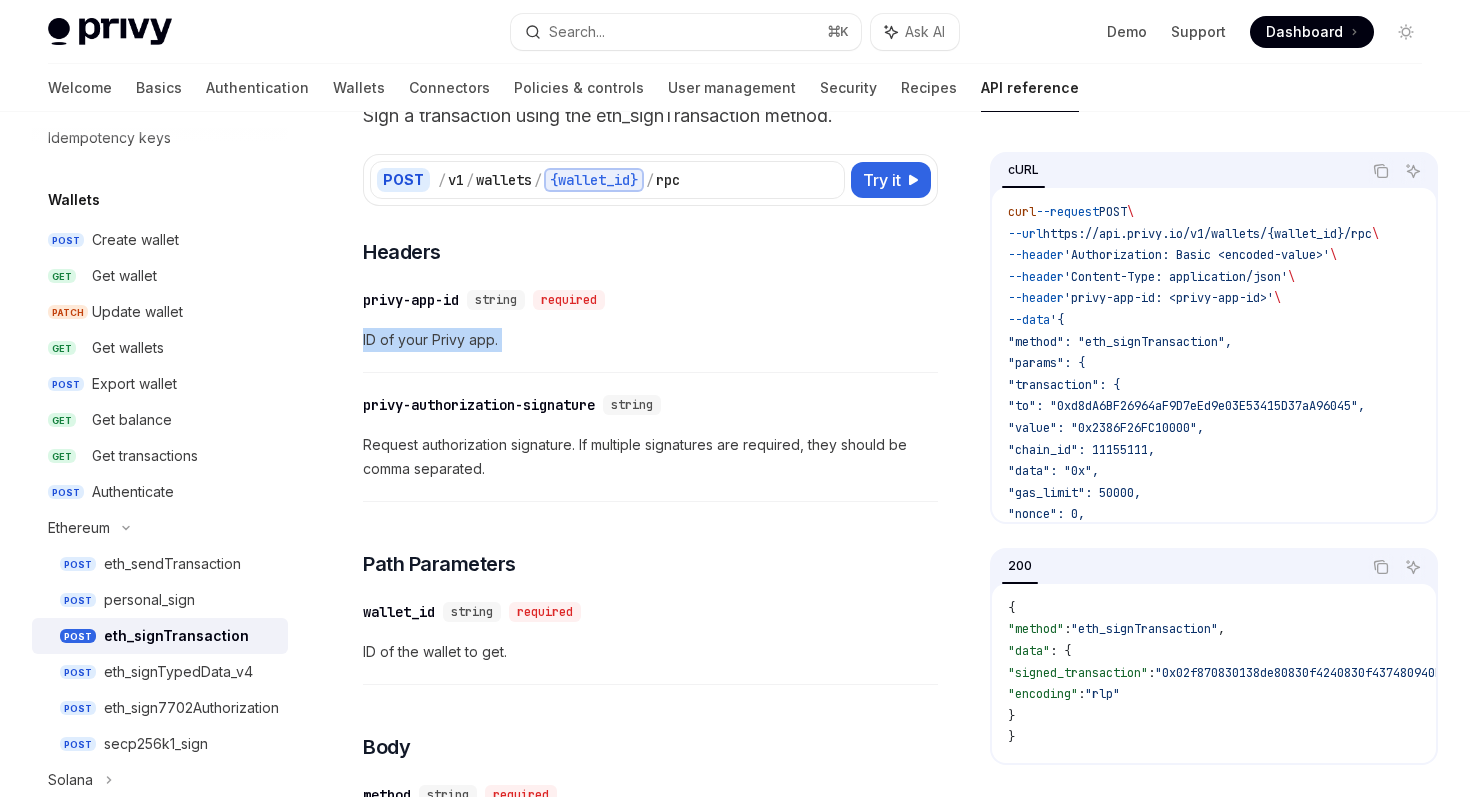 click on "​ privy-app-id string required ID of your Privy app." at bounding box center (650, 325) 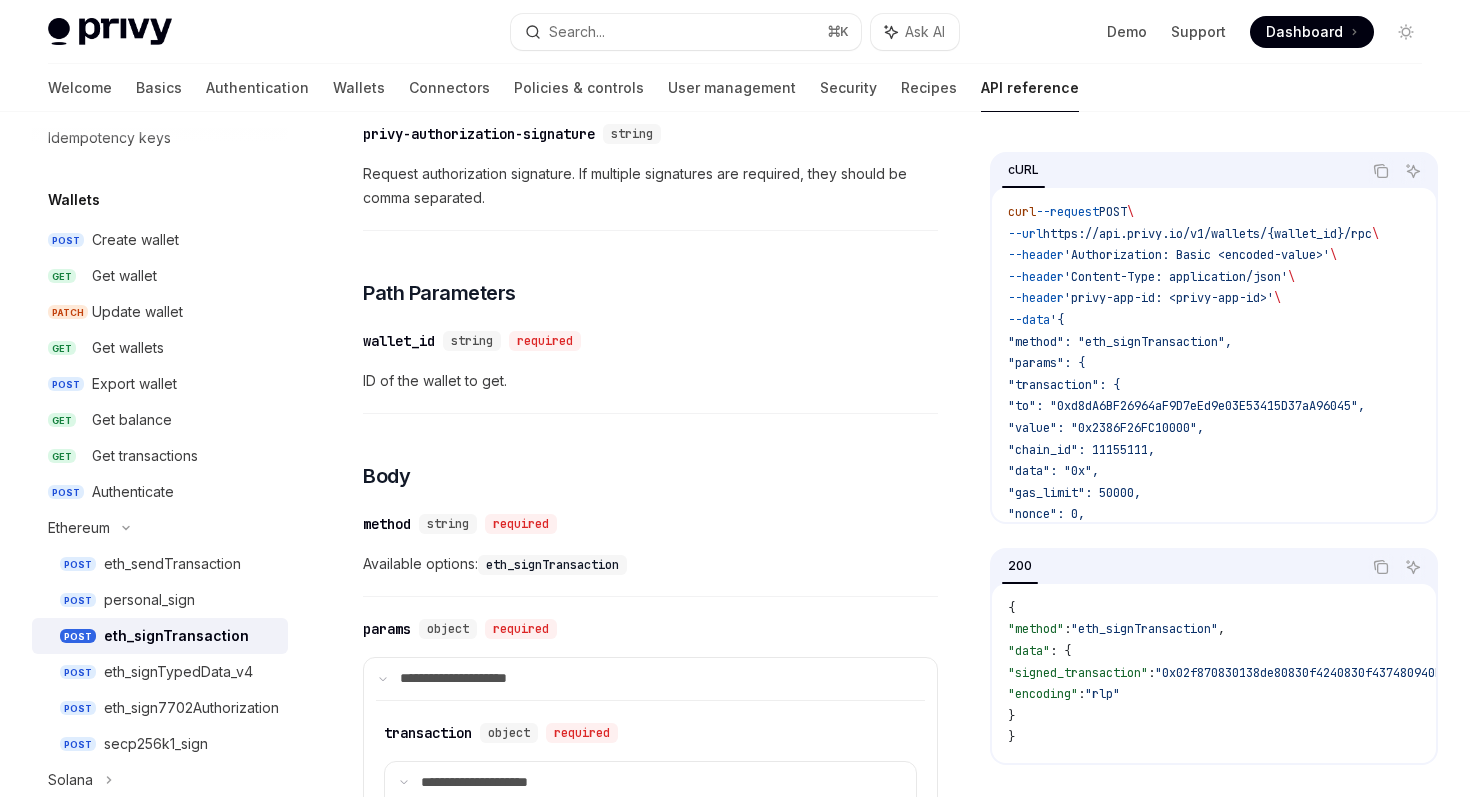 scroll, scrollTop: 0, scrollLeft: 0, axis: both 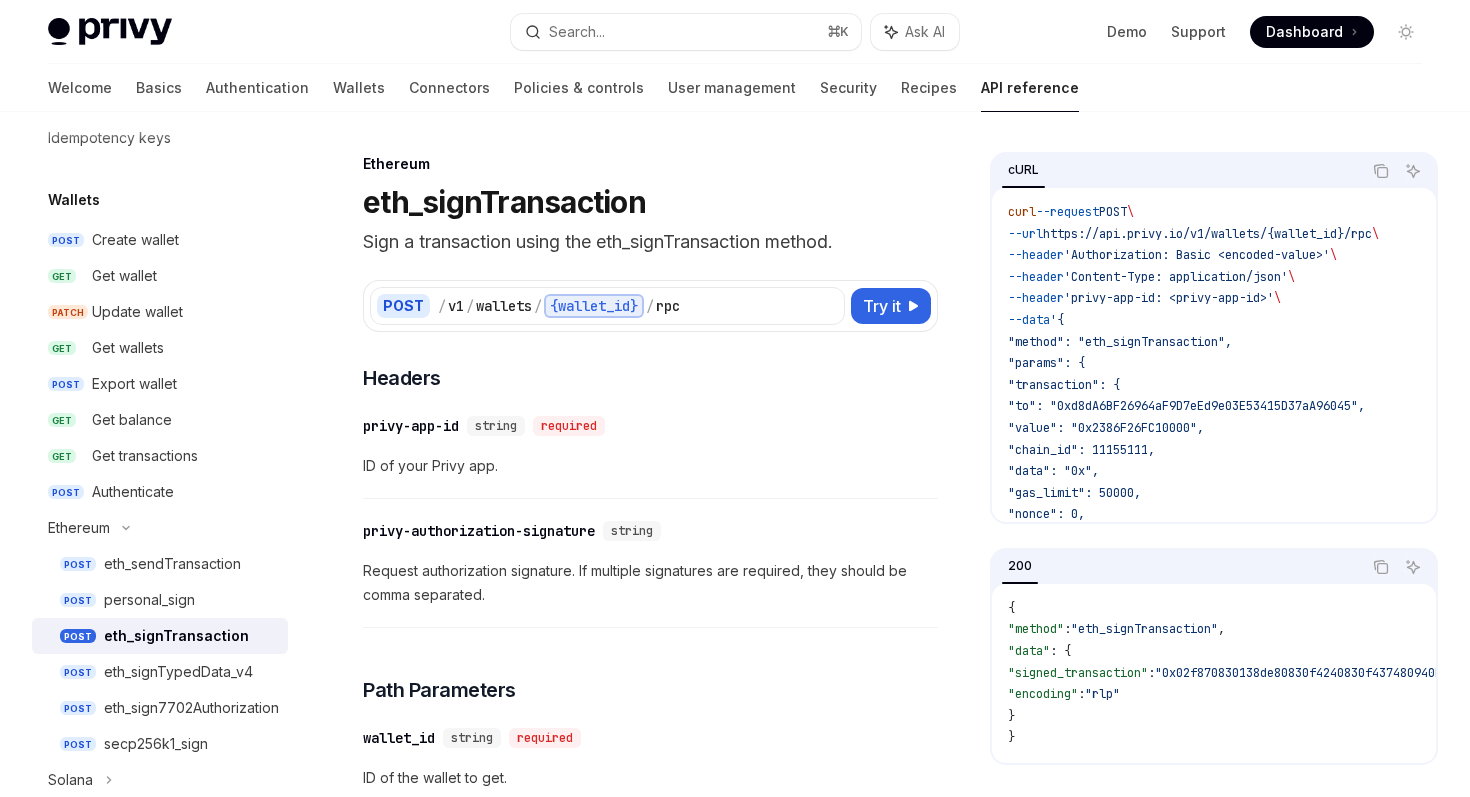 click on "Sign a transaction using the eth_signTransaction method." at bounding box center (650, 242) 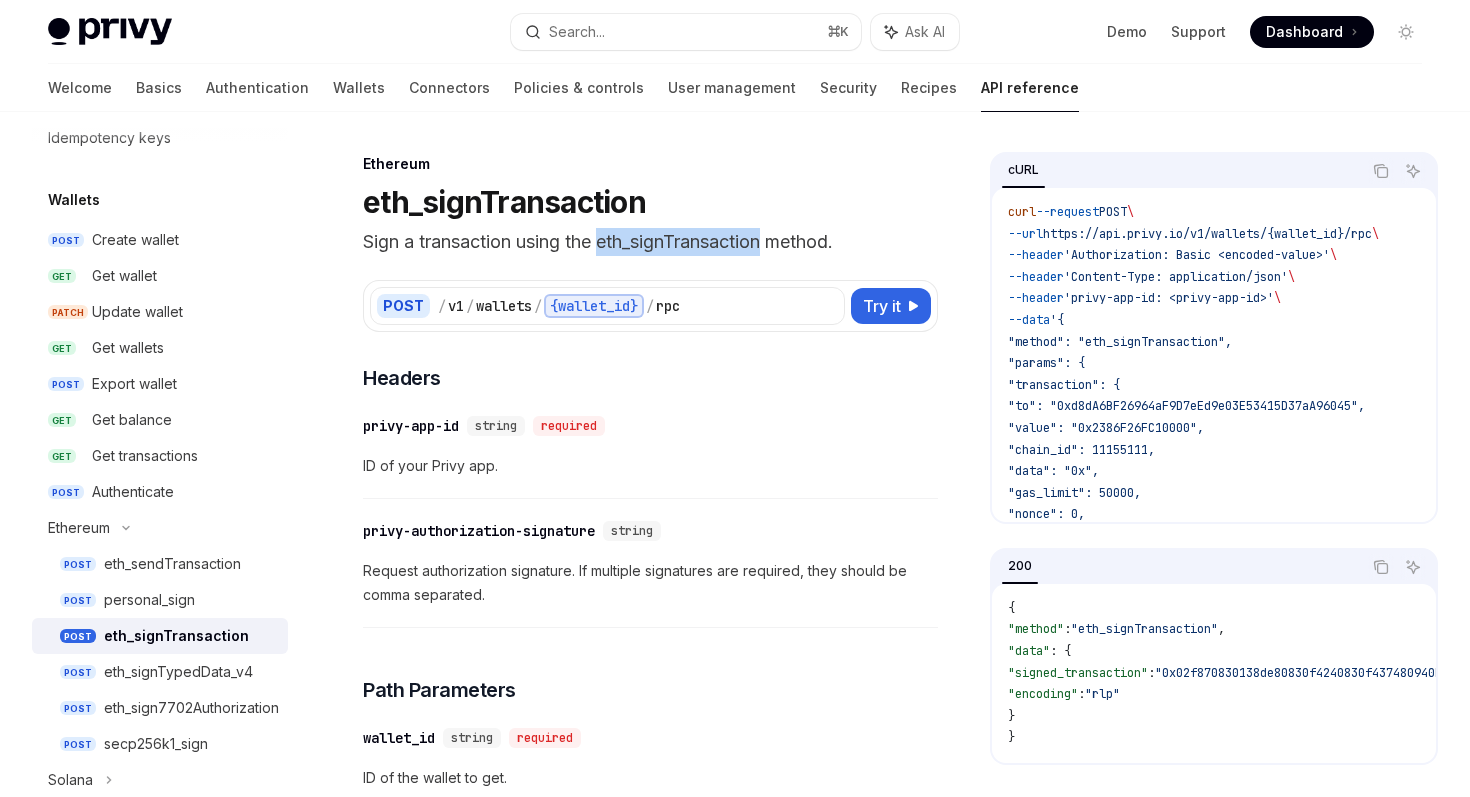 click on "Sign a transaction using the eth_signTransaction method." at bounding box center (650, 242) 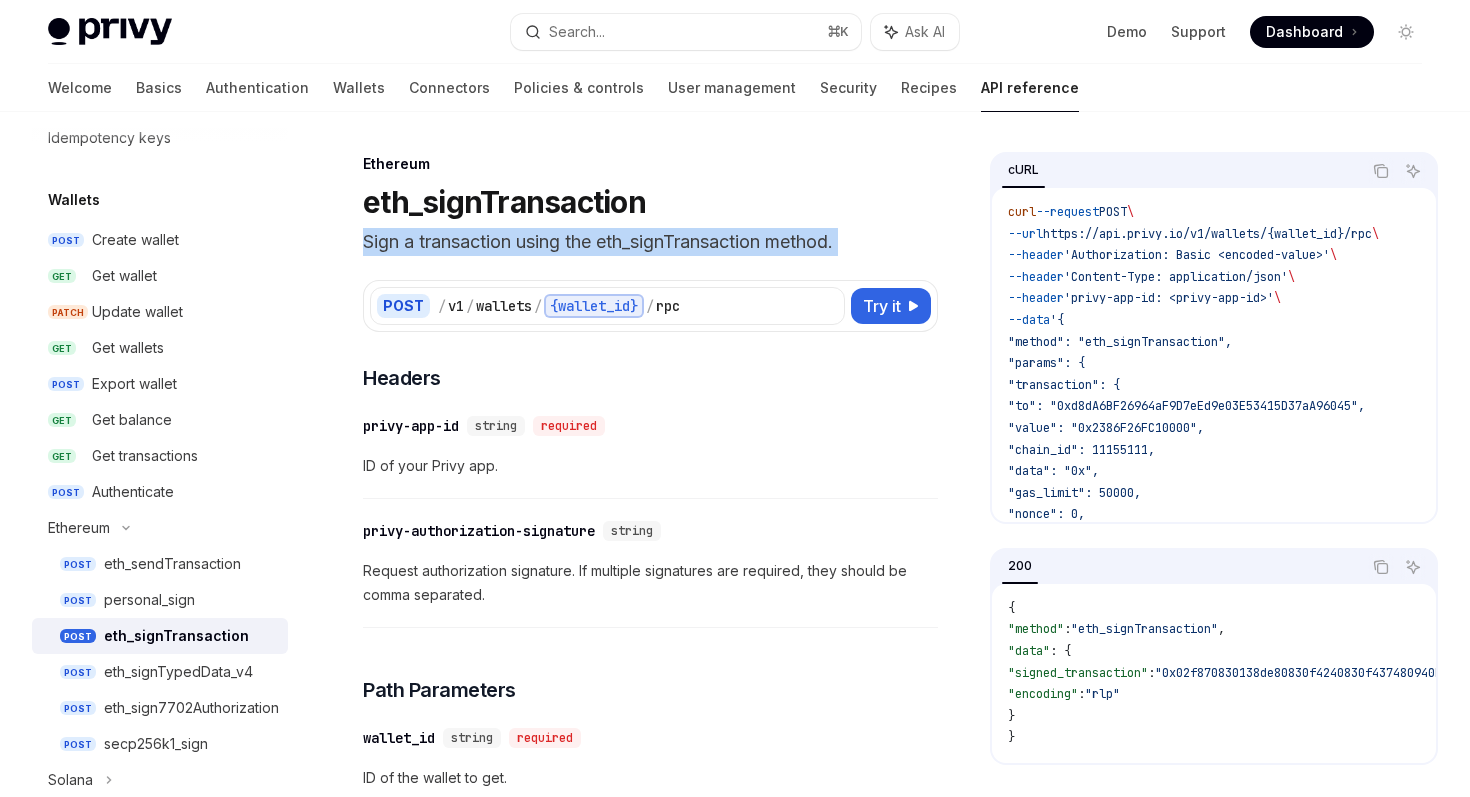 click on "Sign a transaction using the eth_signTransaction method." at bounding box center [650, 242] 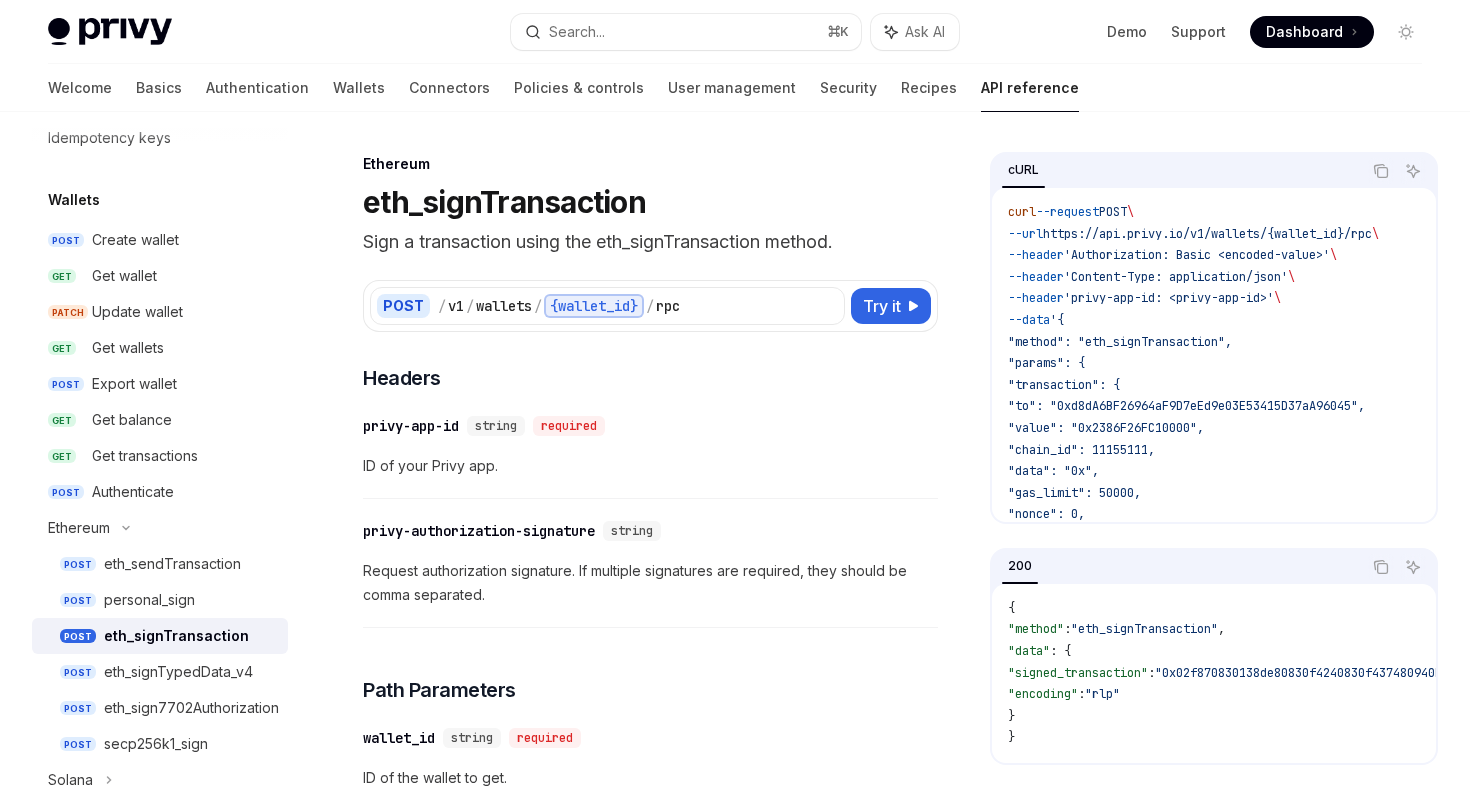 click on "Sign a transaction using the eth_signTransaction method." at bounding box center (650, 242) 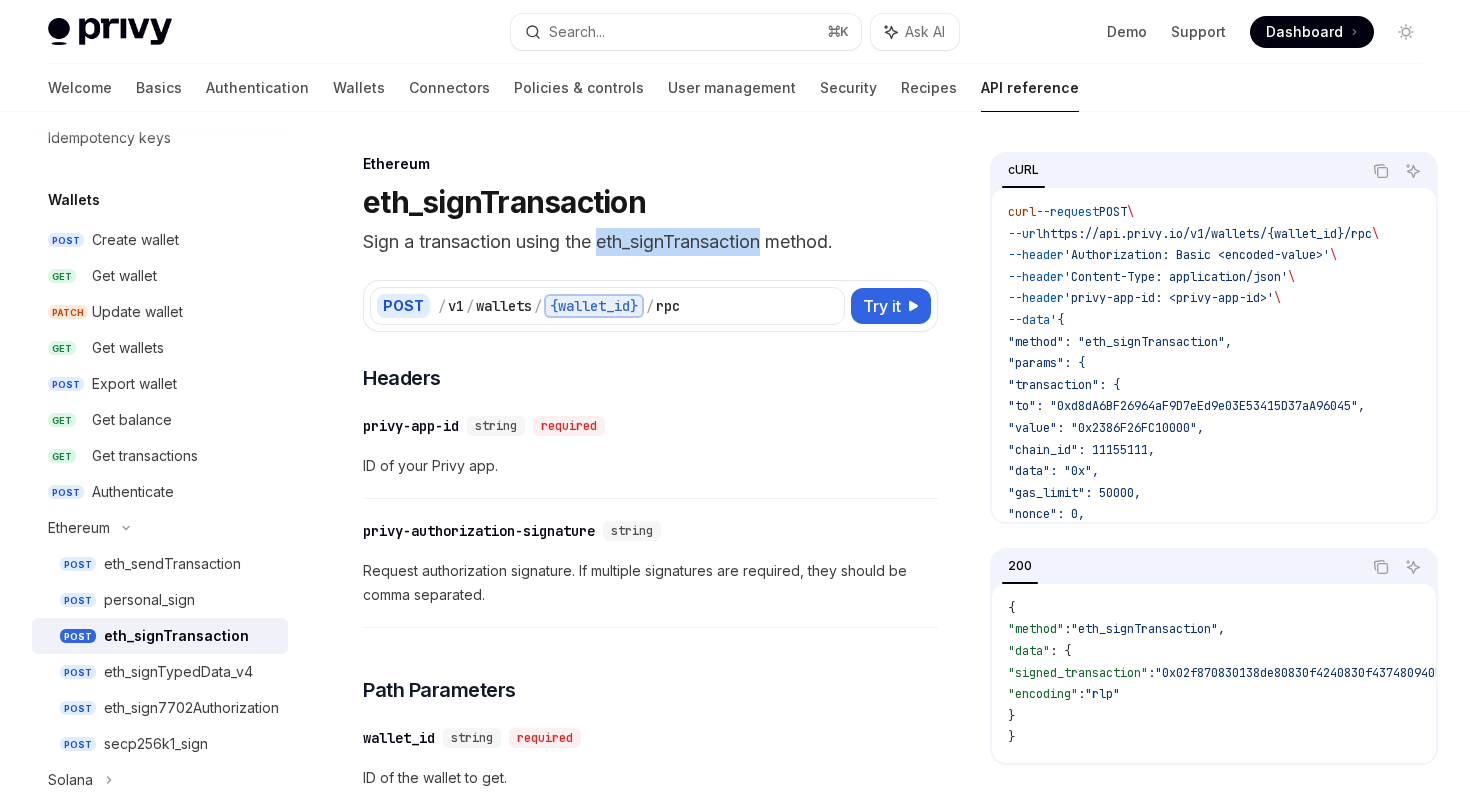 click on "Sign a transaction using the eth_signTransaction method." at bounding box center [650, 242] 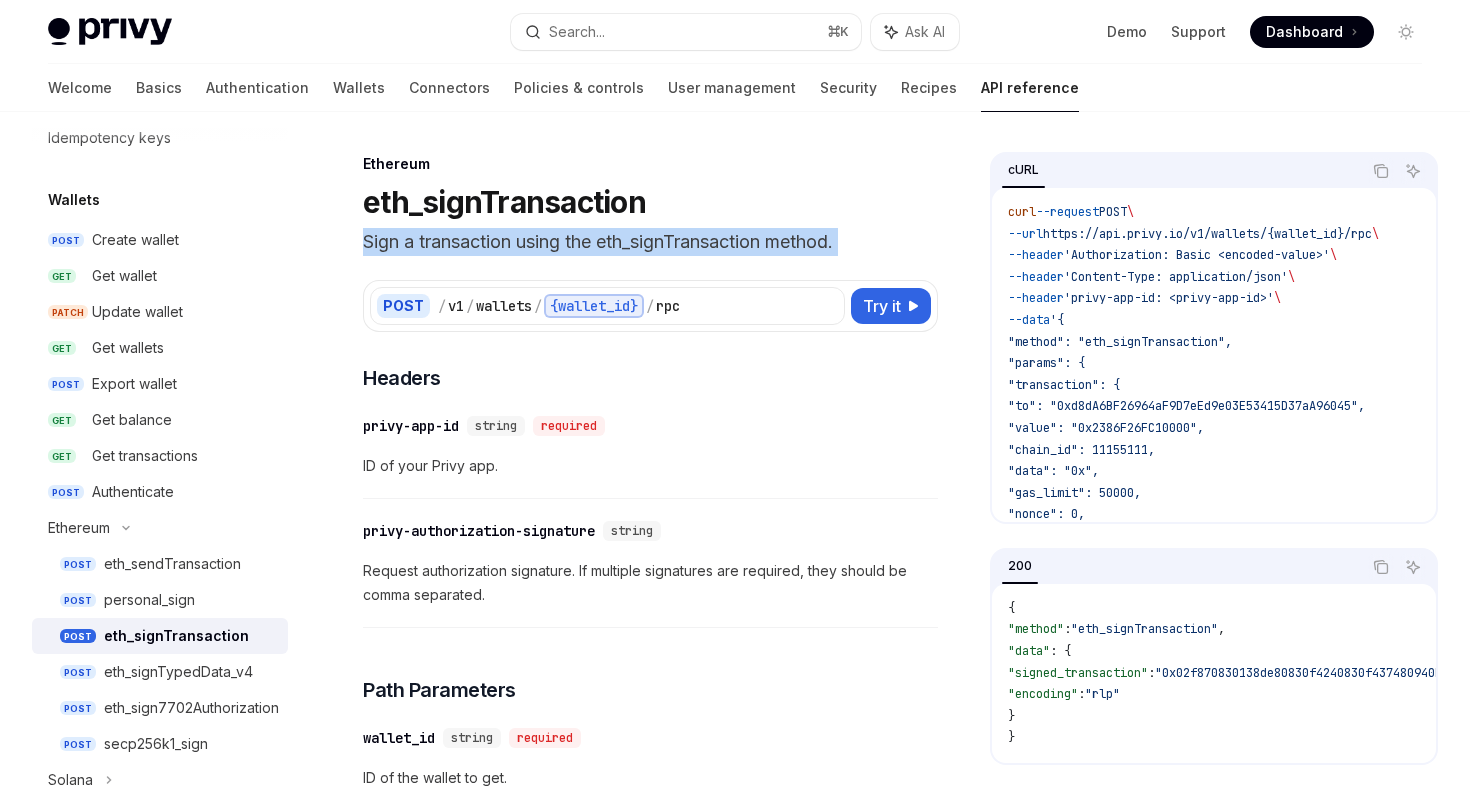 click on "Sign a transaction using the eth_signTransaction method." at bounding box center [650, 242] 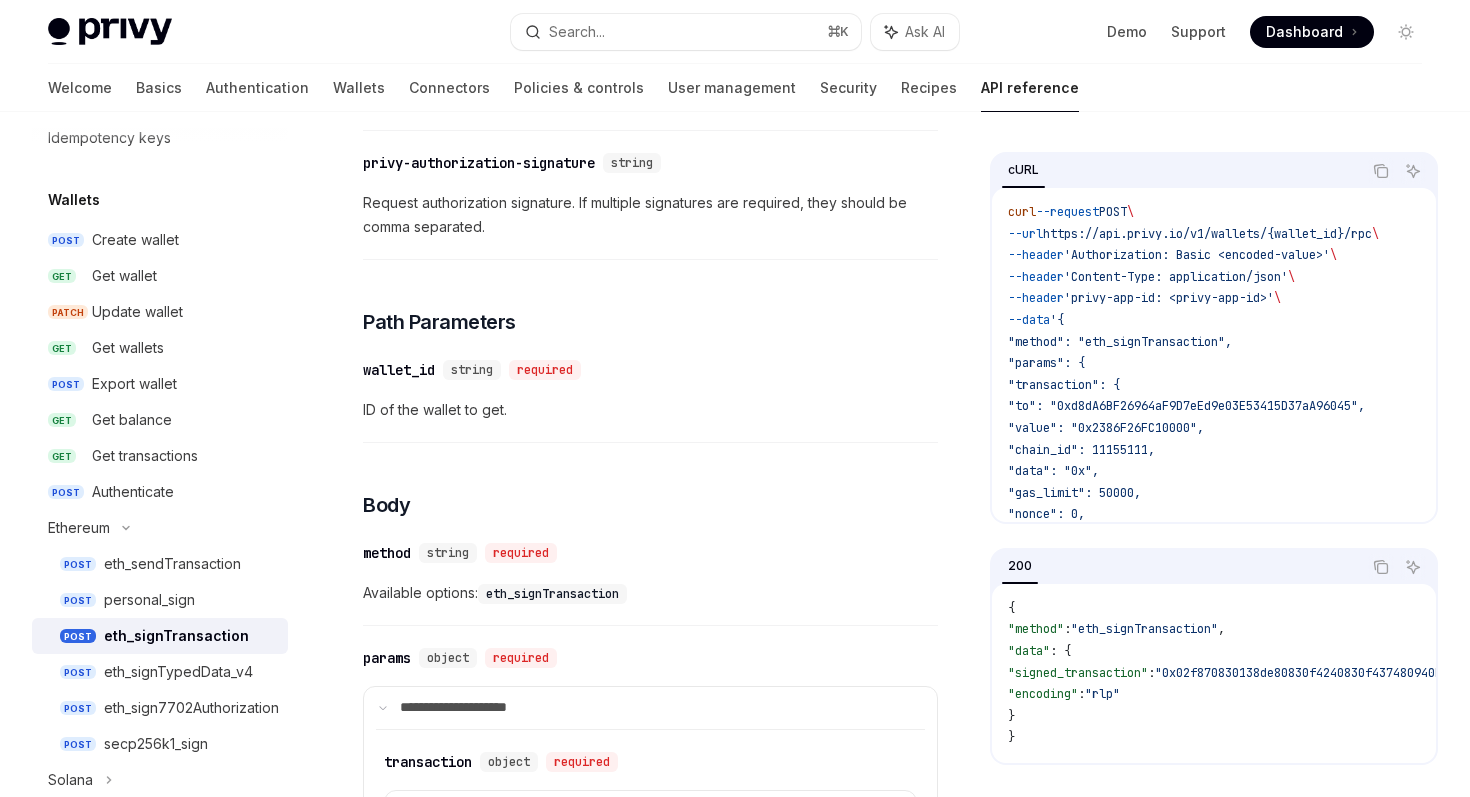 scroll, scrollTop: 0, scrollLeft: 0, axis: both 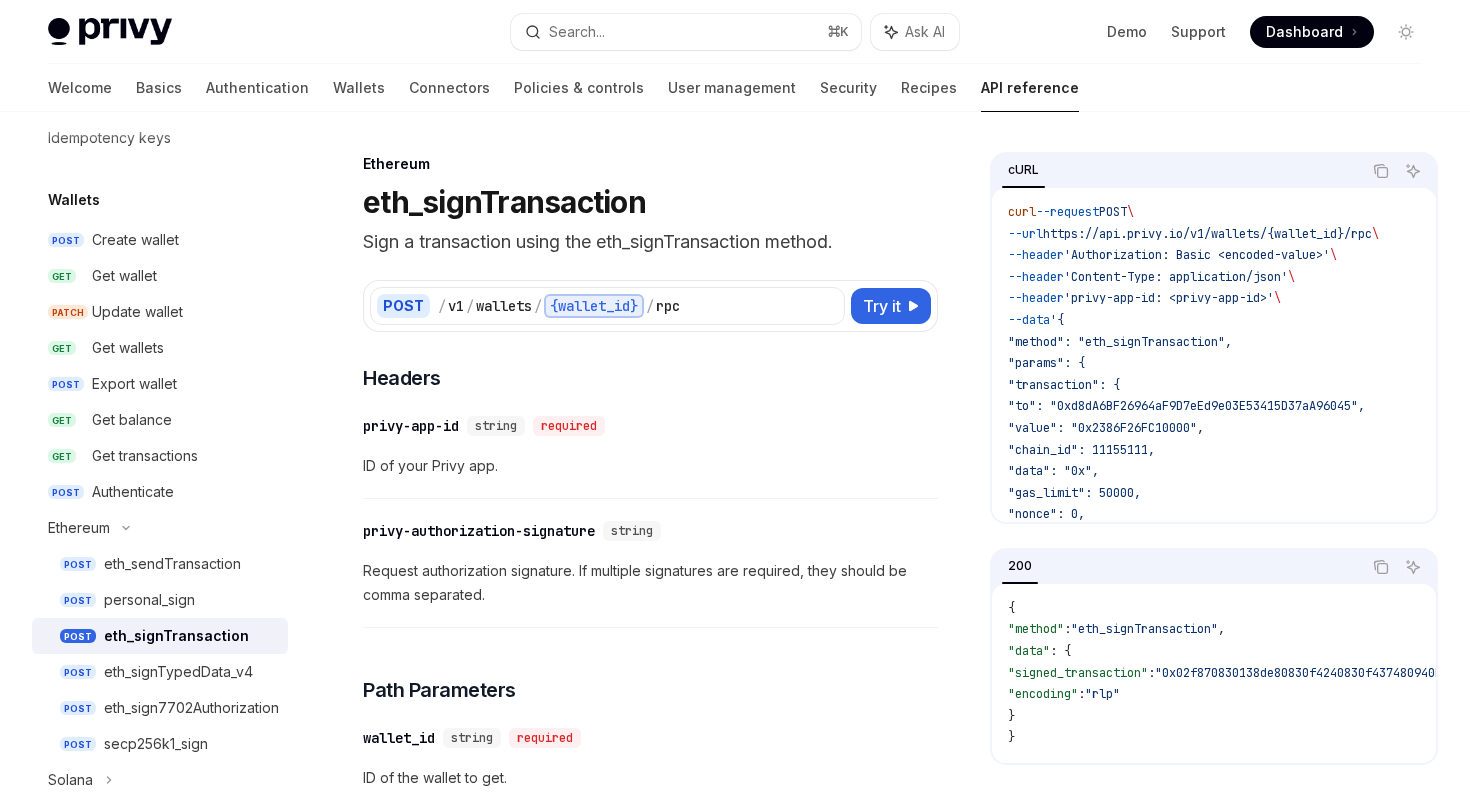 click on "Sign a transaction using the eth_signTransaction method." at bounding box center (650, 242) 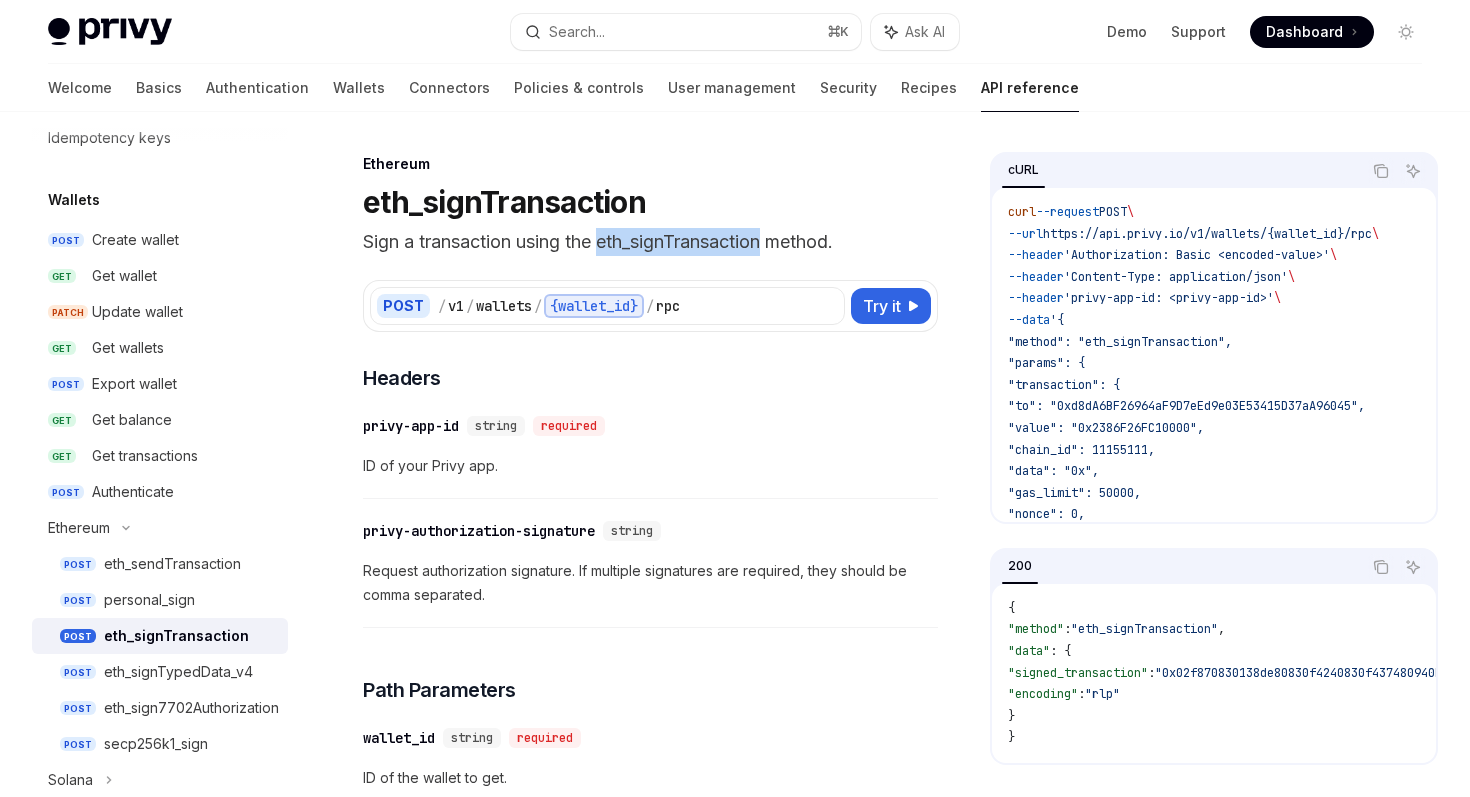 click on "Sign a transaction using the eth_signTransaction method." at bounding box center (650, 242) 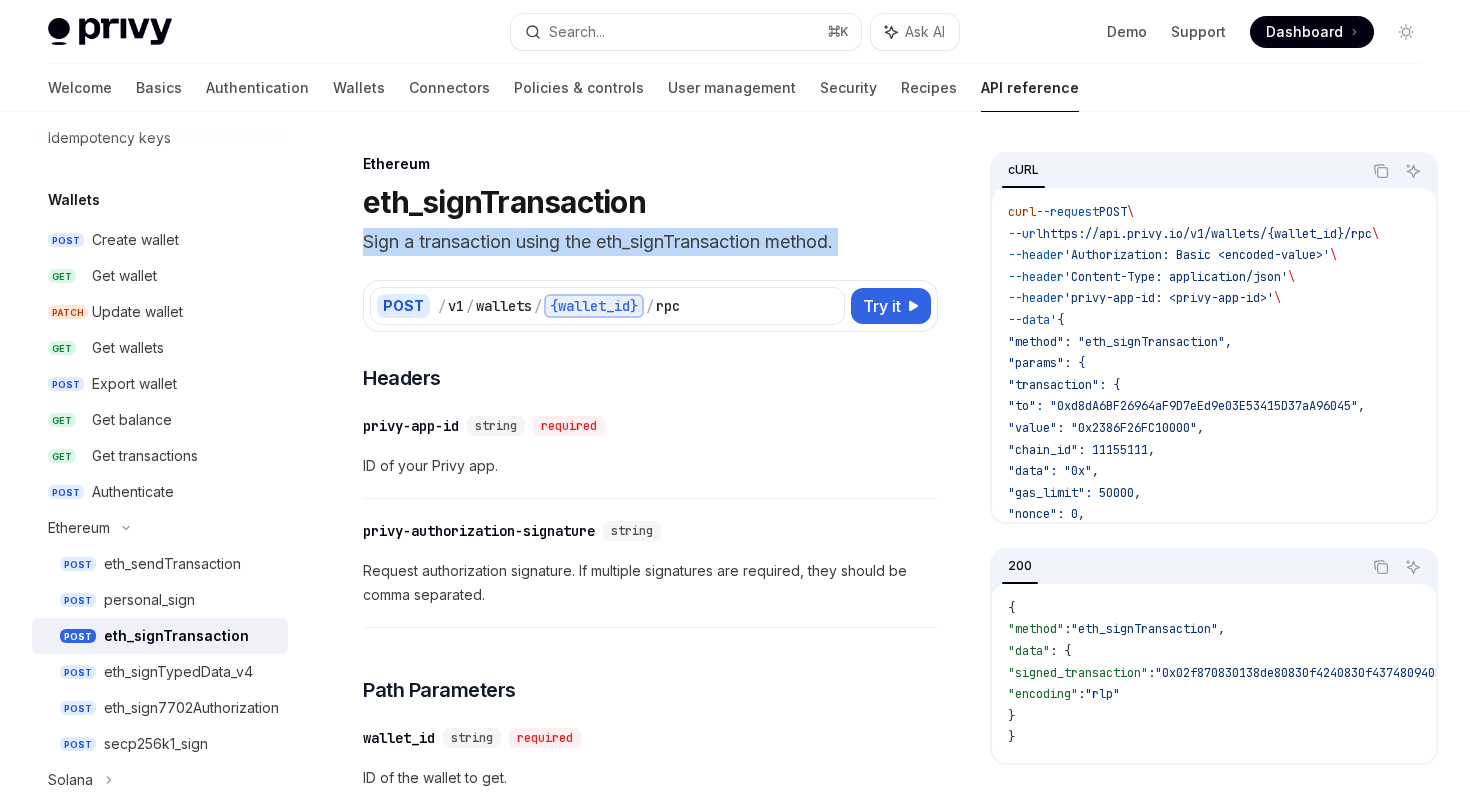 click on "Sign a transaction using the eth_signTransaction method." at bounding box center [650, 242] 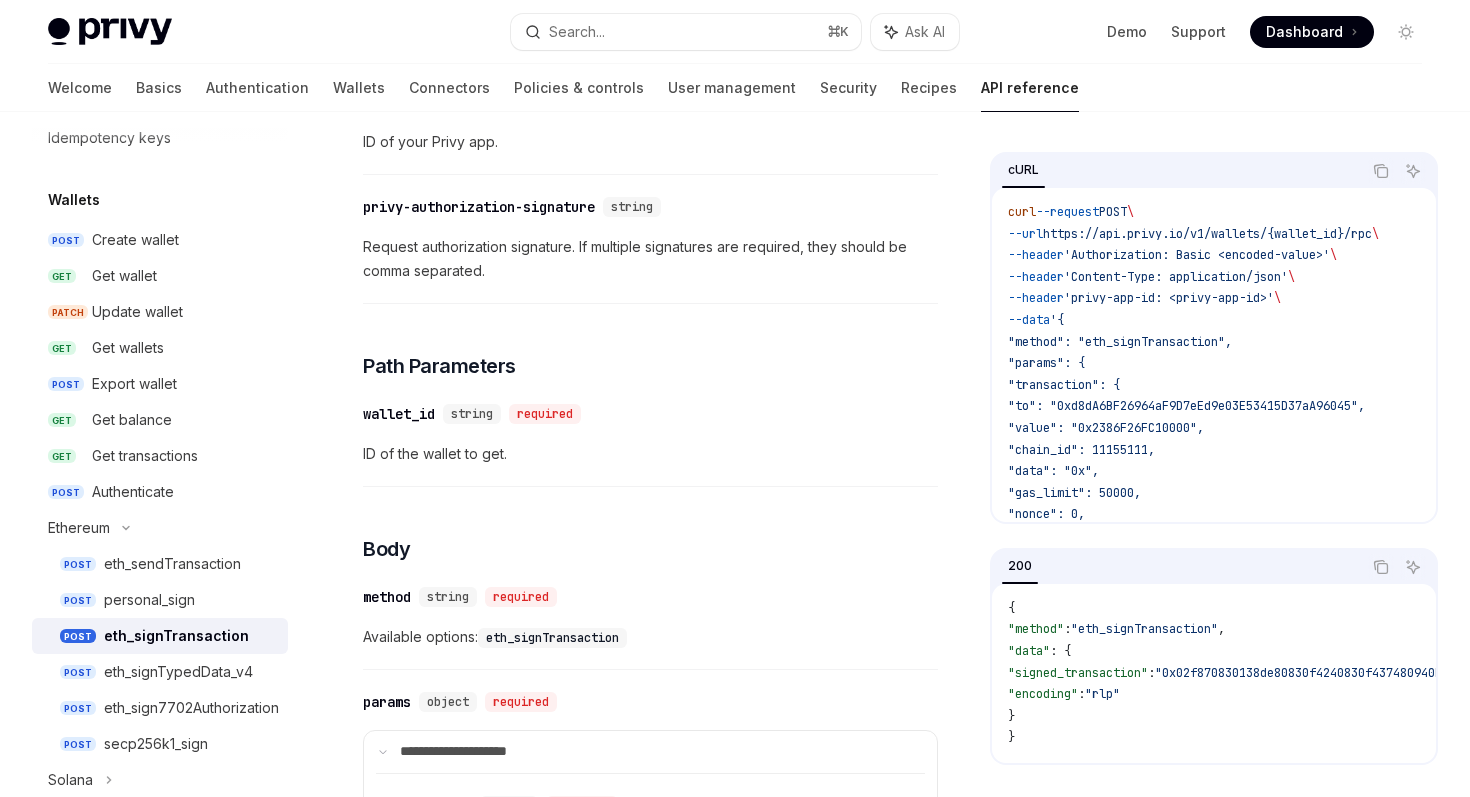 scroll, scrollTop: 0, scrollLeft: 0, axis: both 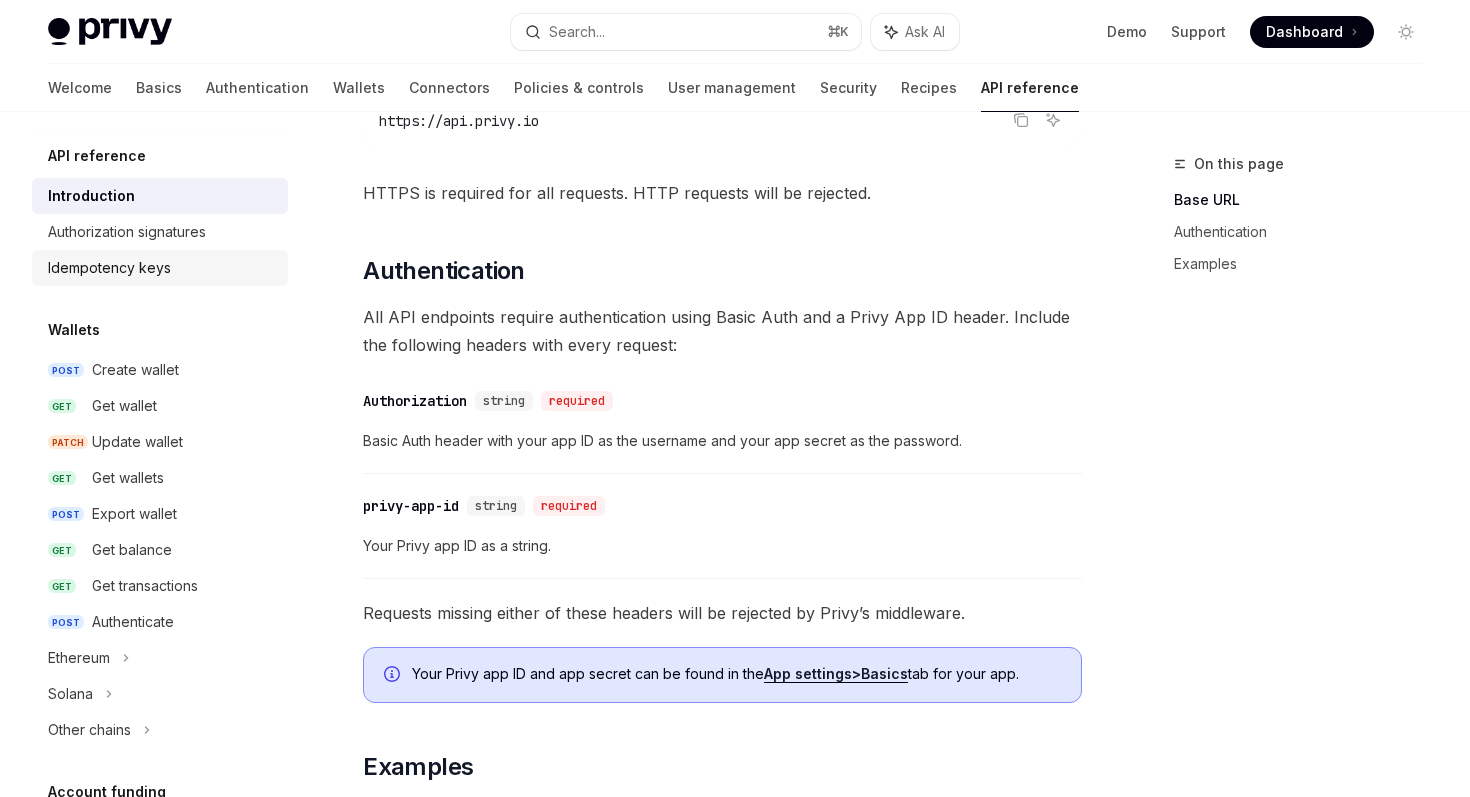click on "Idempotency keys" at bounding box center [109, 268] 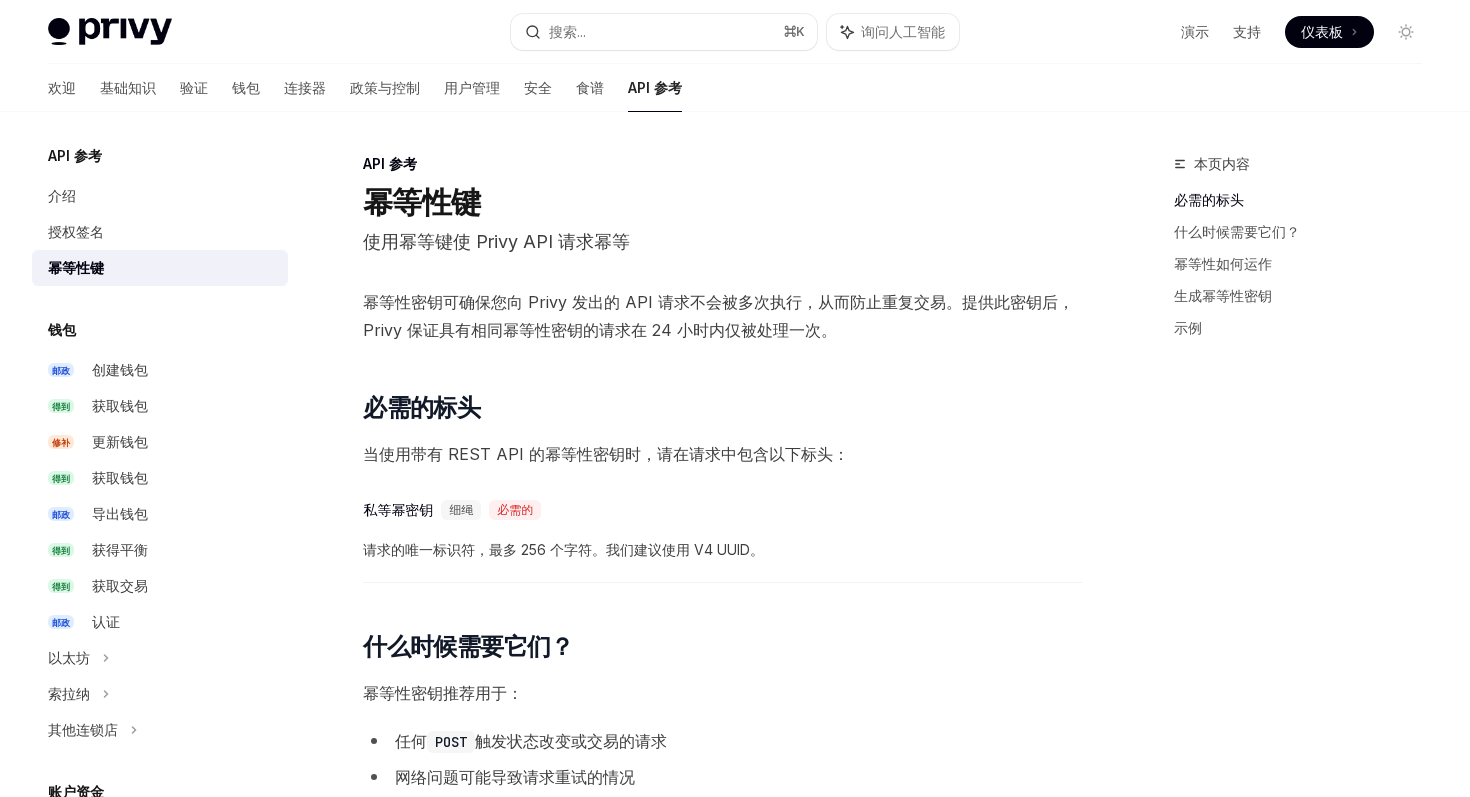 click on "幂等性密钥可确保您向 Privy 发出的 API 请求不会被多次执行，从而防止重复交易。提供此密钥后，Privy 保证具有相同幂等性密钥的请求在 24 小时内仅被处理一次。" at bounding box center [722, 316] 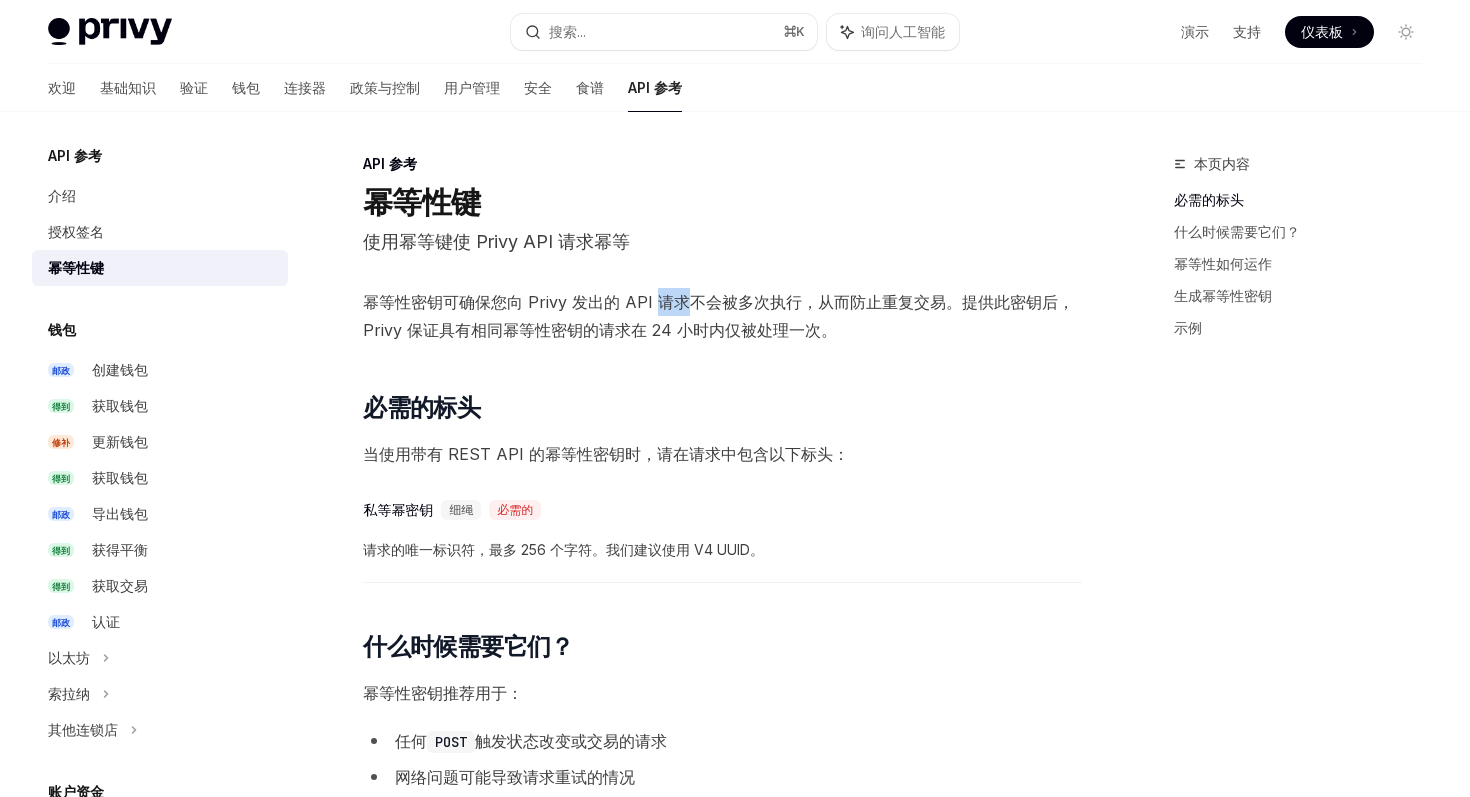 click on "幂等性密钥可确保您向 Privy 发出的 API 请求不会被多次执行，从而防止重复交易。提供此密钥后，Privy 保证具有相同幂等性密钥的请求在 24 小时内仅被处理一次。" at bounding box center (722, 316) 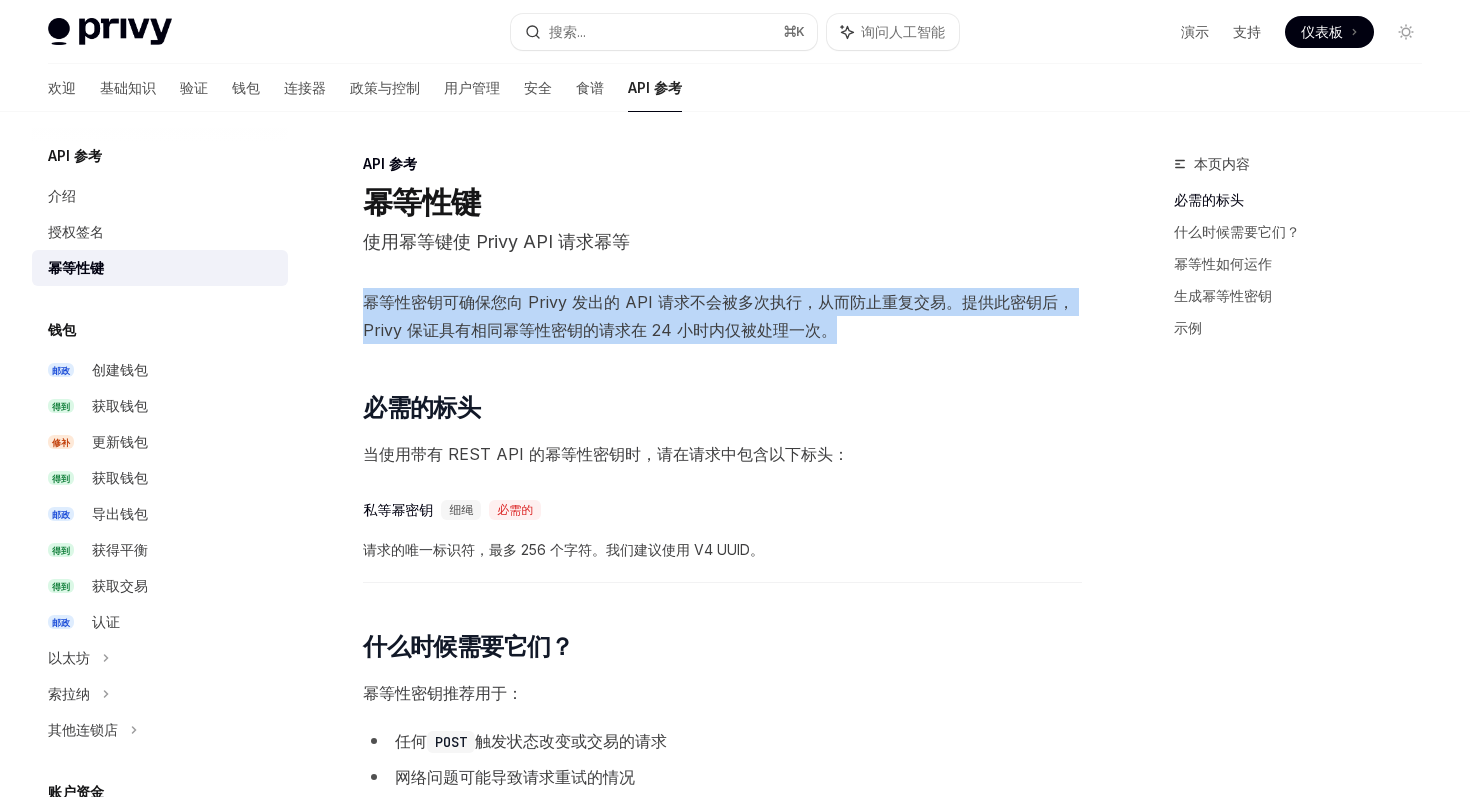 click on "幂等性密钥可确保您向 Privy 发出的 API 请求不会被多次执行，从而防止重复交易。提供此密钥后，Privy 保证具有相同幂等性密钥的请求在 24 小时内仅被处理一次。" at bounding box center [722, 316] 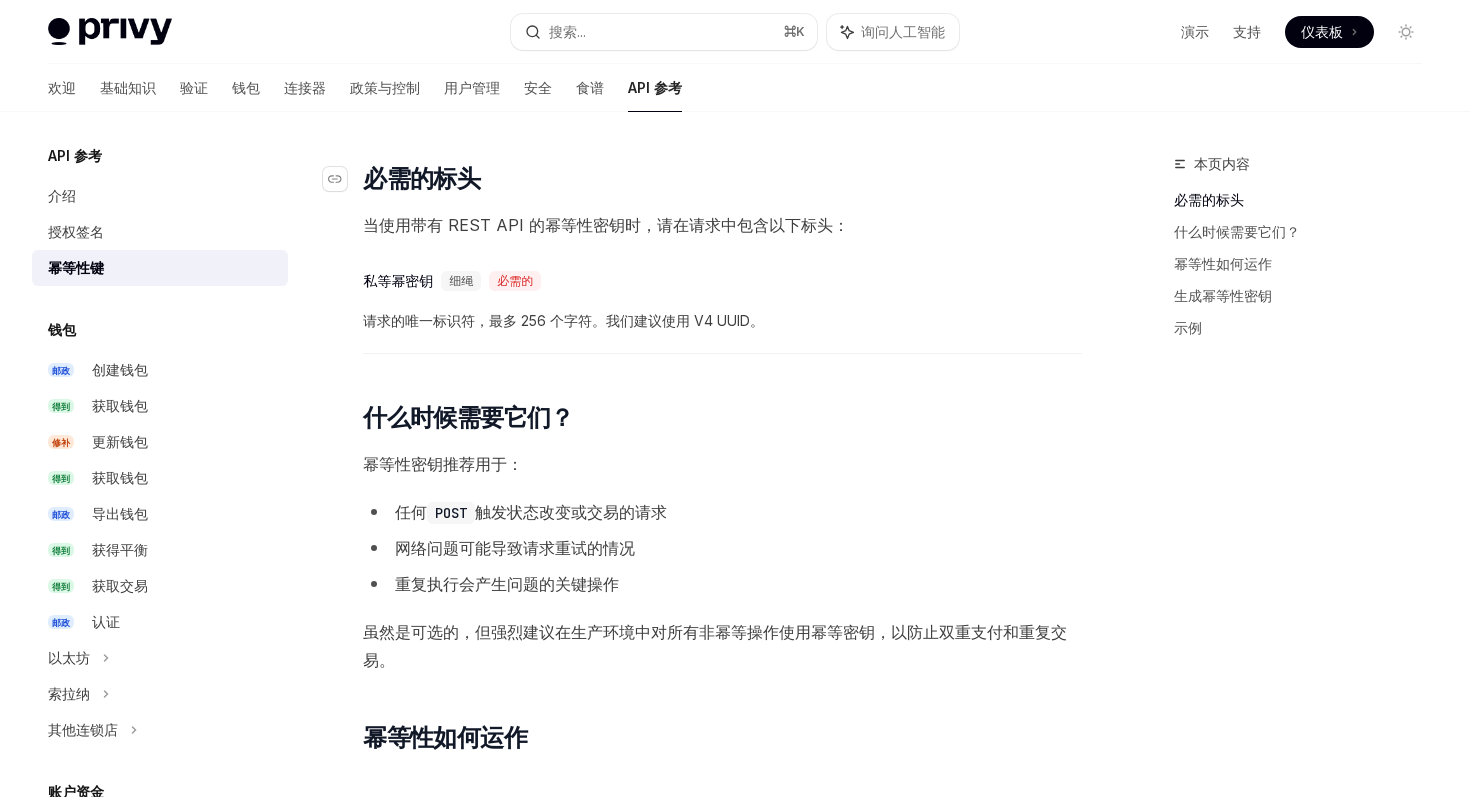 scroll, scrollTop: 236, scrollLeft: 0, axis: vertical 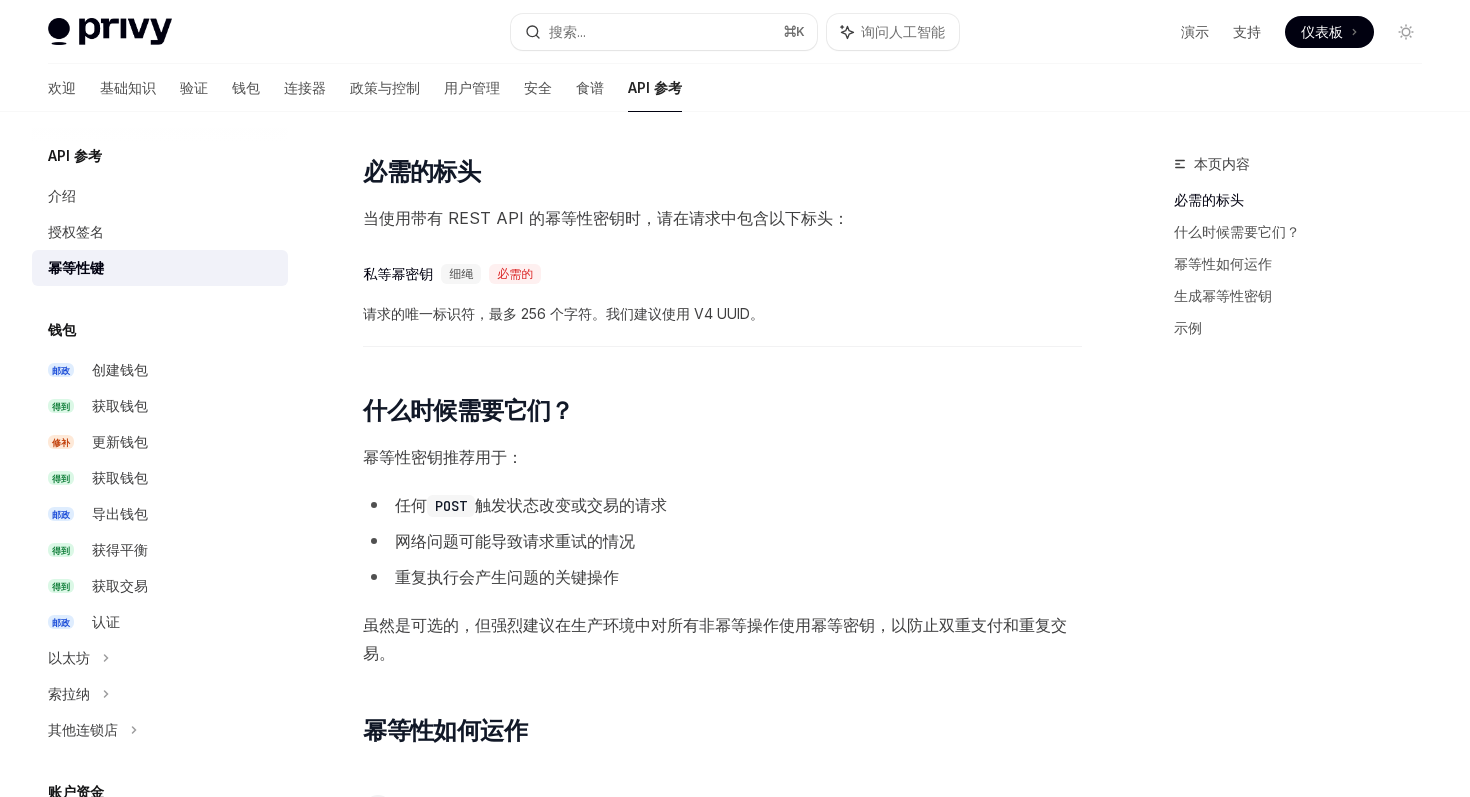 click on "请求的唯一标识符，最多 256 个字符。我们建议使用 V4 UUID。" at bounding box center [722, 314] 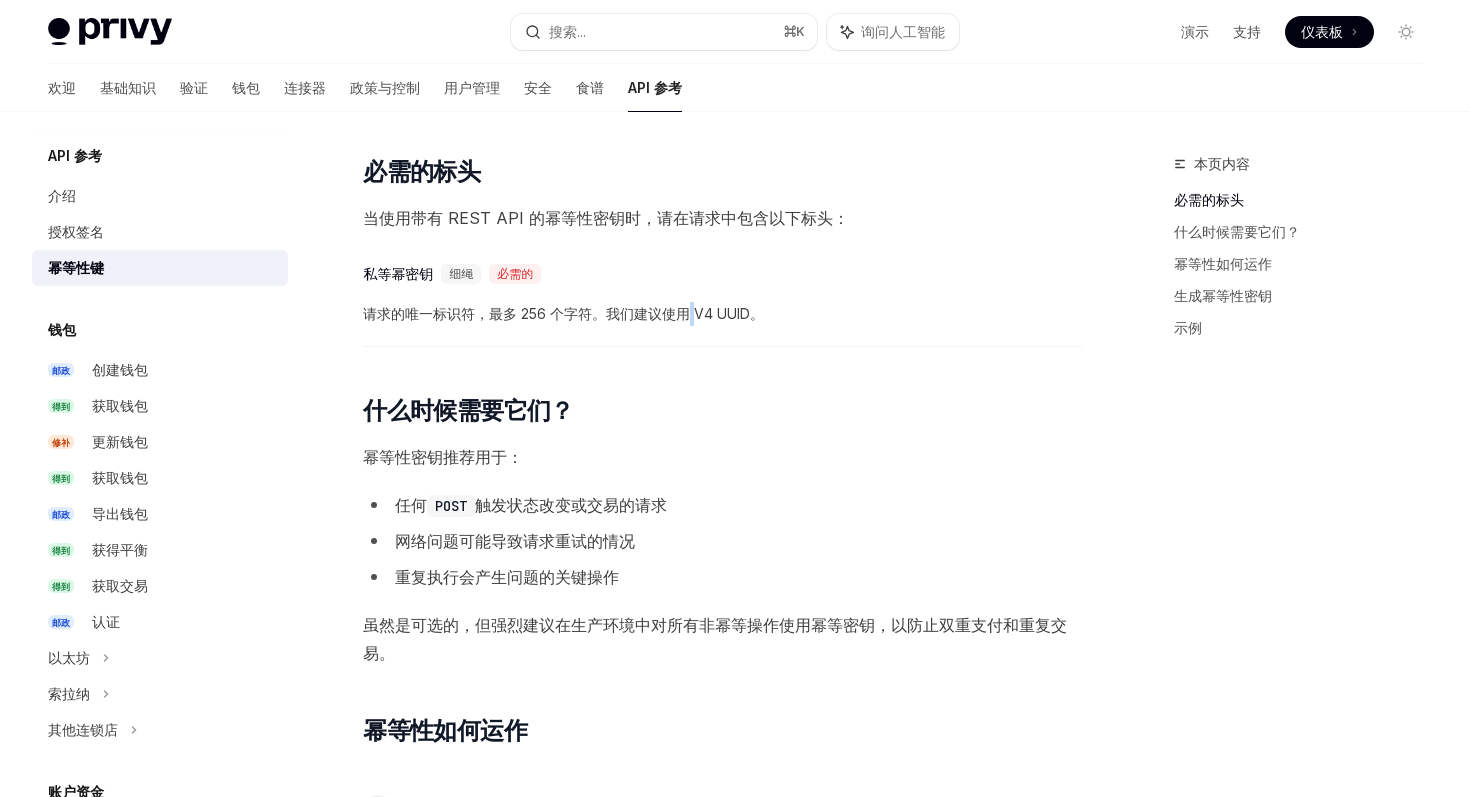 click on "请求的唯一标识符，最多 256 个字符。我们建议使用 V4 UUID。" at bounding box center [722, 314] 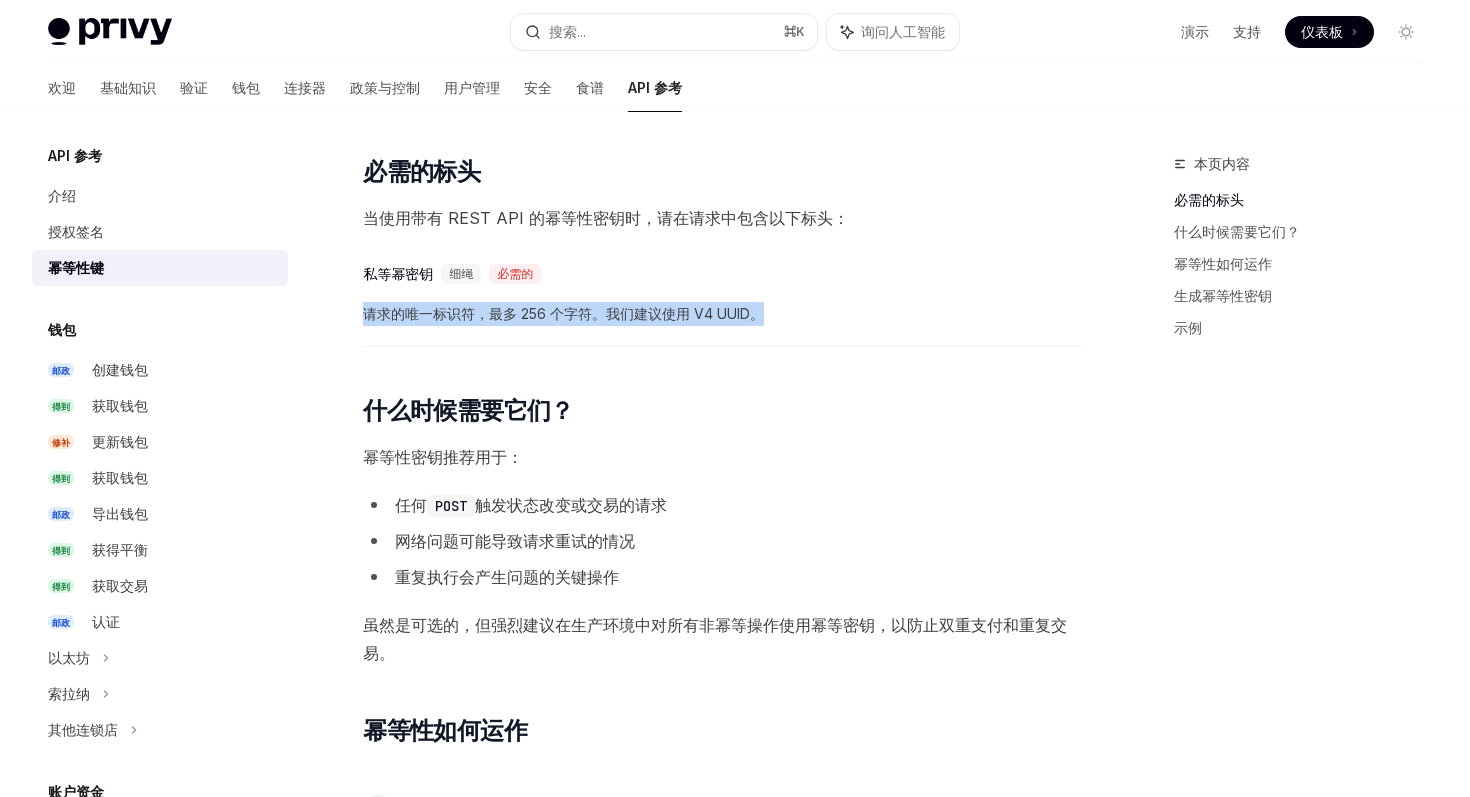 click on "请求的唯一标识符，最多 256 个字符。我们建议使用 V4 UUID。" at bounding box center [722, 314] 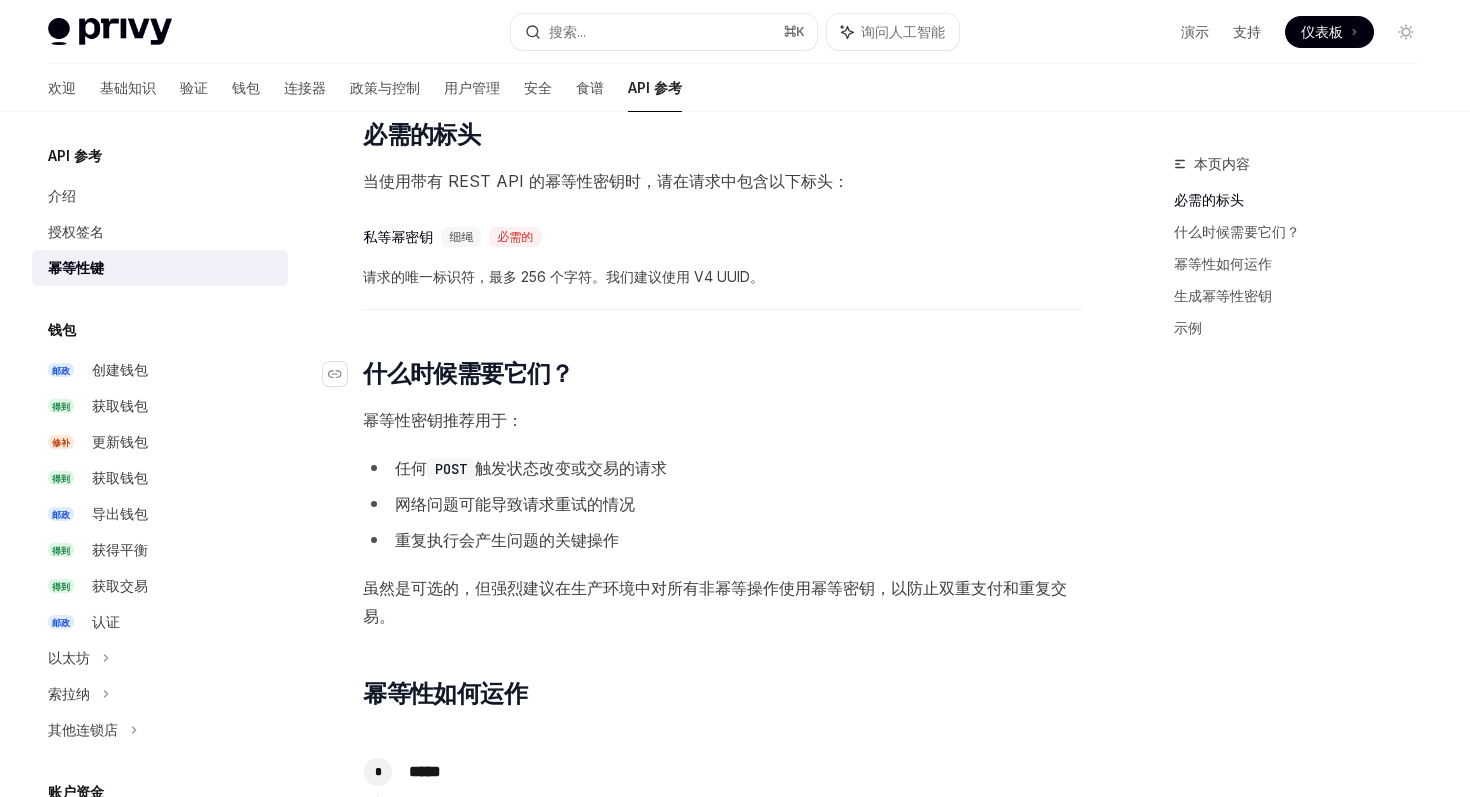 scroll, scrollTop: 0, scrollLeft: 0, axis: both 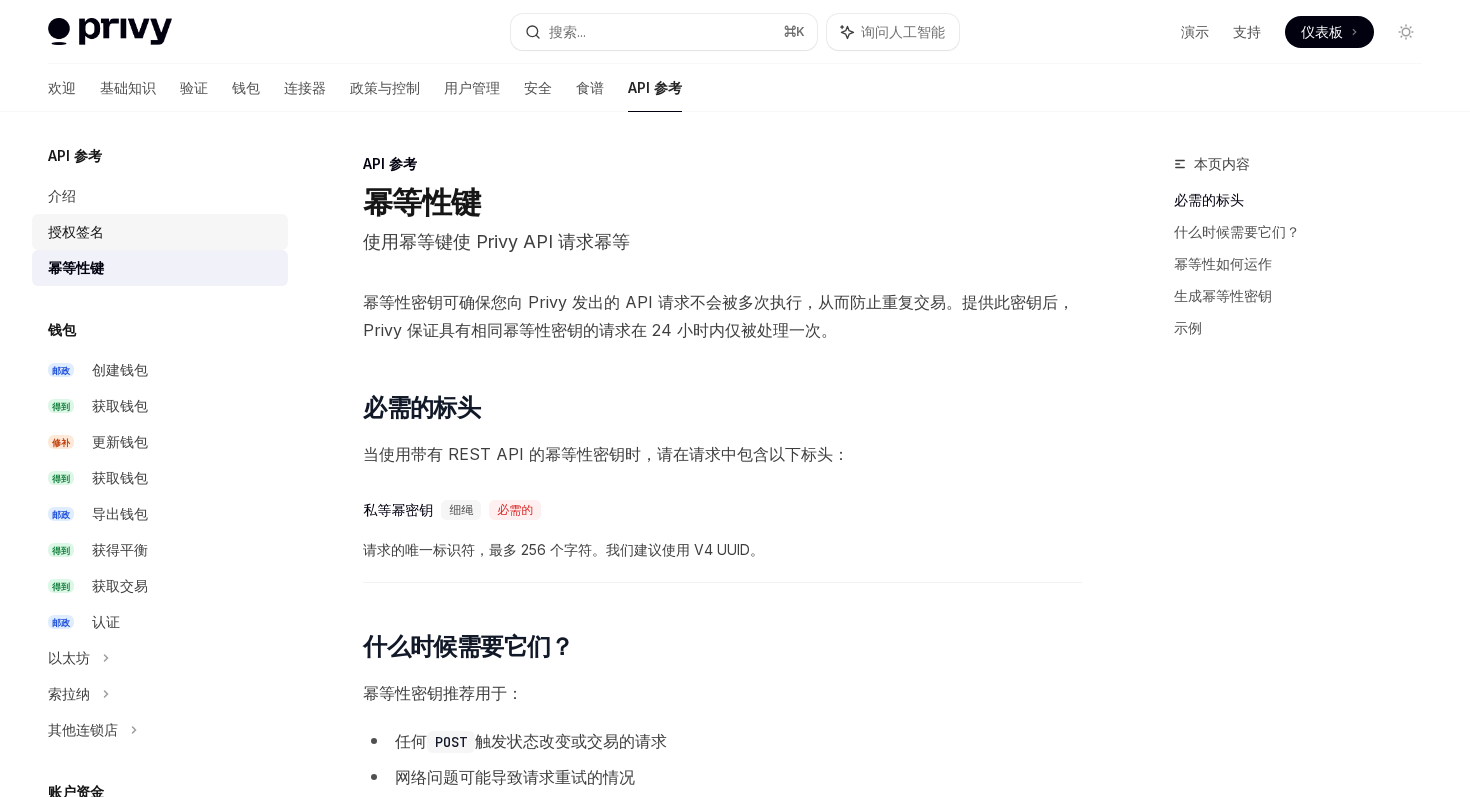 click on "授权签名" at bounding box center [160, 232] 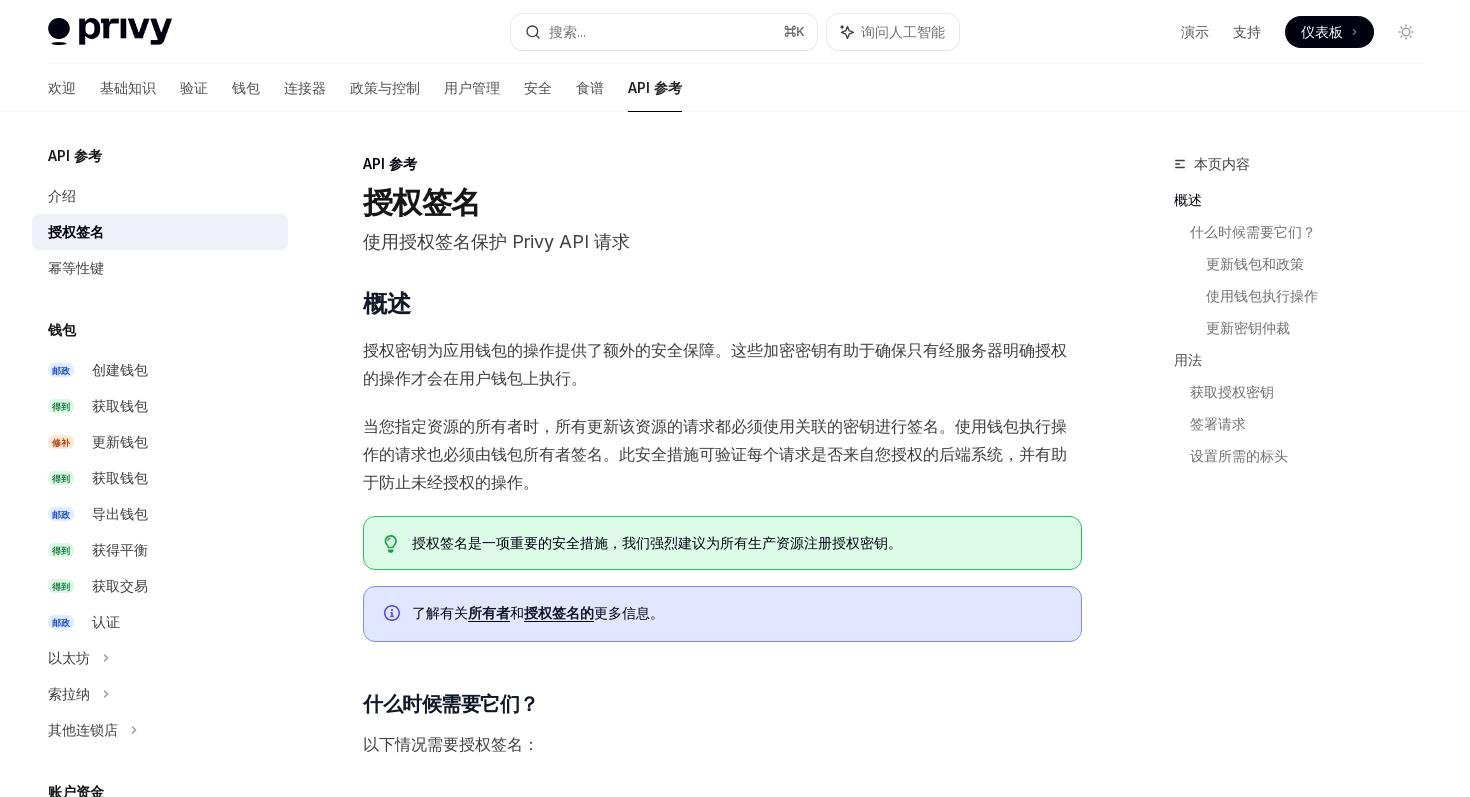 click on "使用授权签名保护 Privy API 请求" at bounding box center [496, 241] 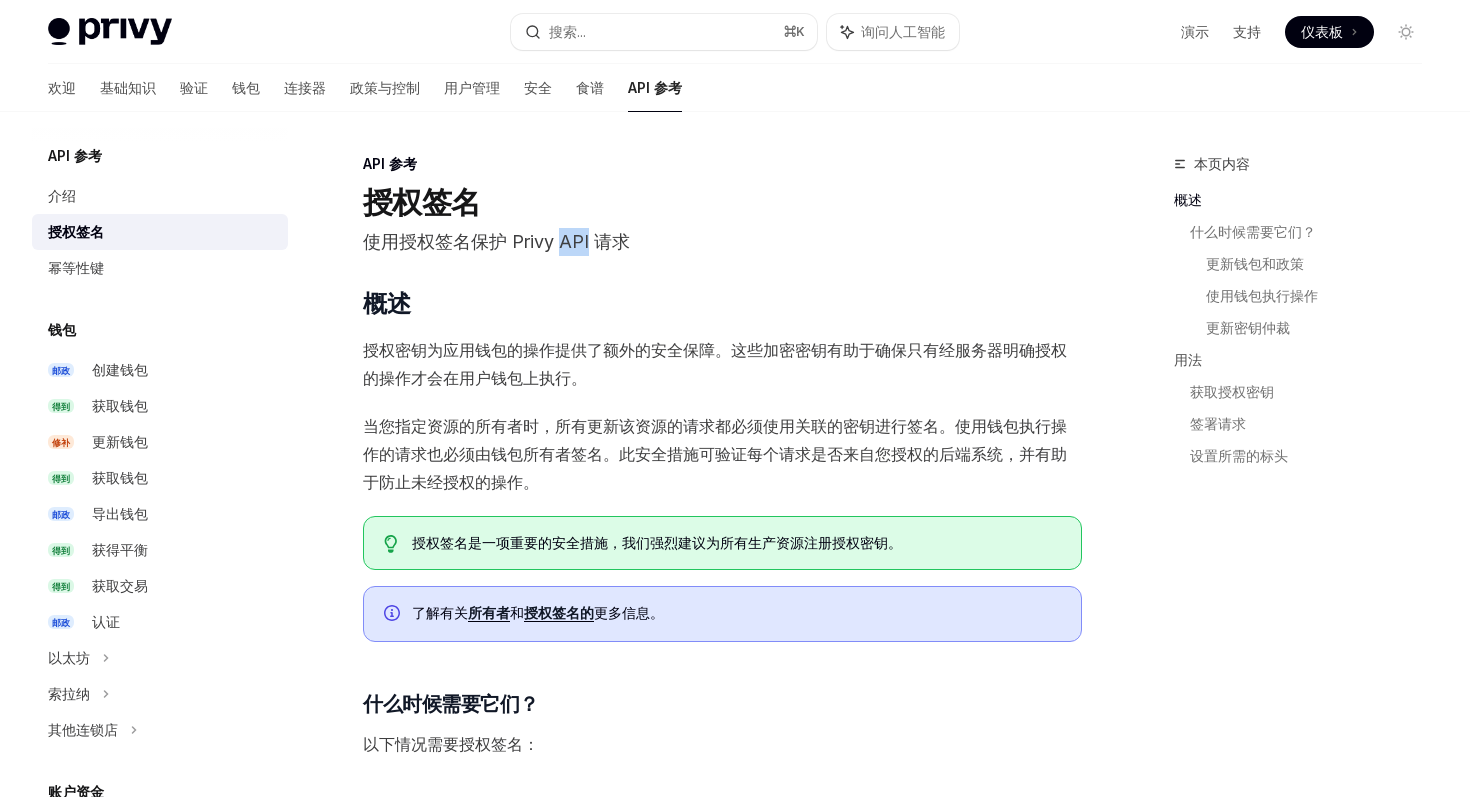 click on "使用授权签名保护 Privy API 请求" at bounding box center [496, 241] 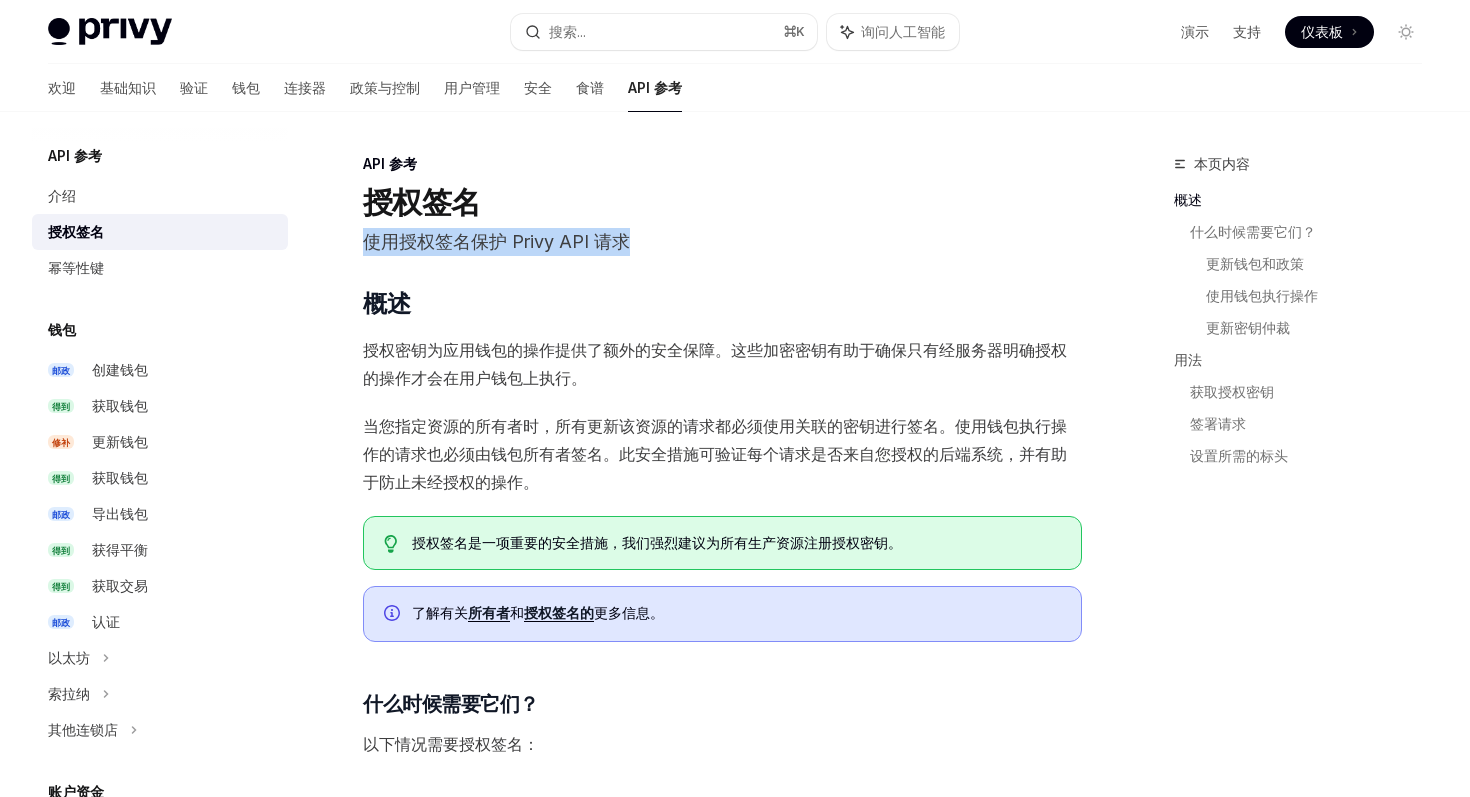 click on "授权密钥为应用钱包的操作提供了额外的安全保障。这些加密密钥有助于确保只有经服务器明确授权的操作才会在用户钱包上执行。" at bounding box center (715, 364) 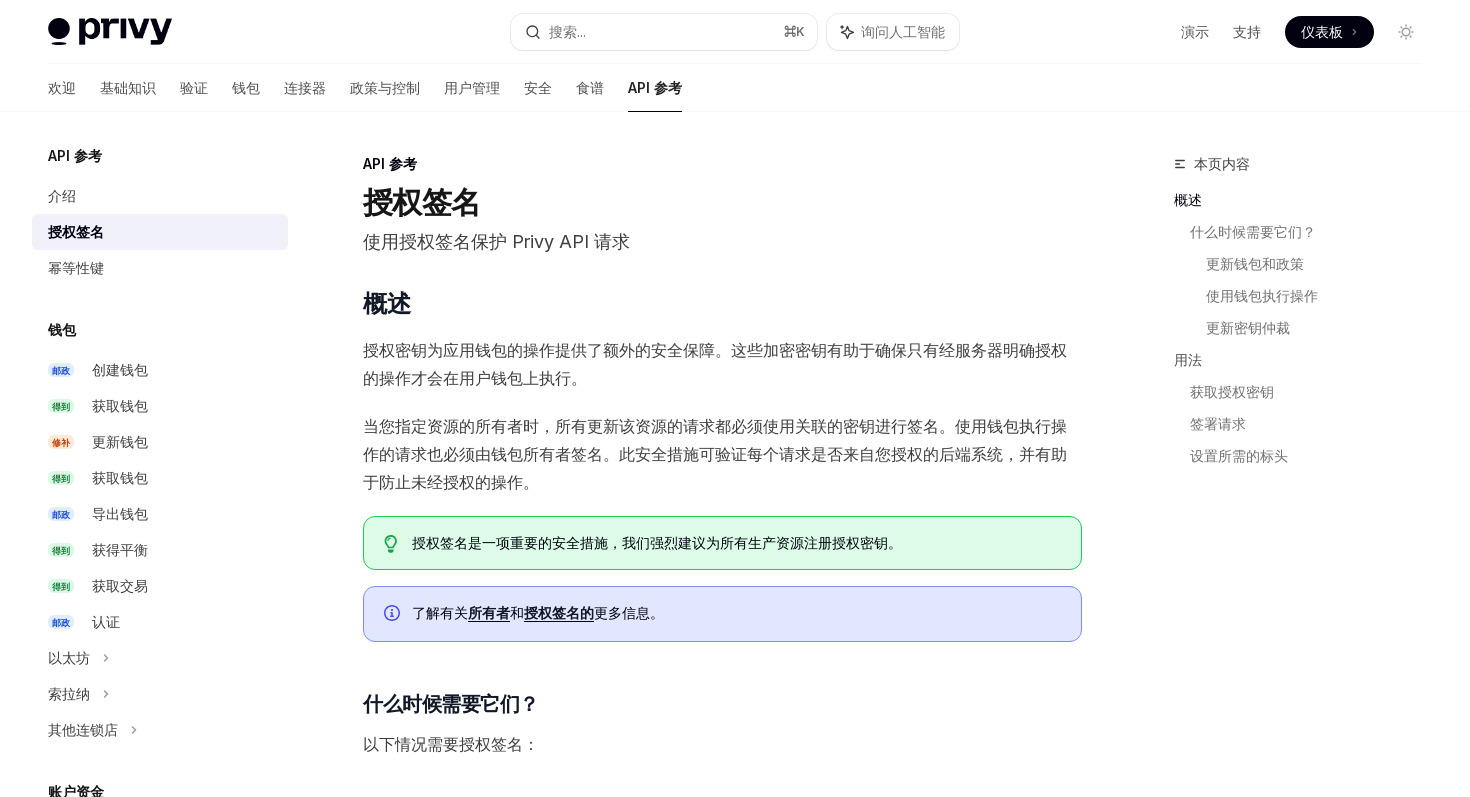 click on "授权密钥为应用钱包的操作提供了额外的安全保障。这些加密密钥有助于确保只有经服务器明确授权的操作才会在用户钱包上执行。" at bounding box center [715, 364] 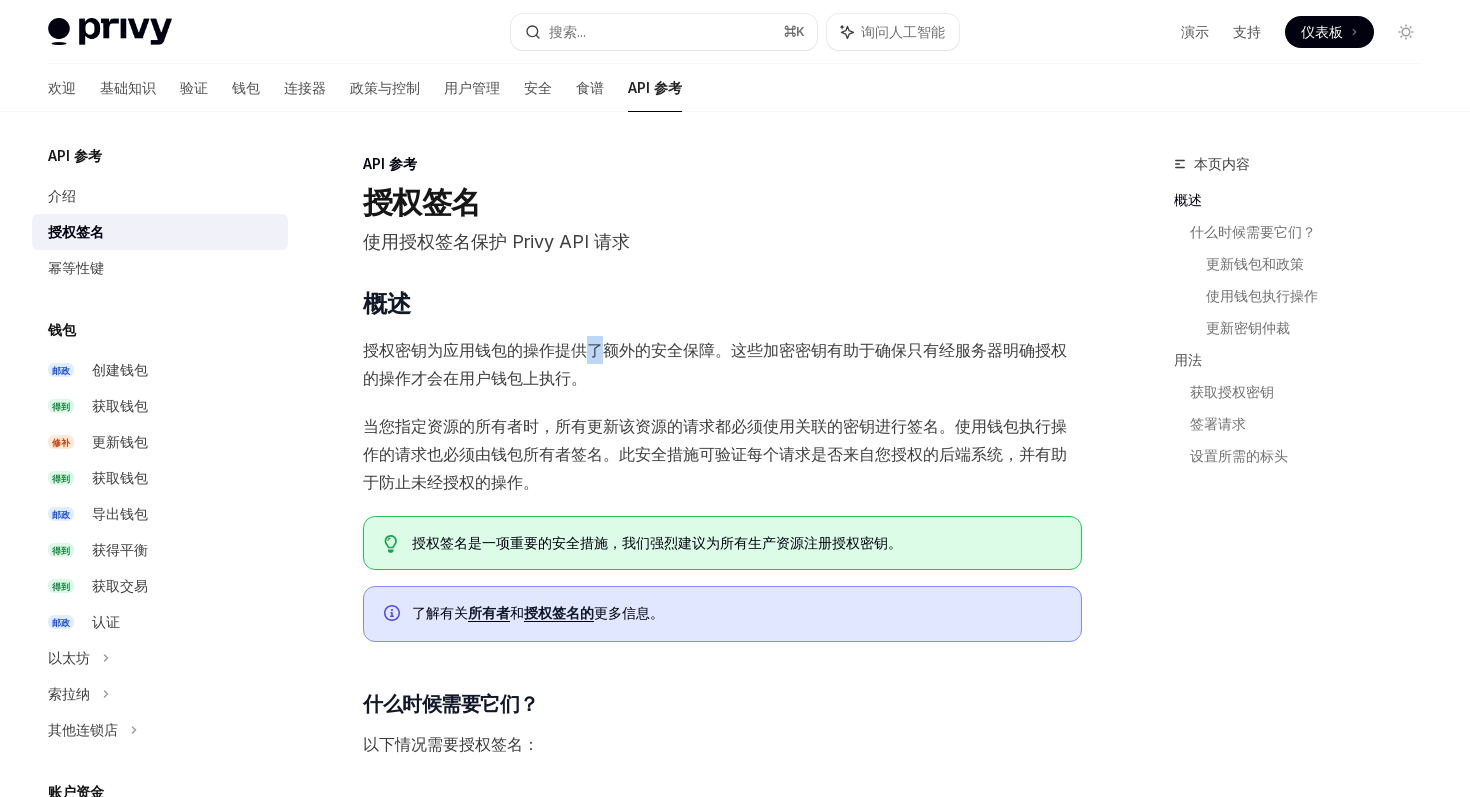 click on "授权密钥为应用钱包的操作提供了额外的安全保障。这些加密密钥有助于确保只有经服务器明确授权的操作才会在用户钱包上执行。" at bounding box center [715, 364] 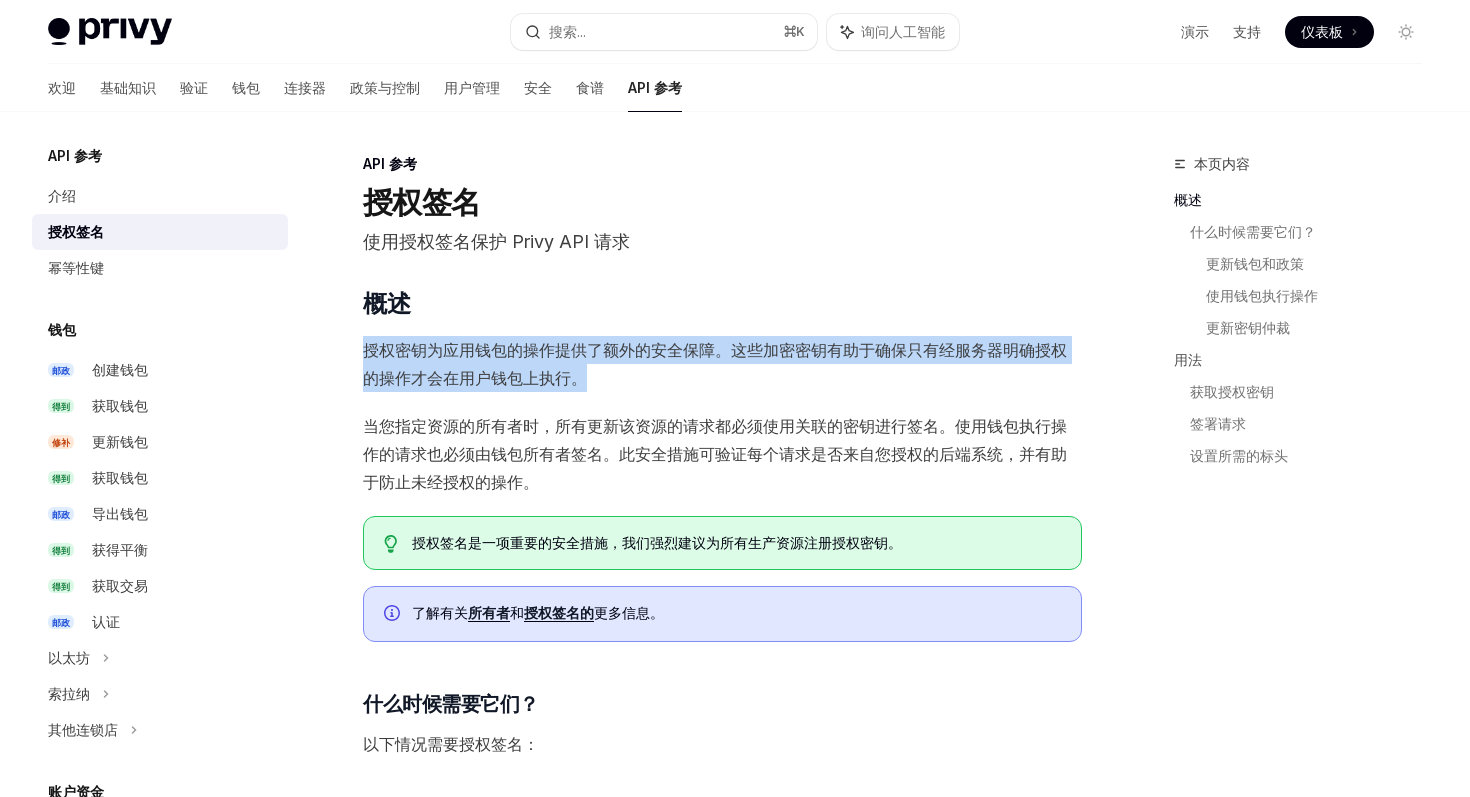 click on "授权密钥为应用钱包的操作提供了额外的安全保障。这些加密密钥有助于确保只有经服务器明确授权的操作才会在用户钱包上执行。" at bounding box center (715, 364) 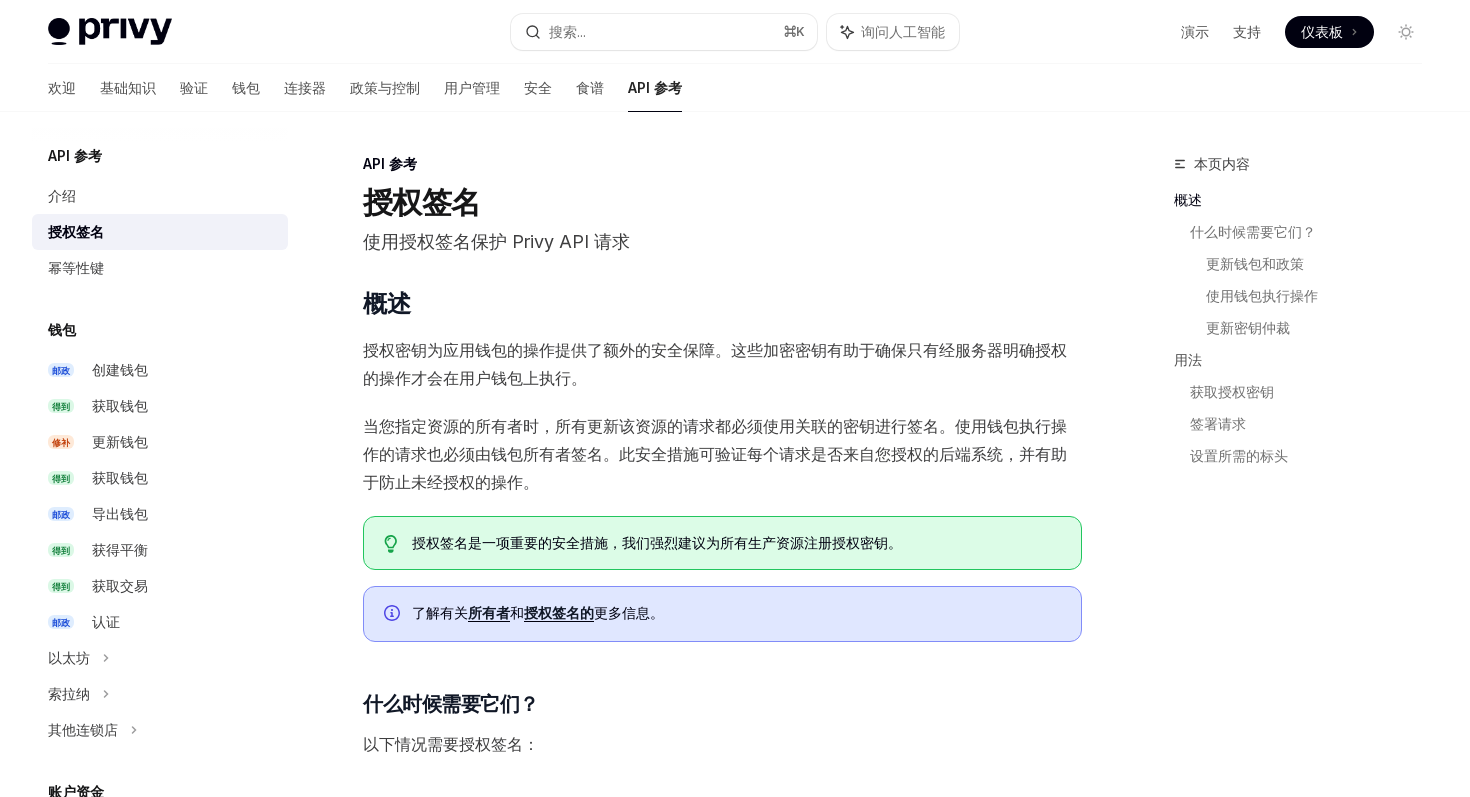 click on "授权密钥为应用钱包的操作提供了额外的安全保障。这些加密密钥有助于确保只有经服务器明确授权的操作才会在用户钱包上执行。" at bounding box center [715, 364] 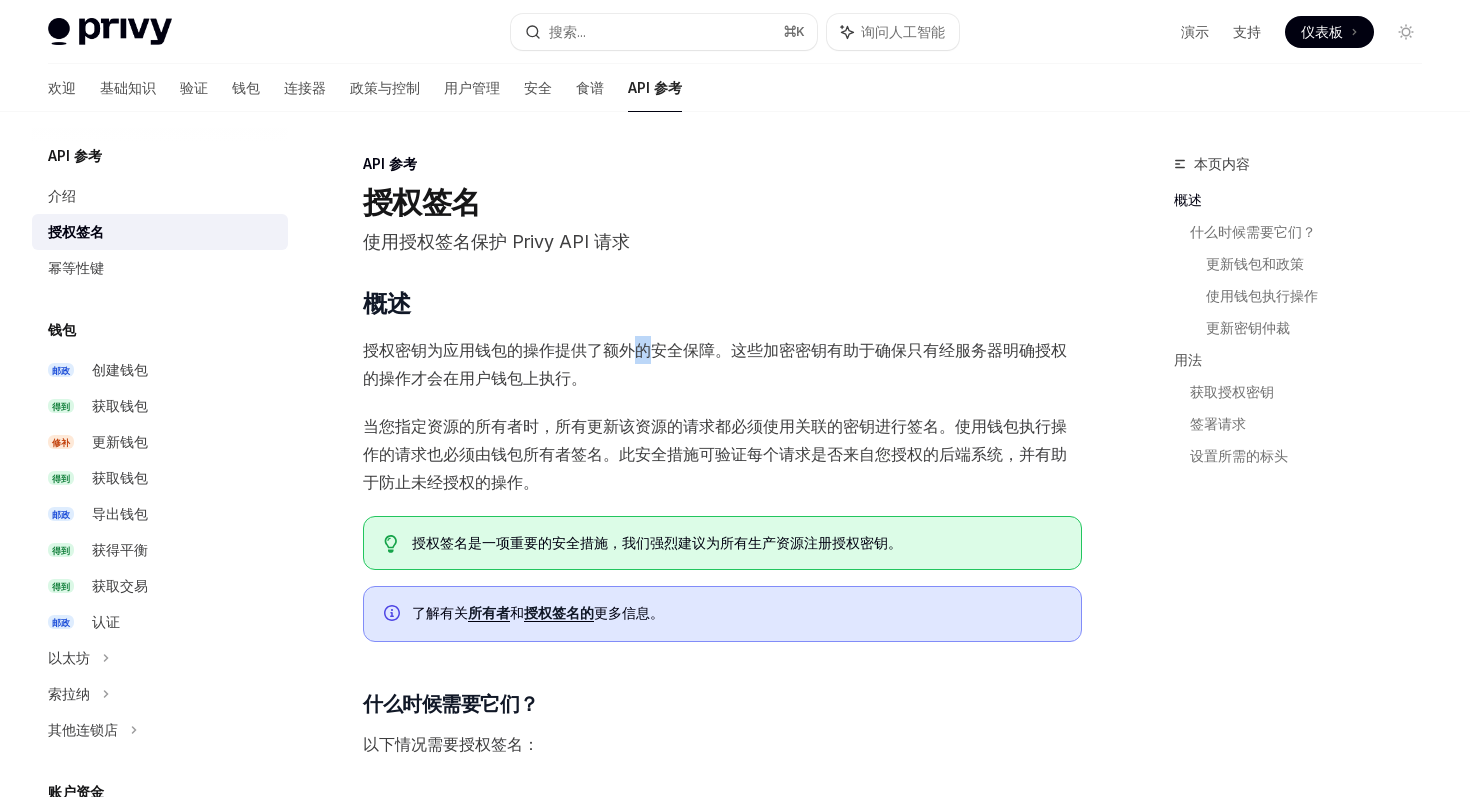 click on "授权密钥为应用钱包的操作提供了额外的安全保障。这些加密密钥有助于确保只有经服务器明确授权的操作才会在用户钱包上执行。" at bounding box center (715, 364) 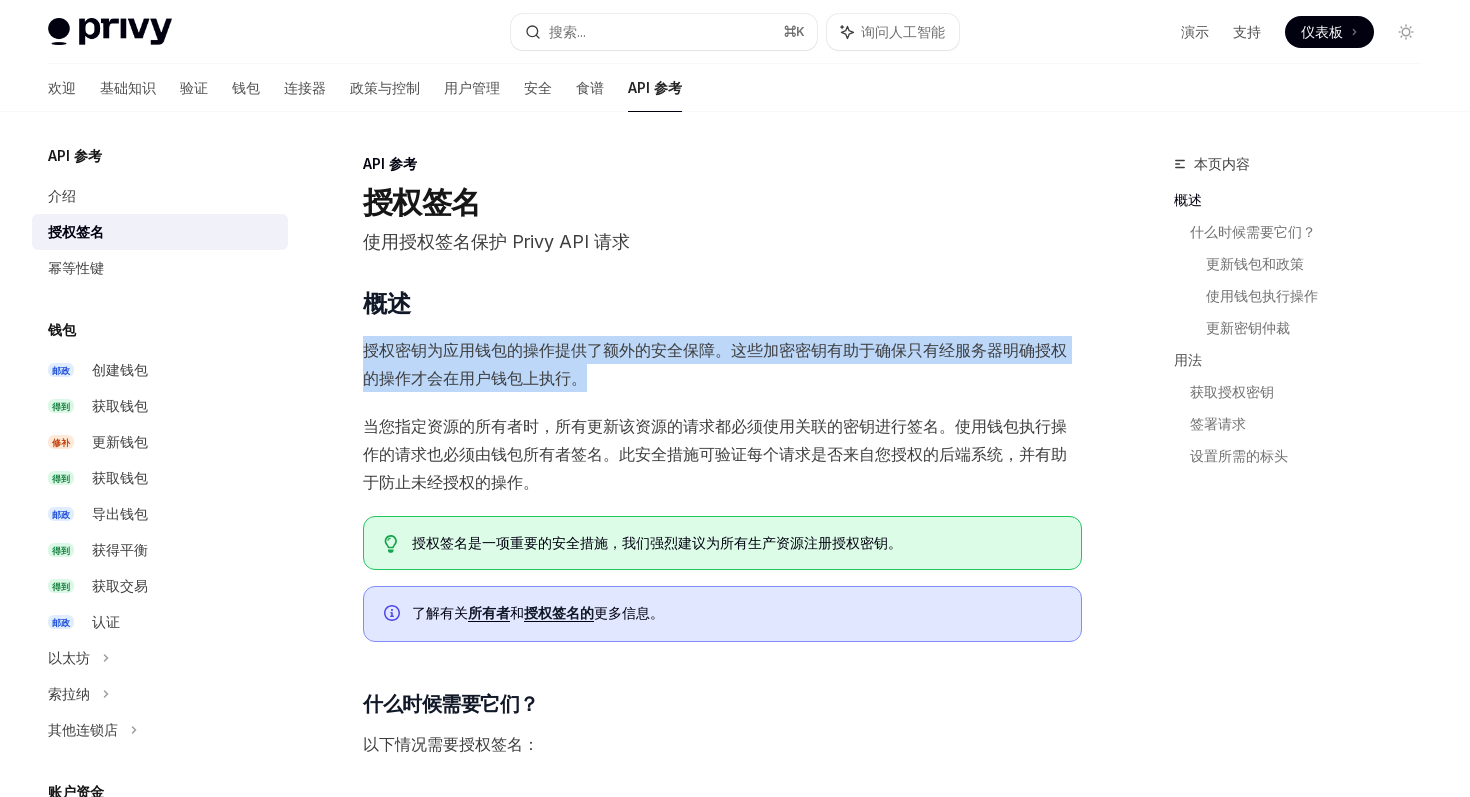 click on "授权密钥为应用钱包的操作提供了额外的安全保障。这些加密密钥有助于确保只有经服务器明确授权的操作才会在用户钱包上执行。" at bounding box center (715, 364) 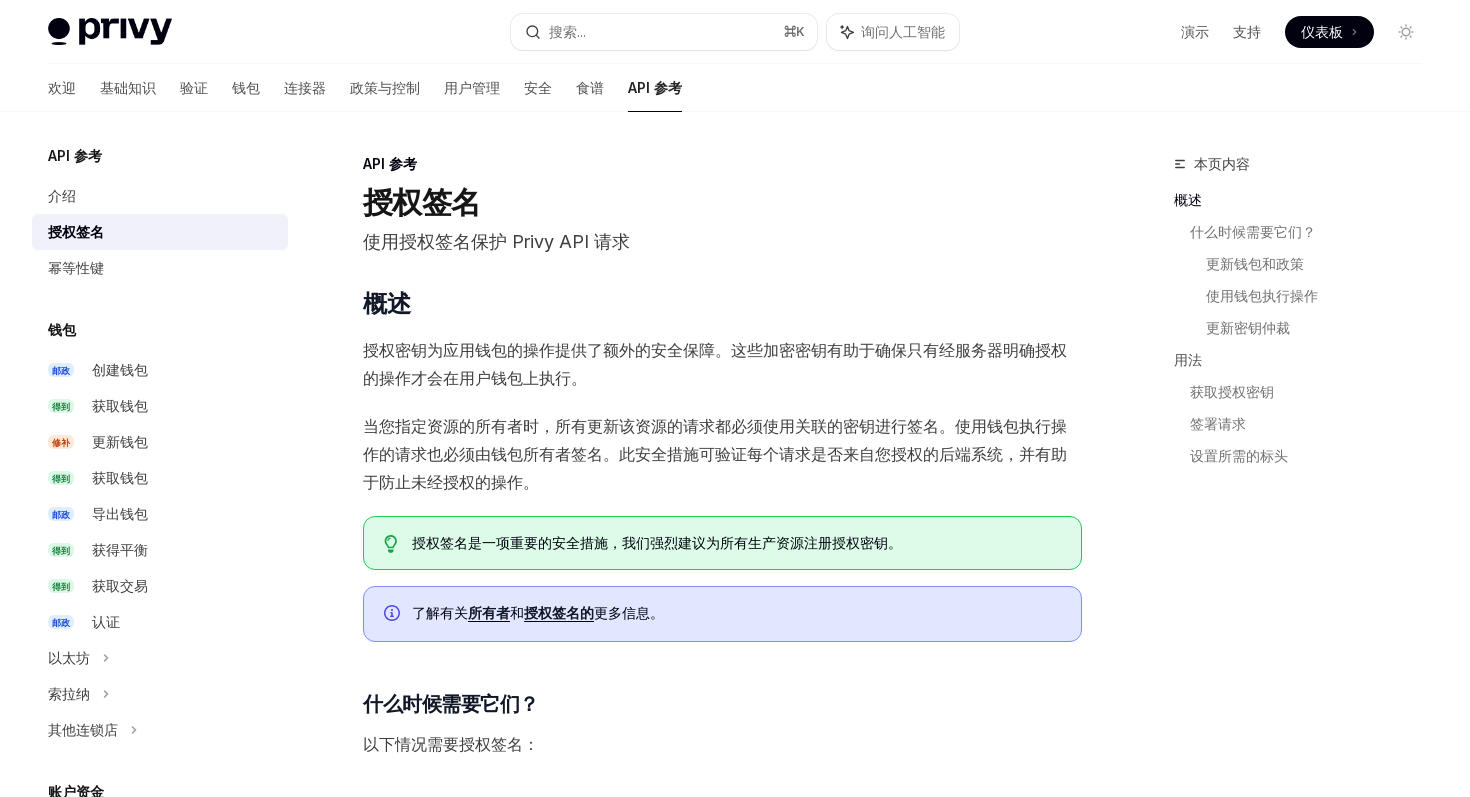 click on "授权密钥为应用钱包的操作提供了额外的安全保障。这些加密密钥有助于确保只有经服务器明确授权的操作才会在用户钱包上执行。" at bounding box center (715, 364) 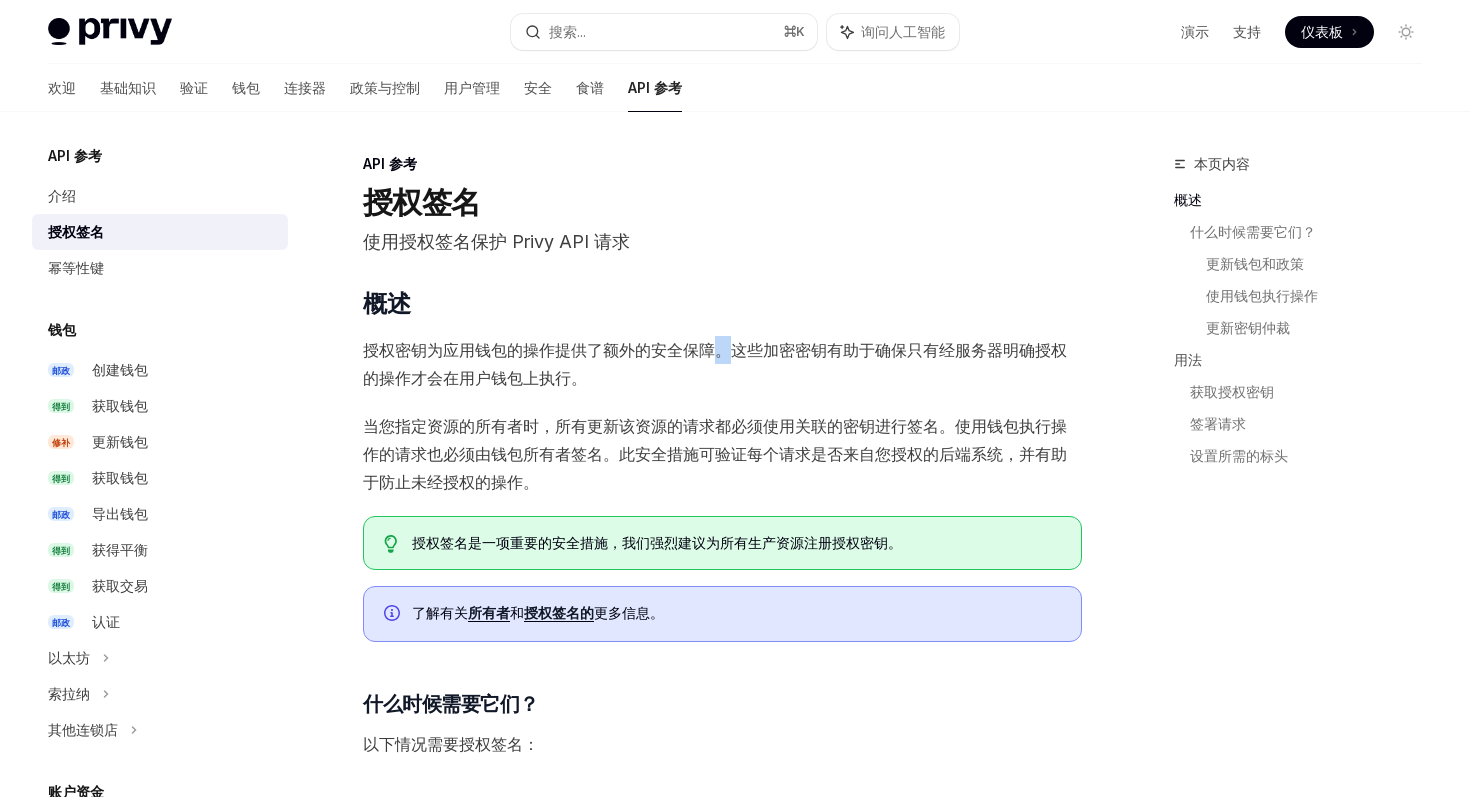 click on "授权密钥为应用钱包的操作提供了额外的安全保障。这些加密密钥有助于确保只有经服务器明确授权的操作才会在用户钱包上执行。" at bounding box center (715, 364) 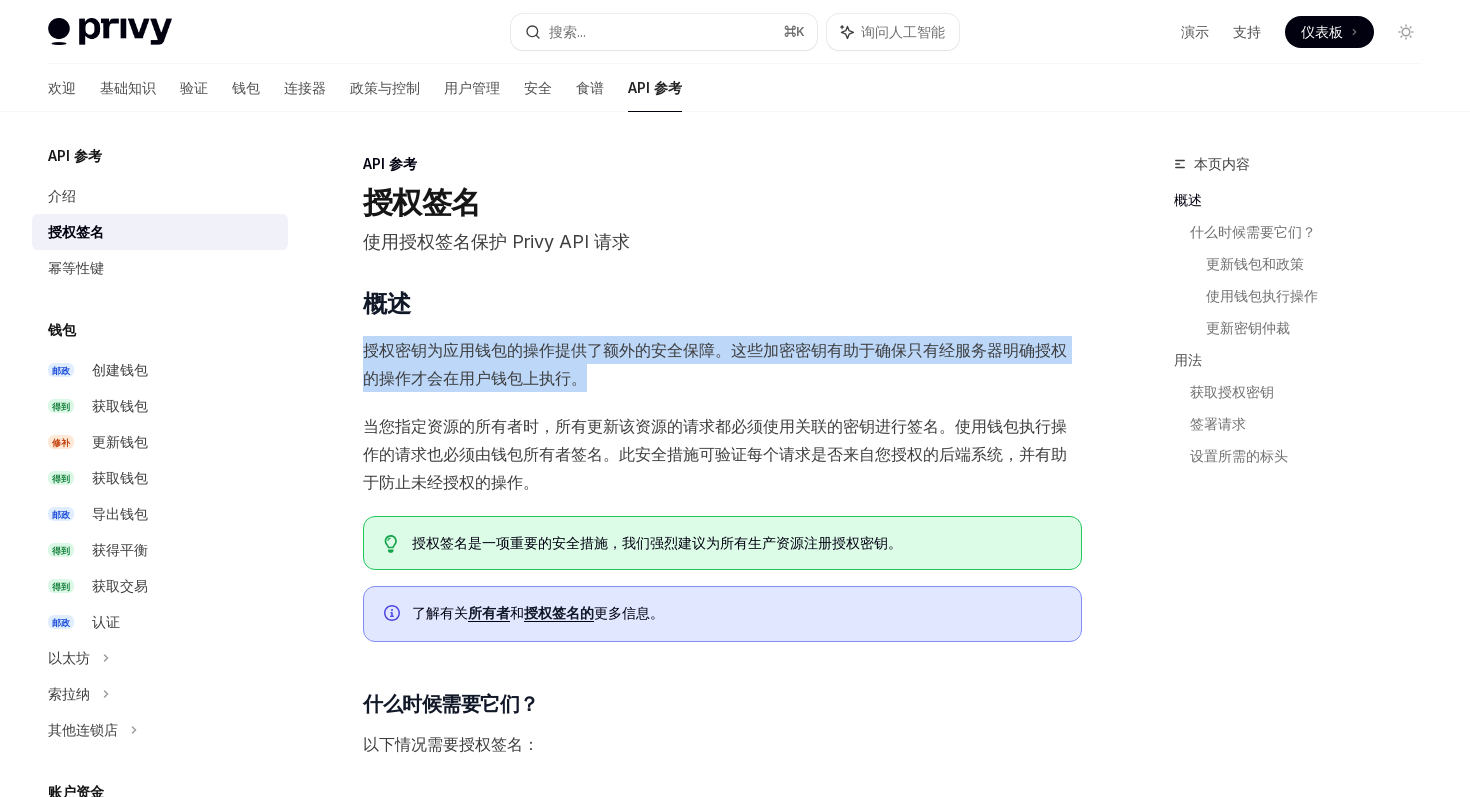 click on "授权密钥为应用钱包的操作提供了额外的安全保障。这些加密密钥有助于确保只有经服务器明确授权的操作才会在用户钱包上执行。" at bounding box center [715, 364] 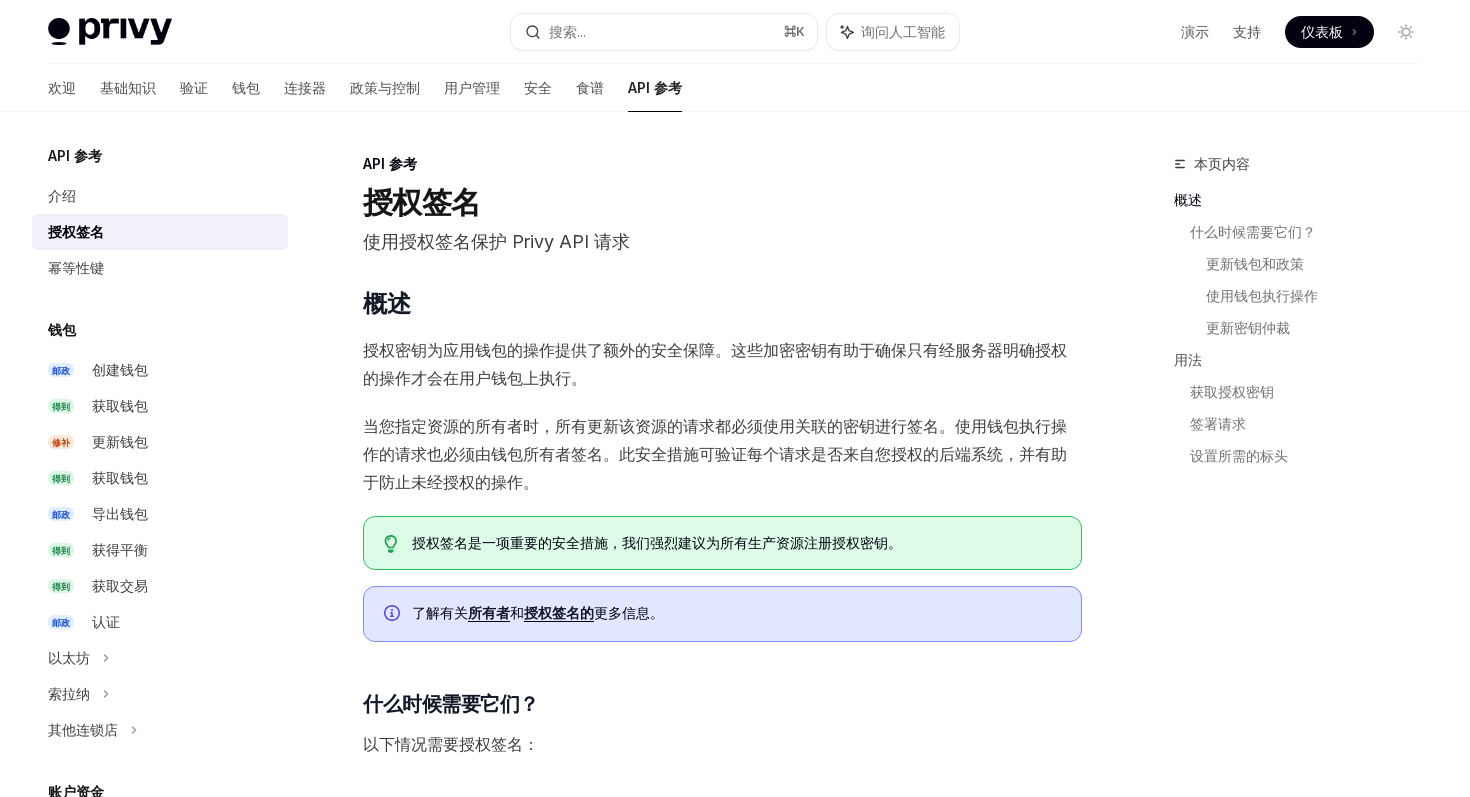 click on "授权密钥为应用钱包的操作提供了额外的安全保障。这些加密密钥有助于确保只有经服务器明确授权的操作才会在用户钱包上执行。" at bounding box center (715, 364) 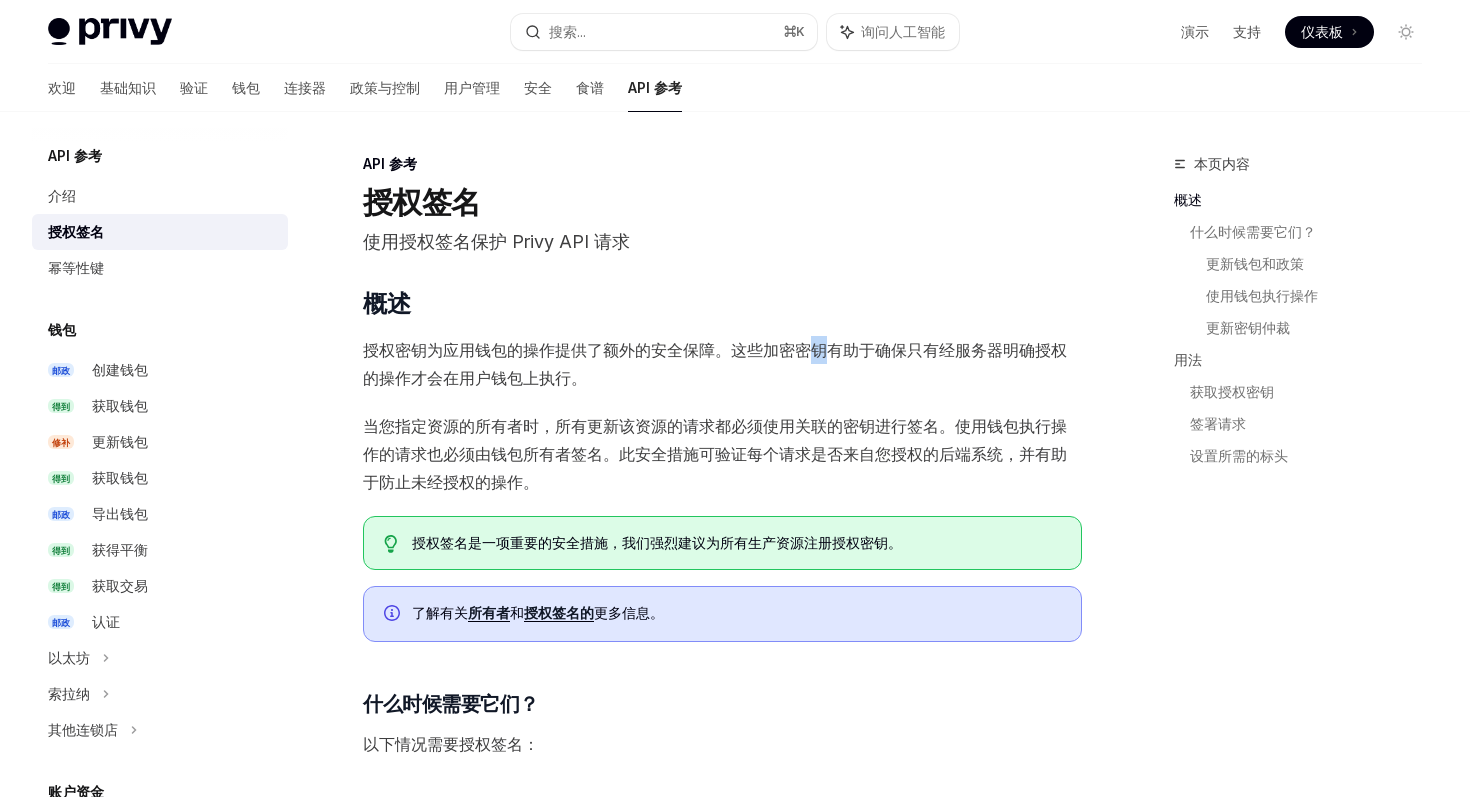 click on "授权密钥为应用钱包的操作提供了额外的安全保障。这些加密密钥有助于确保只有经服务器明确授权的操作才会在用户钱包上执行。" at bounding box center (715, 364) 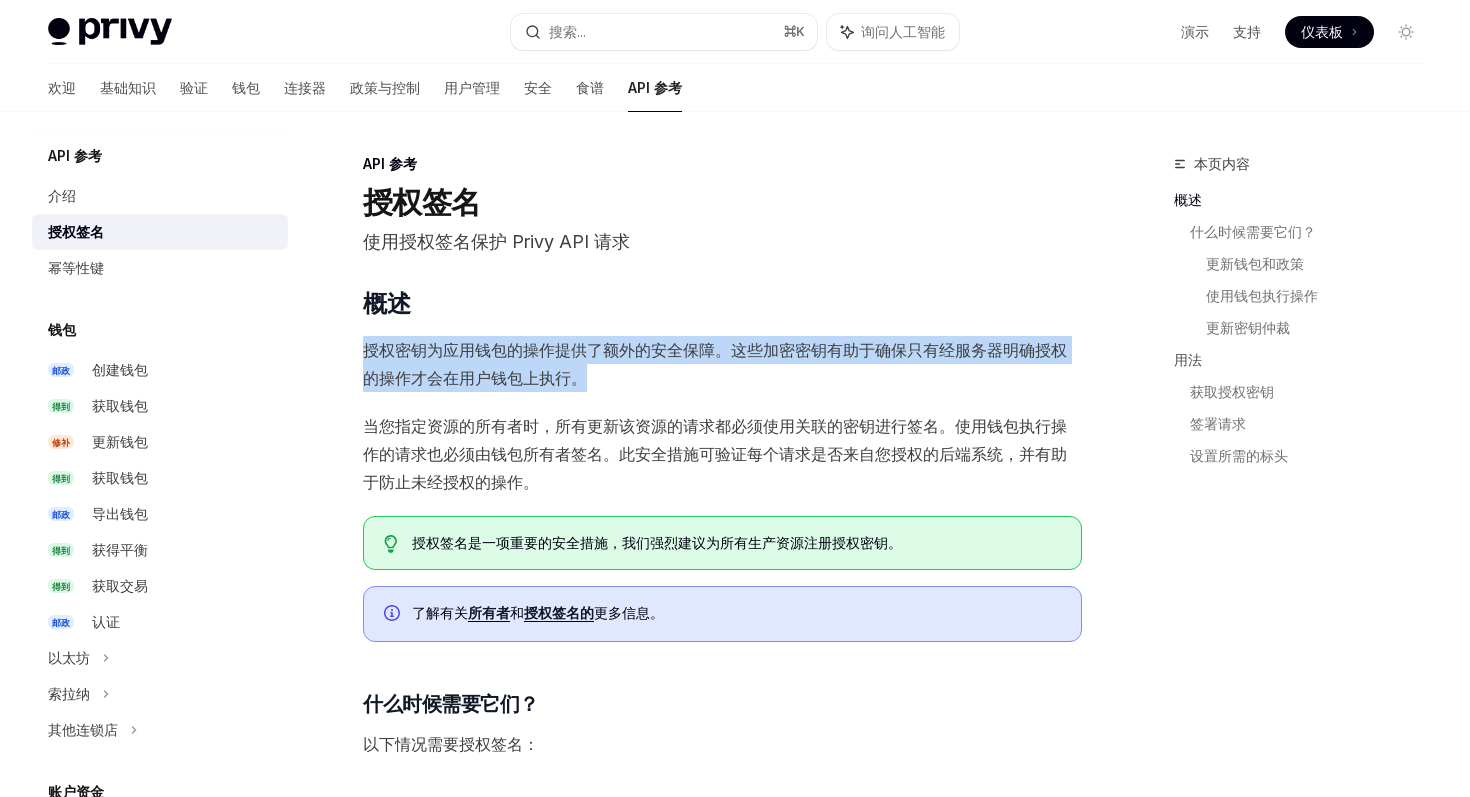 click on "授权密钥为应用钱包的操作提供了额外的安全保障。这些加密密钥有助于确保只有经服务器明确授权的操作才会在用户钱包上执行。" at bounding box center [715, 364] 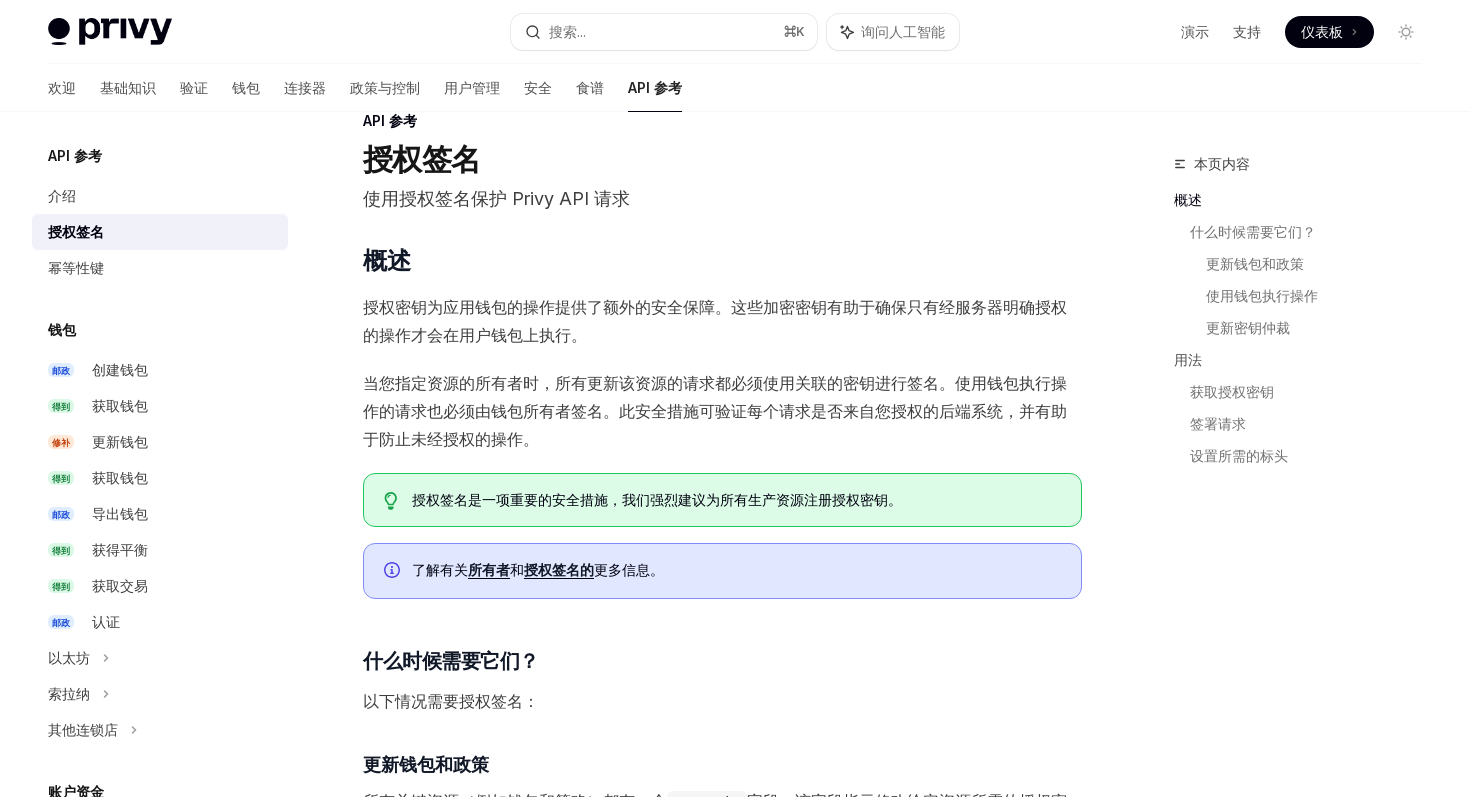 scroll, scrollTop: 51, scrollLeft: 0, axis: vertical 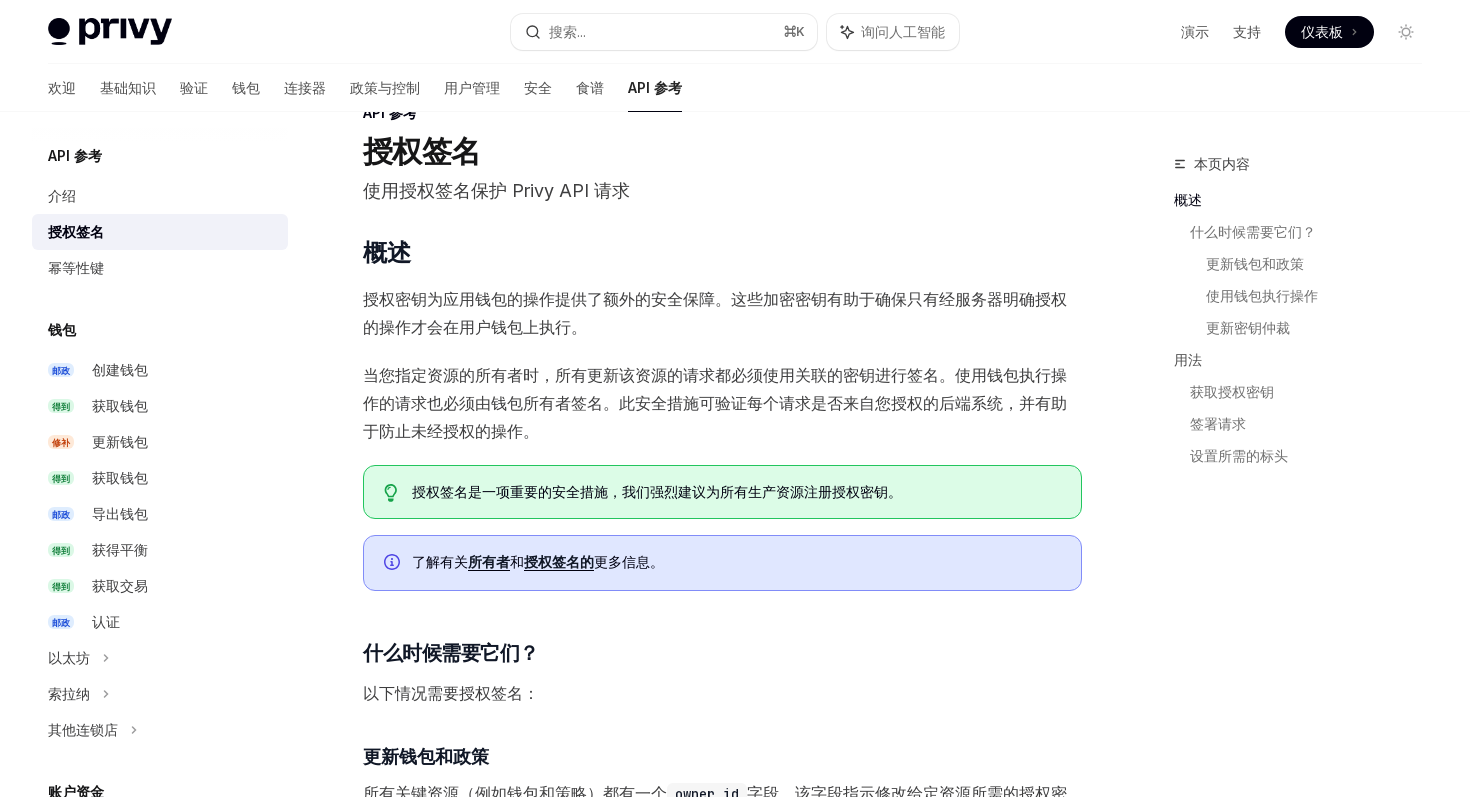 click on "当您指定资源的所有者时，所有更新该资源的请求都必须使用关联的密钥进行签名。使用钱包执行操作的请求也必须由钱包所有者签名。此安全措施可验证每个请求是否来自您授权的后端系统，并有助于防止未经授权的操作。" at bounding box center (715, 403) 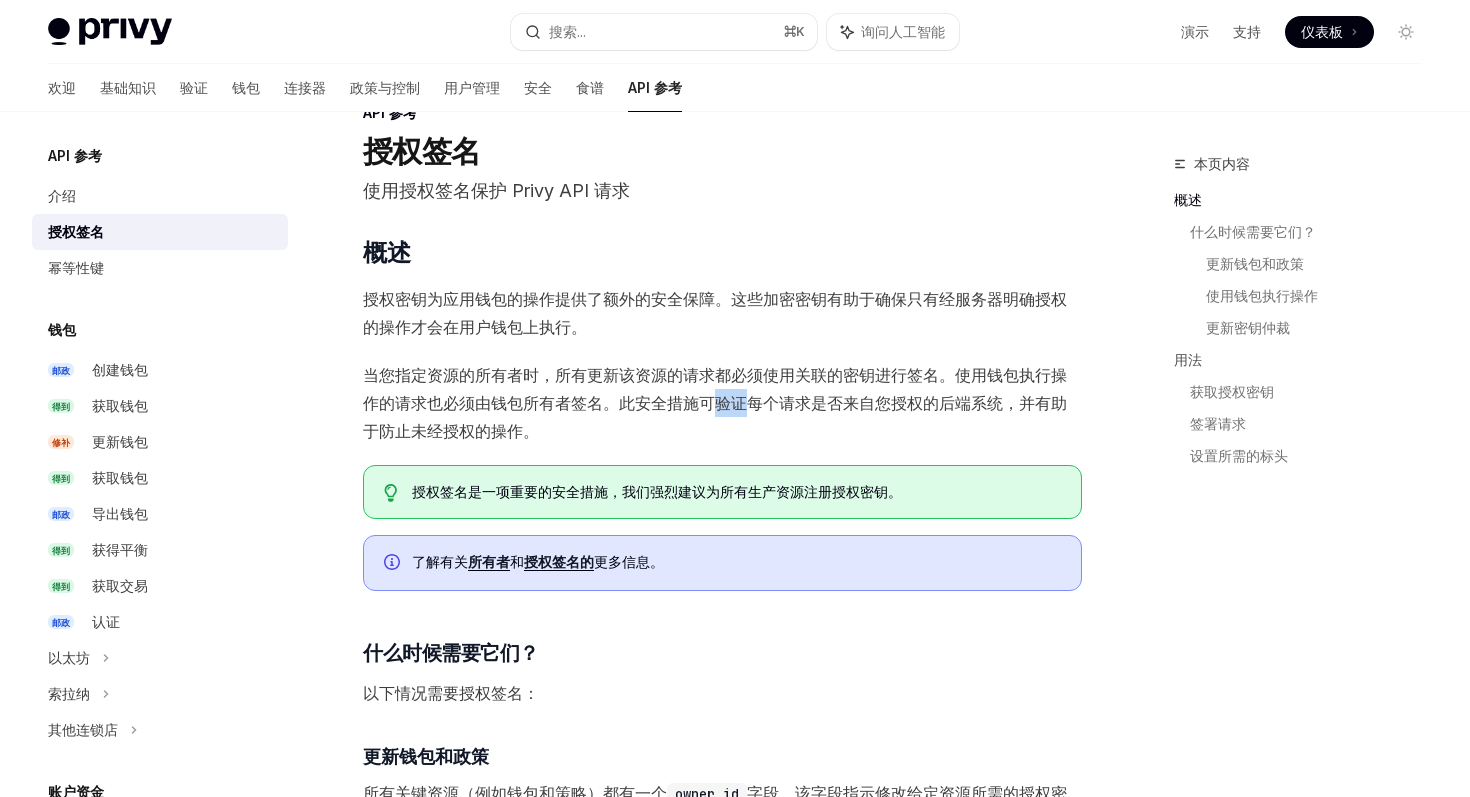 click on "当您指定资源的所有者时，所有更新该资源的请求都必须使用关联的密钥进行签名。使用钱包执行操作的请求也必须由钱包所有者签名。此安全措施可验证每个请求是否来自您授权的后端系统，并有助于防止未经授权的操作。" at bounding box center (715, 403) 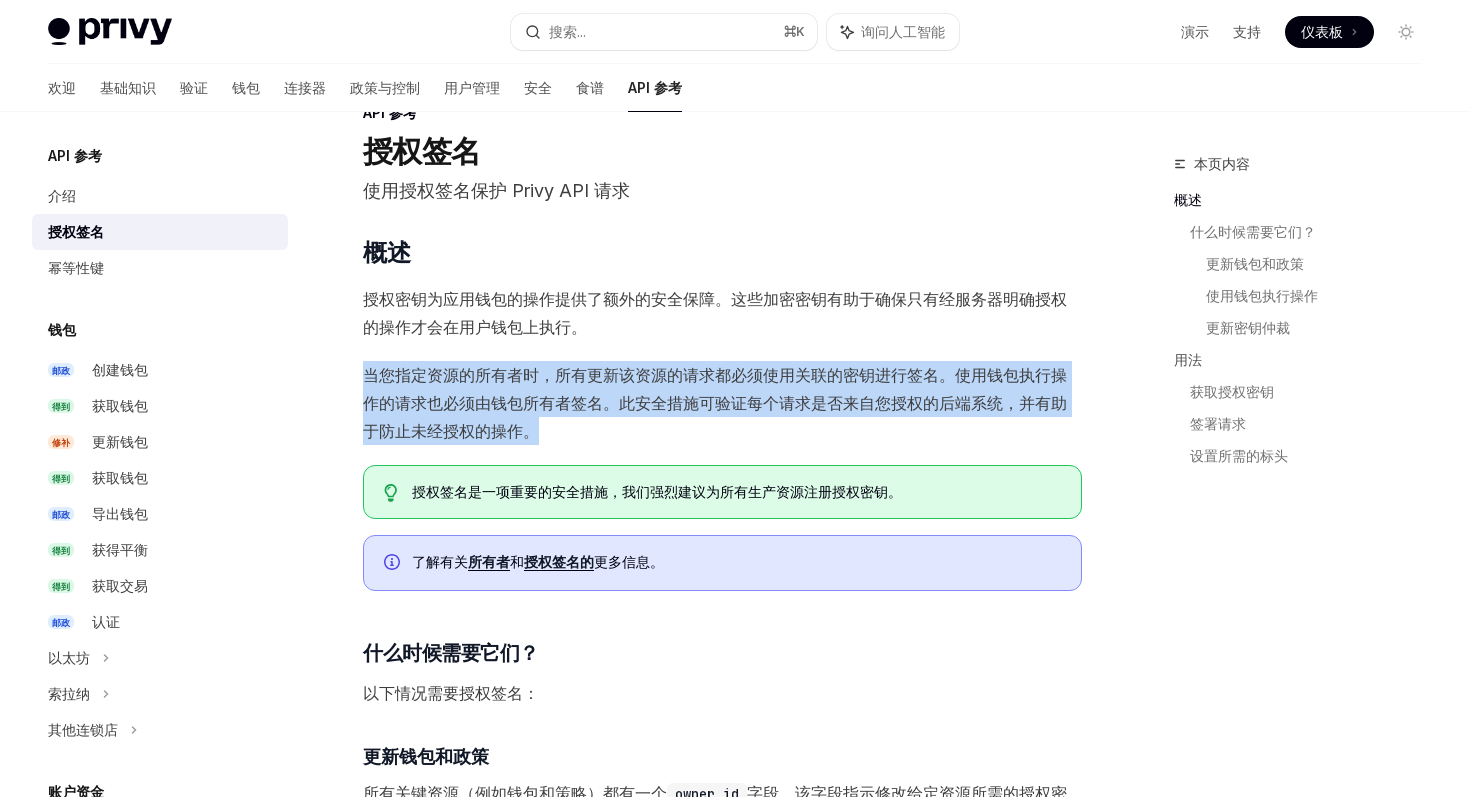 click on "当您指定资源的所有者时，所有更新该资源的请求都必须使用关联的密钥进行签名。使用钱包执行操作的请求也必须由钱包所有者签名。此安全措施可验证每个请求是否来自您授权的后端系统，并有助于防止未经授权的操作。" at bounding box center (715, 403) 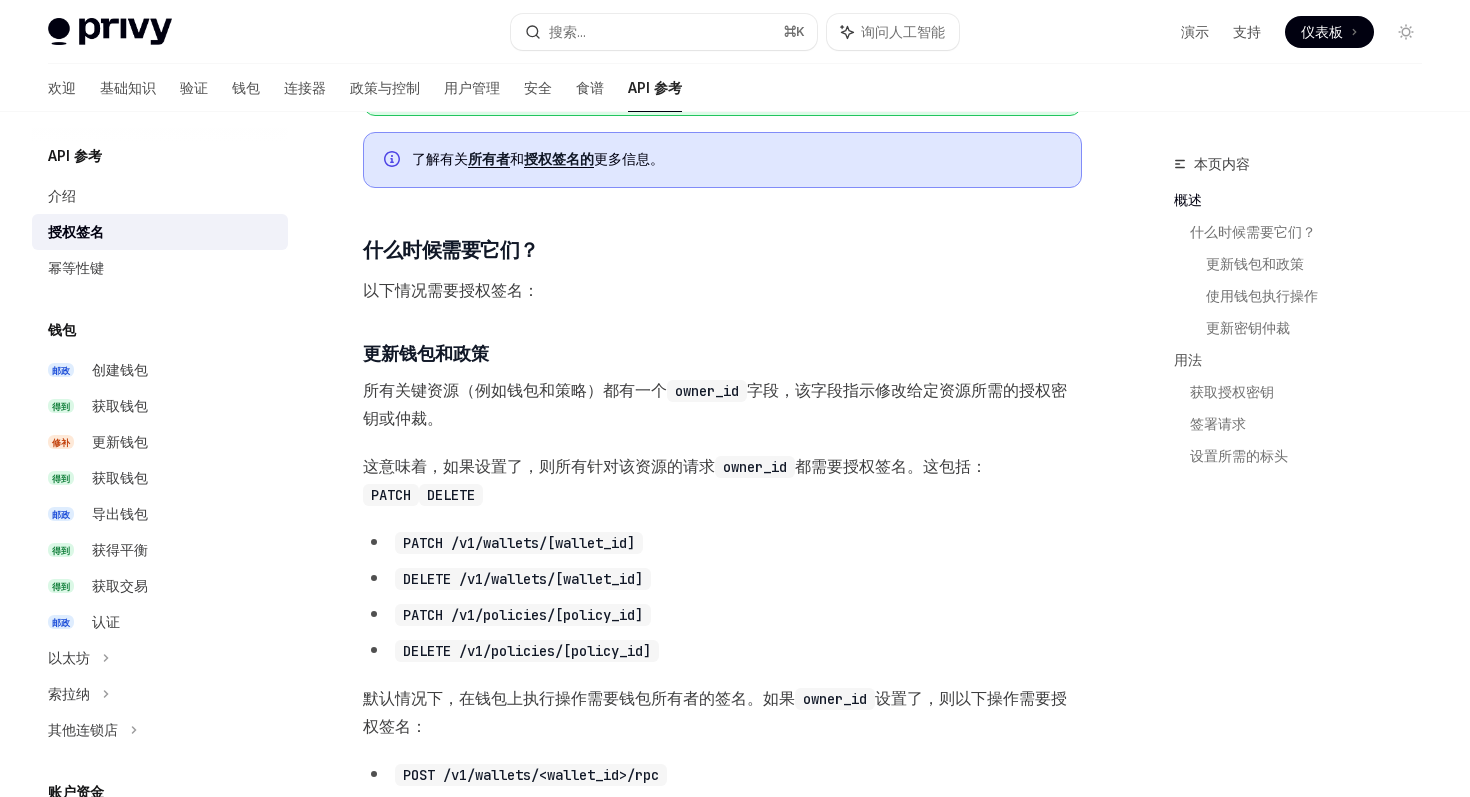 scroll, scrollTop: 455, scrollLeft: 0, axis: vertical 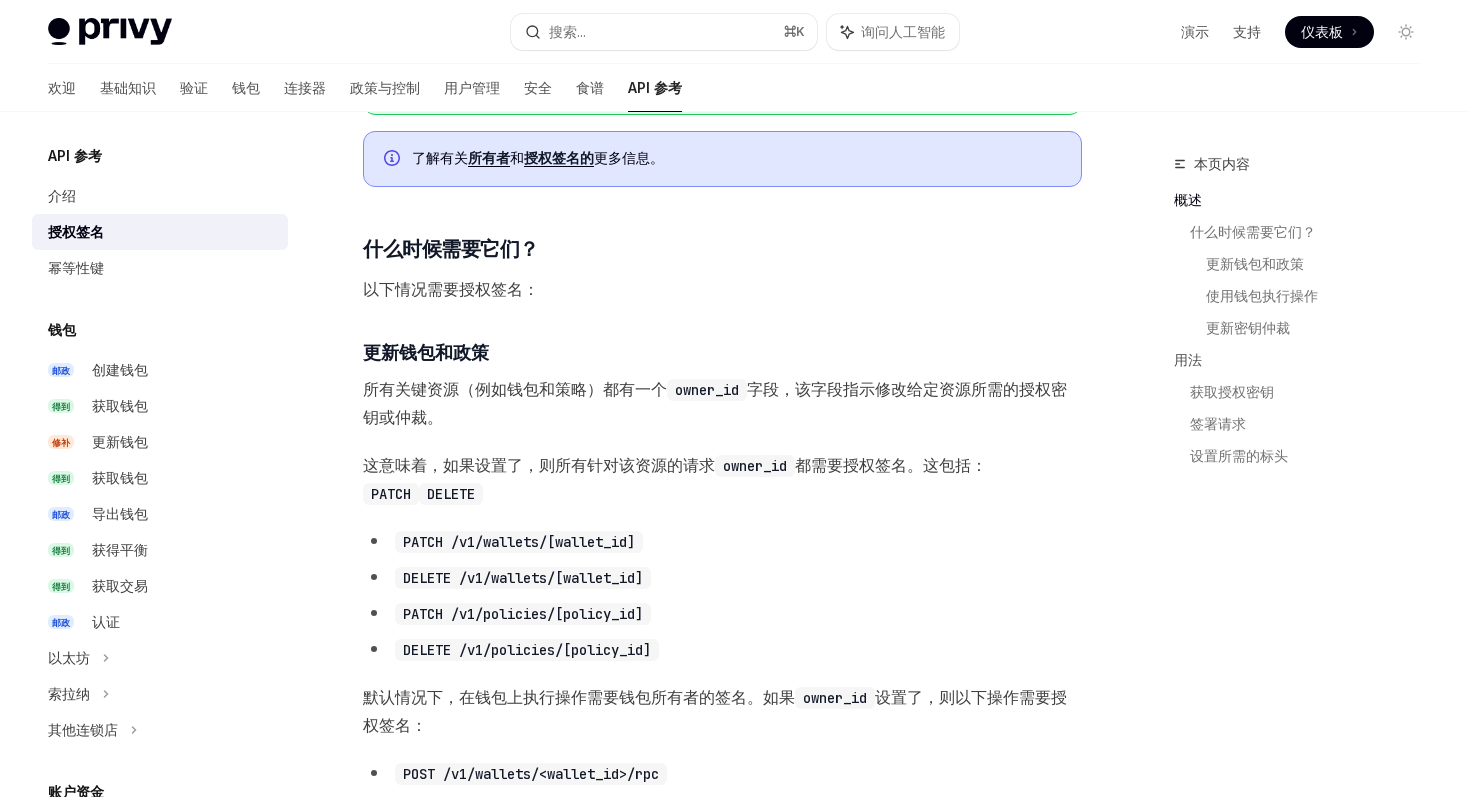 click on "所有关键资源（例如钱包和策略）都有一个 owner_id 字段，该字段指示修改给定资源所需的授权密钥或仲裁。" at bounding box center [722, 403] 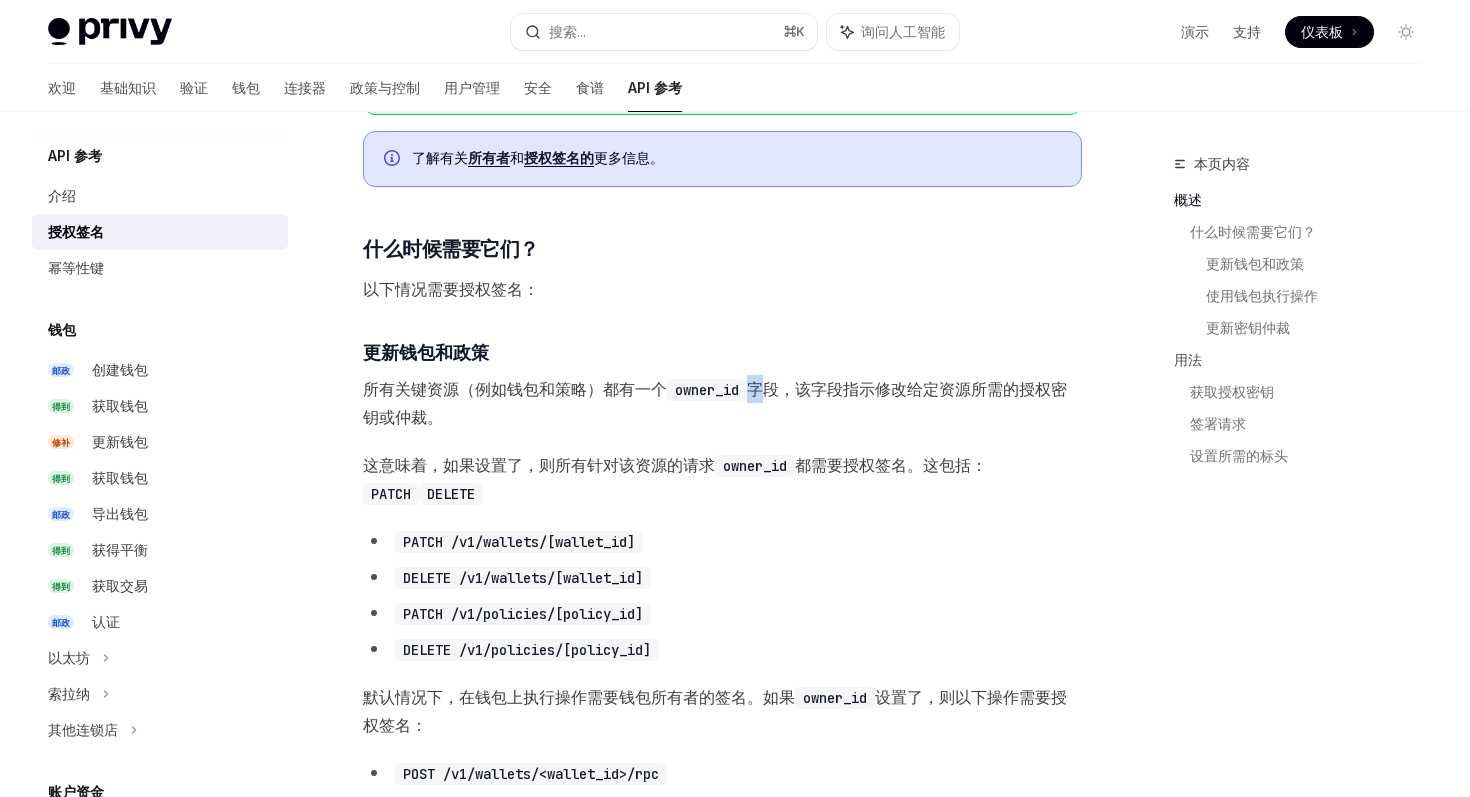 click on "所有关键资源（例如钱包和策略）都有一个 owner_id 字段，该字段指示修改给定资源所需的授权密钥或仲裁。" at bounding box center (722, 403) 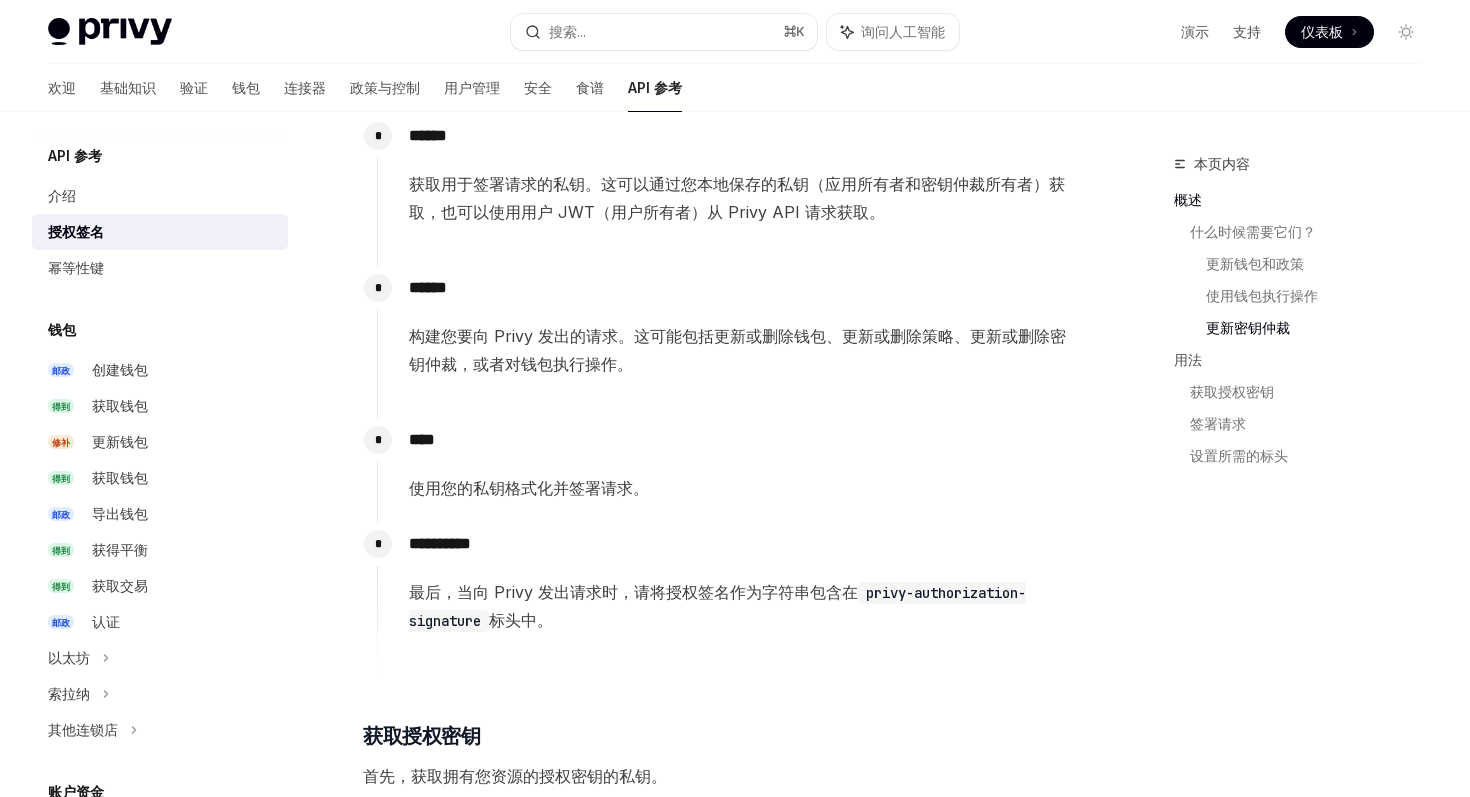 scroll, scrollTop: 1730, scrollLeft: 0, axis: vertical 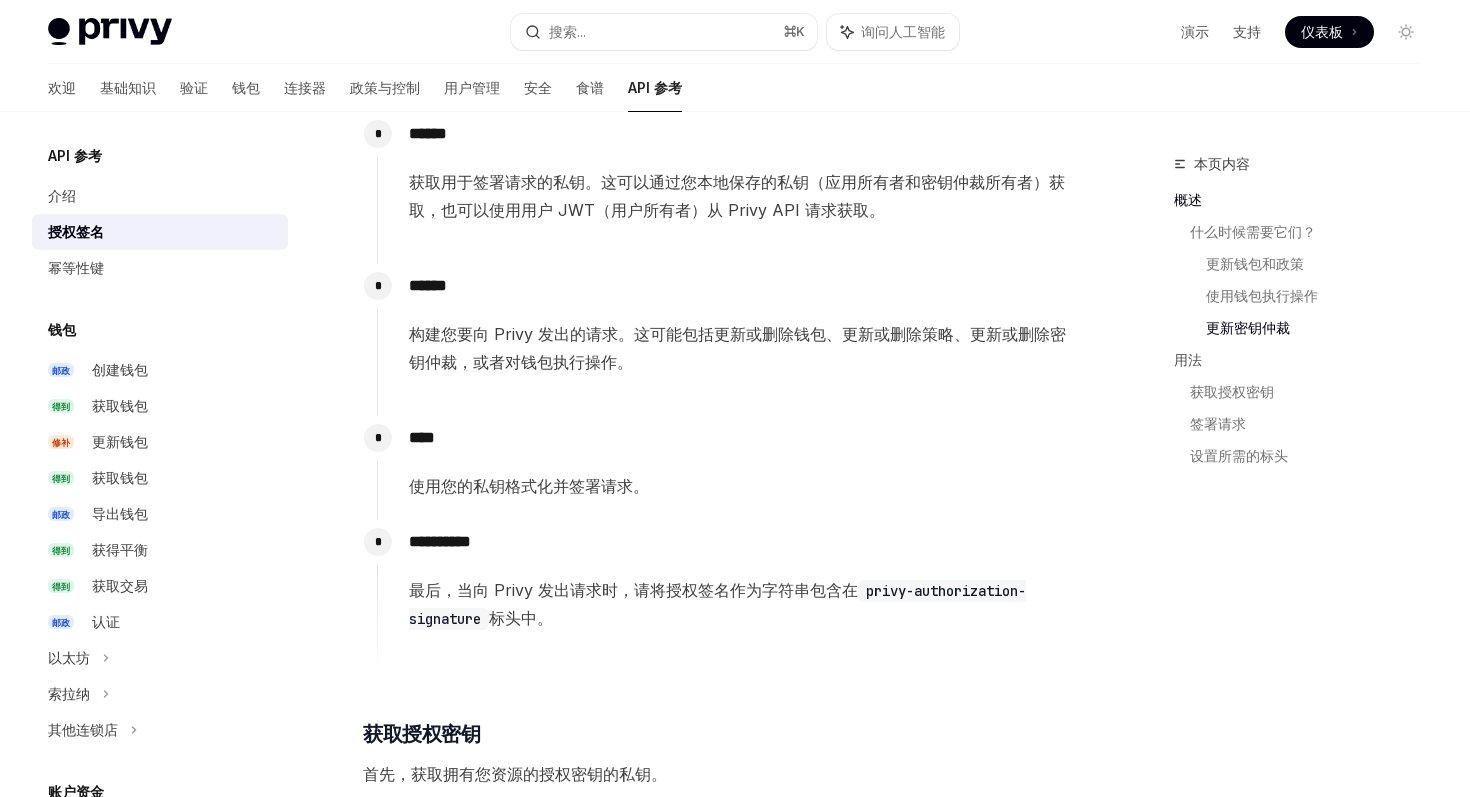 click on "构建您要向 Privy 发出的请求。这可能包括更新或删除钱包、更新或删除策略、更新或删除密钥仲裁，或者对钱包执行操作。" at bounding box center [745, 348] 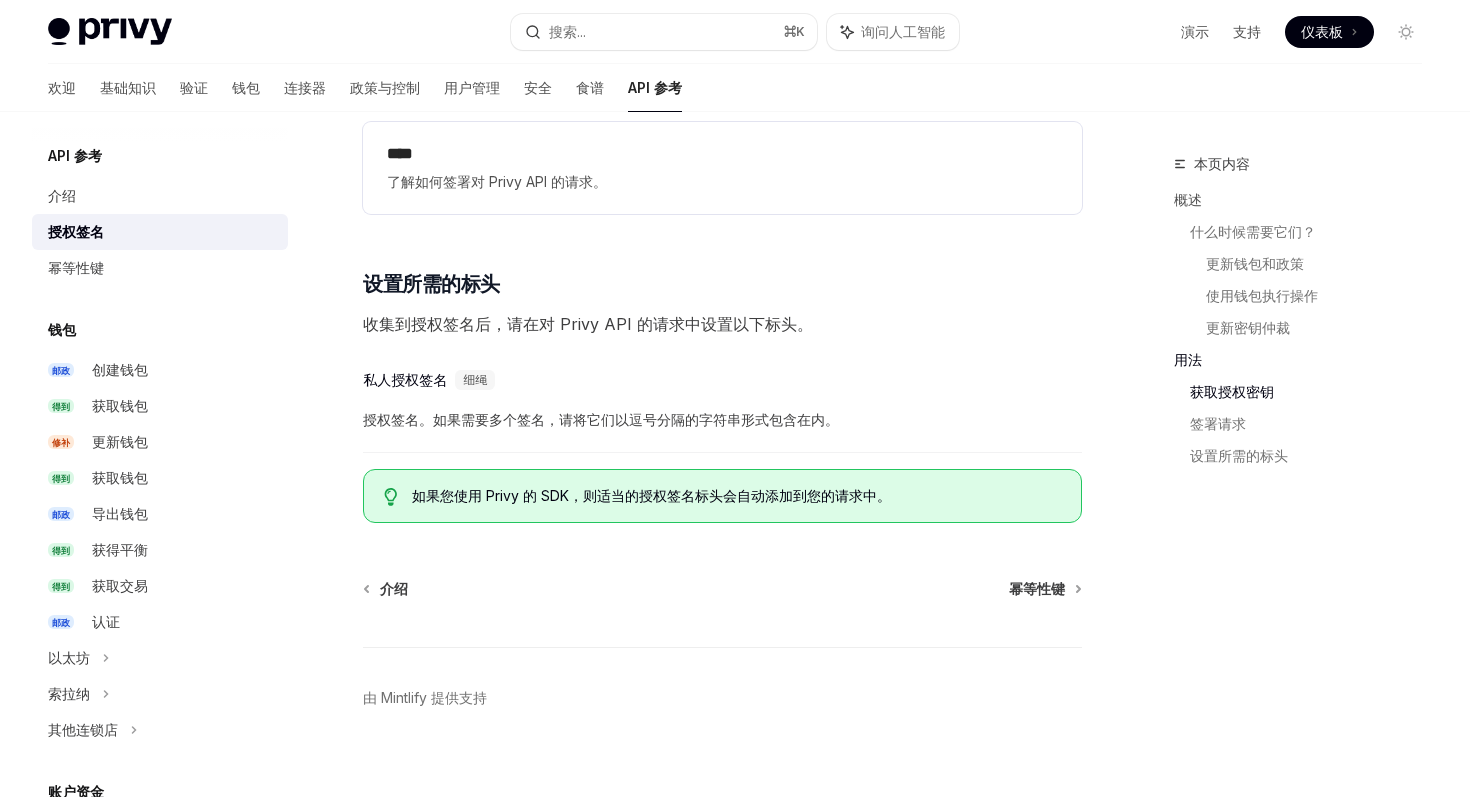 scroll, scrollTop: 2783, scrollLeft: 0, axis: vertical 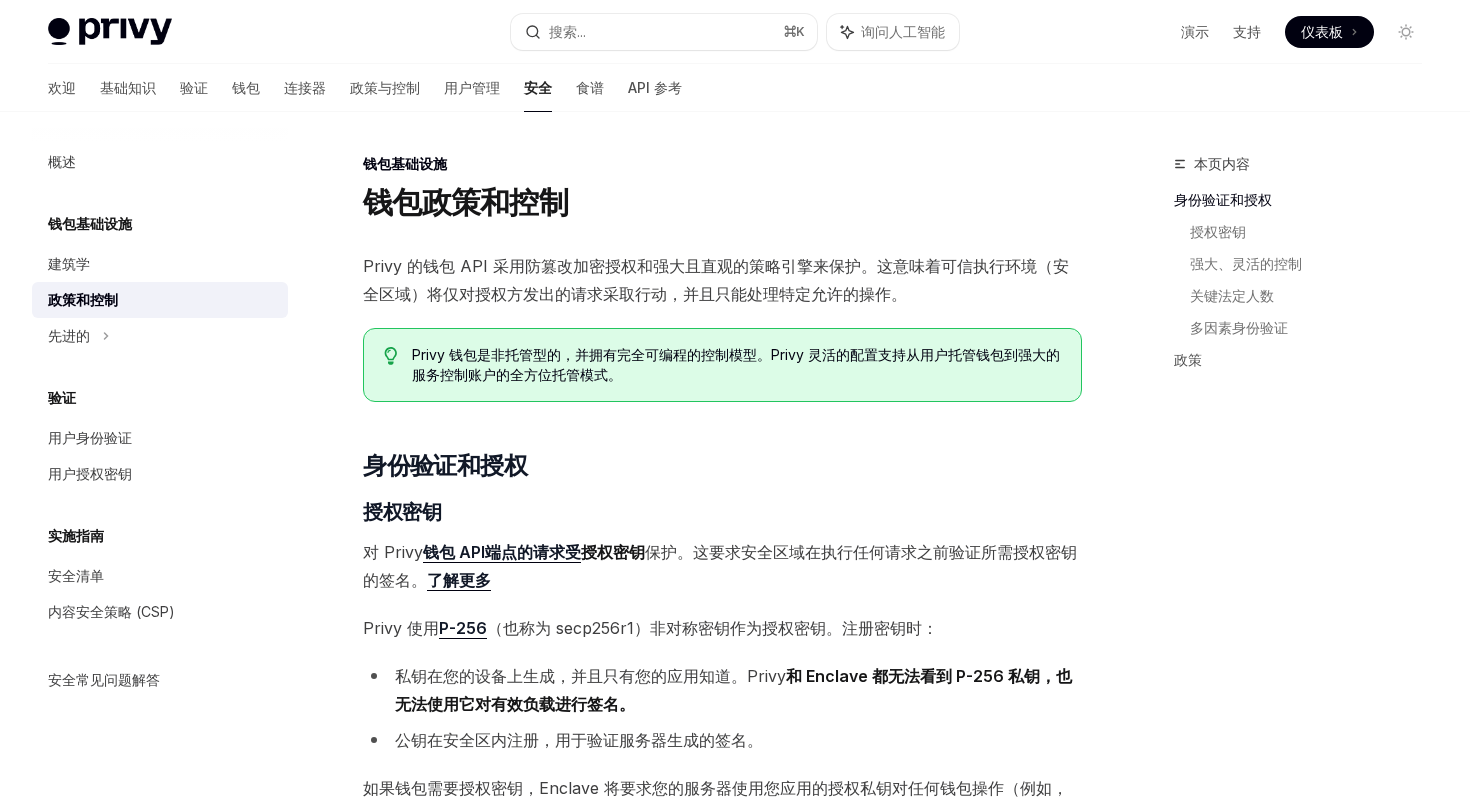 click on "Privy 的钱包 API 采用防篡改加密授权和强大且直观的策略引擎来保护。这意味着可信执行环境（安全区域）将仅对授权方发出的请求采取行动，并且只能处理特定允许的操作。" at bounding box center (722, 280) 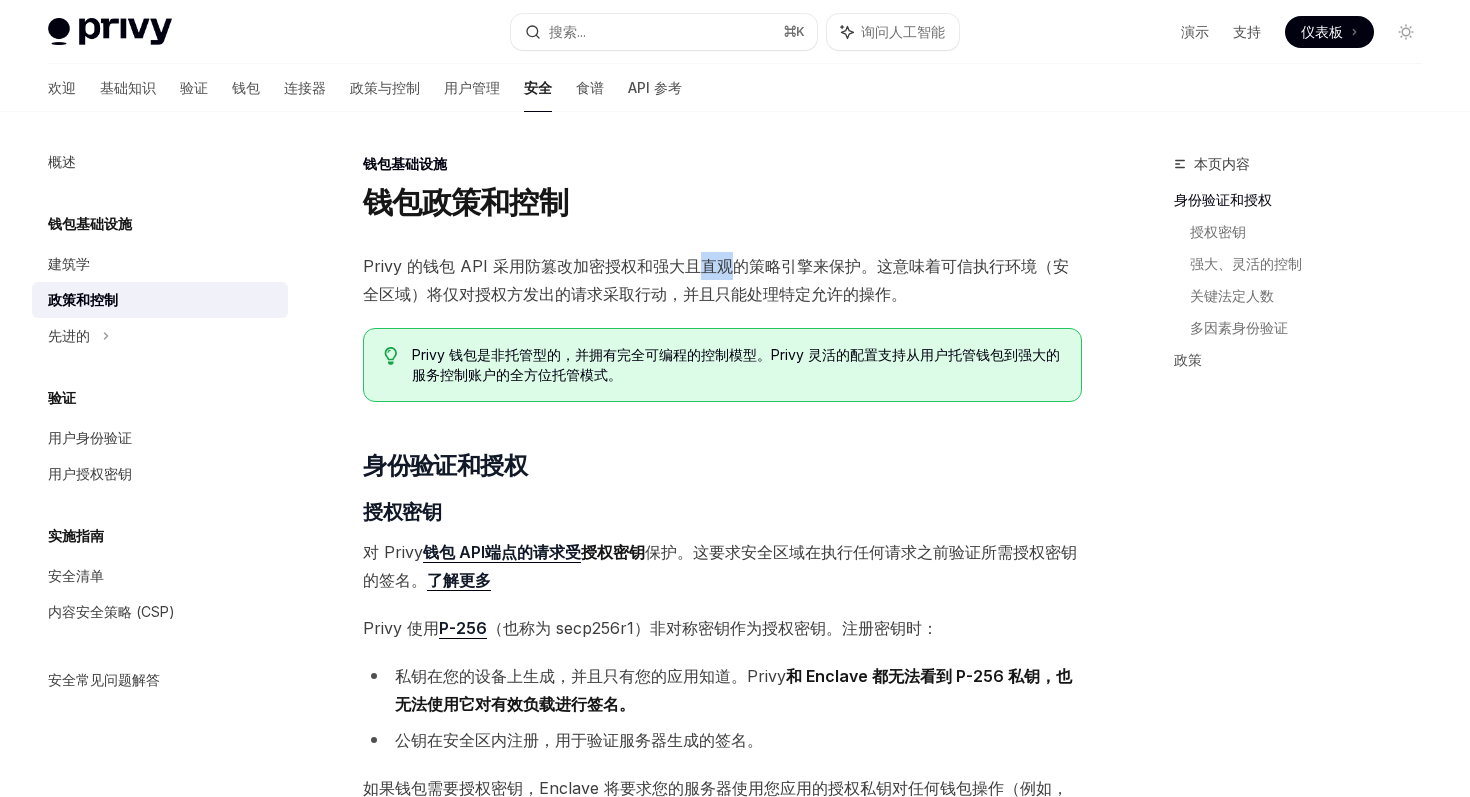 click on "Privy 的钱包 API 采用防篡改加密授权和强大且直观的策略引擎来保护。这意味着可信执行环境（安全区域）将仅对授权方发出的请求采取行动，并且只能处理特定允许的操作。" at bounding box center [722, 280] 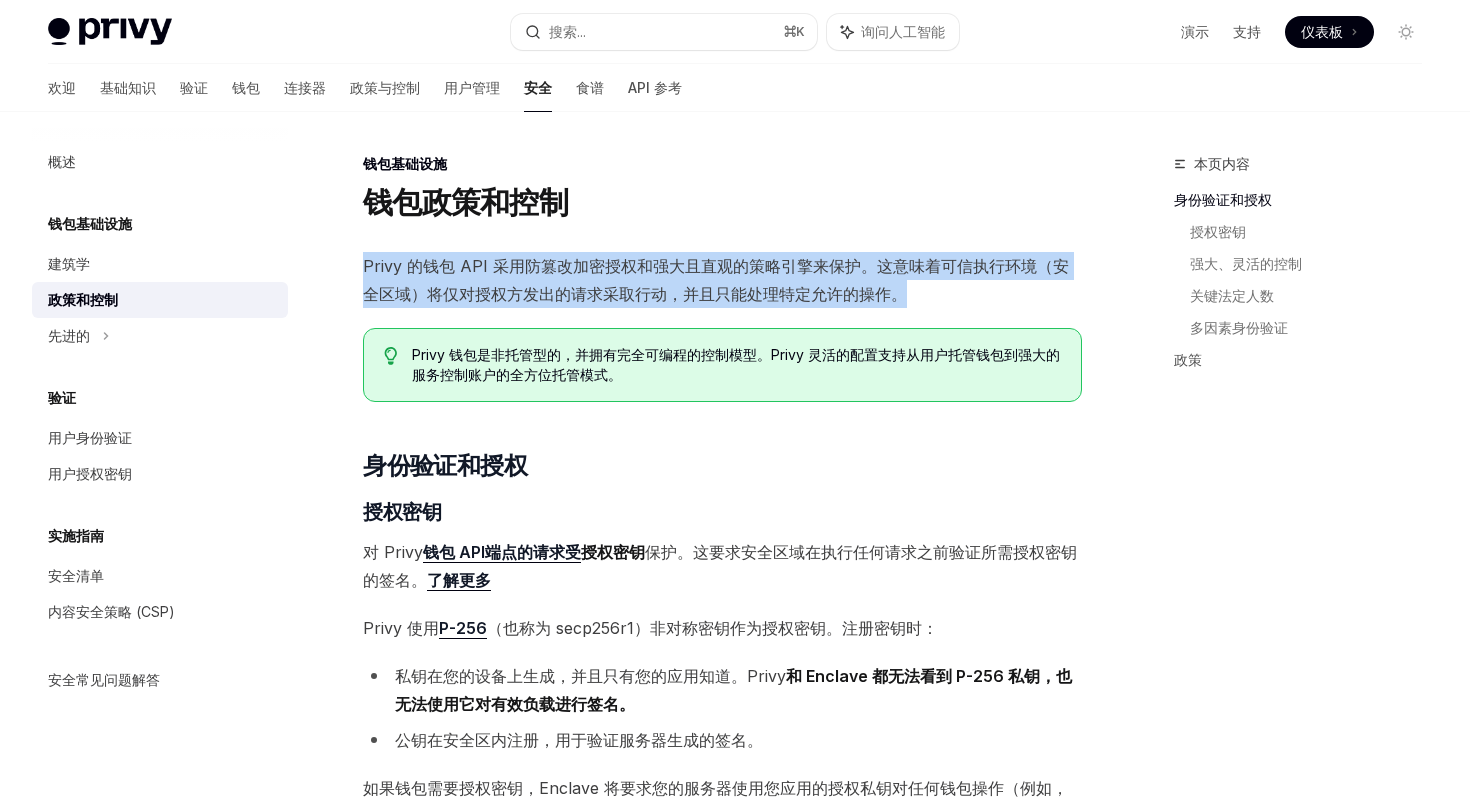 click on "Privy 的钱包 API 采用防篡改加密授权和强大且直观的策略引擎来保护。这意味着可信执行环境（安全区域）将仅对授权方发出的请求采取行动，并且只能处理特定允许的操作。" at bounding box center [716, 280] 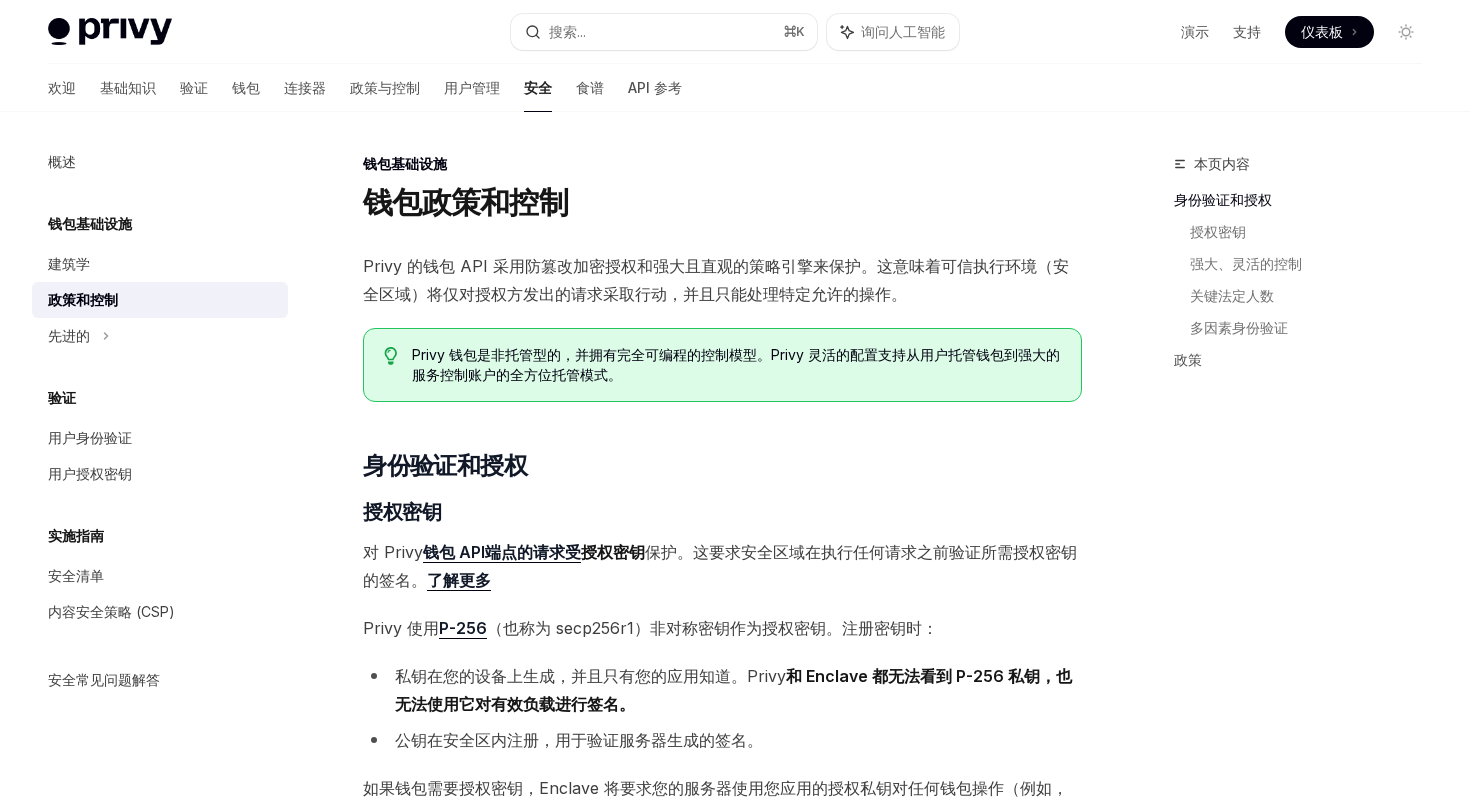 click on "Privy 的钱包 API 采用防篡改加密授权和强大且直观的策略引擎来保护。这意味着可信执行环境（安全区域）将仅对授权方发出的请求采取行动，并且只能处理特定允许的操作。" at bounding box center (716, 280) 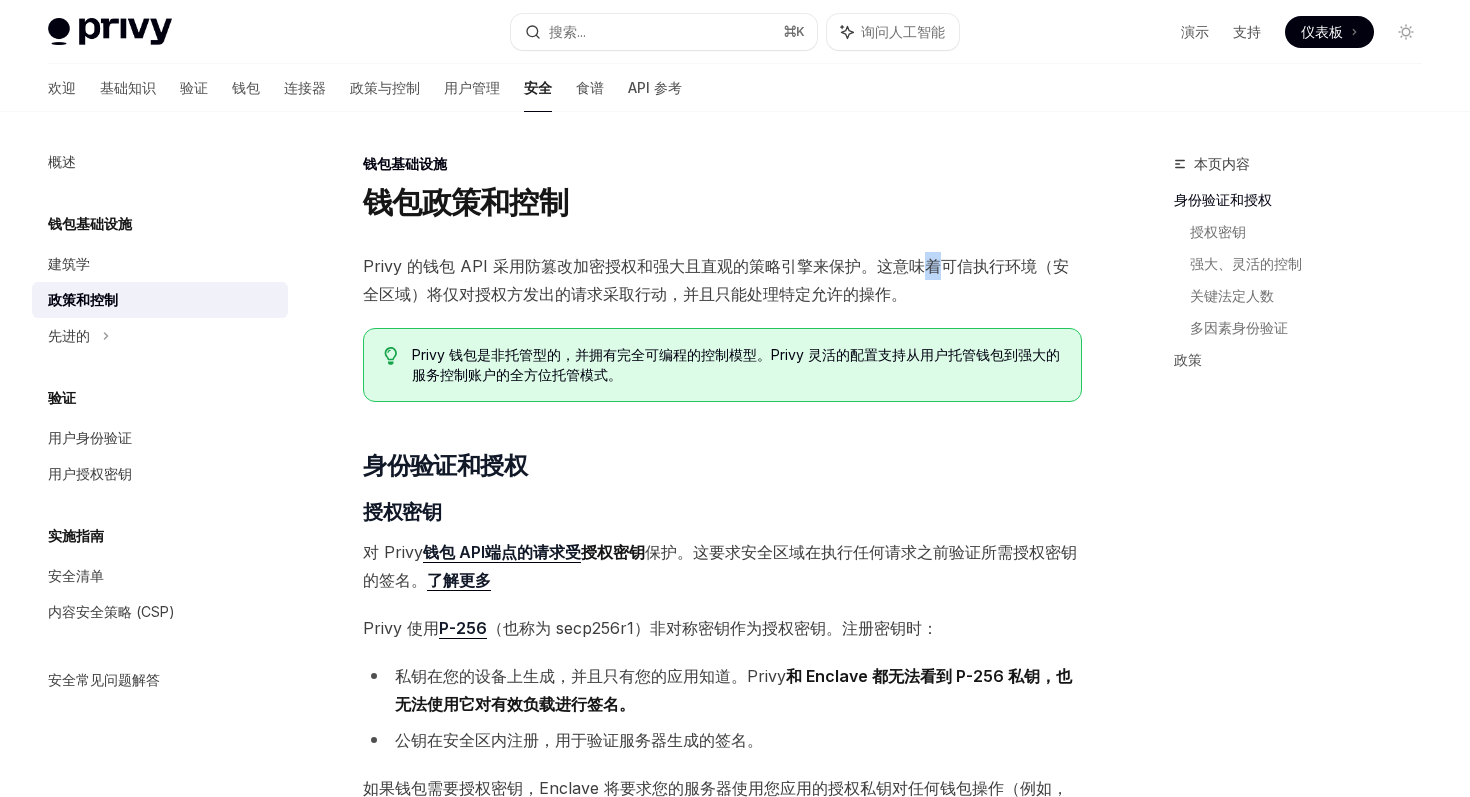 click on "Privy 的钱包 API 采用防篡改加密授权和强大且直观的策略引擎来保护。这意味着可信执行环境（安全区域）将仅对授权方发出的请求采取行动，并且只能处理特定允许的操作。" at bounding box center [716, 280] 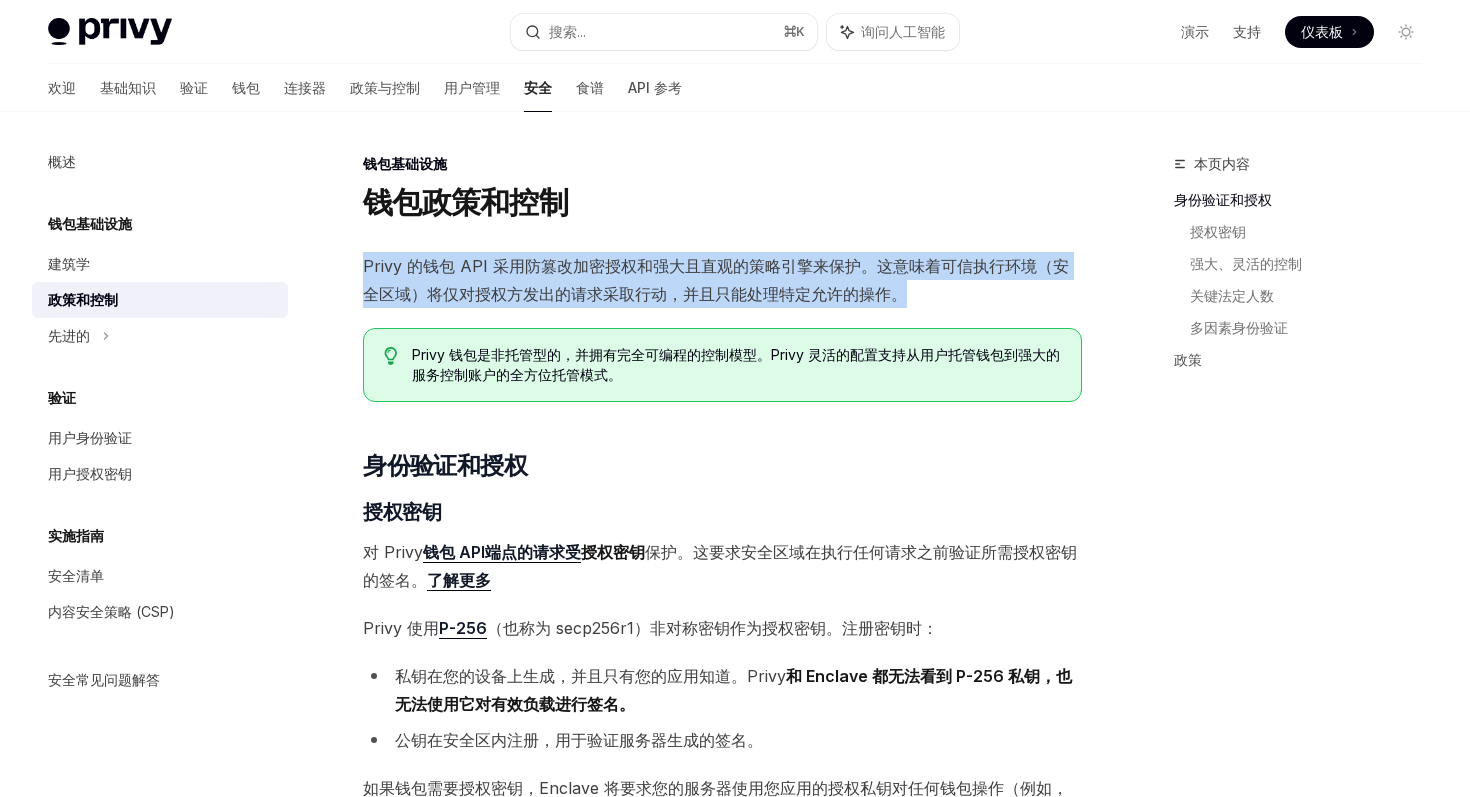 click on "Privy 的钱包 API 采用防篡改加密授权和强大且直观的策略引擎来保护。这意味着可信执行环境（安全区域）将仅对授权方发出的请求采取行动，并且只能处理特定允许的操作。" at bounding box center (716, 280) 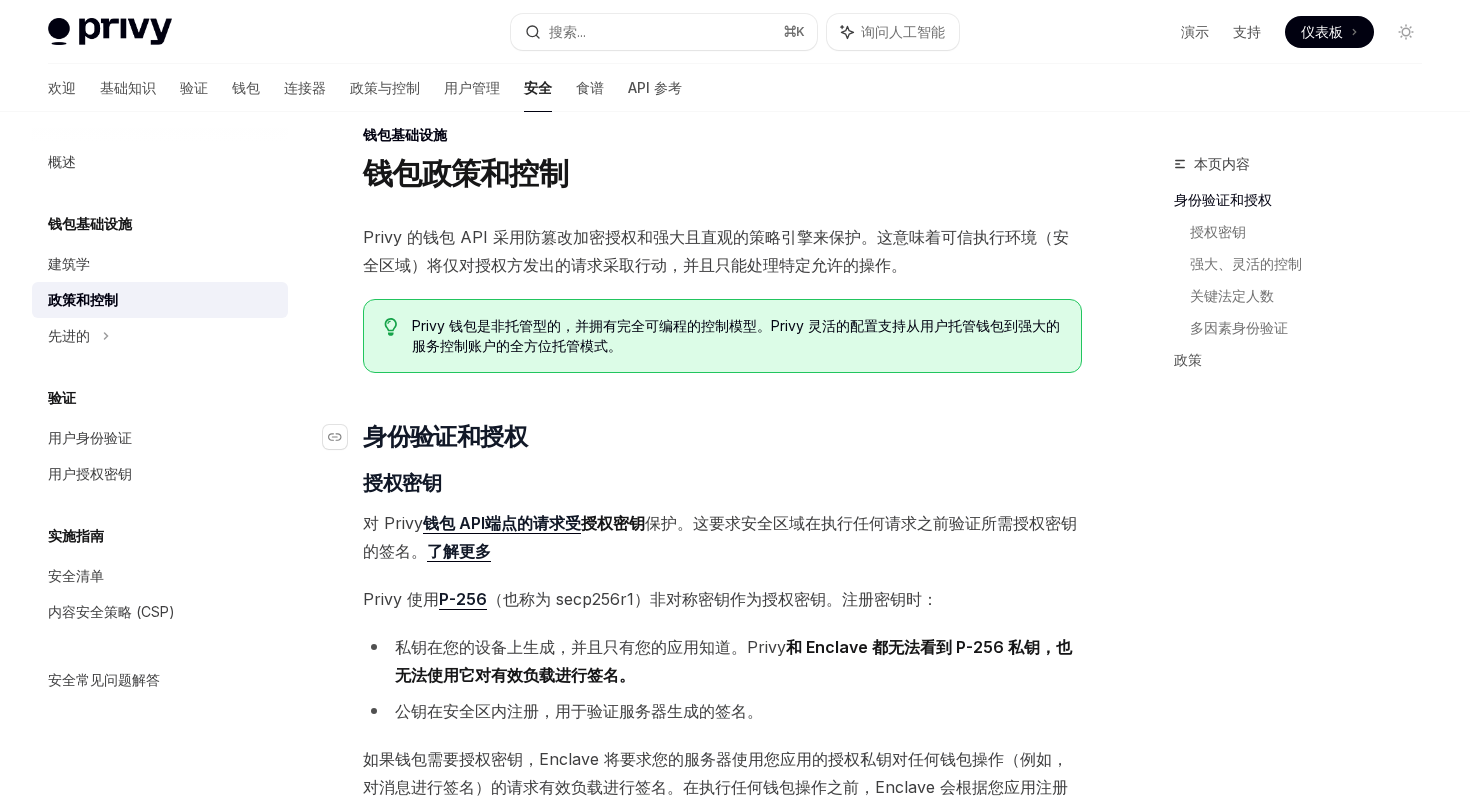 scroll, scrollTop: 33, scrollLeft: 0, axis: vertical 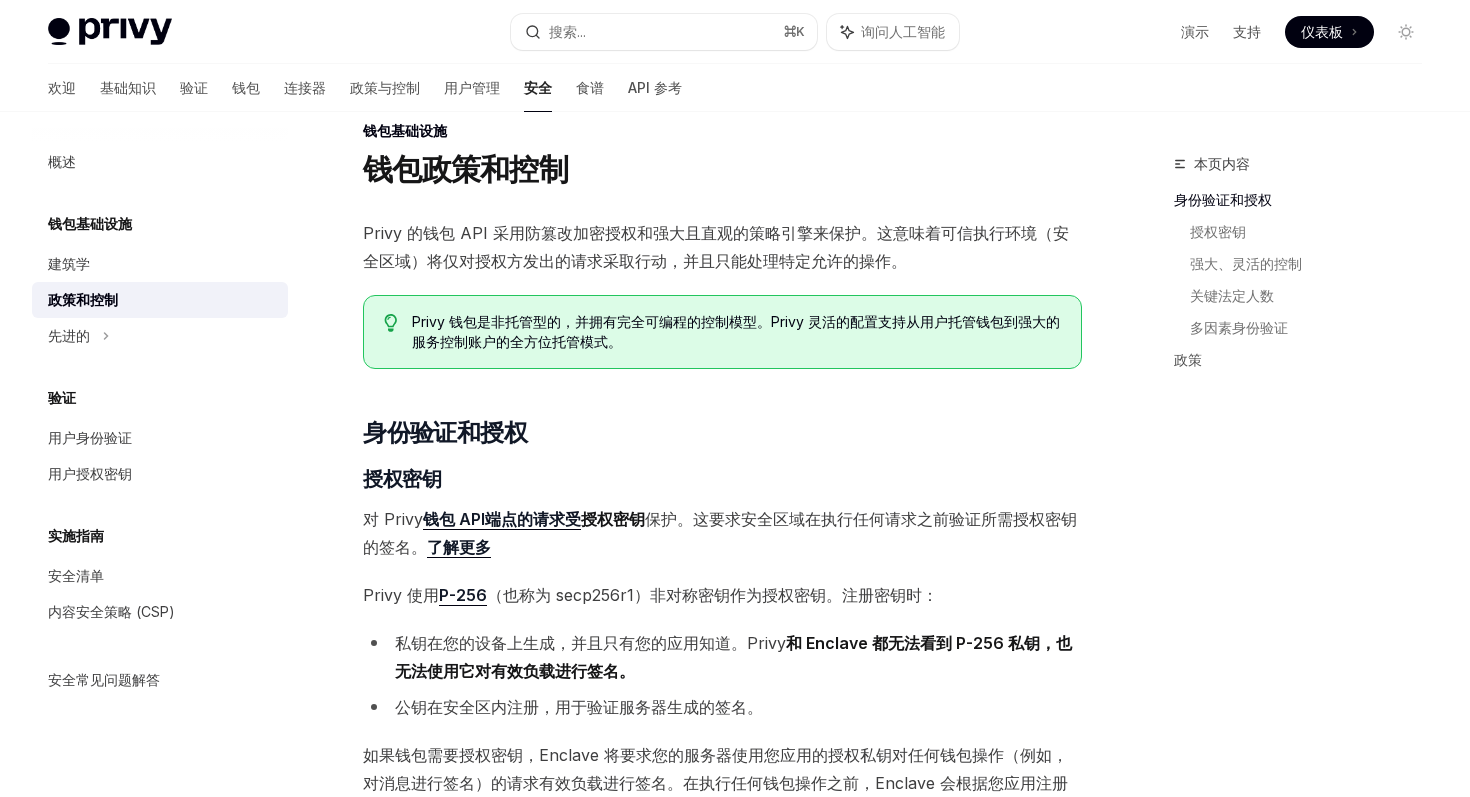 click on "Privy 的钱包 API 采用防篡改加密授权和强大且直观的策略引擎来保护。这意味着可信执行环境（安全区域）将仅对授权方发出的请求采取行动，并且只能处理特定允许的操作。
Privy 钱包是非托管型的，并拥有完全可编程的控制模型。Privy 灵活的配置支持从用户托管钱包到强大的服务控制账户的全方位托管模式。
​ 身份验证和授权
​ 授权密钥
对 Privy 钱包 API端点的请求受 授权密钥 保护 。这要求安全区域在执行任何请求之前验证所需授权密钥的签名。 了解更多
Privy 使用 P-256 （也称为 secp256r1）非对称密钥作为授权密钥。注册密钥时：
私钥在您的设备上生成，并且只有您的应用知道。Privy 和 Enclave 都无法看到 P-256 私钥，也无法使用它对有效负载进行签名。
公钥在安全区内注册，用于验证服务器生成的签名。
​ 强大、灵活的控制
所有者" at bounding box center [722, 1467] 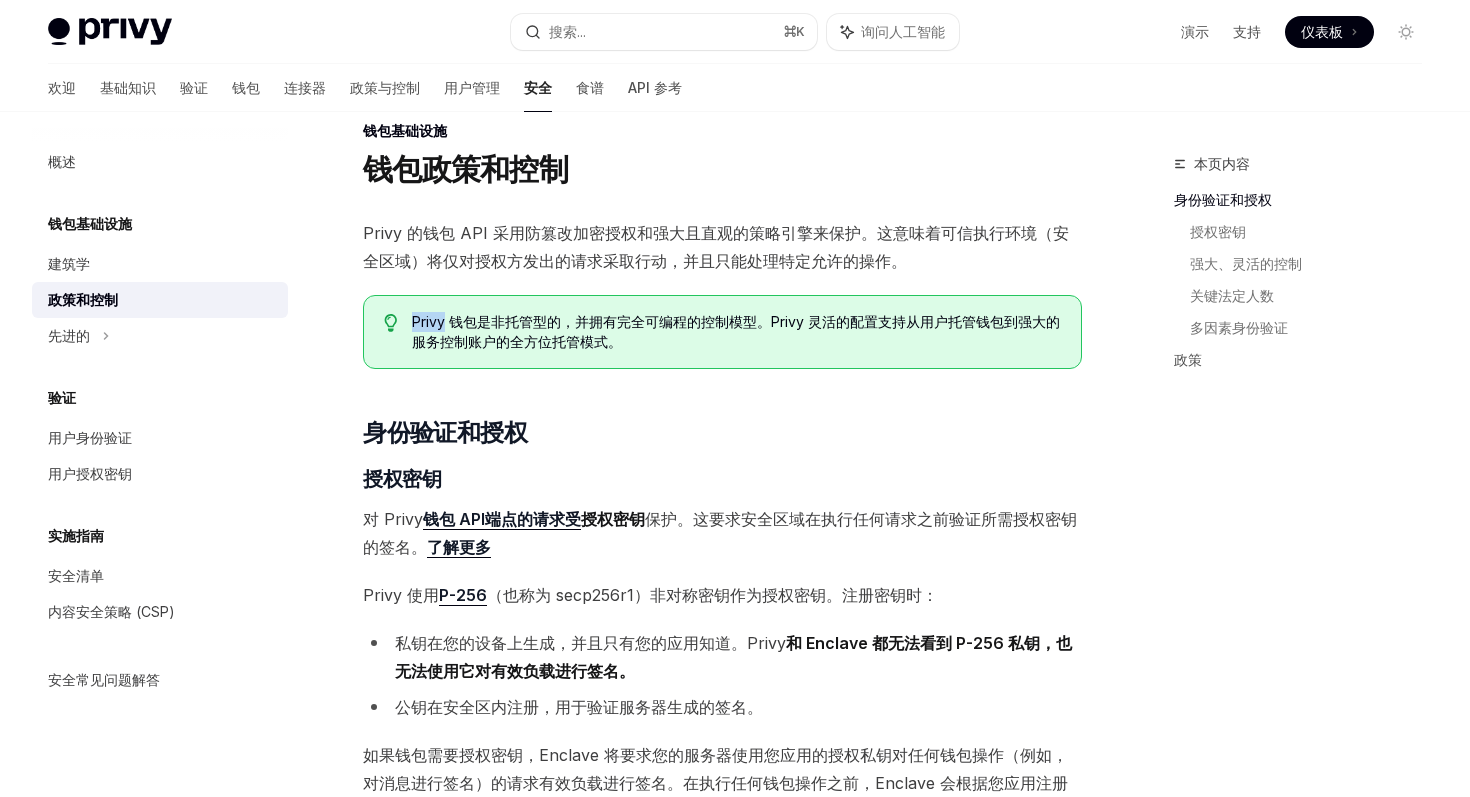 click on "Privy 的钱包 API 采用防篡改加密授权和强大且直观的策略引擎来保护。这意味着可信执行环境（安全区域）将仅对授权方发出的请求采取行动，并且只能处理特定允许的操作。
Privy 钱包是非托管型的，并拥有完全可编程的控制模型。Privy 灵活的配置支持从用户托管钱包到强大的服务控制账户的全方位托管模式。
​ 身份验证和授权
​ 授权密钥
对 Privy 钱包 API端点的请求受 授权密钥 保护 。这要求安全区域在执行任何请求之前验证所需授权密钥的签名。 了解更多
Privy 使用 P-256 （也称为 secp256r1）非对称密钥作为授权密钥。注册密钥时：
私钥在您的设备上生成，并且只有您的应用知道。Privy 和 Enclave 都无法看到 P-256 私钥，也无法使用它对有效负载进行签名。
公钥在安全区内注册，用于验证服务器生成的签名。
​ 强大、灵活的控制
所有者" at bounding box center (722, 1467) 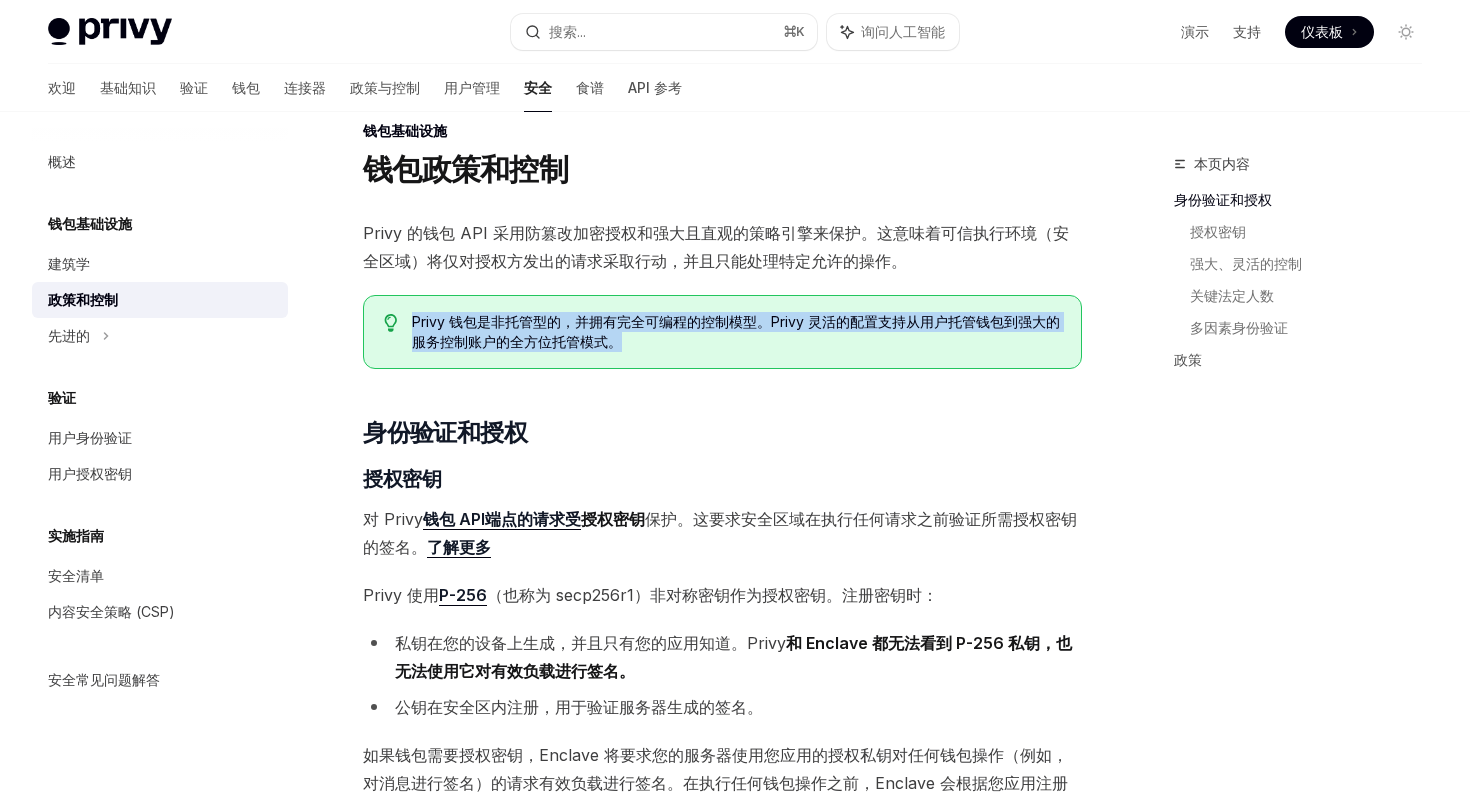 click on "Privy 的钱包 API 采用防篡改加密授权和强大且直观的策略引擎来保护。这意味着可信执行环境（安全区域）将仅对授权方发出的请求采取行动，并且只能处理特定允许的操作。" at bounding box center (716, 247) 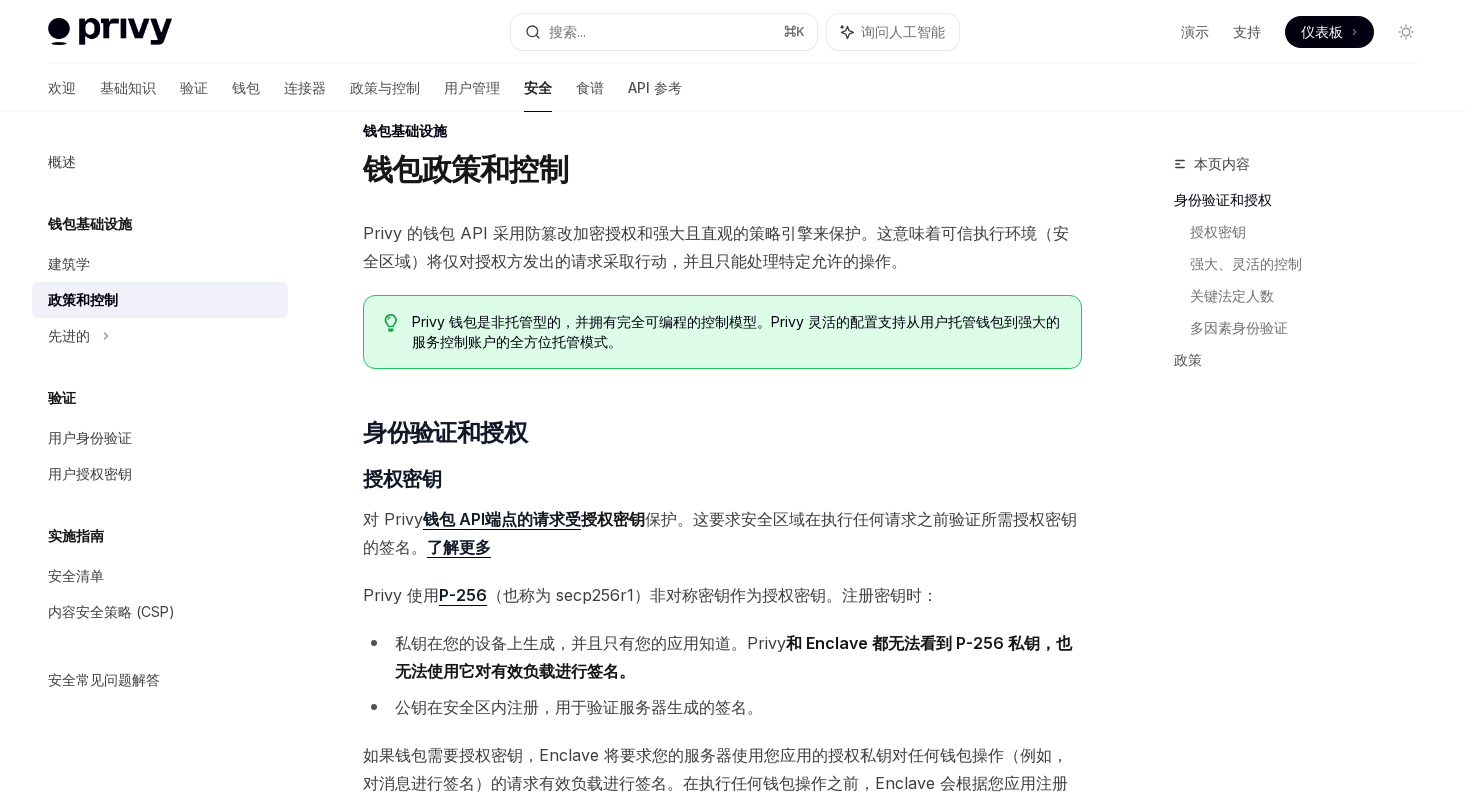 click on "Privy 钱包是非托管型的，并拥有完全可编程的控制模型。Privy 灵活的配置支持从用户托管钱包到强大的服务控制账户的全方位托管模式。" at bounding box center [736, 331] 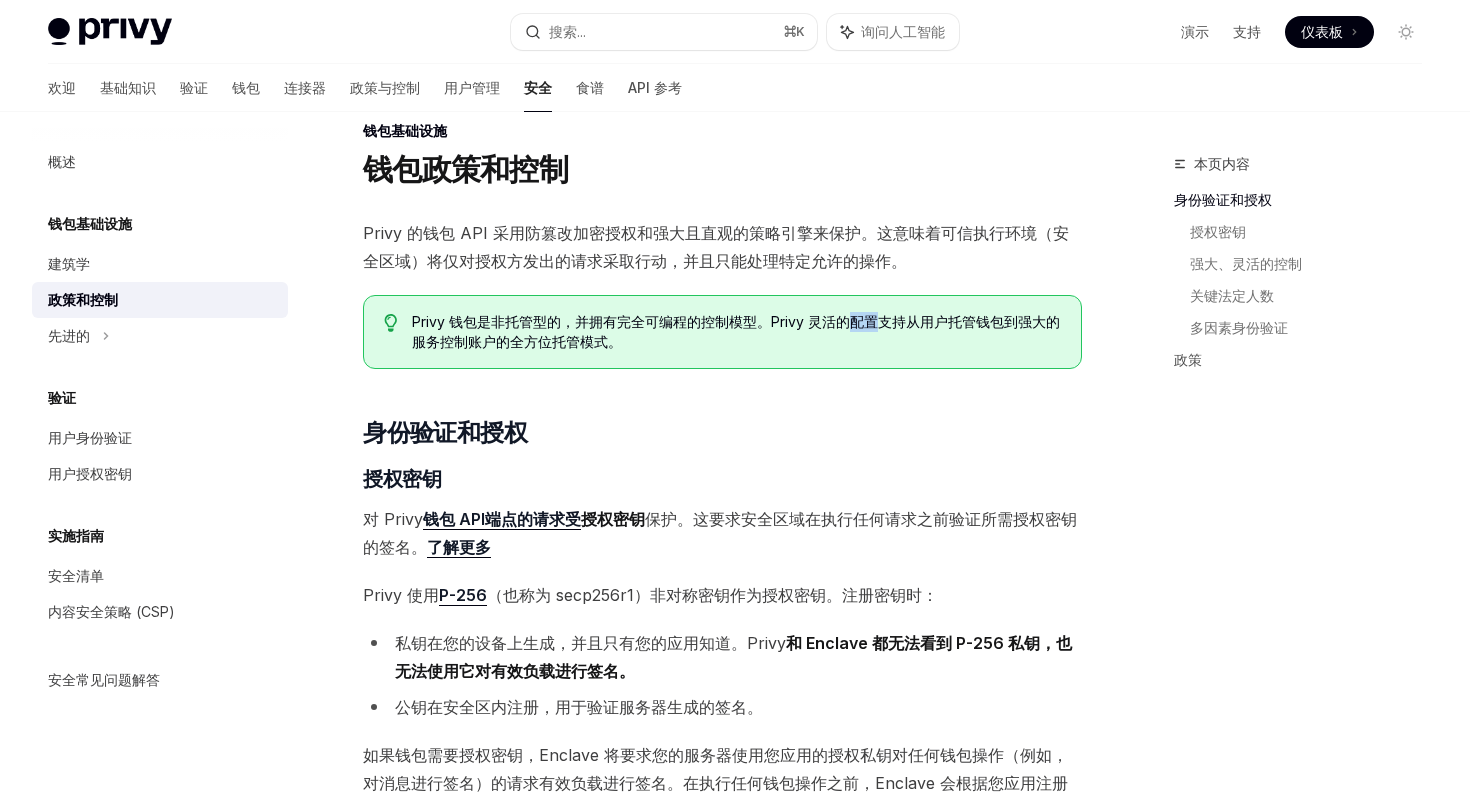 click on "Privy 钱包是非托管型的，并拥有完全可编程的控制模型。Privy 灵活的配置支持从用户托管钱包到强大的服务控制账户的全方位托管模式。" at bounding box center (736, 331) 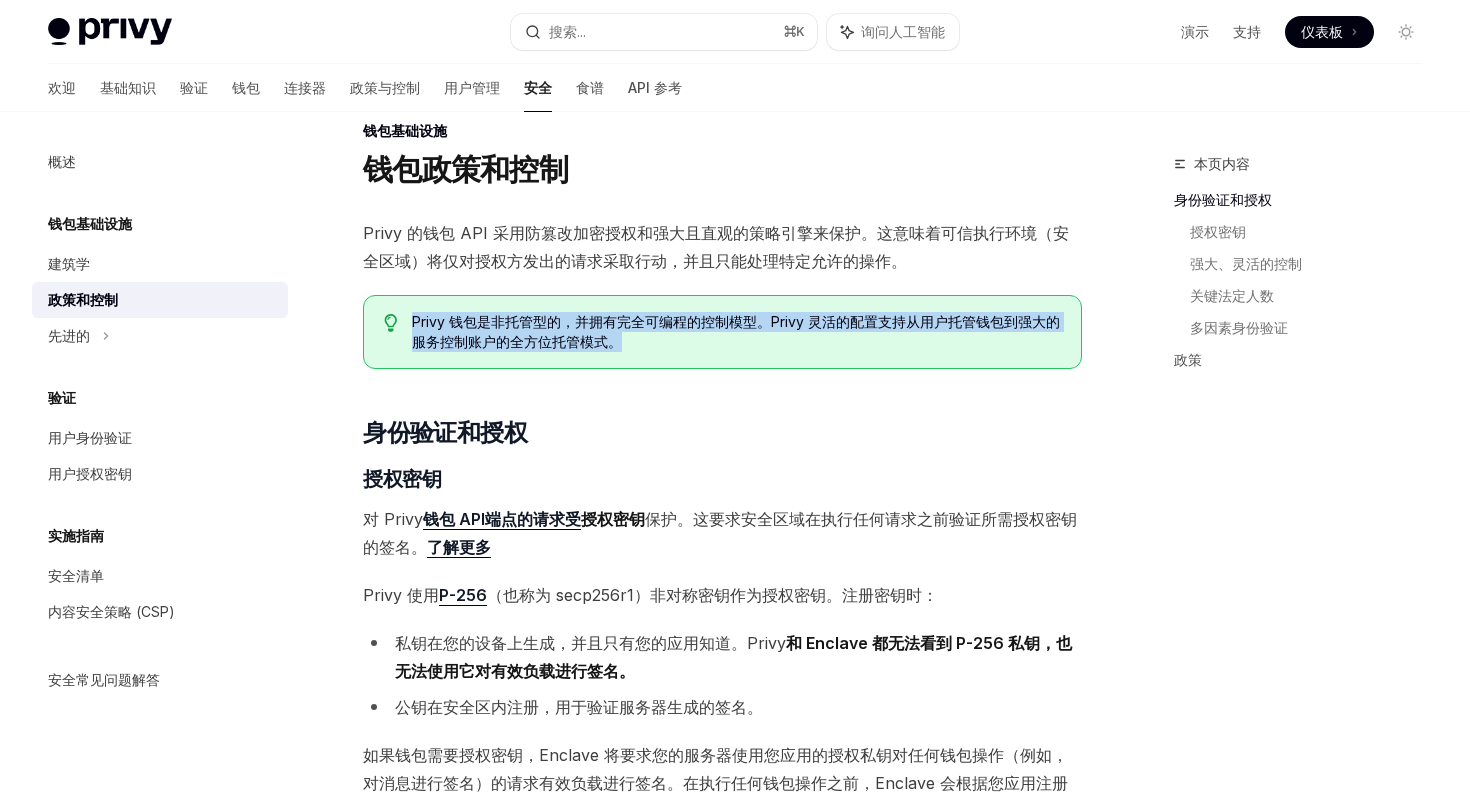 click on "Privy 钱包是非托管型的，并拥有完全可编程的控制模型。Privy 灵活的配置支持从用户托管钱包到强大的服务控制账户的全方位托管模式。" at bounding box center [736, 331] 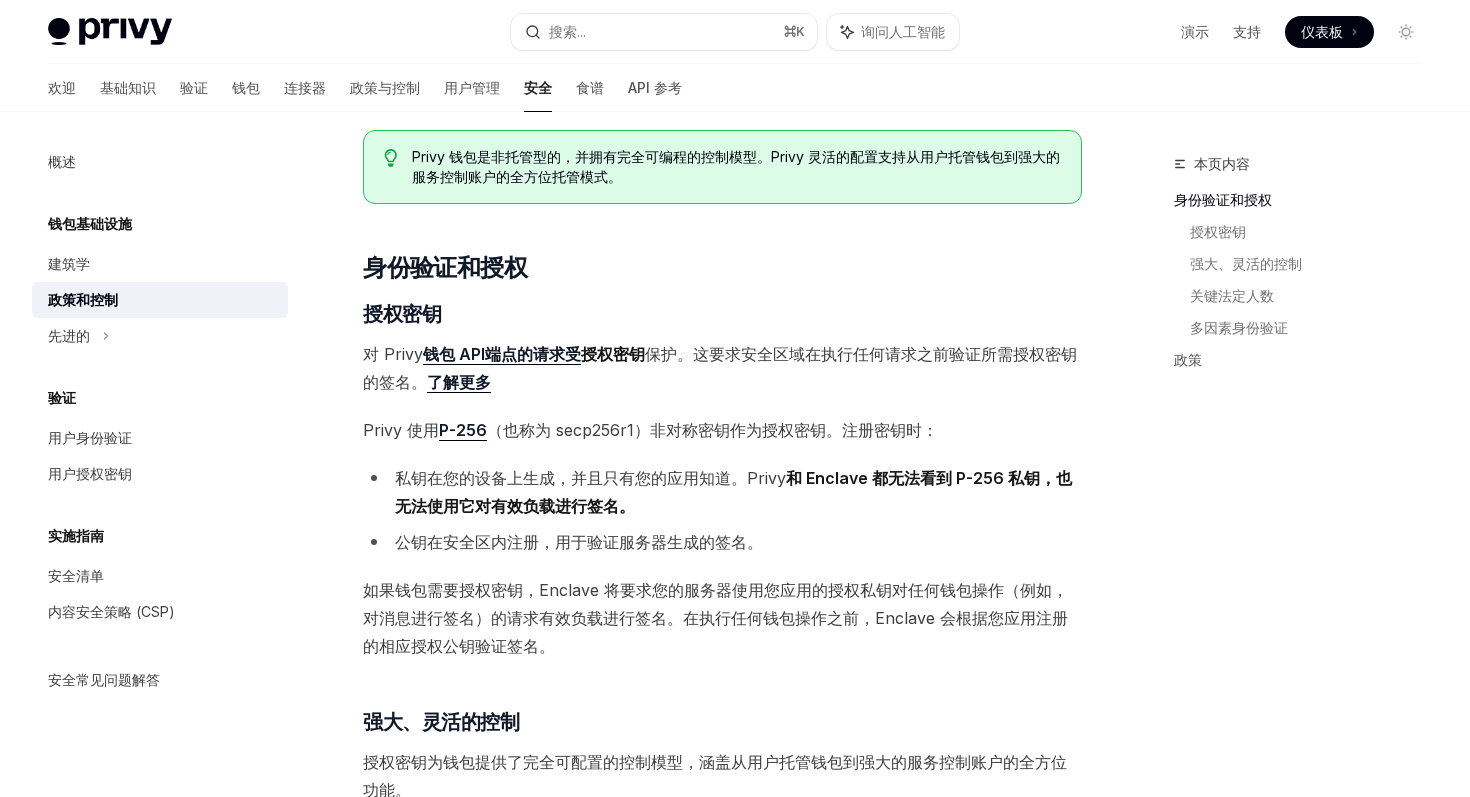 scroll, scrollTop: 265, scrollLeft: 0, axis: vertical 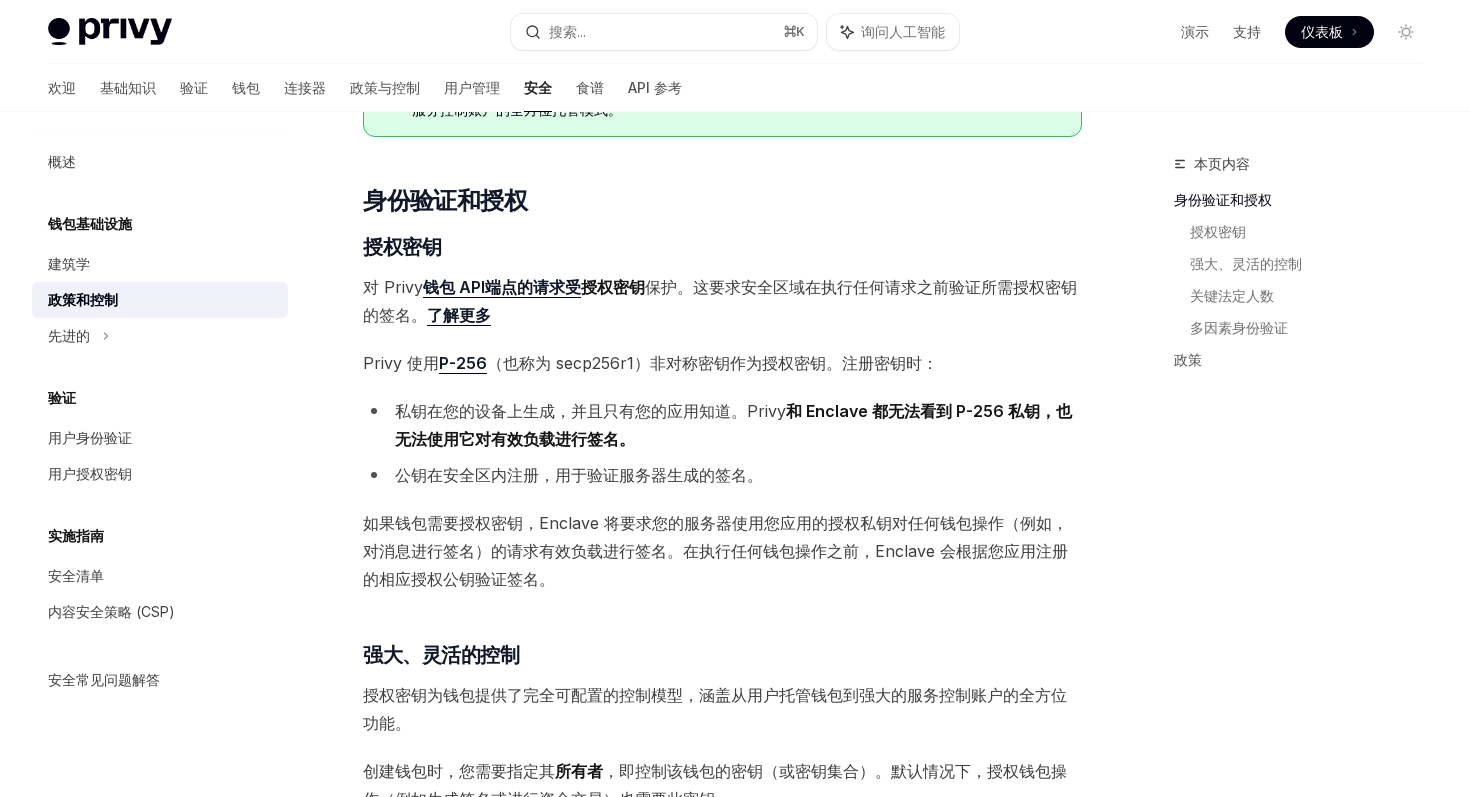 click on "。这要求安全区域在执行任何请求之前验证所需授权密钥的签名。" at bounding box center [720, 301] 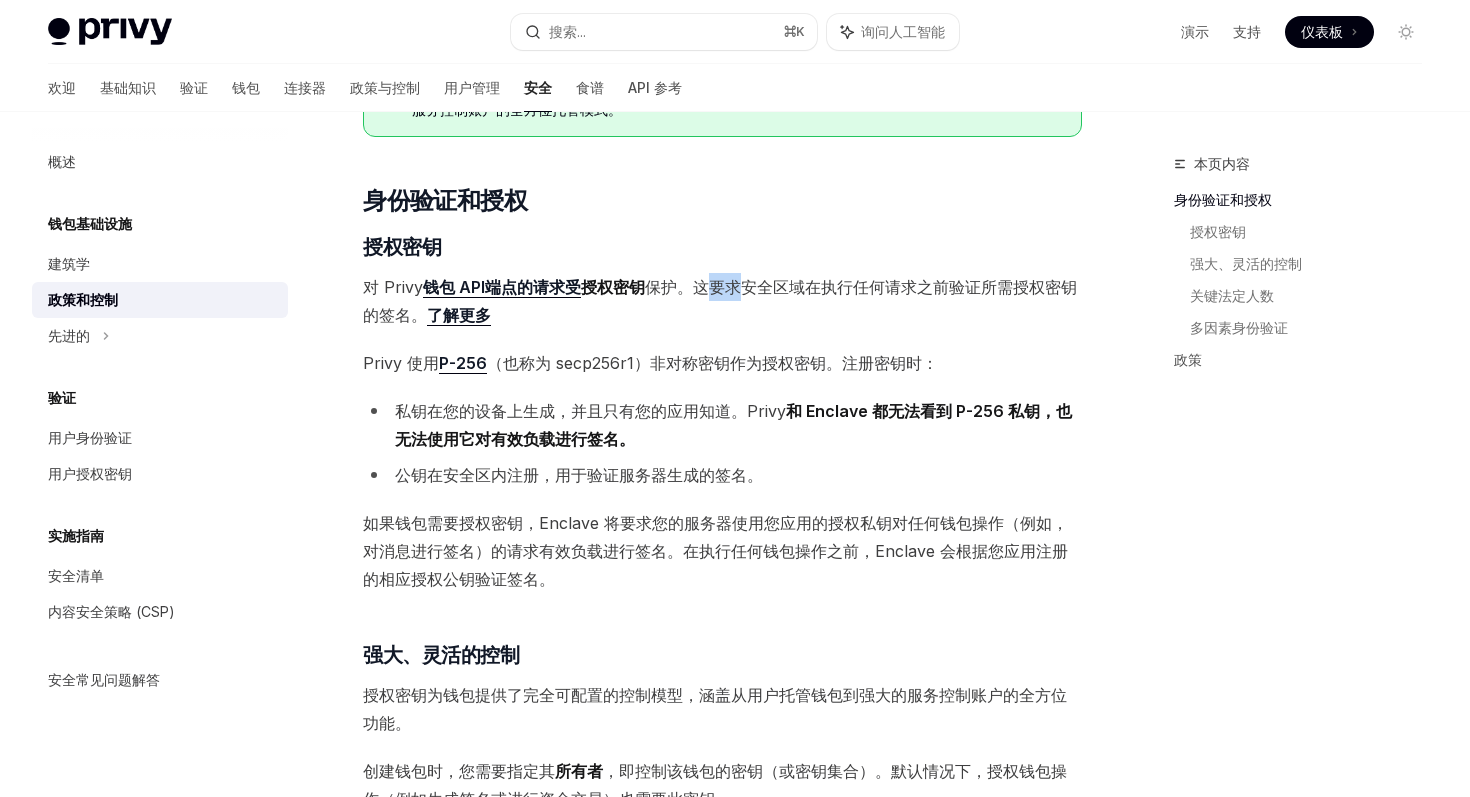 click on "。这要求安全区域在执行任何请求之前验证所需授权密钥的签名。" at bounding box center (720, 301) 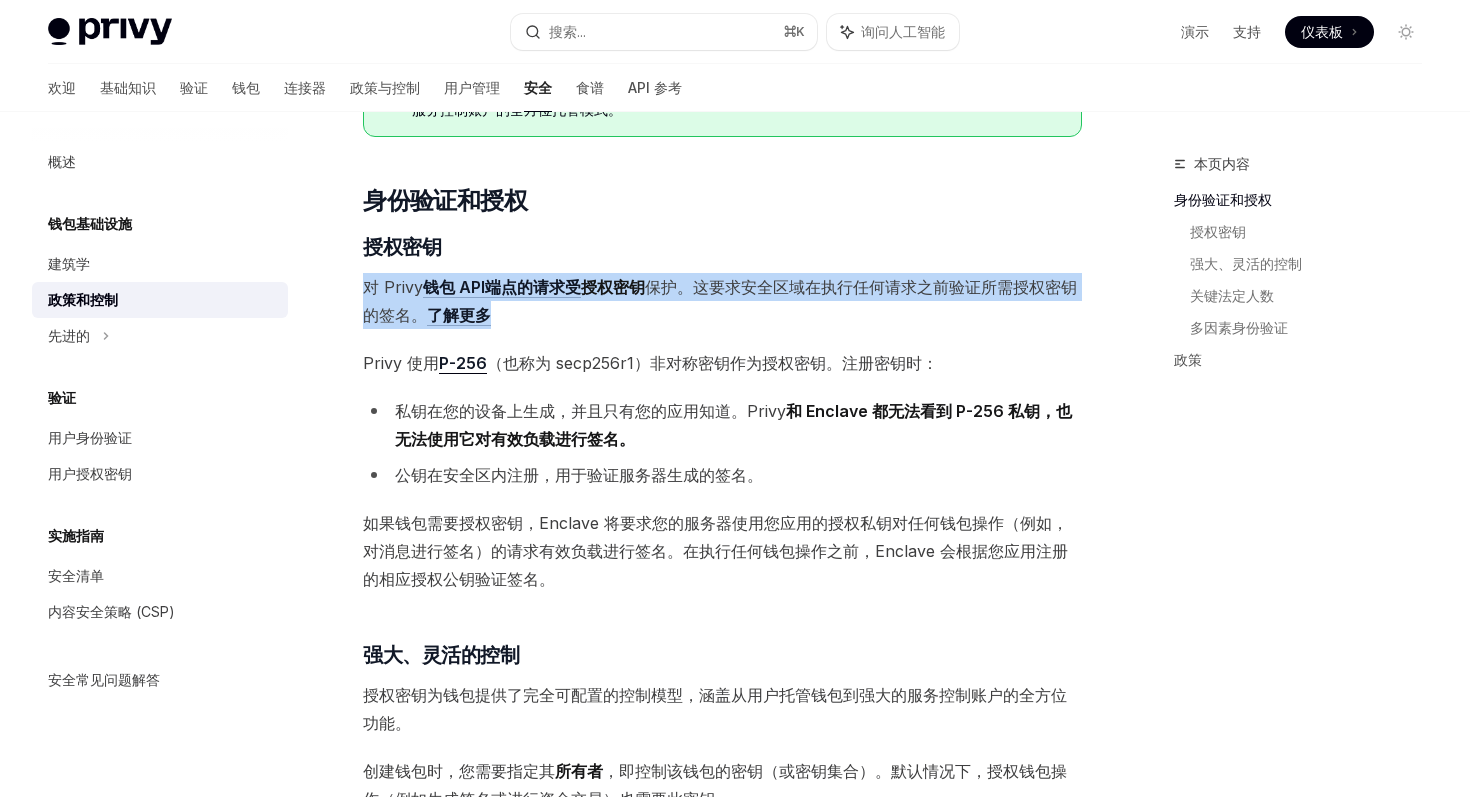 click on "。这要求安全区域在执行任何请求之前验证所需授权密钥的签名。" at bounding box center [720, 301] 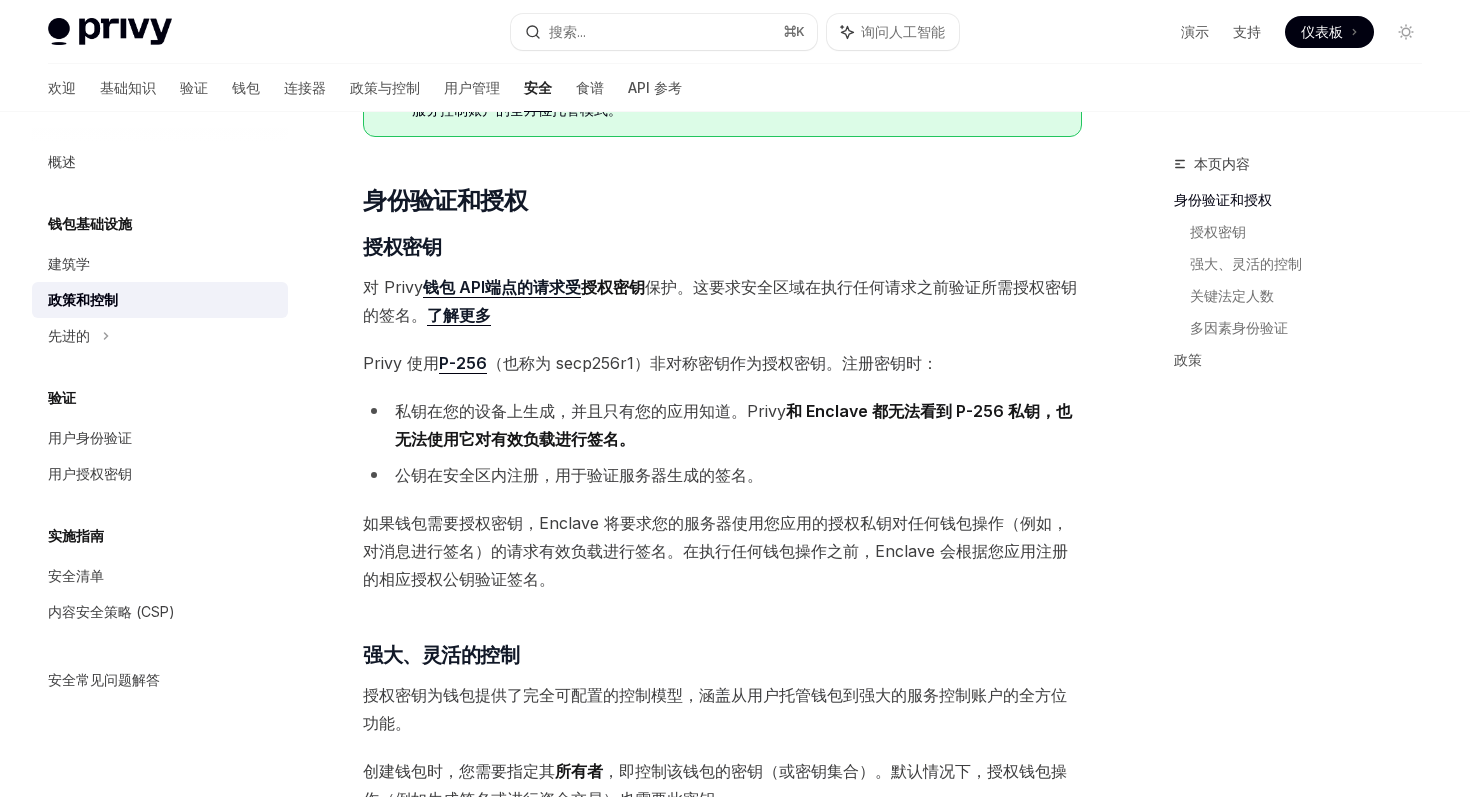 click on "（也称为 secp256r1）非对称密钥作为授权密钥。注册密钥时：" at bounding box center (712, 363) 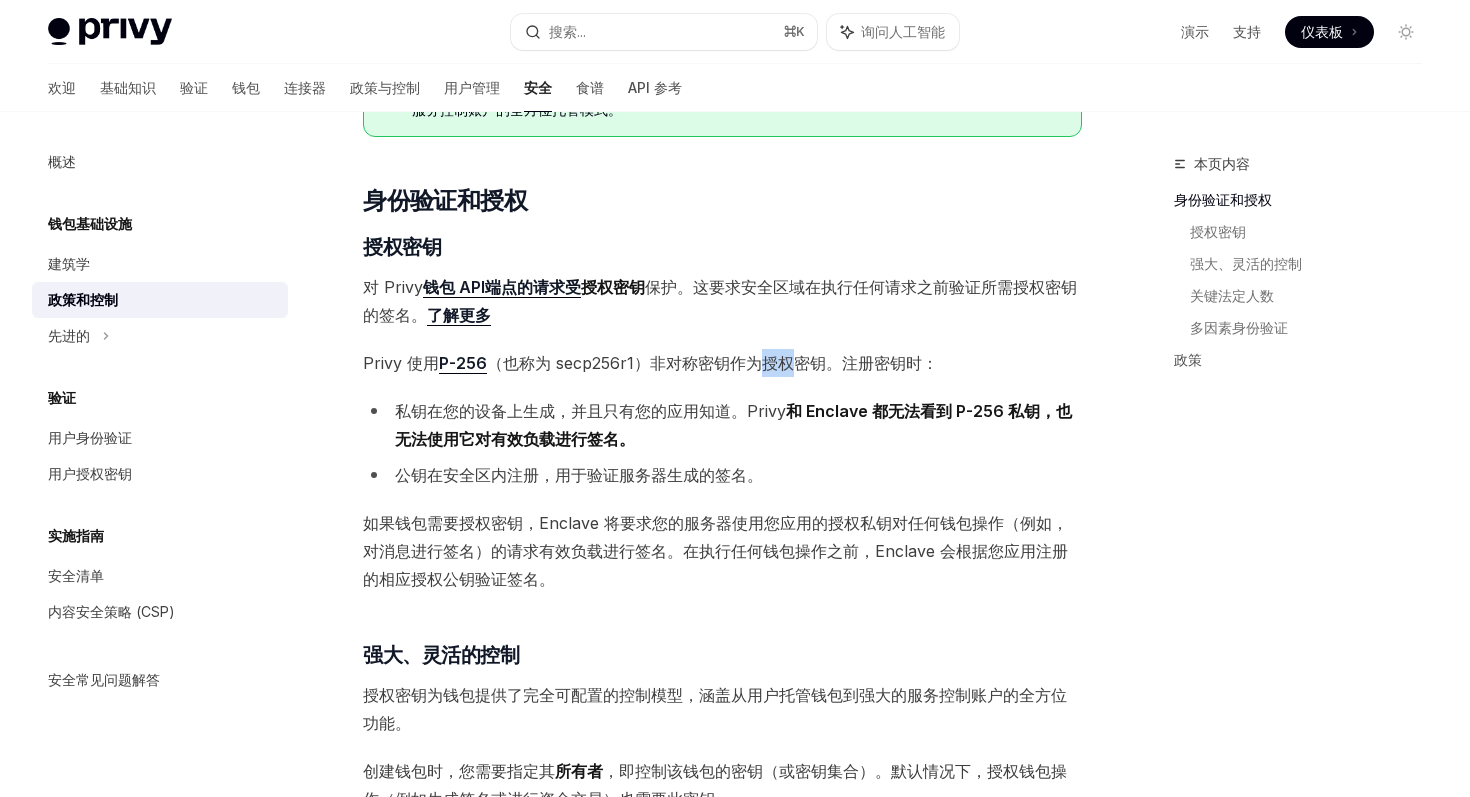 click on "（也称为 secp256r1）非对称密钥作为授权密钥。注册密钥时：" at bounding box center (712, 363) 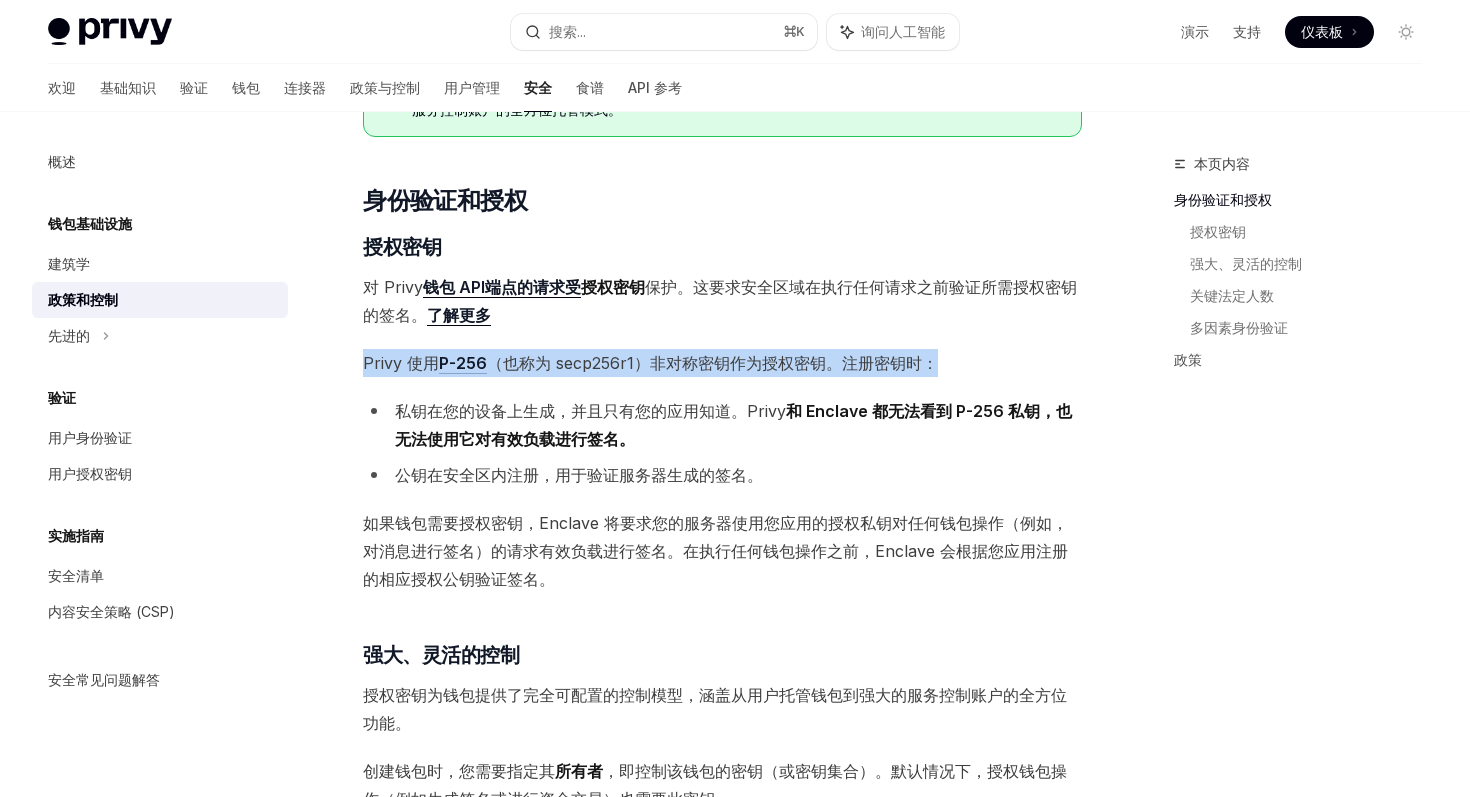 click on "（也称为 secp256r1）非对称密钥作为授权密钥。注册密钥时：" at bounding box center [712, 363] 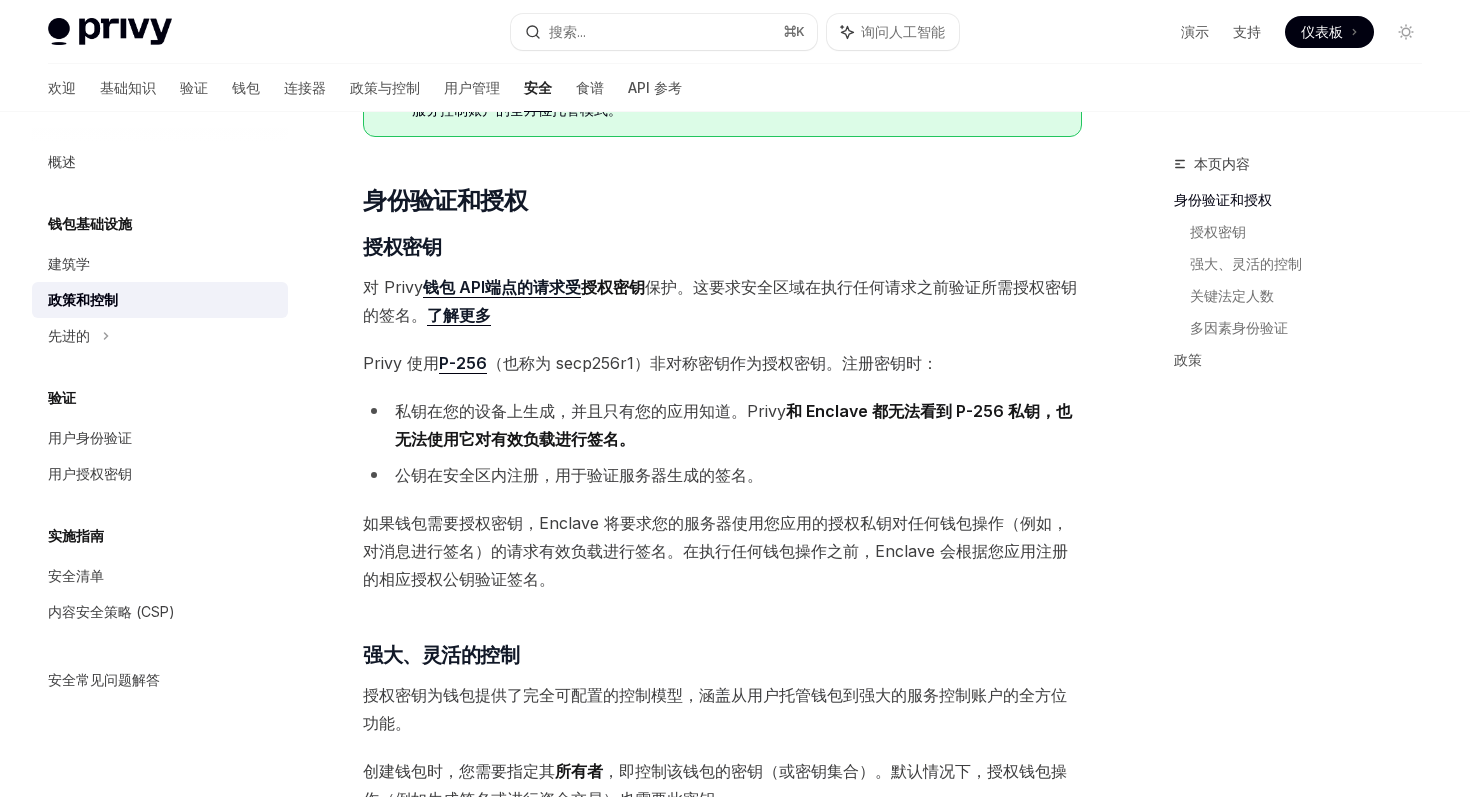 click on "私钥在您的设备上生成，并且只有您的应用知道。Privy" at bounding box center (590, 411) 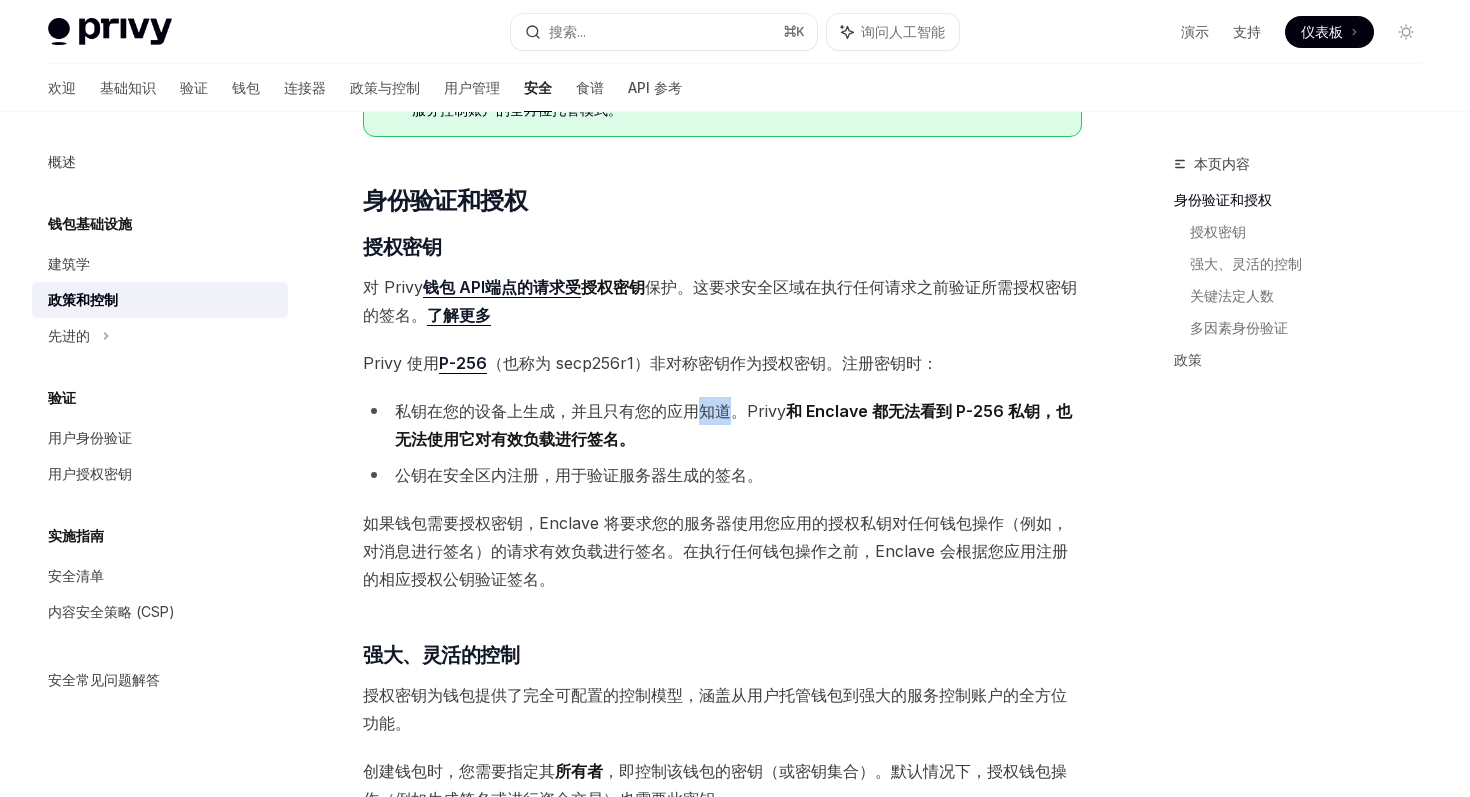 click on "私钥在您的设备上生成，并且只有您的应用知道。Privy" at bounding box center (590, 411) 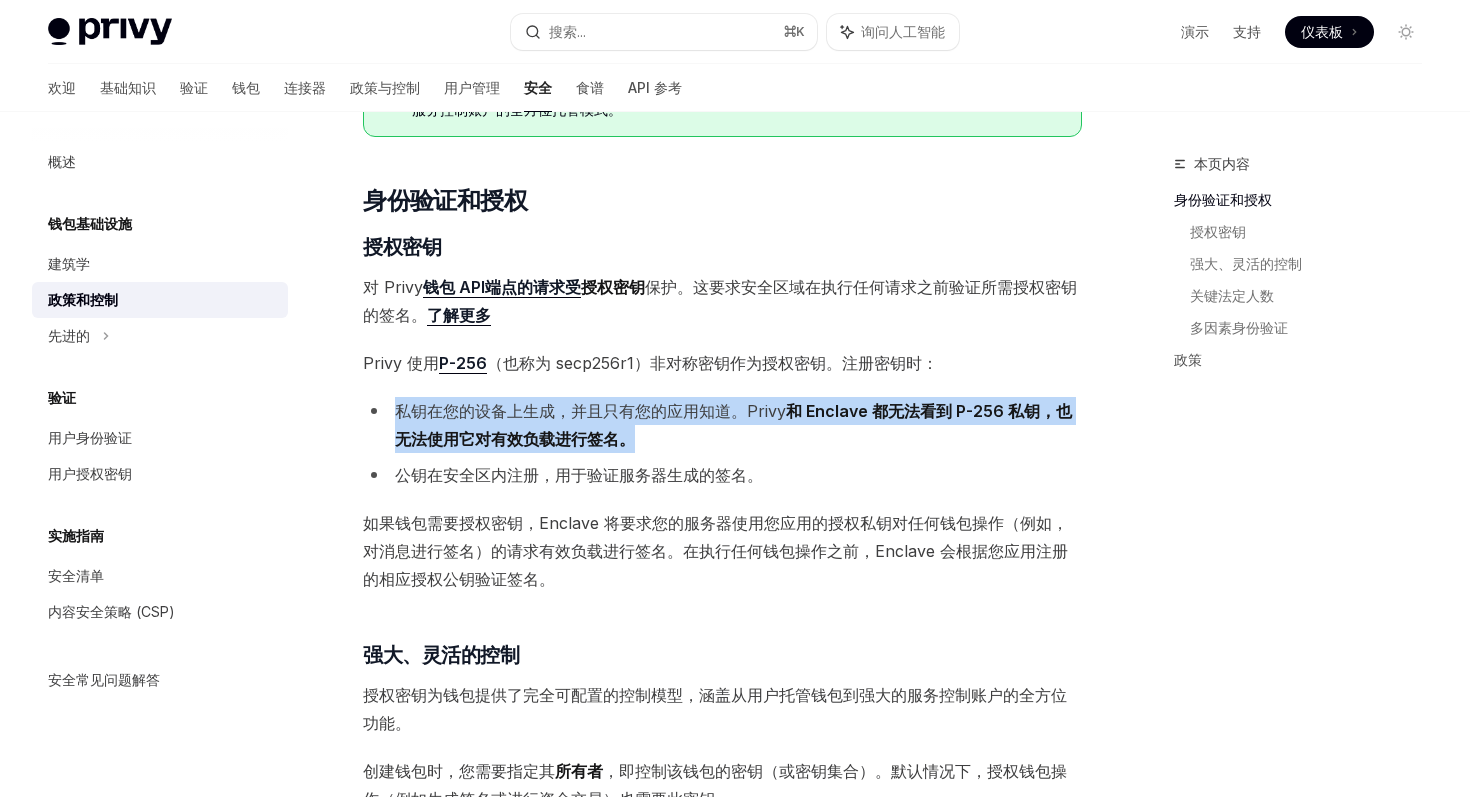 click on "私钥在您的设备上生成，并且只有您的应用知道。Privy" at bounding box center [590, 411] 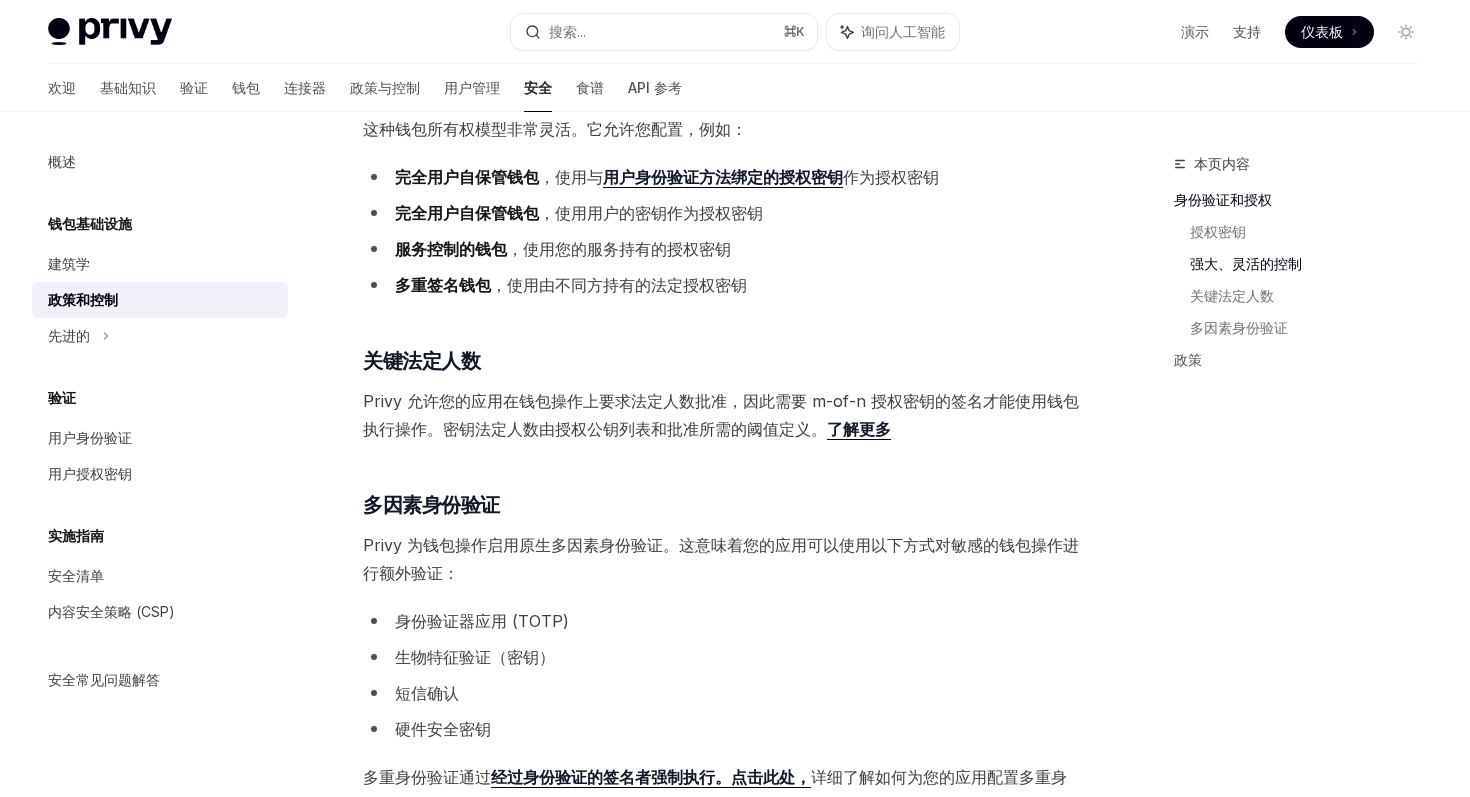 scroll, scrollTop: 987, scrollLeft: 0, axis: vertical 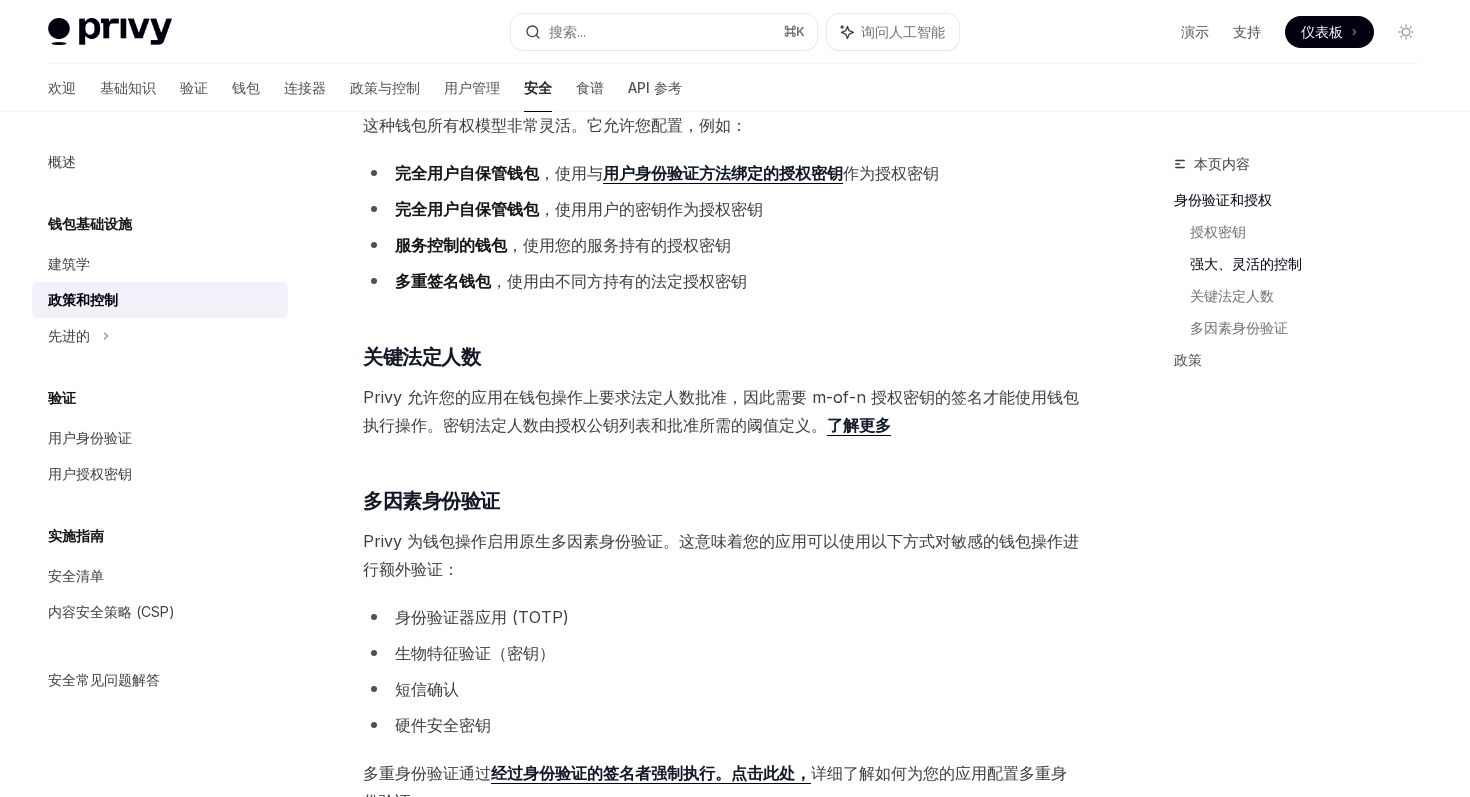 click on "Privy 允许您的应用在钱包操作上要求法定人数批准，因此需要 m-of-n 授权密钥的签名才能使用钱包执行操作。密钥法定人数由授权公钥列表和批准所需的阈值定义。" at bounding box center [721, 411] 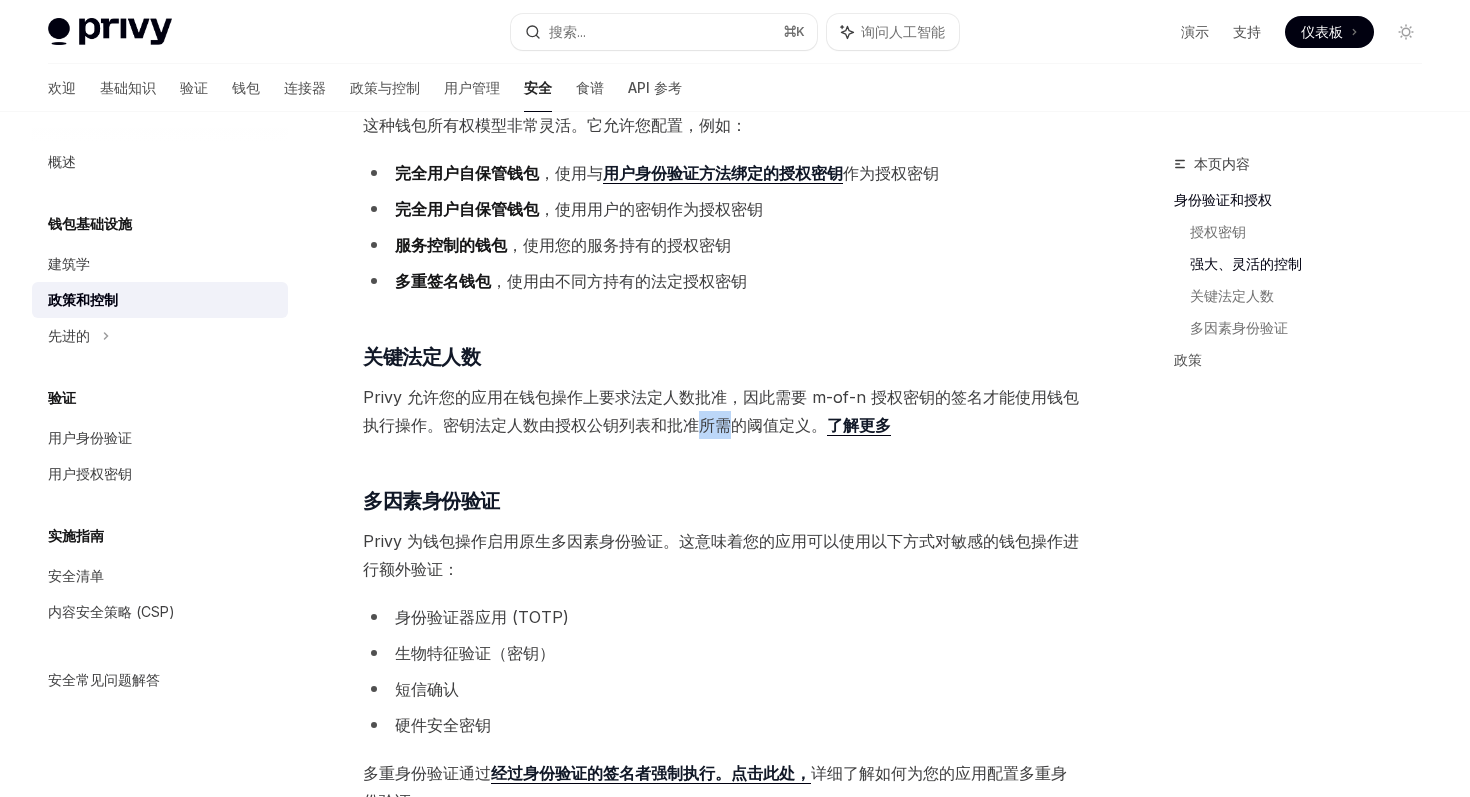 click on "Privy 允许您的应用在钱包操作上要求法定人数批准，因此需要 m-of-n 授权密钥的签名才能使用钱包执行操作。密钥法定人数由授权公钥列表和批准所需的阈值定义。" at bounding box center (721, 411) 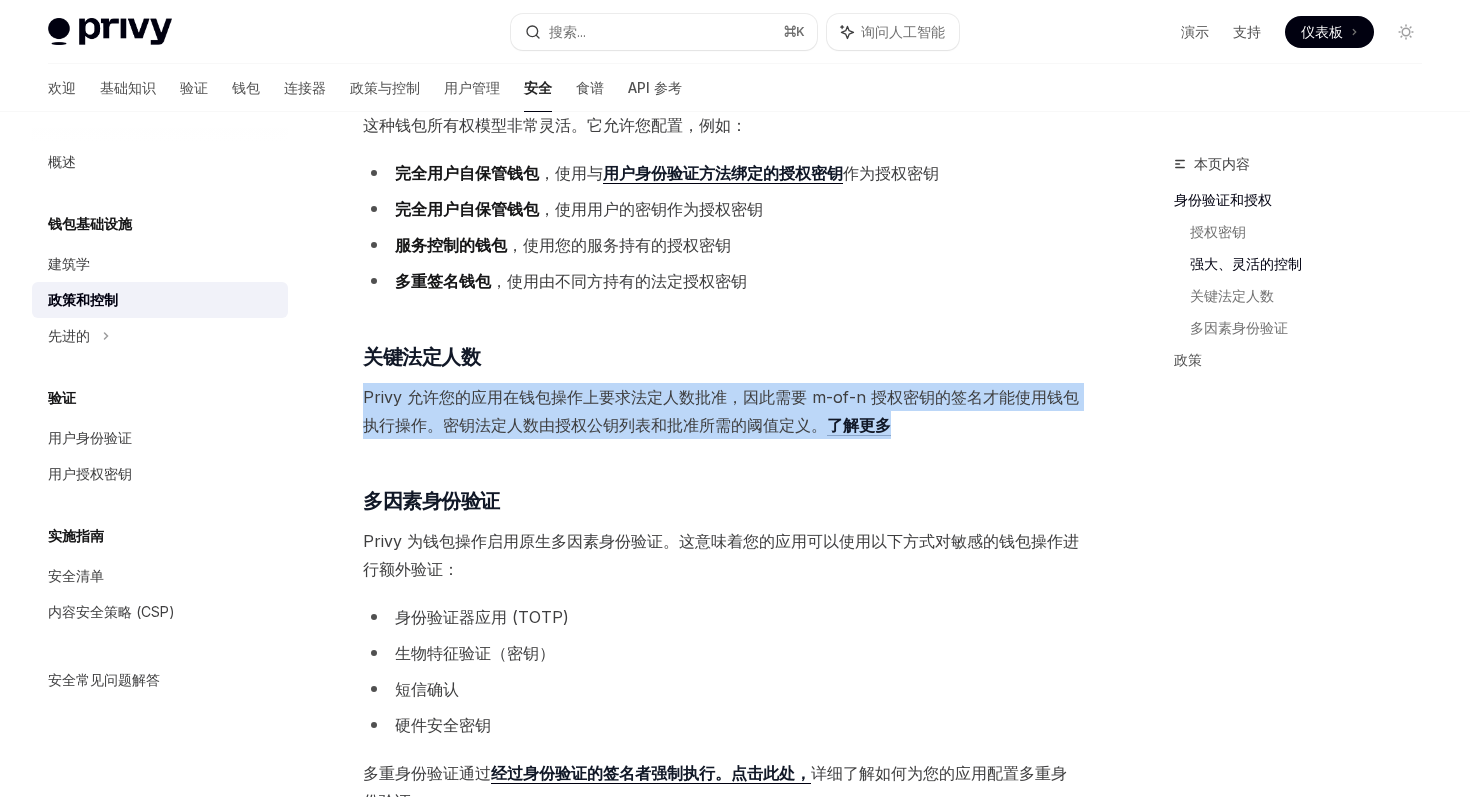 click on "Privy 允许您的应用在钱包操作上要求法定人数批准，因此需要 m-of-n 授权密钥的签名才能使用钱包执行操作。密钥法定人数由授权公钥列表和批准所需的阈值定义。" at bounding box center (721, 411) 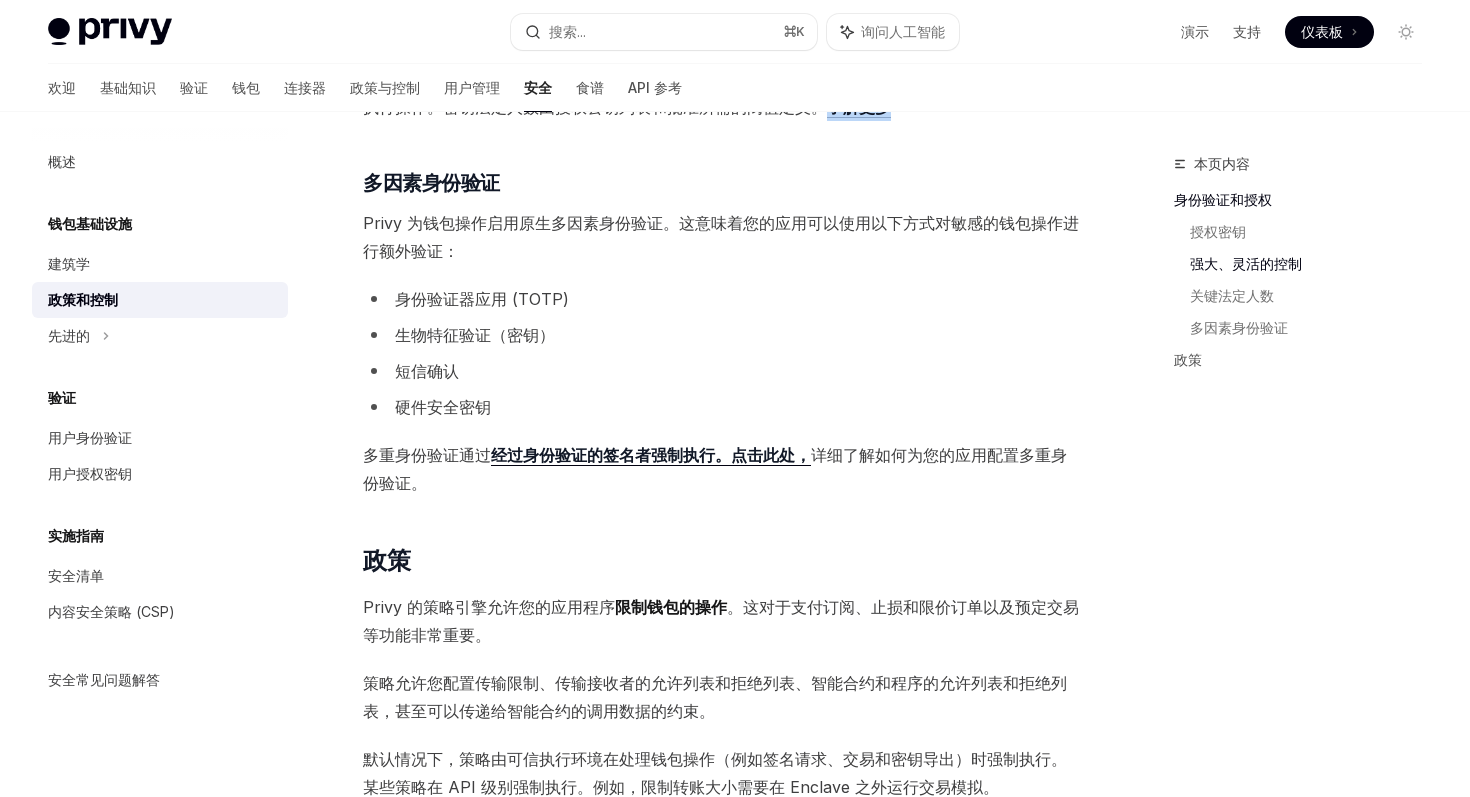 scroll, scrollTop: 1298, scrollLeft: 0, axis: vertical 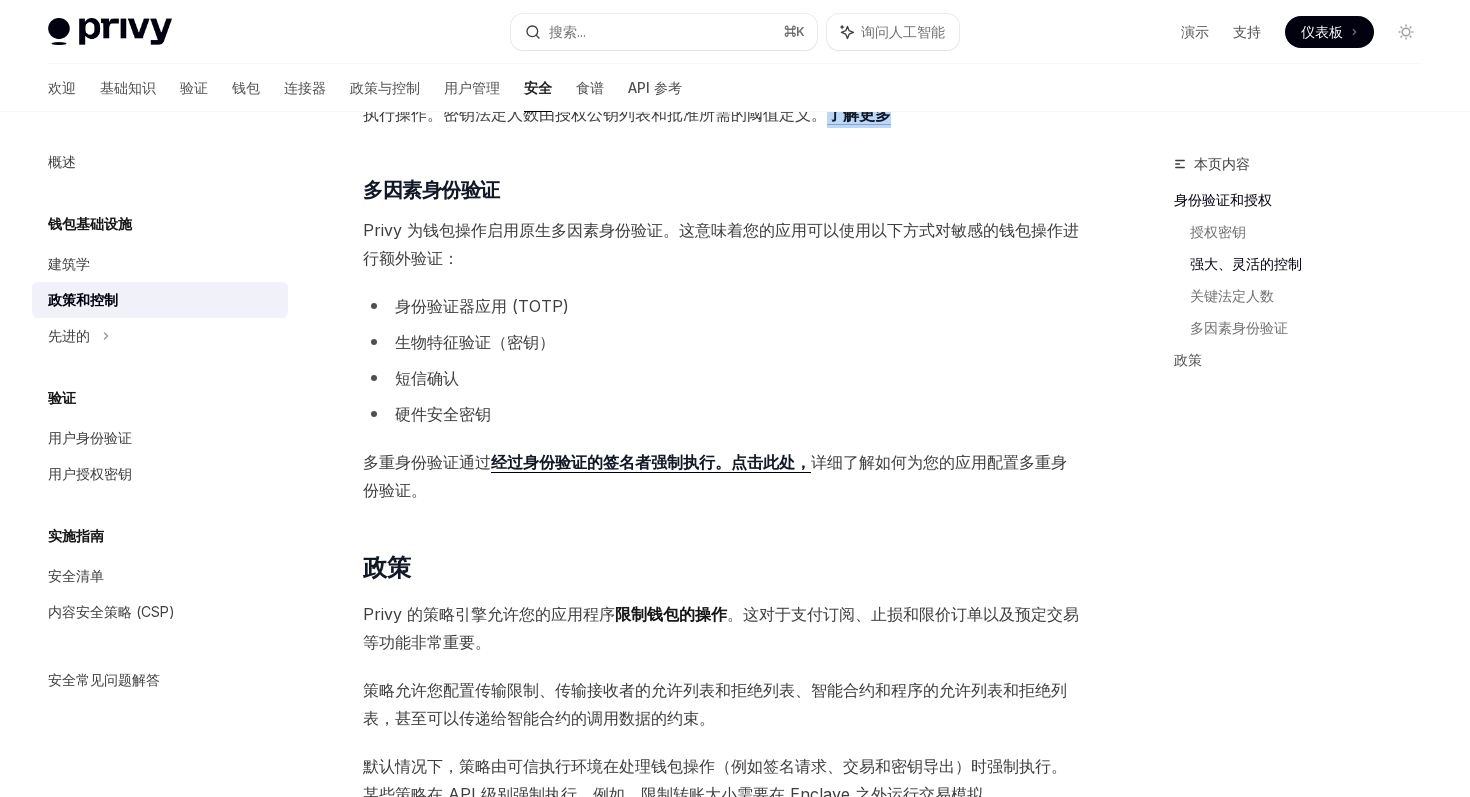 click on "Privy 为钱包操作启用原生多因素身份验证。这意味着您的应用可以使用以下方式对敏感的钱包操作进行额外验证：" at bounding box center [721, 244] 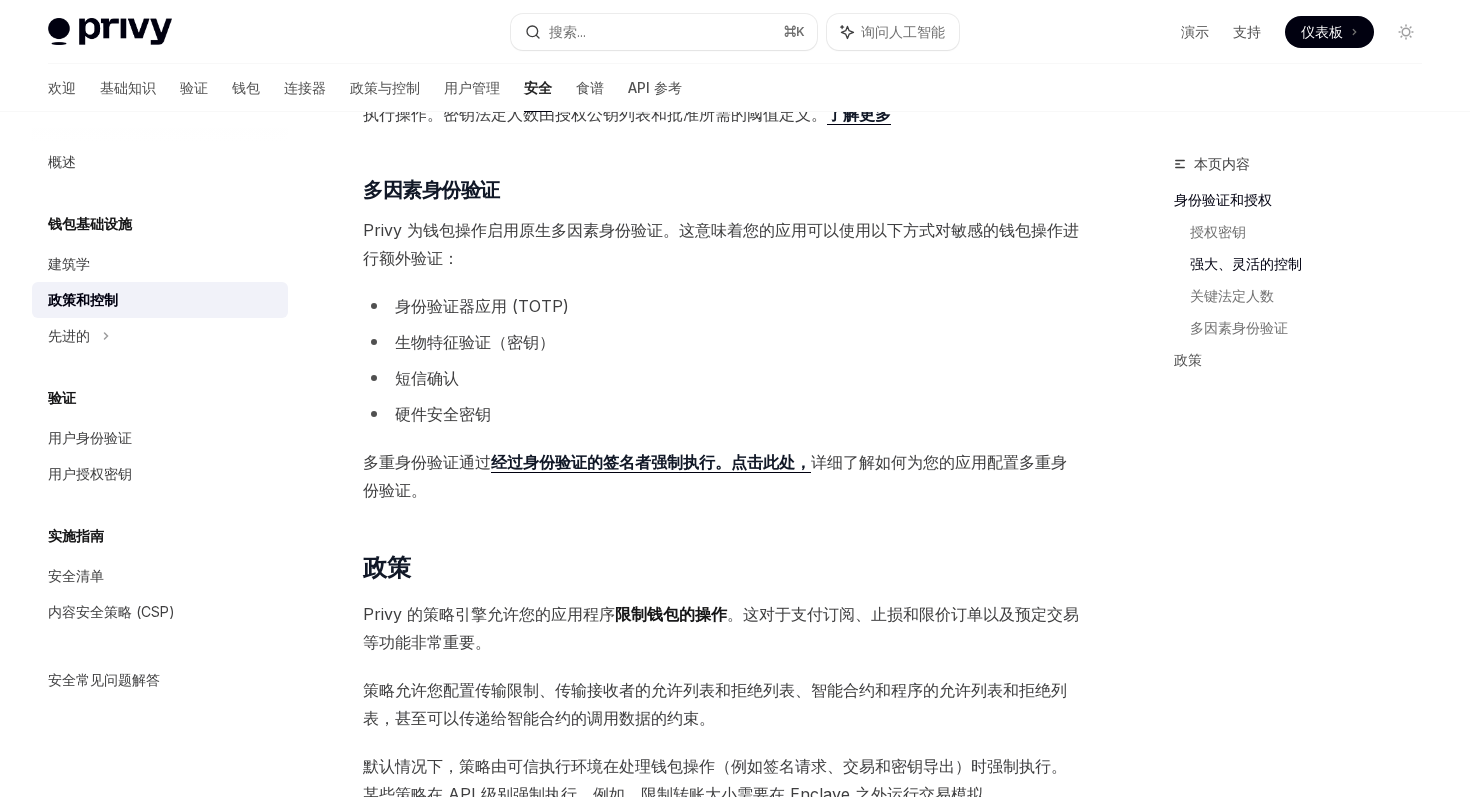 click on "Privy 为钱包操作启用原生多因素身份验证。这意味着您的应用可以使用以下方式对敏感的钱包操作进行额外验证：" at bounding box center (721, 244) 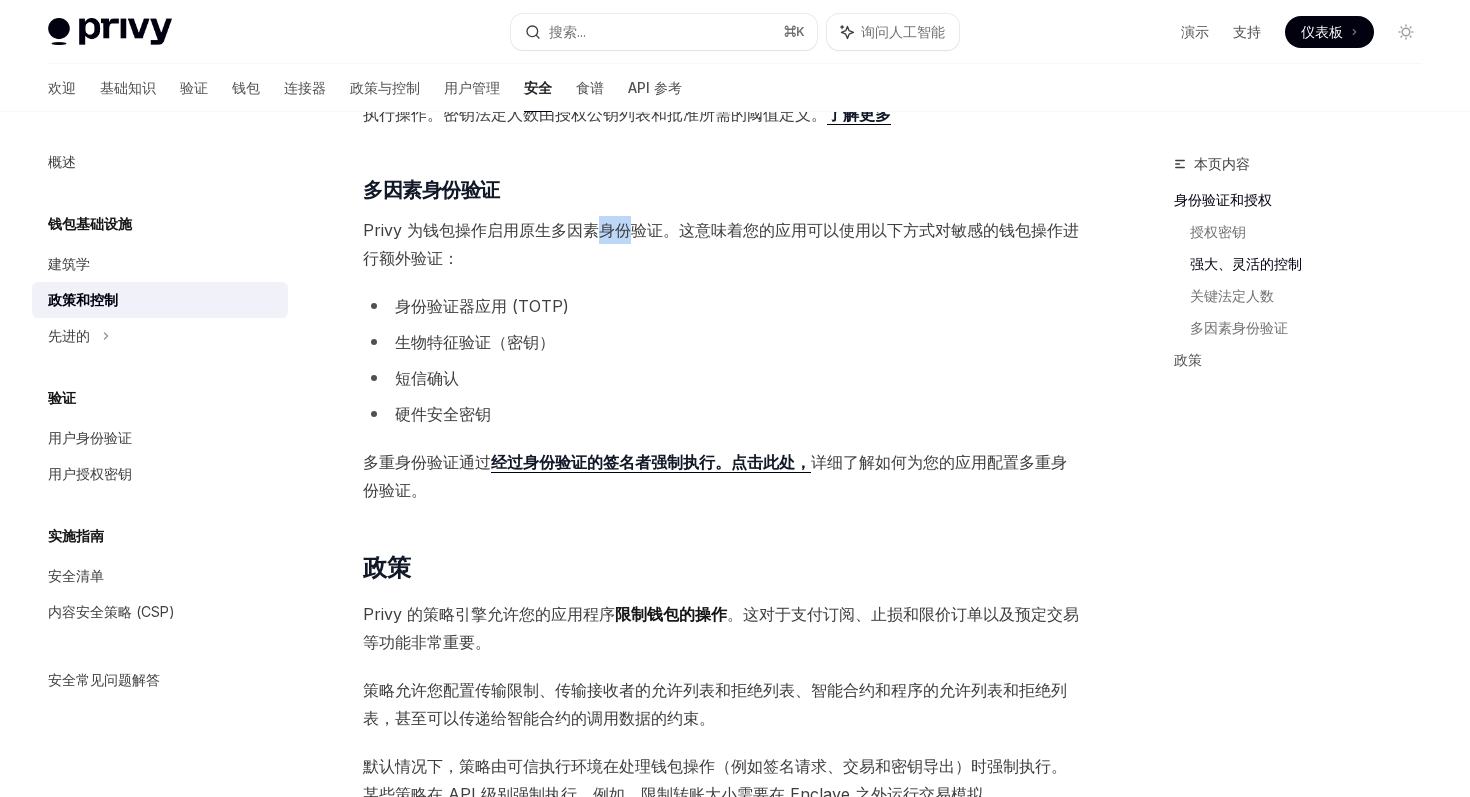 click on "Privy 为钱包操作启用原生多因素身份验证。这意味着您的应用可以使用以下方式对敏感的钱包操作进行额外验证：" at bounding box center (721, 244) 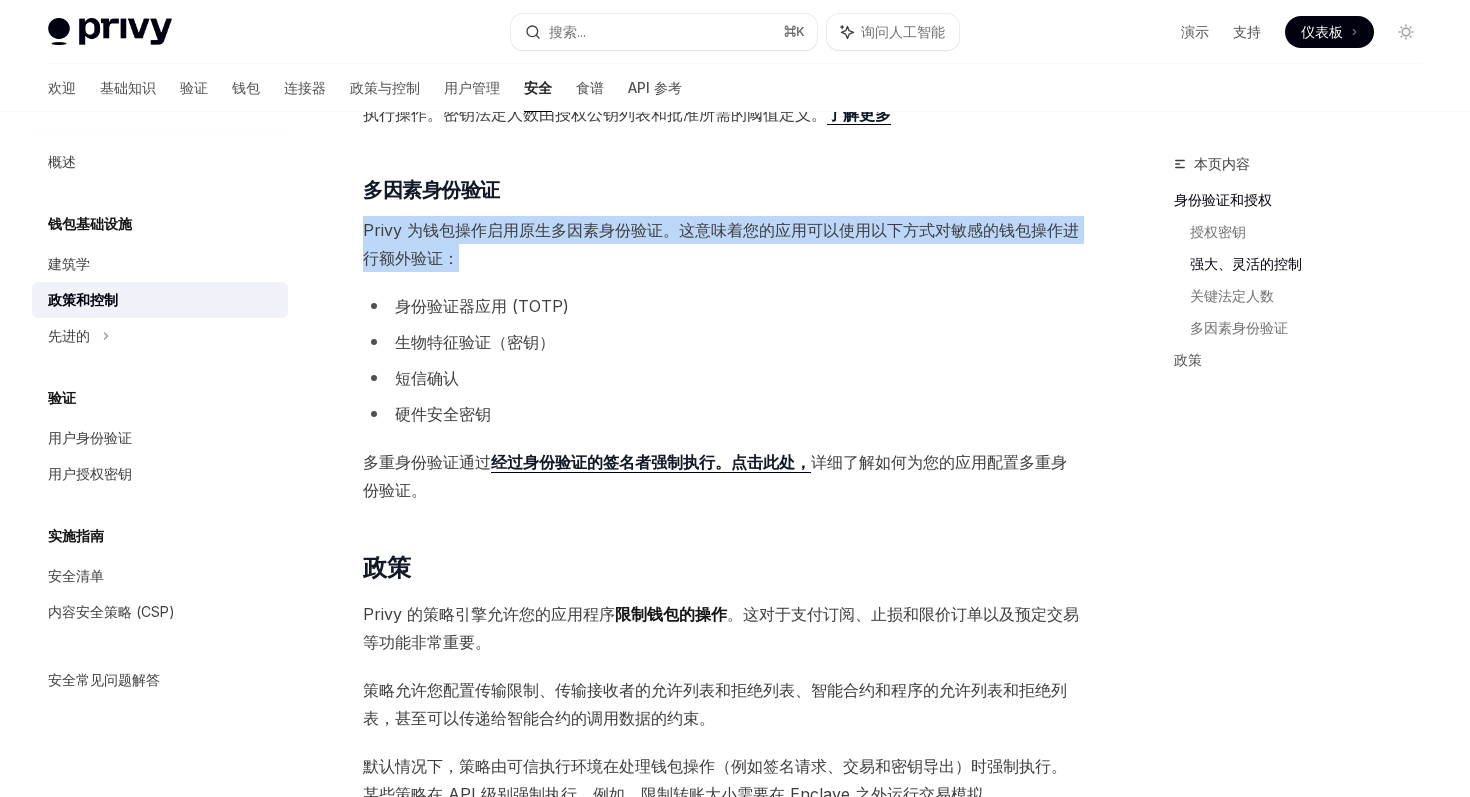 click on "Privy 为钱包操作启用原生多因素身份验证。这意味着您的应用可以使用以下方式对敏感的钱包操作进行额外验证：" at bounding box center (721, 244) 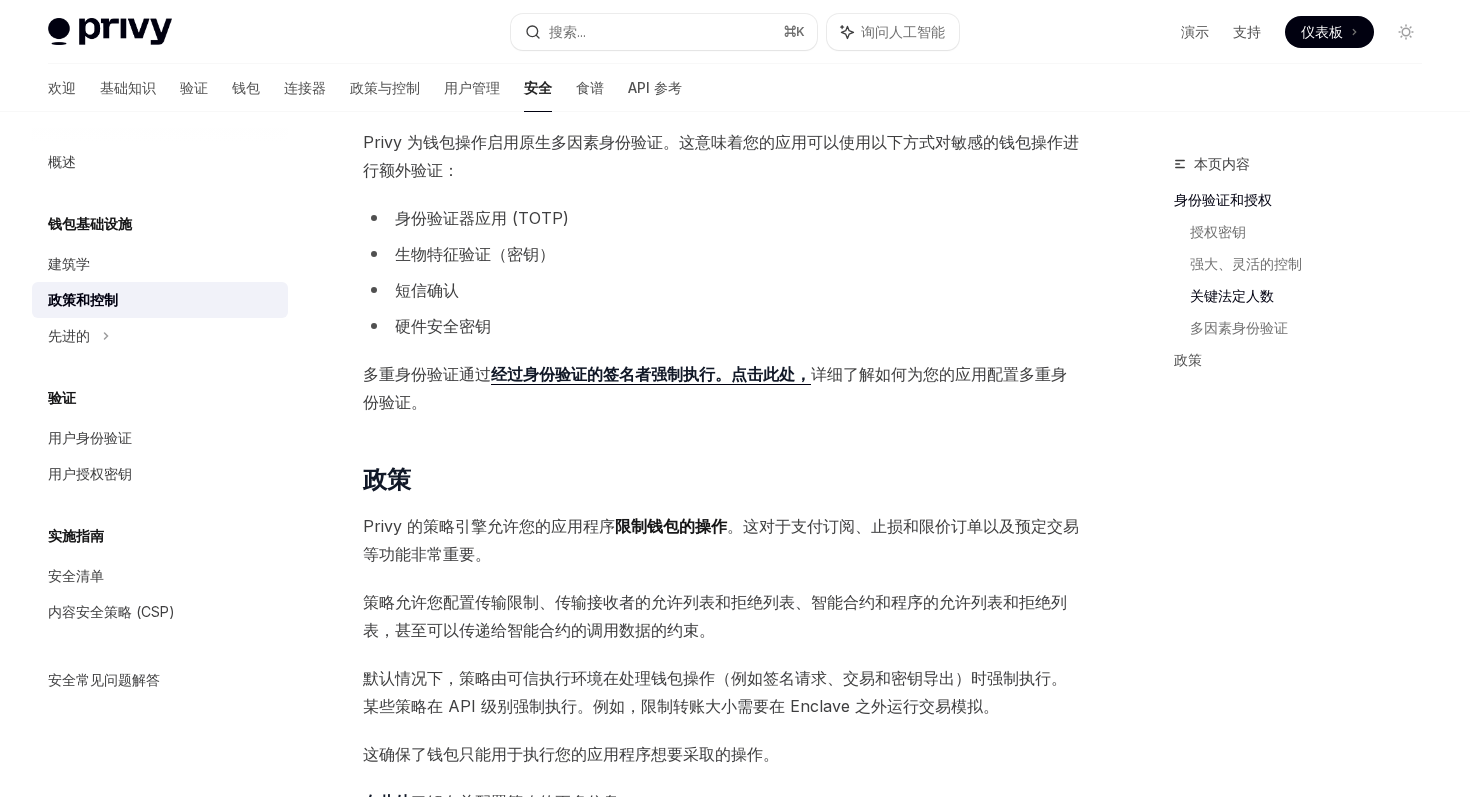 scroll, scrollTop: 1340, scrollLeft: 0, axis: vertical 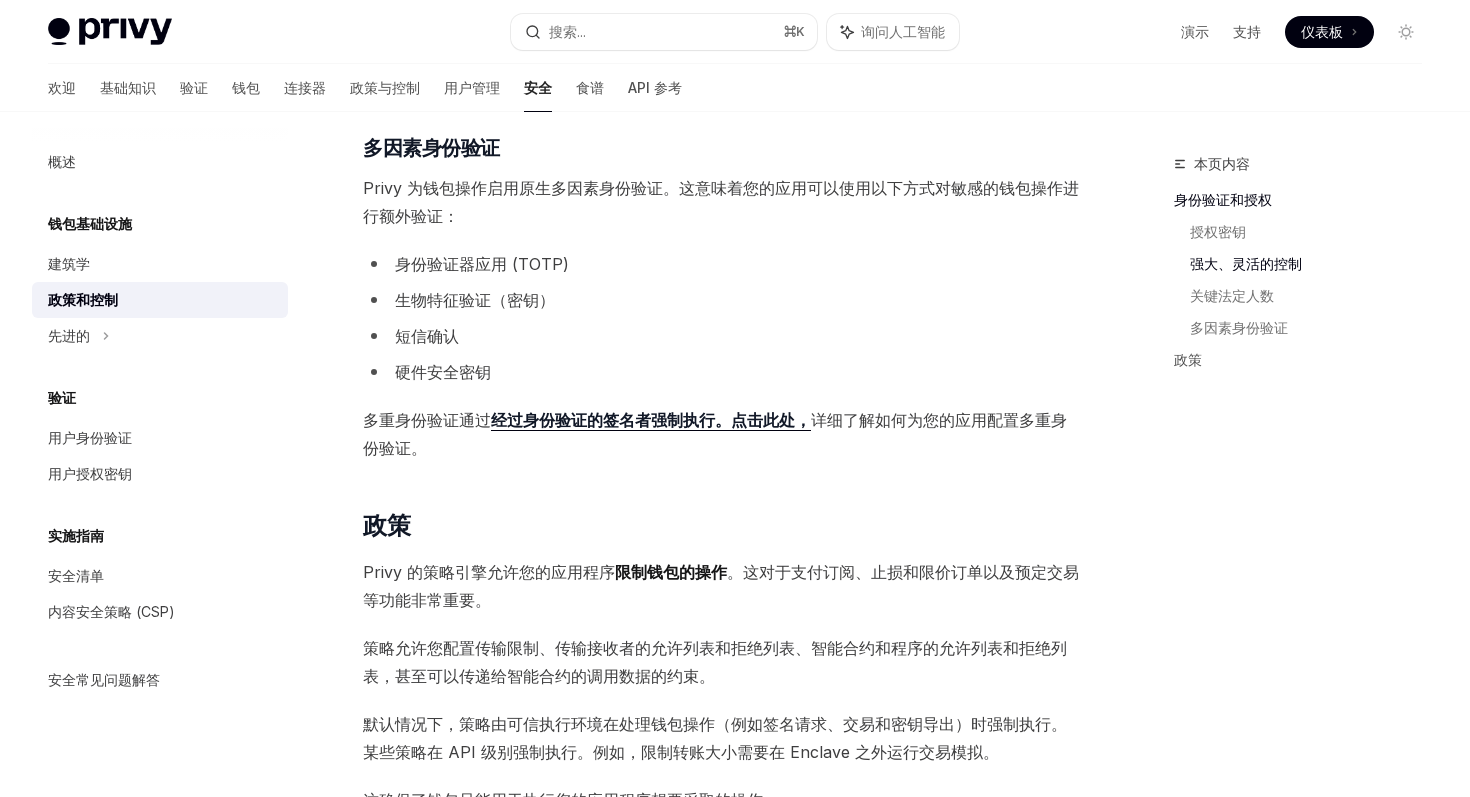 click on "Privy 为钱包操作启用原生多因素身份验证。这意味着您的应用可以使用以下方式对敏感的钱包操作进行额外验证：" at bounding box center (722, 202) 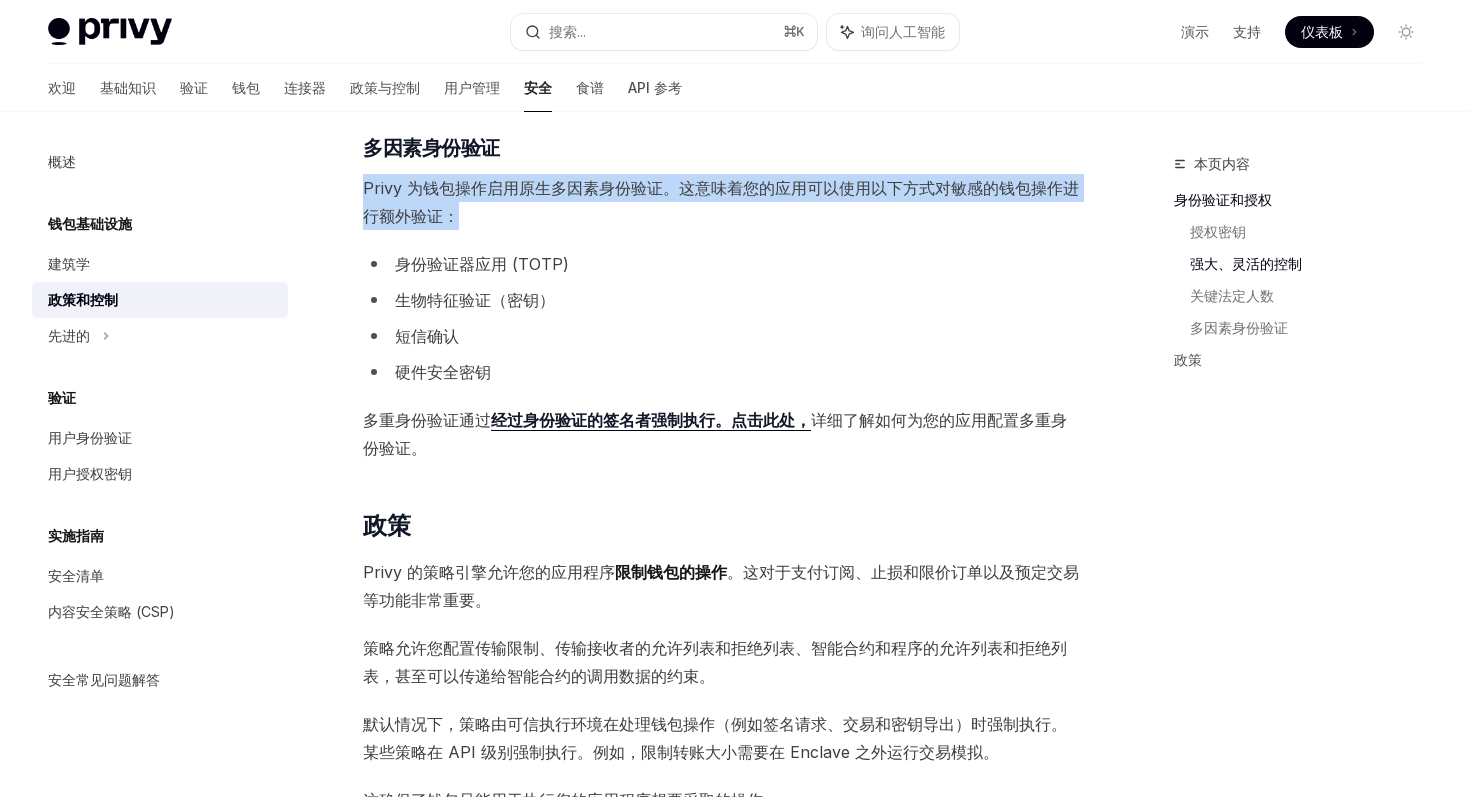 click on "Privy 为钱包操作启用原生多因素身份验证。这意味着您的应用可以使用以下方式对敏感的钱包操作进行额外验证：" at bounding box center [722, 202] 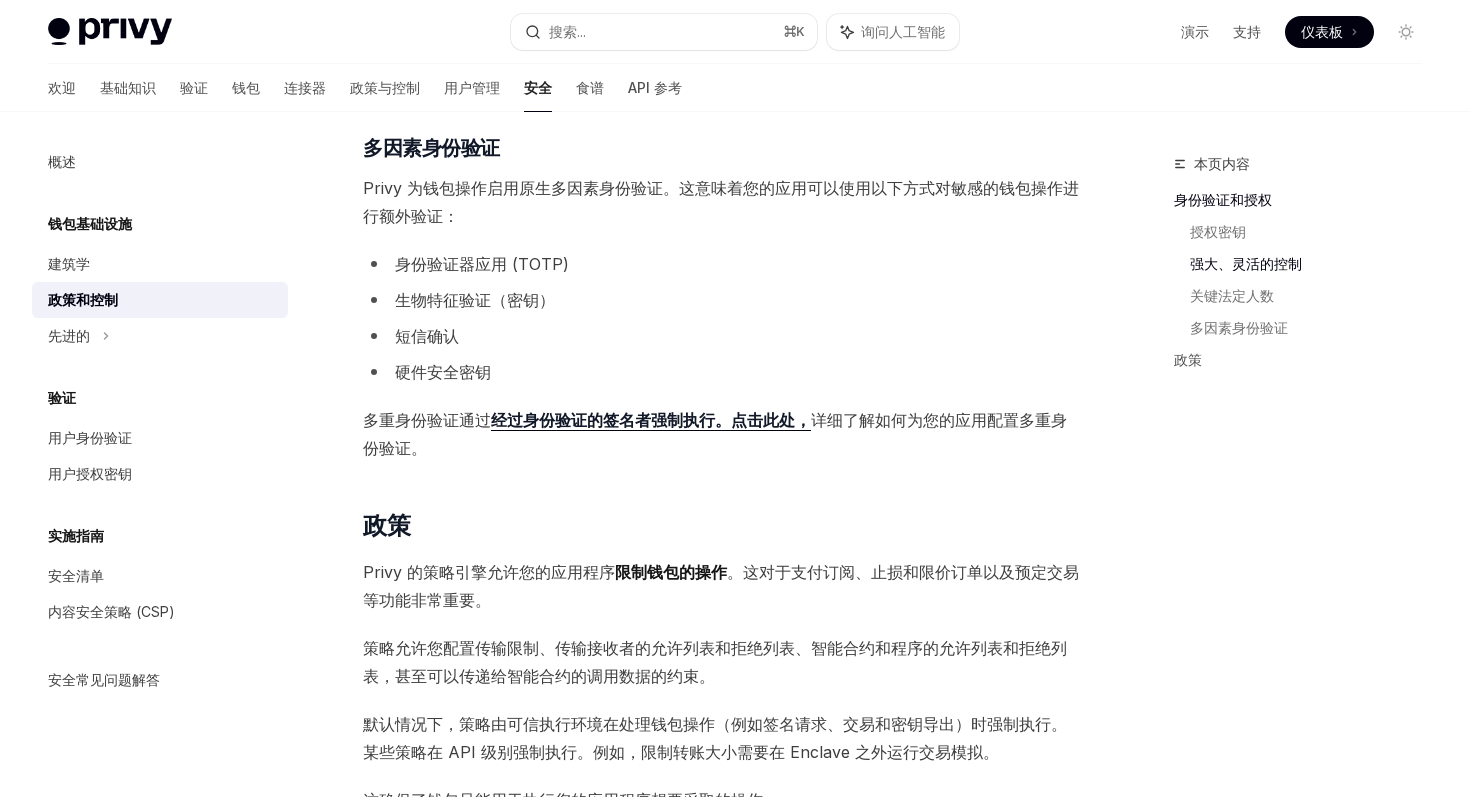 click on "详细了解如何为您的应用配置多重身份验证" at bounding box center (715, 434) 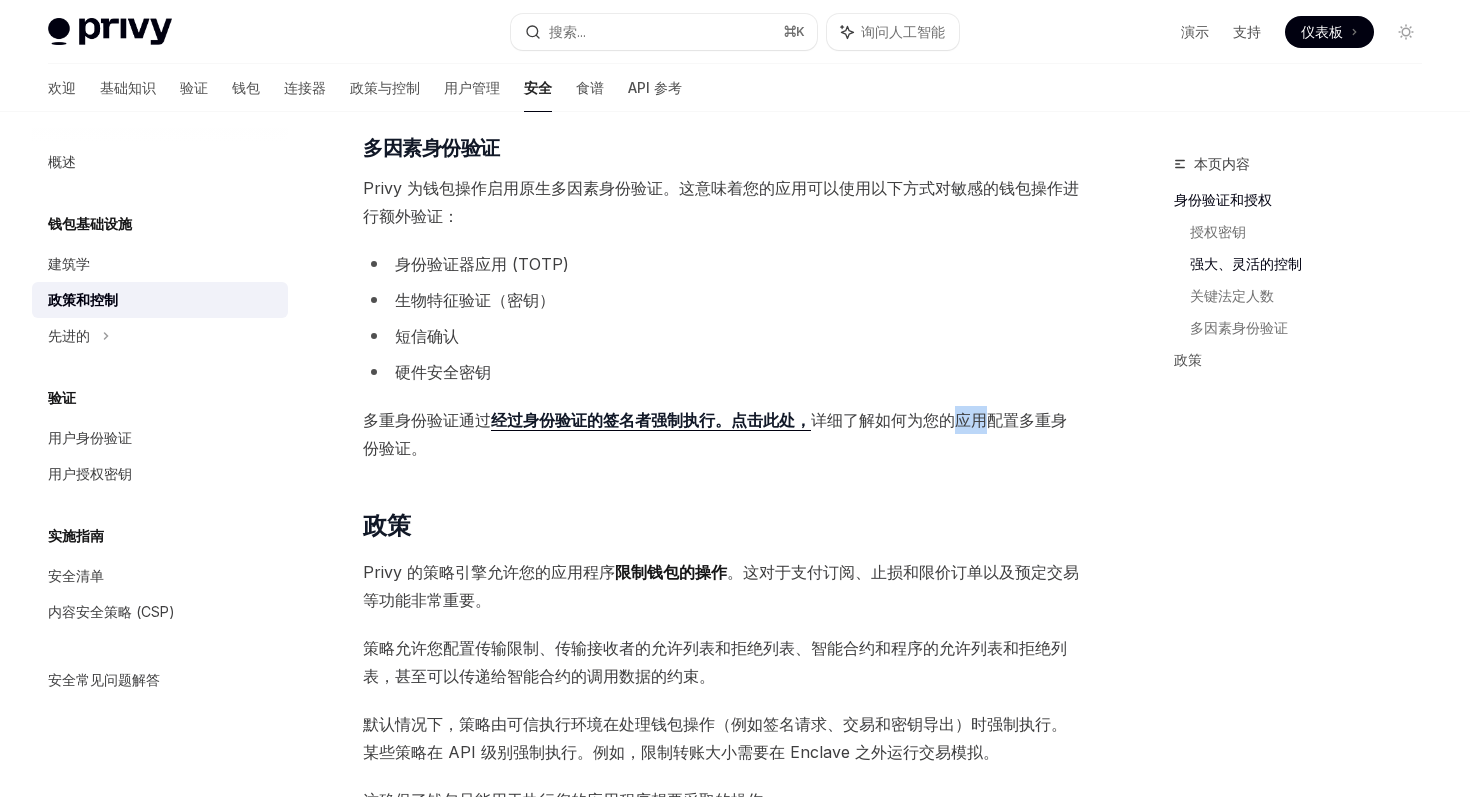 click on "详细了解如何为您的应用配置多重身份验证" at bounding box center (715, 434) 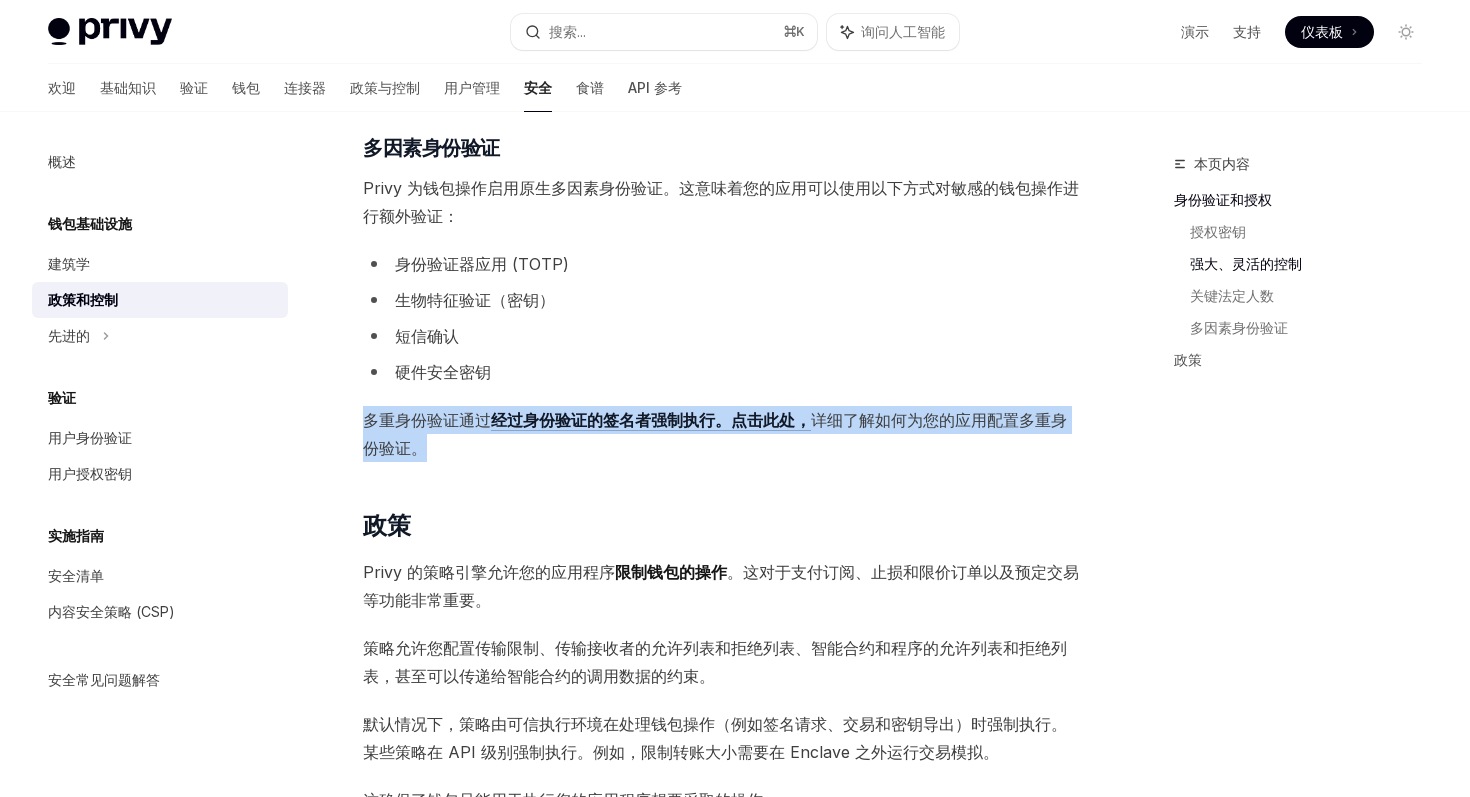 click on "详细了解如何为您的应用配置多重身份验证" at bounding box center (715, 434) 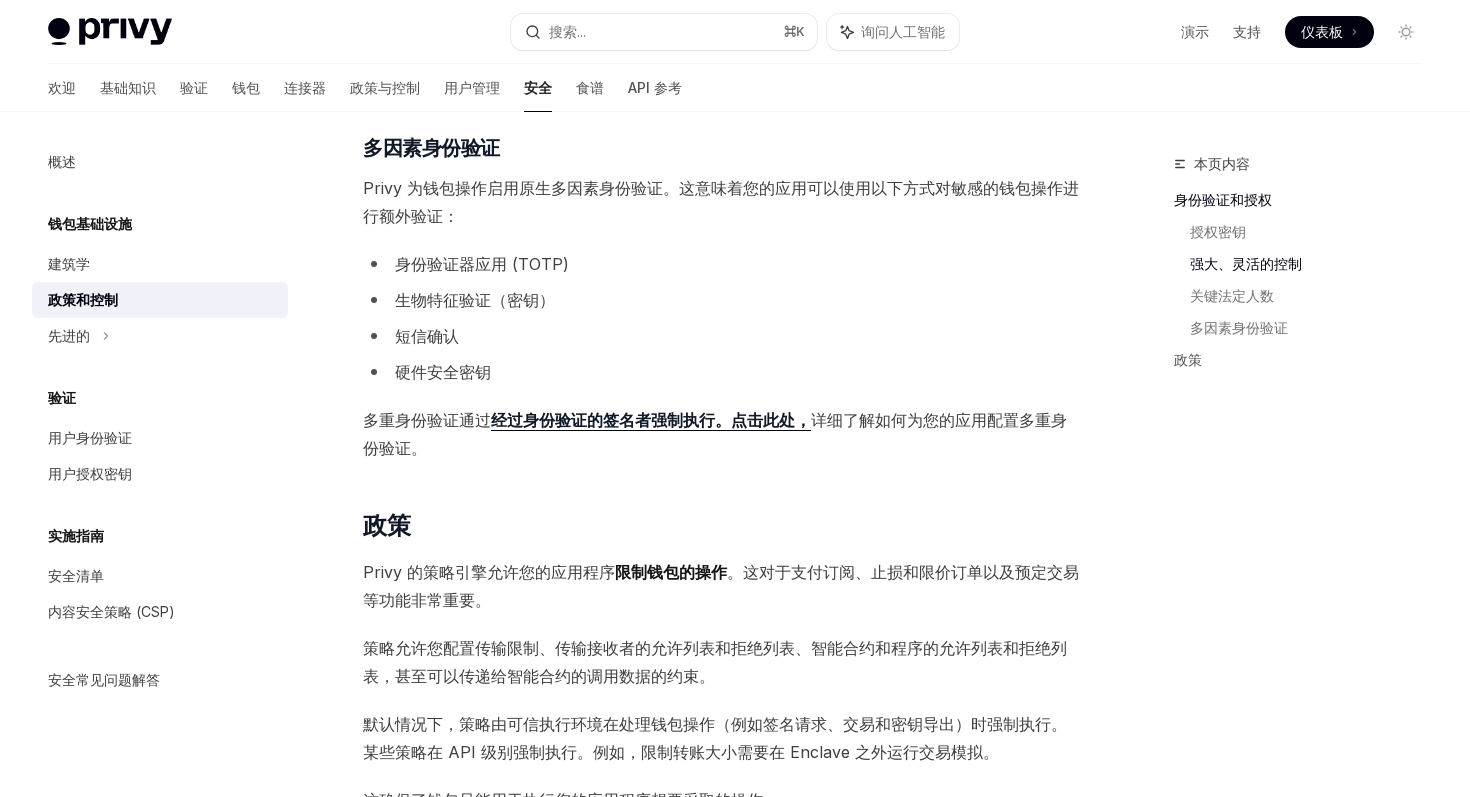 click on "Privy 为钱包操作启用原生多因素身份验证。这意味着您的应用可以使用以下方式对敏感的钱包操作进行额外验证：" at bounding box center (722, 202) 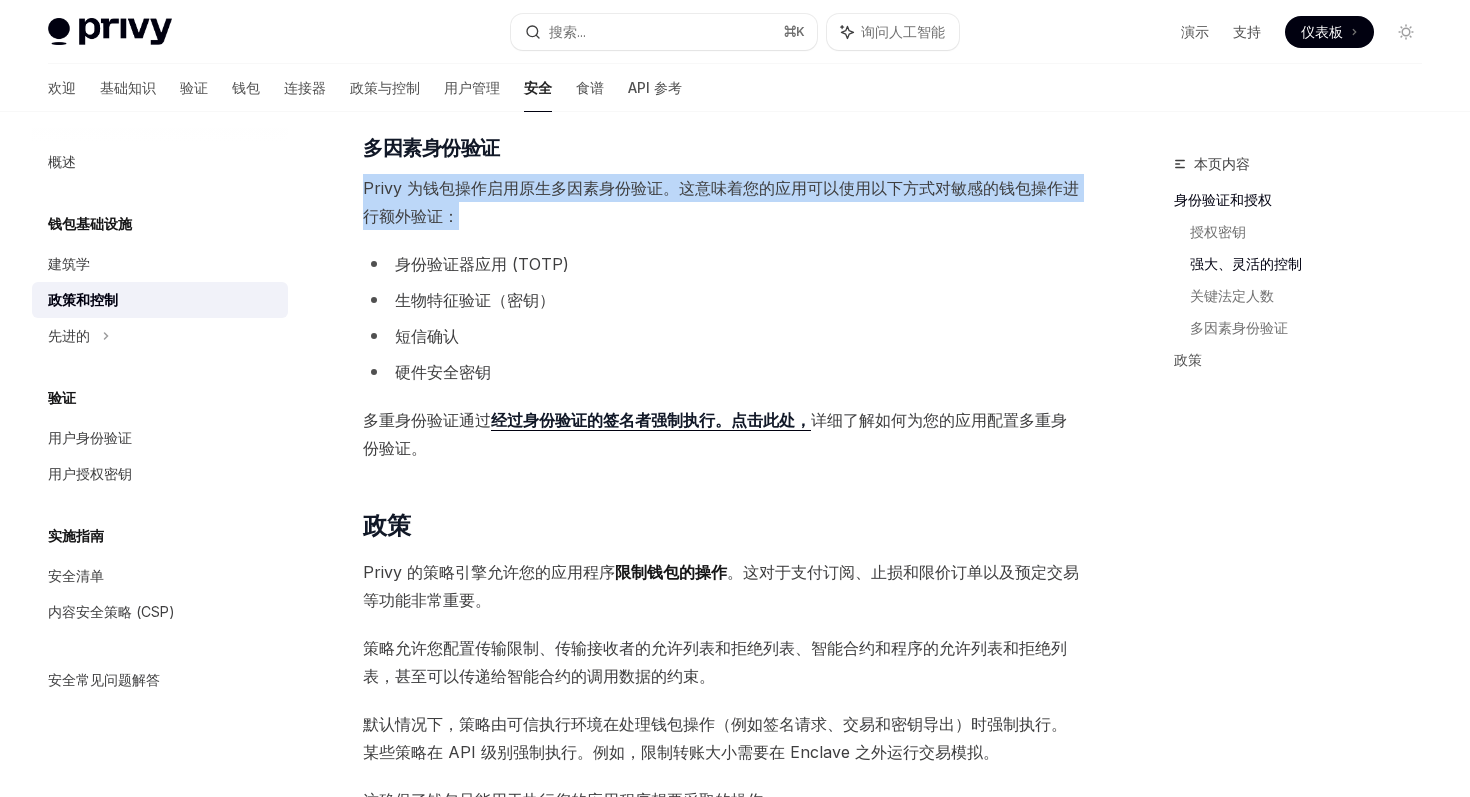 click on "Privy 为钱包操作启用原生多因素身份验证。这意味着您的应用可以使用以下方式对敏感的钱包操作进行额外验证：" at bounding box center [722, 202] 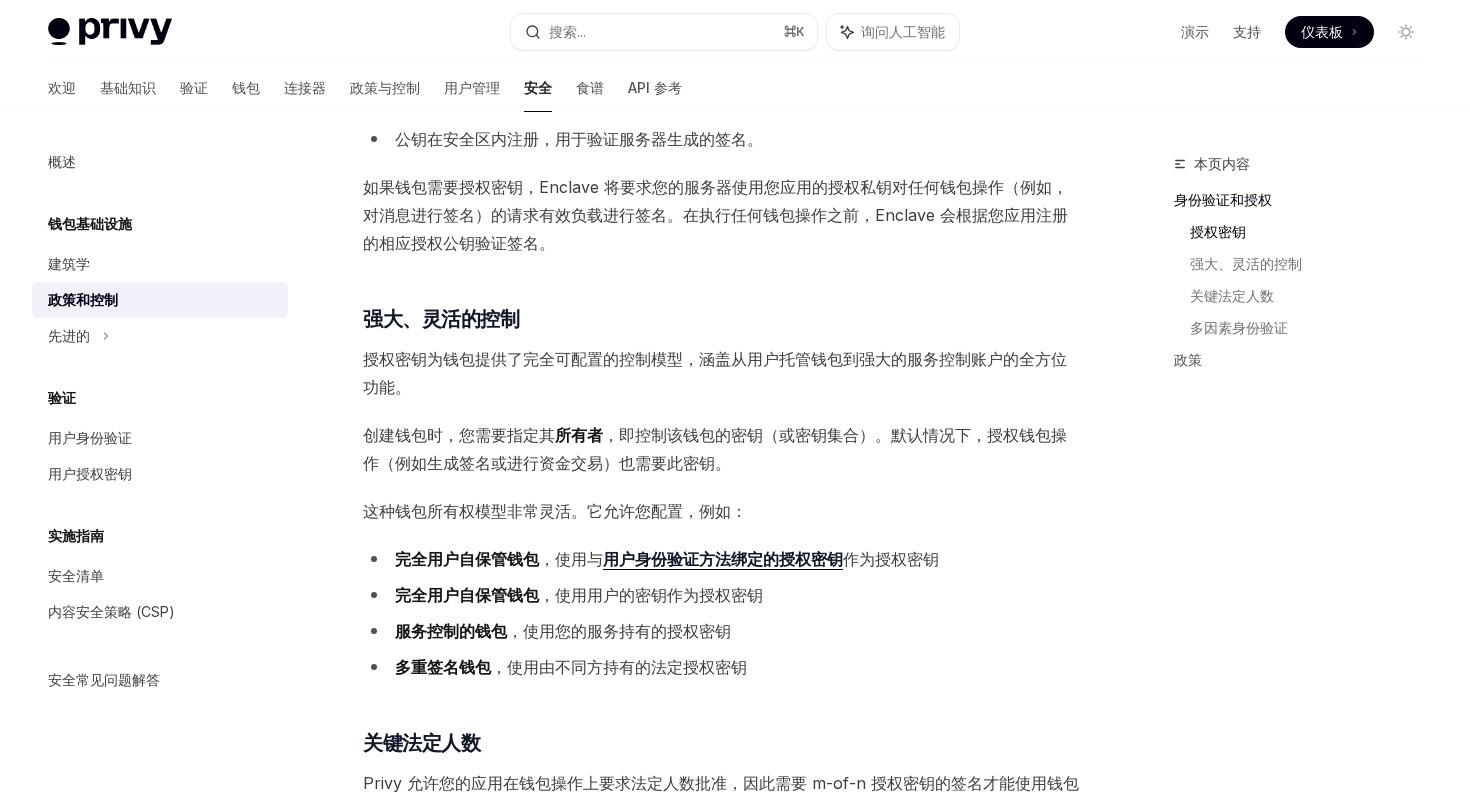 scroll, scrollTop: 507, scrollLeft: 0, axis: vertical 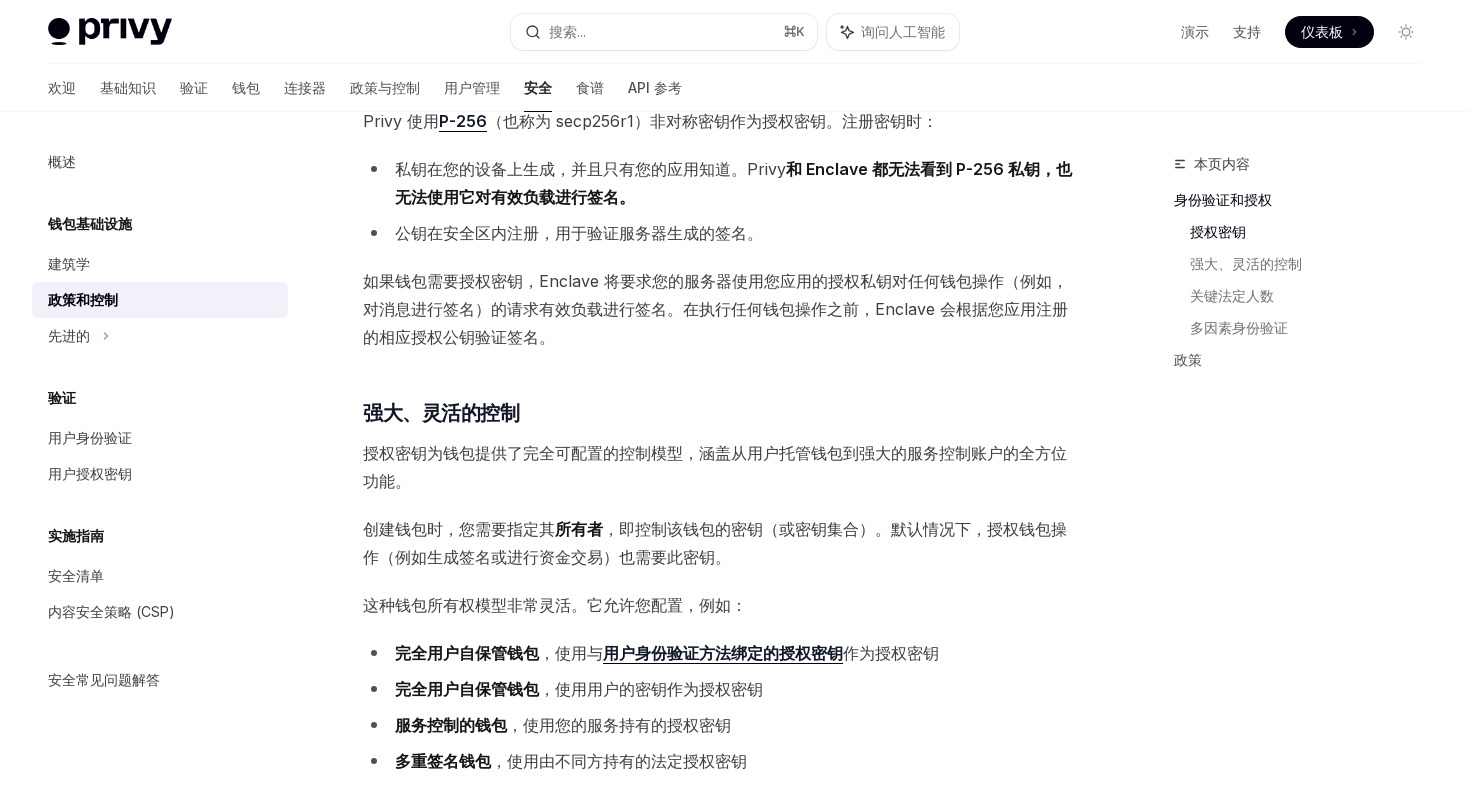 click on "授权密钥为钱包提供了完全可配置的控制模型，涵盖从用户托管钱包到强大的服务控制账户的全方位功能。" at bounding box center (722, 467) 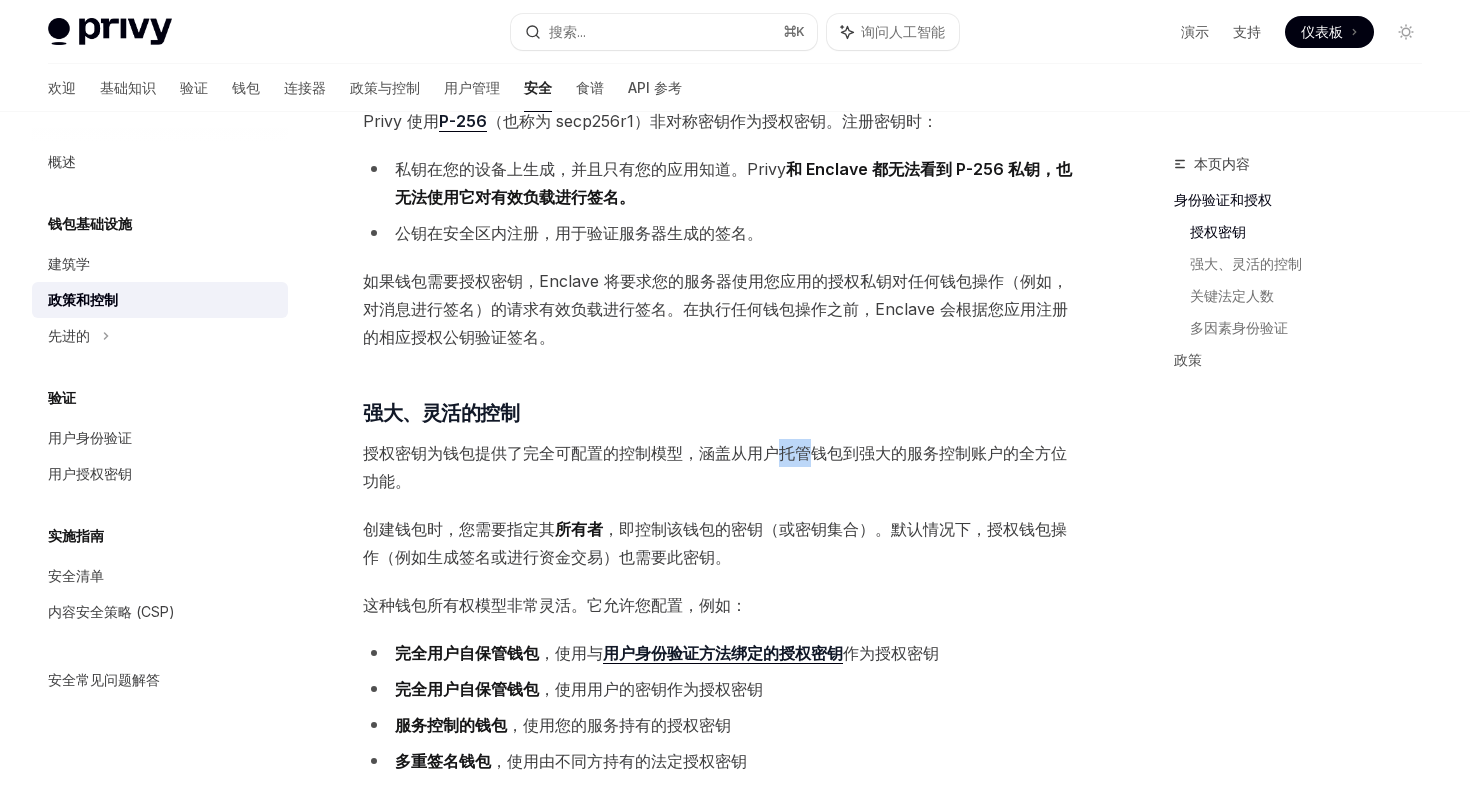 click on "授权密钥为钱包提供了完全可配置的控制模型，涵盖从用户托管钱包到强大的服务控制账户的全方位功能。" at bounding box center (722, 467) 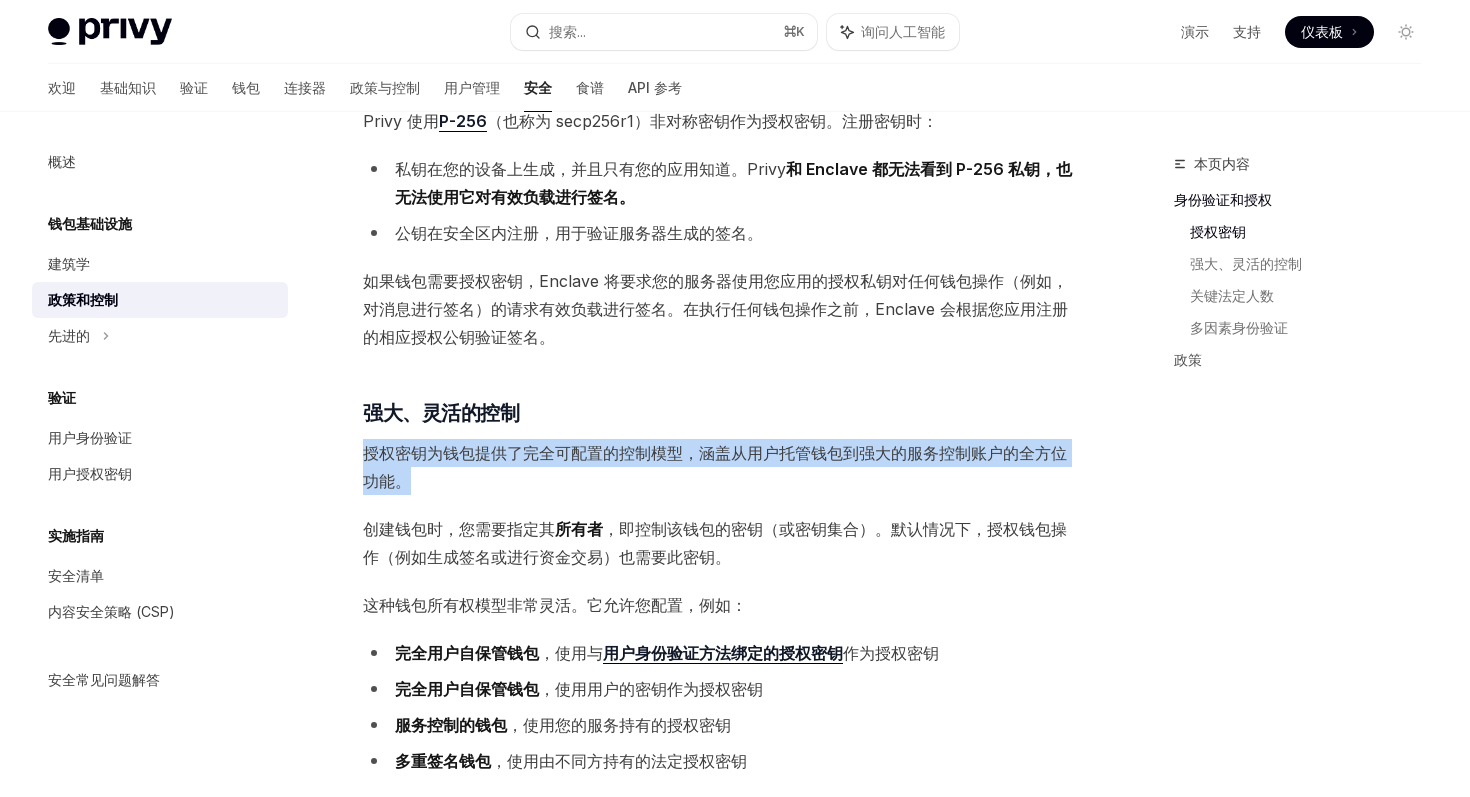 click on "授权密钥为钱包提供了完全可配置的控制模型，涵盖从用户托管钱包到强大的服务控制账户的全方位功能。" at bounding box center [715, 467] 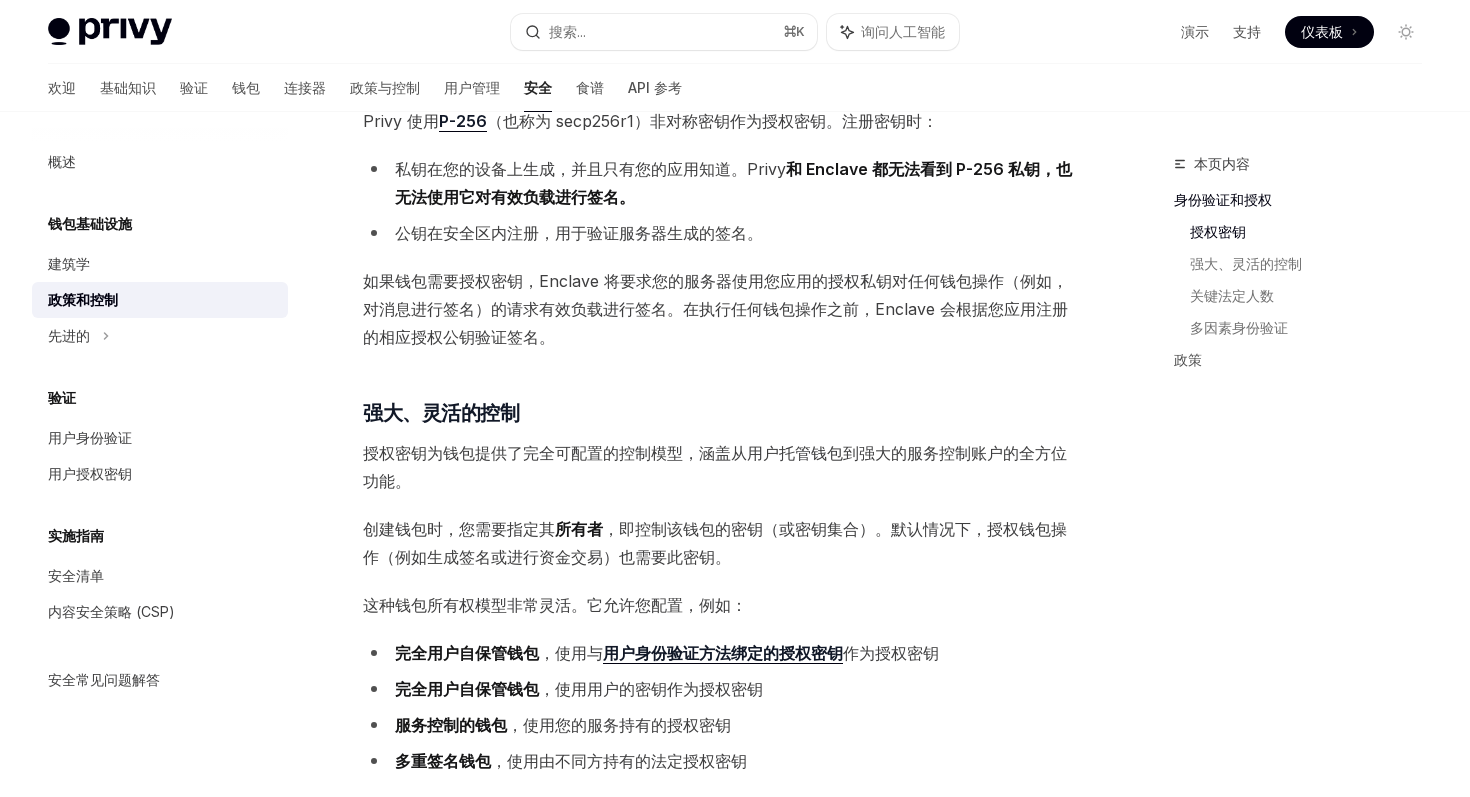 click on "授权密钥为钱包提供了完全可配置的控制模型，涵盖从用户托管钱包到强大的服务控制账户的全方位功能。" at bounding box center [715, 467] 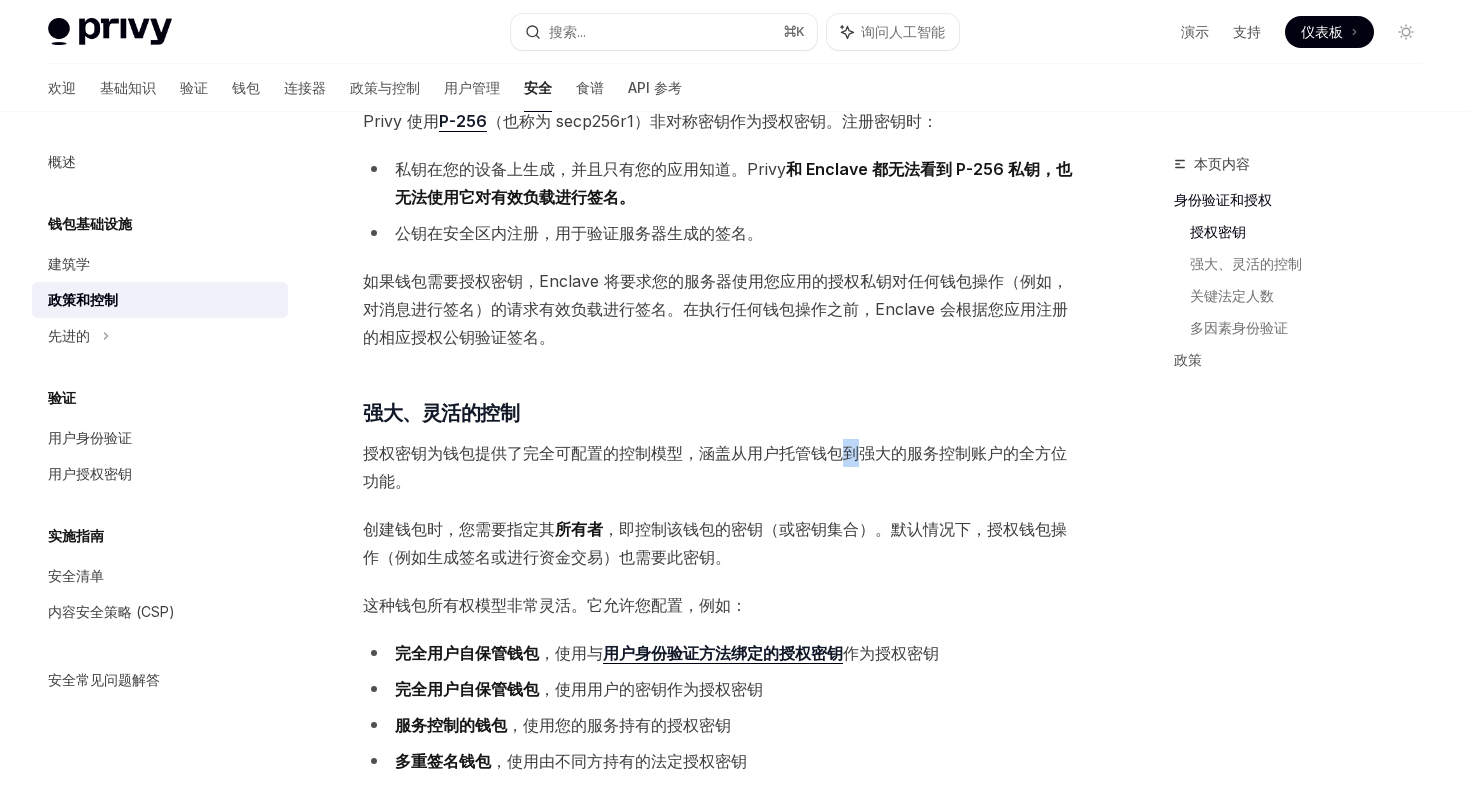 click on "授权密钥为钱包提供了完全可配置的控制模型，涵盖从用户托管钱包到强大的服务控制账户的全方位功能。" at bounding box center (715, 467) 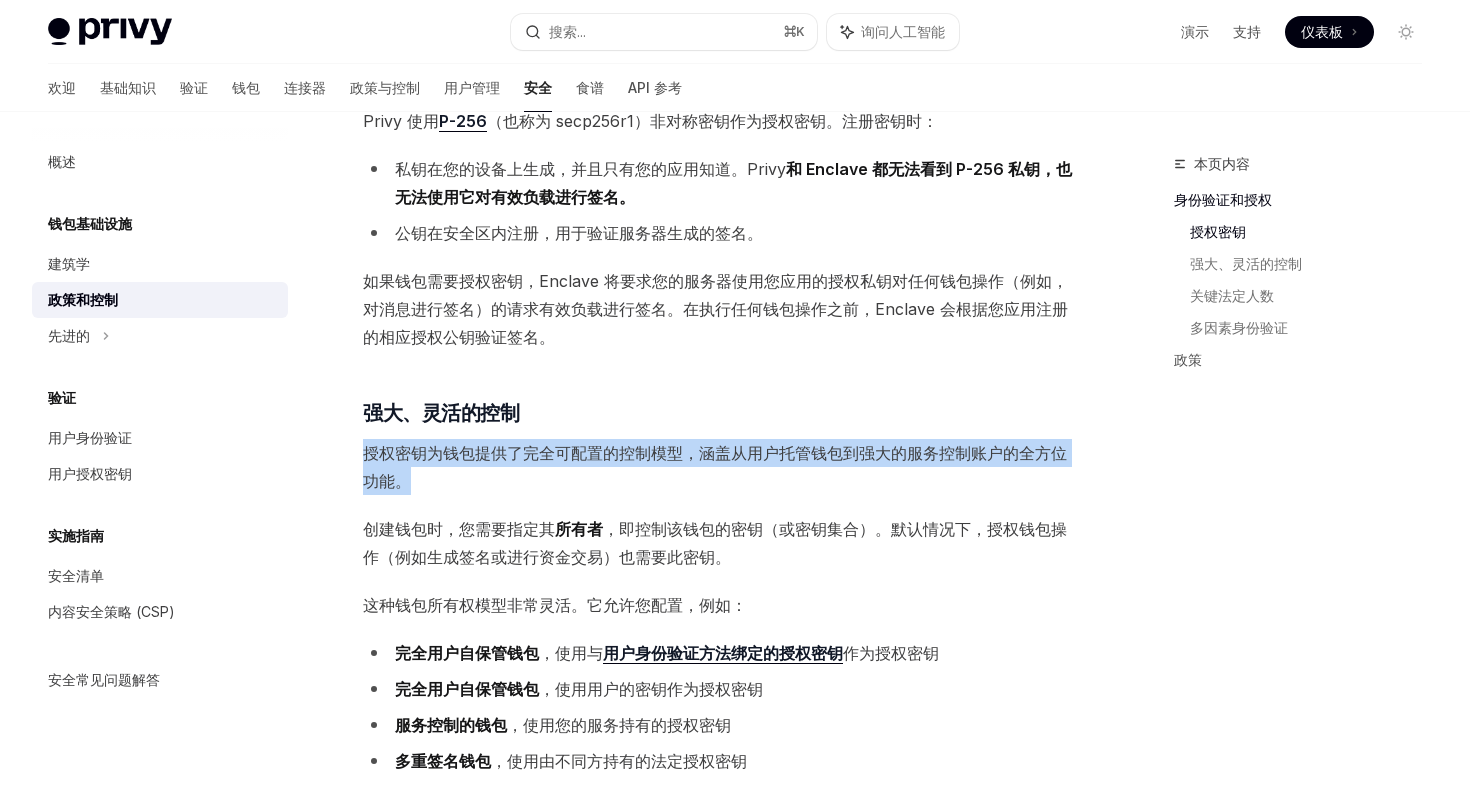 click on "授权密钥为钱包提供了完全可配置的控制模型，涵盖从用户托管钱包到强大的服务控制账户的全方位功能。" at bounding box center [715, 467] 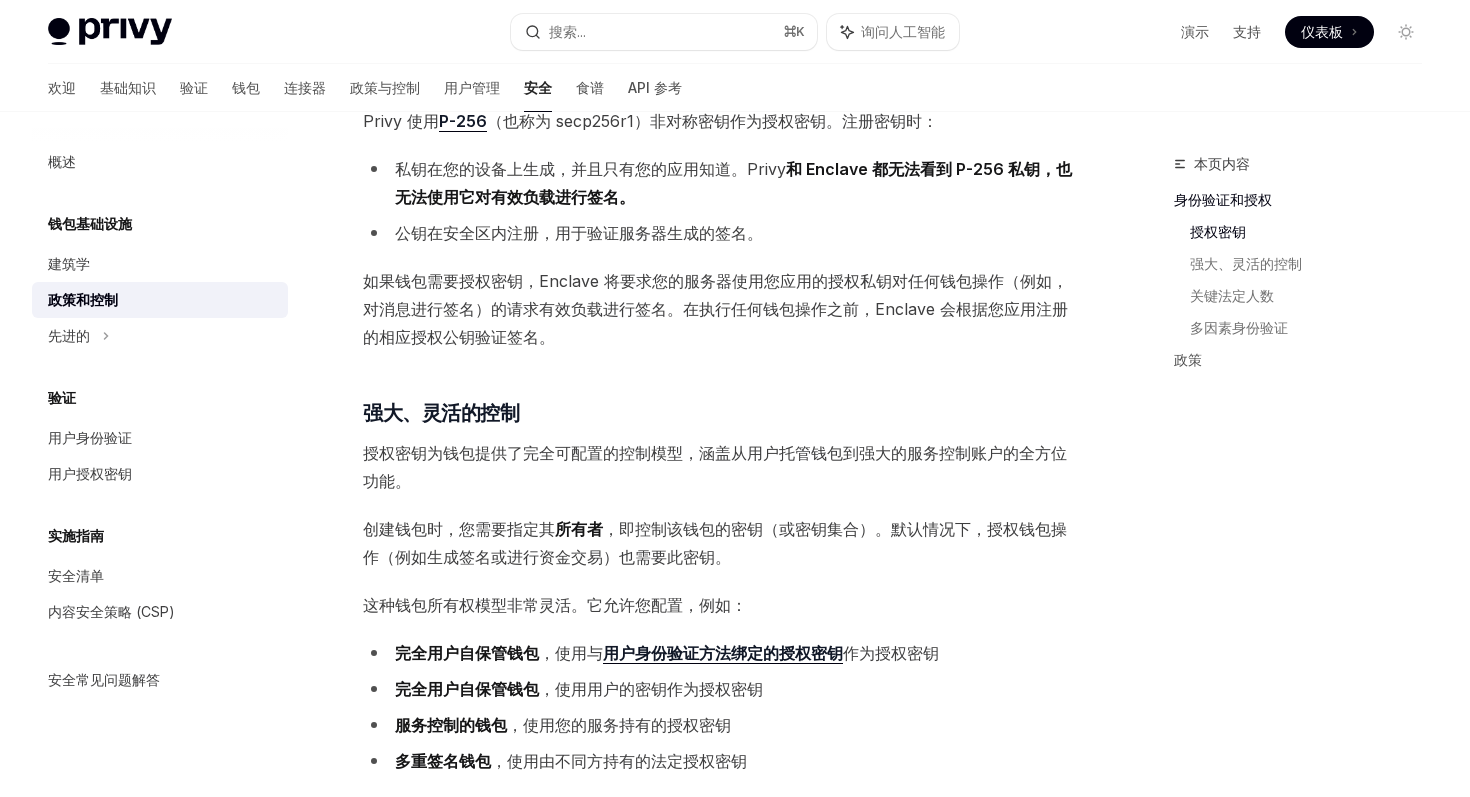 click on "创建钱包时，您需要指定其 所有者 ，即控制该钱包的密钥（或密钥集合）。默认情况下，授权钱包操作（例如生成签名或进行资金交易）也需要此密钥。" at bounding box center (722, 543) 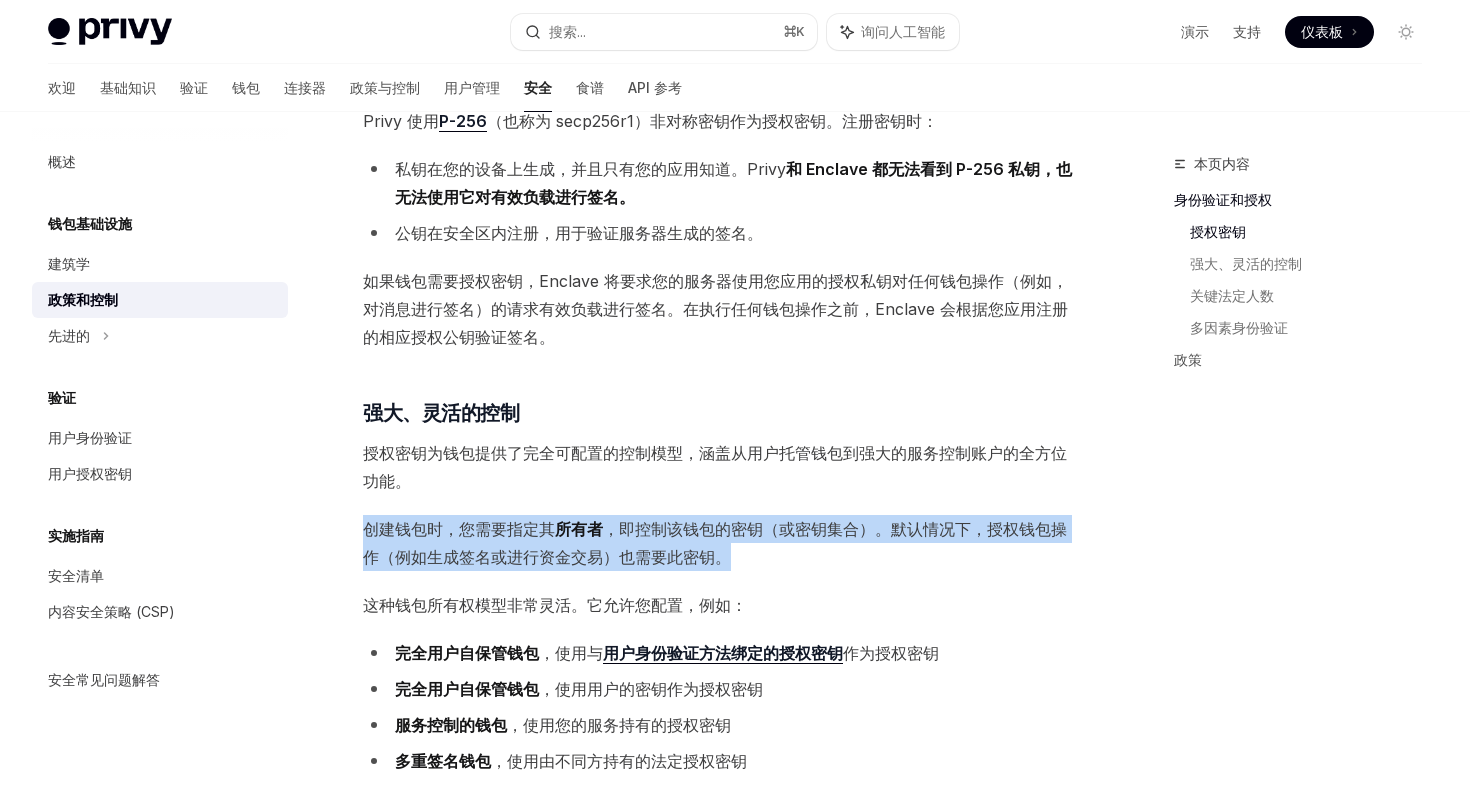 click on "创建钱包时，您需要指定其 所有者 ，即控制该钱包的密钥（或密钥集合）。默认情况下，授权钱包操作（例如生成签名或进行资金交易）也需要此密钥。" at bounding box center [722, 543] 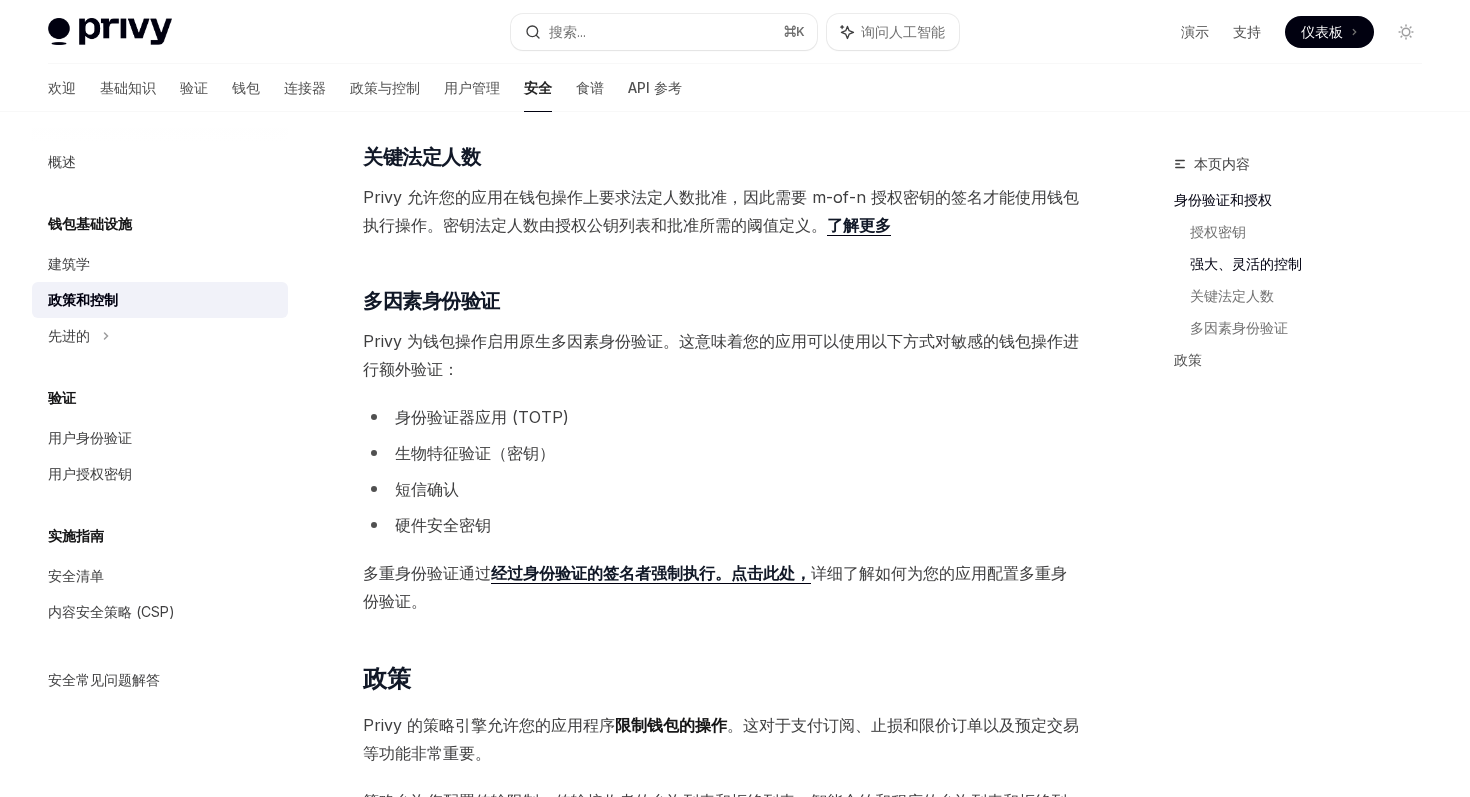 scroll, scrollTop: 1238, scrollLeft: 0, axis: vertical 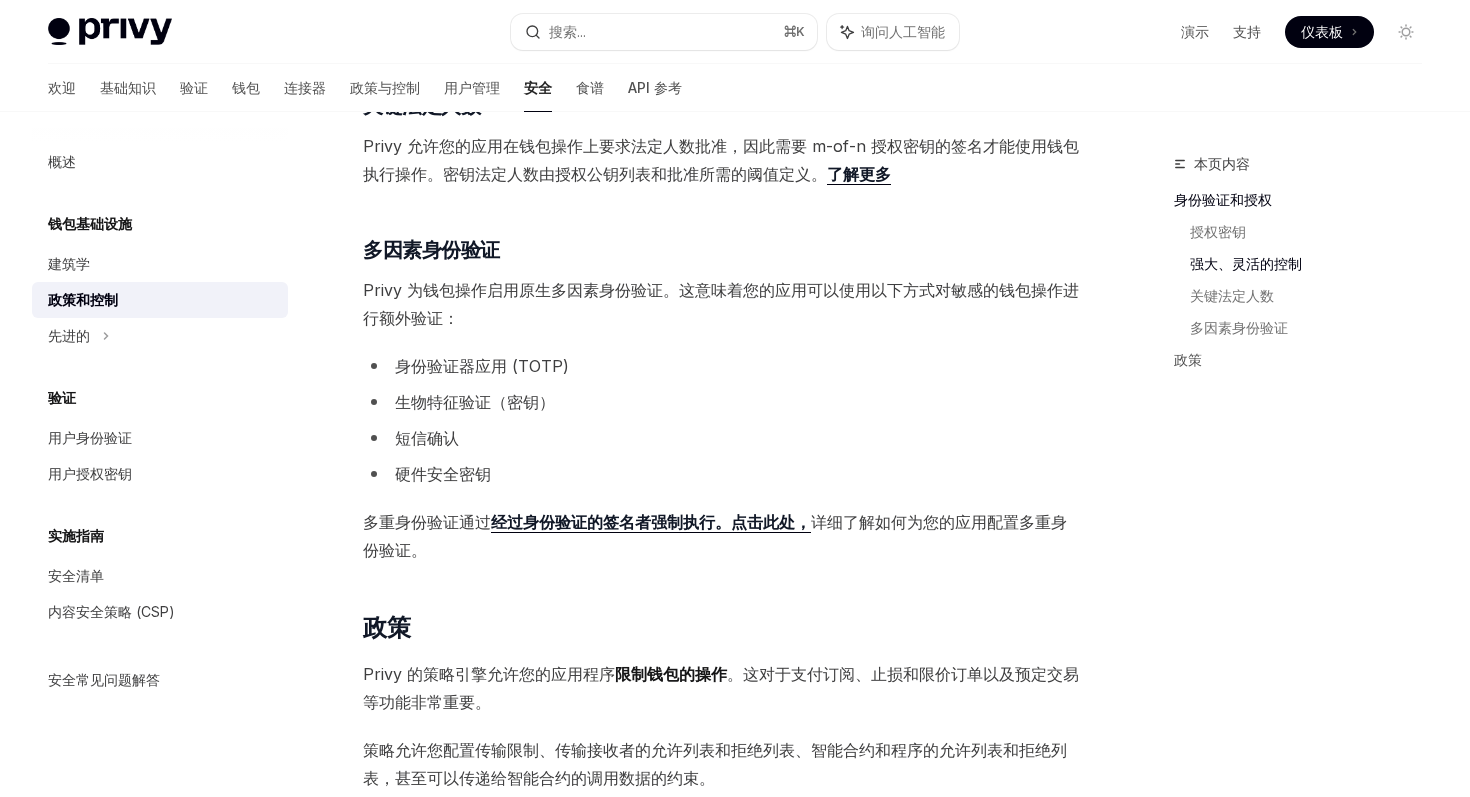 click on "Privy 为钱包操作启用原生多因素身份验证。这意味着您的应用可以使用以下方式对敏感的钱包操作进行额外验证：" at bounding box center (722, 304) 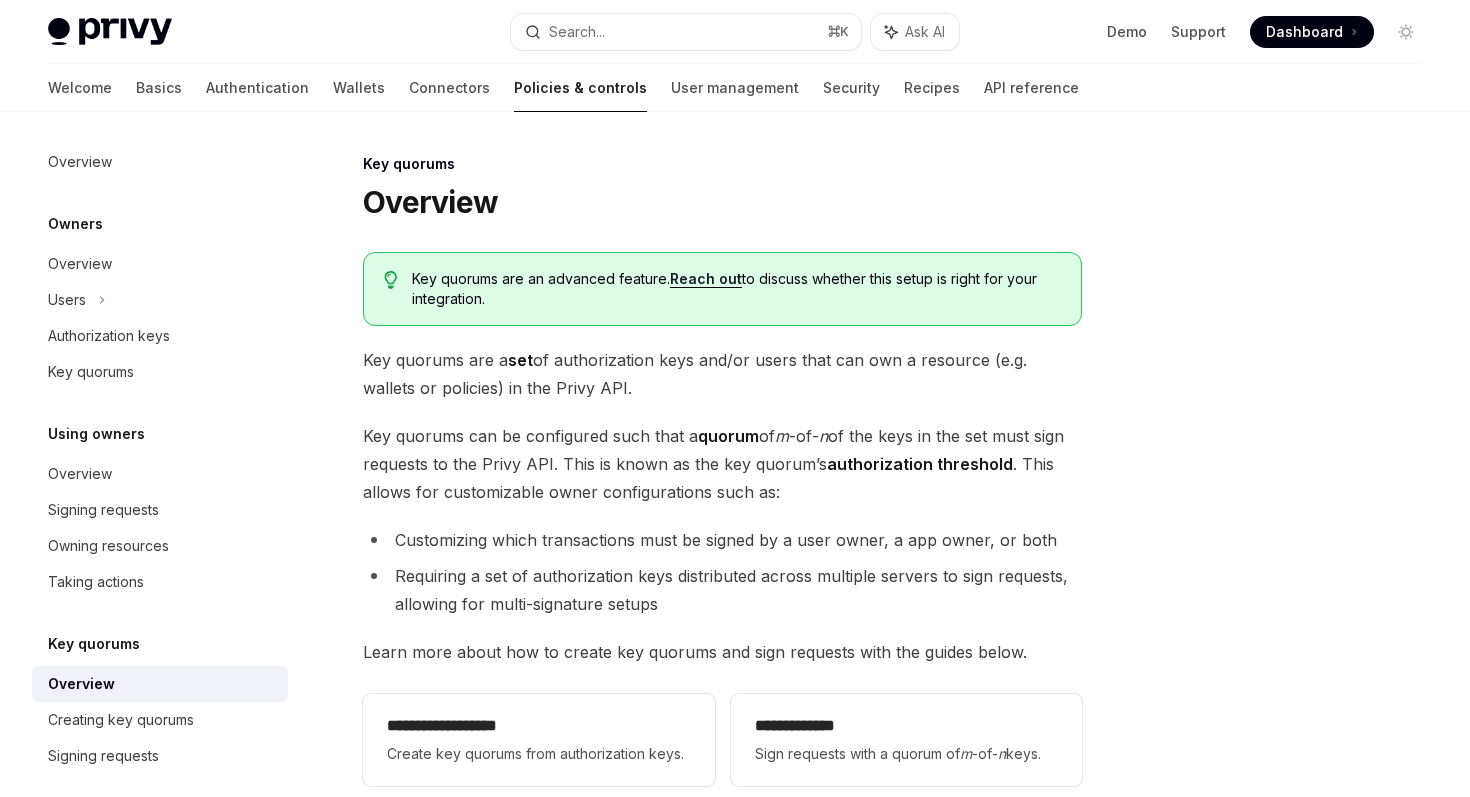scroll, scrollTop: 0, scrollLeft: 0, axis: both 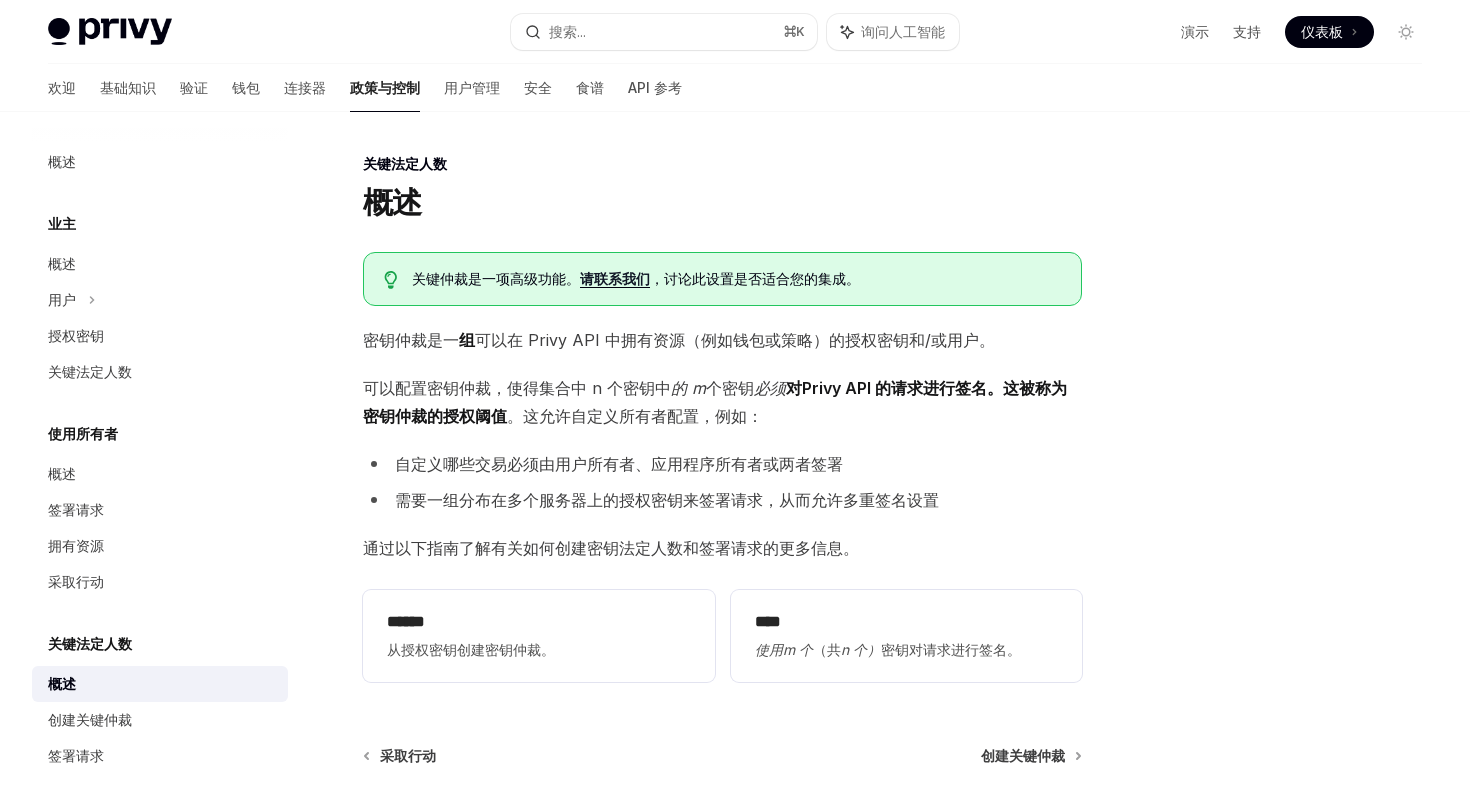 click on "可以在 Privy API 中拥有资源（例如钱包或策略）的授权密钥和/或用户。" at bounding box center [735, 340] 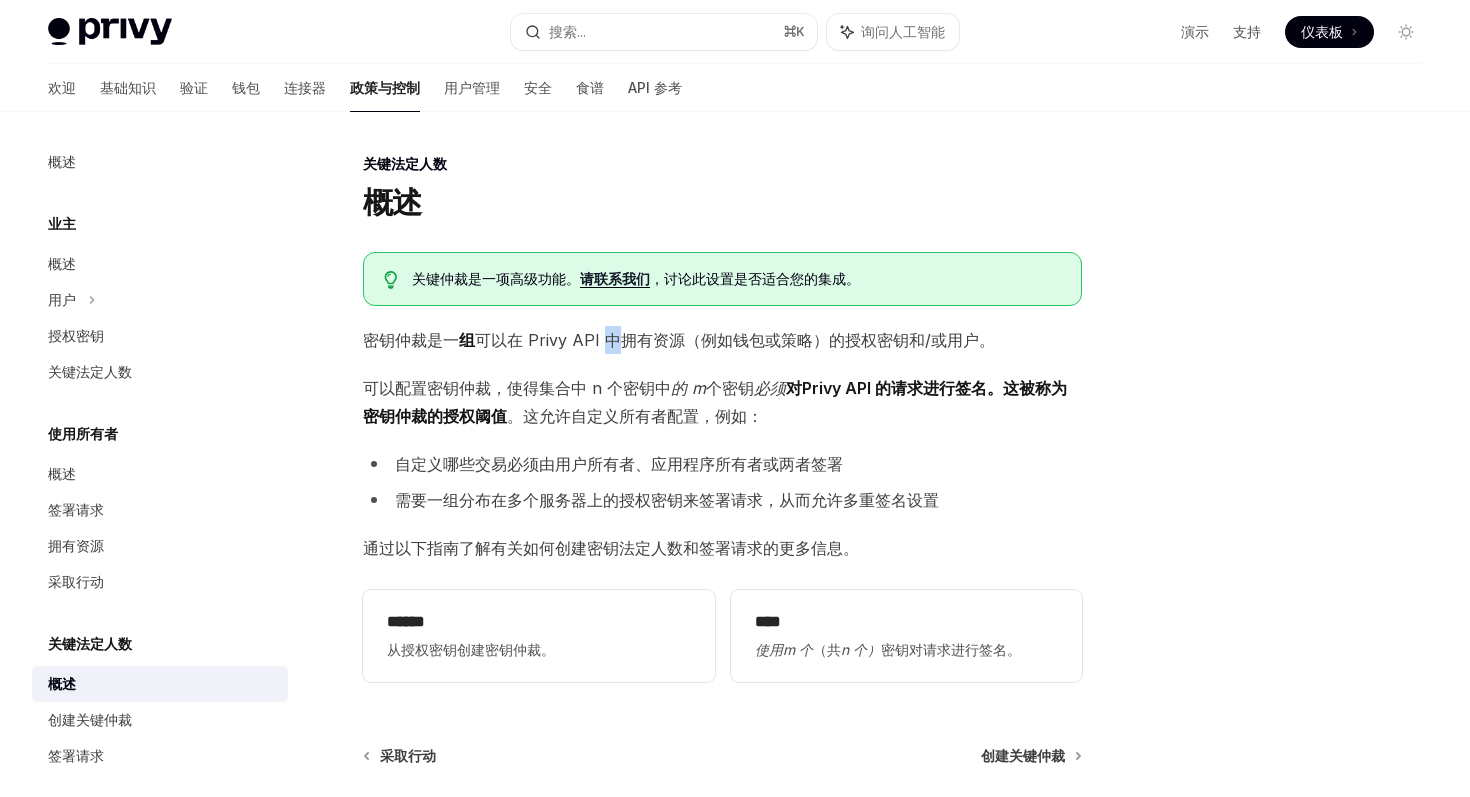 click on "可以在 Privy API 中拥有资源（例如钱包或策略）的授权密钥和/或用户。" at bounding box center [735, 340] 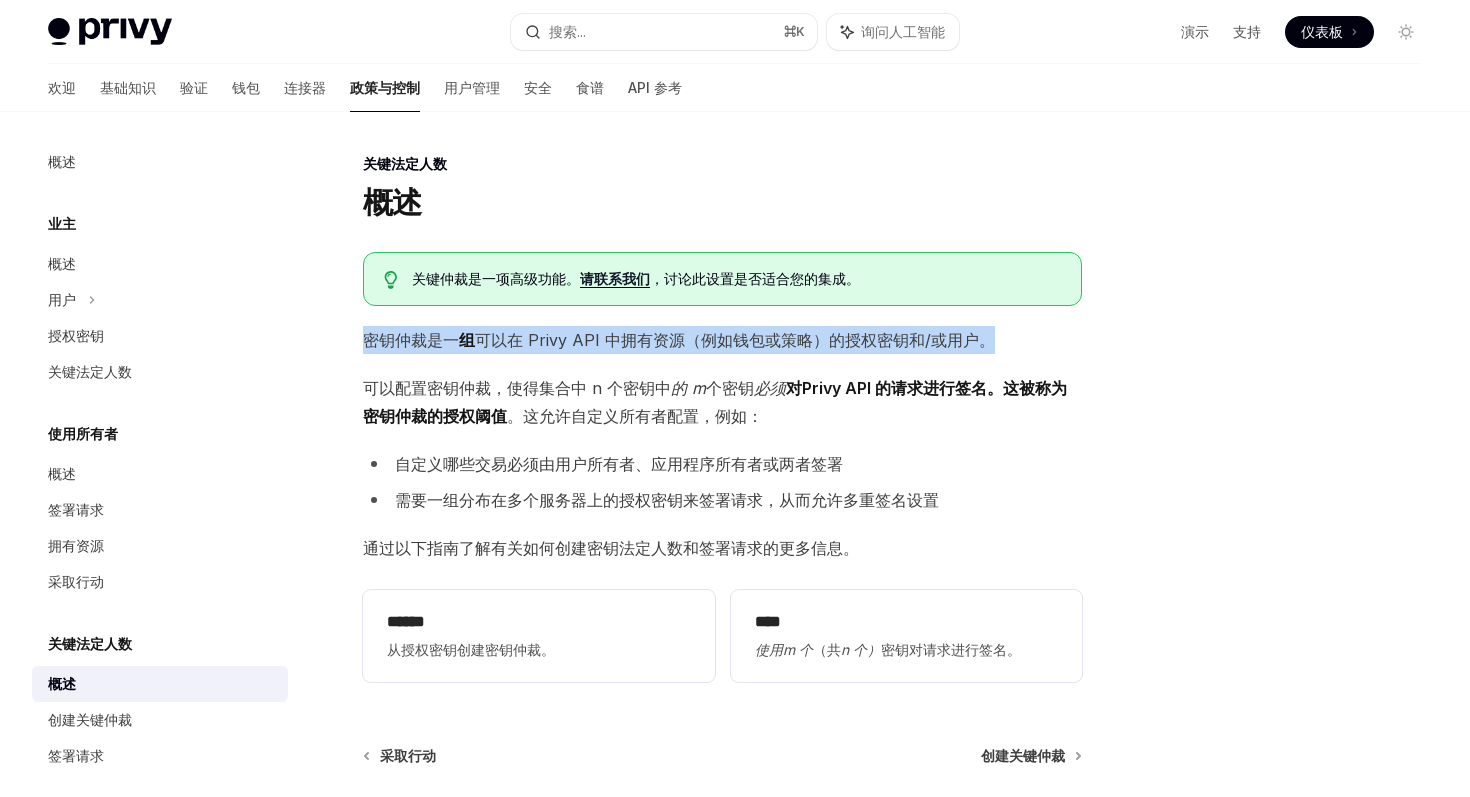 click on "可以在 Privy API 中拥有资源（例如钱包或策略）的授权密钥和/或用户。" at bounding box center (735, 340) 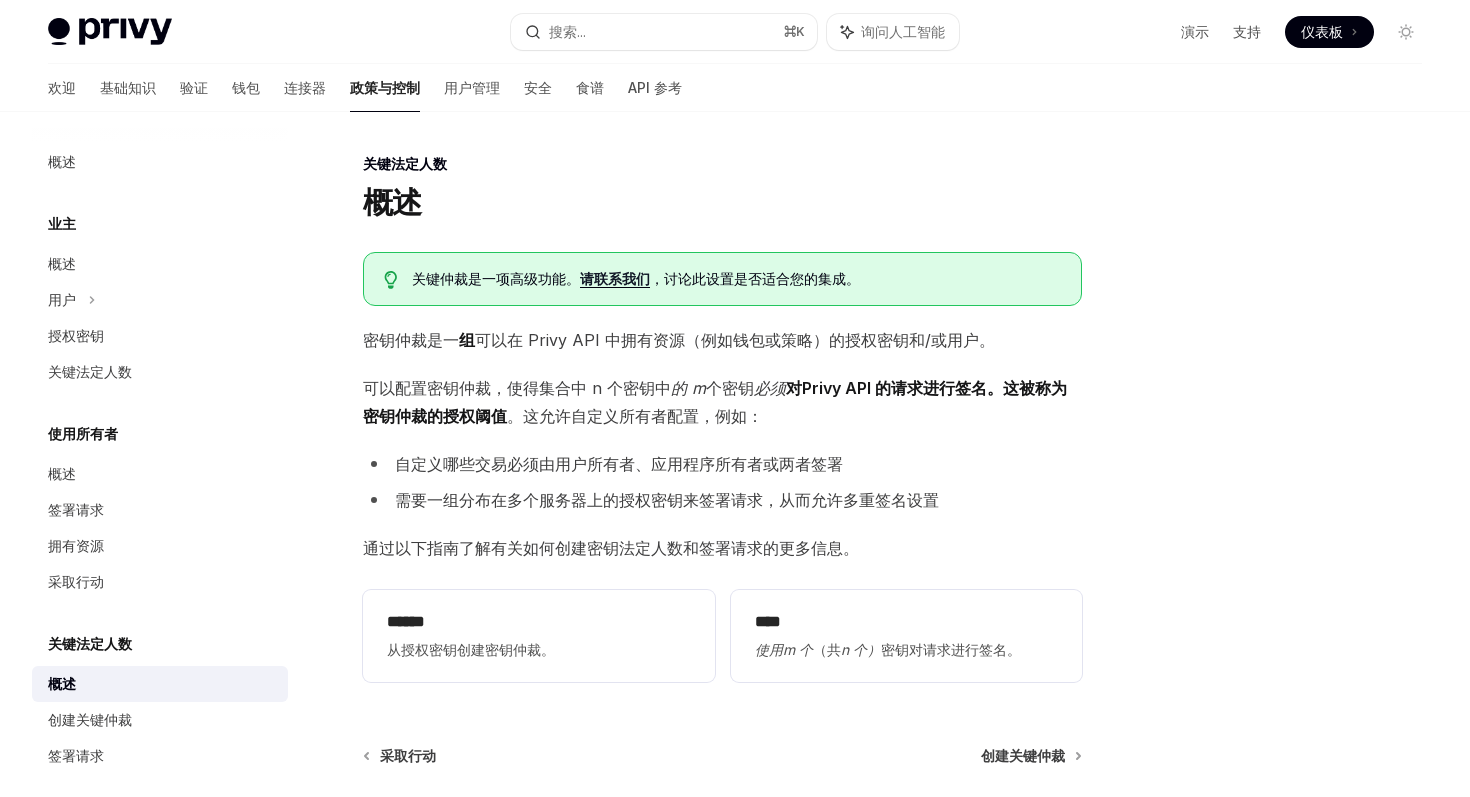 scroll, scrollTop: 49, scrollLeft: 0, axis: vertical 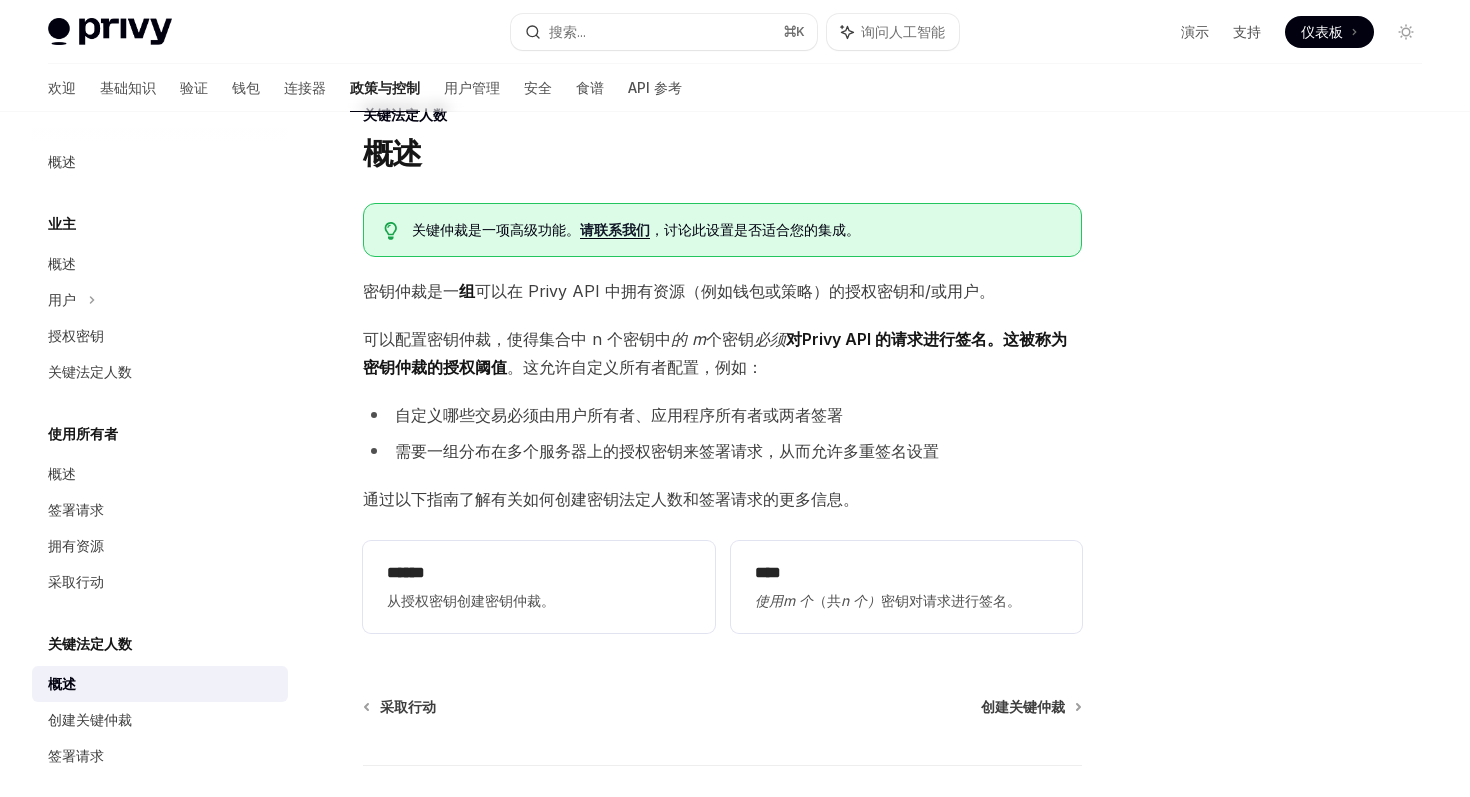click on "。这允许自定义所有者配置，例如：" at bounding box center [635, 367] 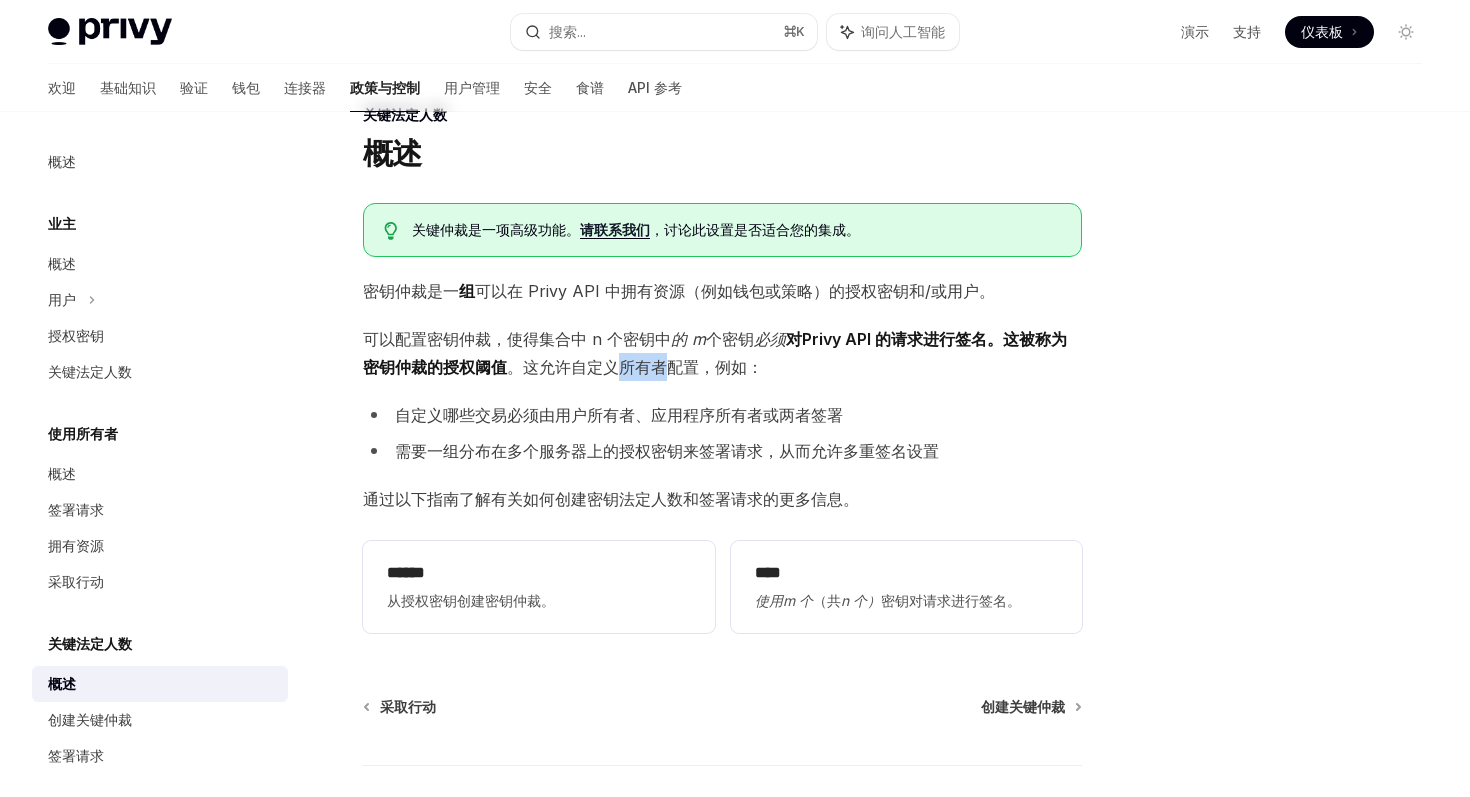 click on "。这允许自定义所有者配置，例如：" at bounding box center (635, 367) 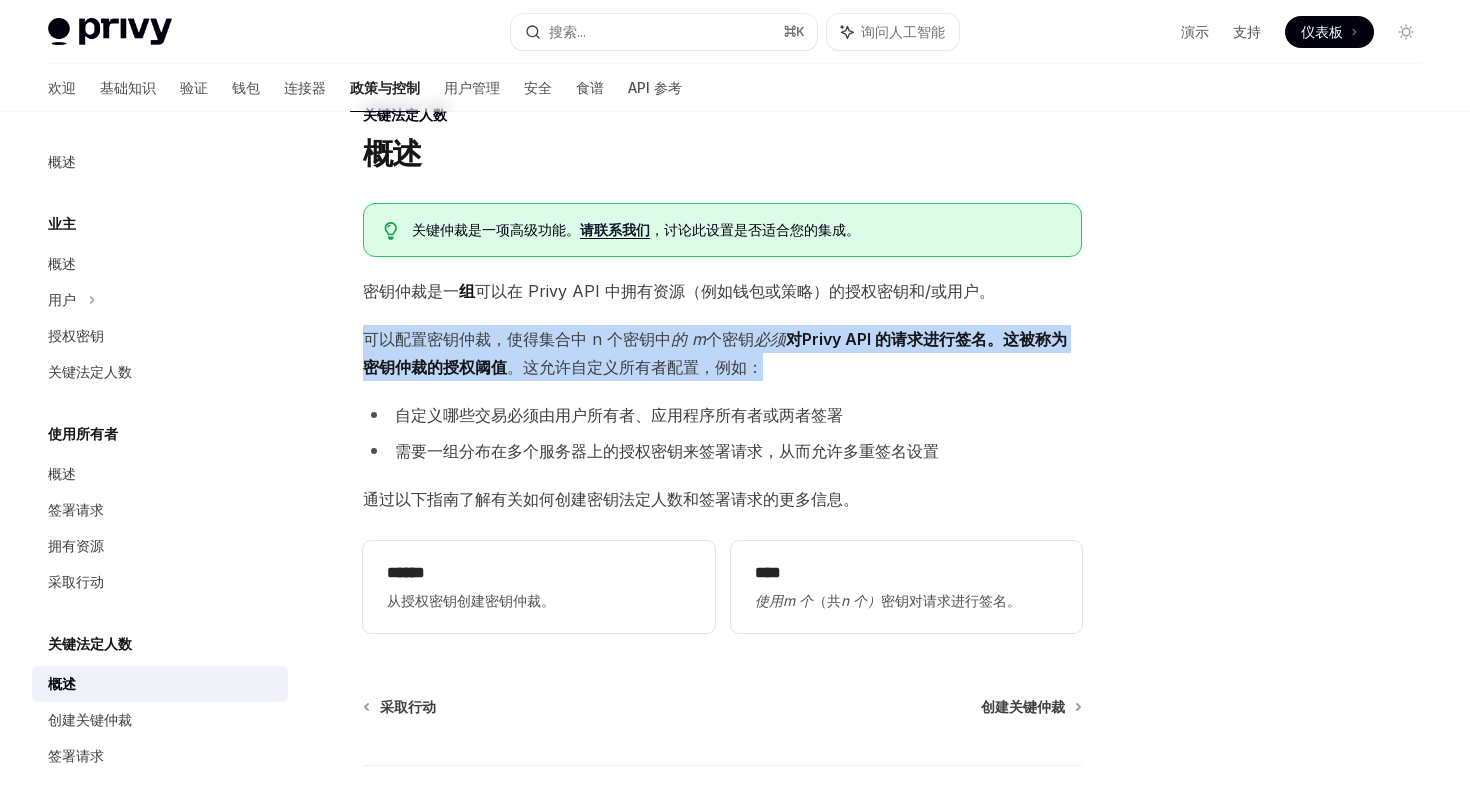 click on "。这允许自定义所有者配置，例如：" at bounding box center [635, 367] 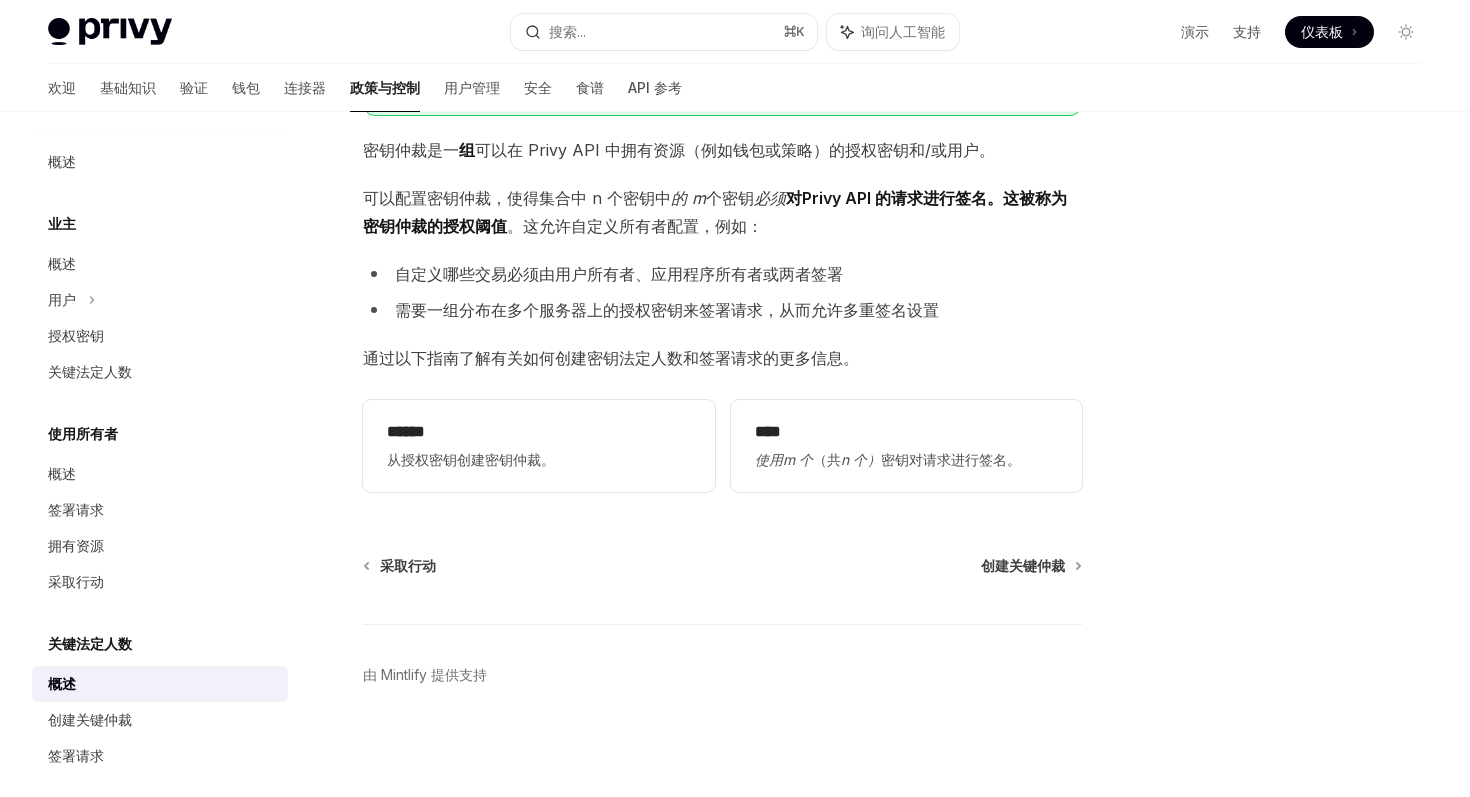 scroll, scrollTop: 127, scrollLeft: 0, axis: vertical 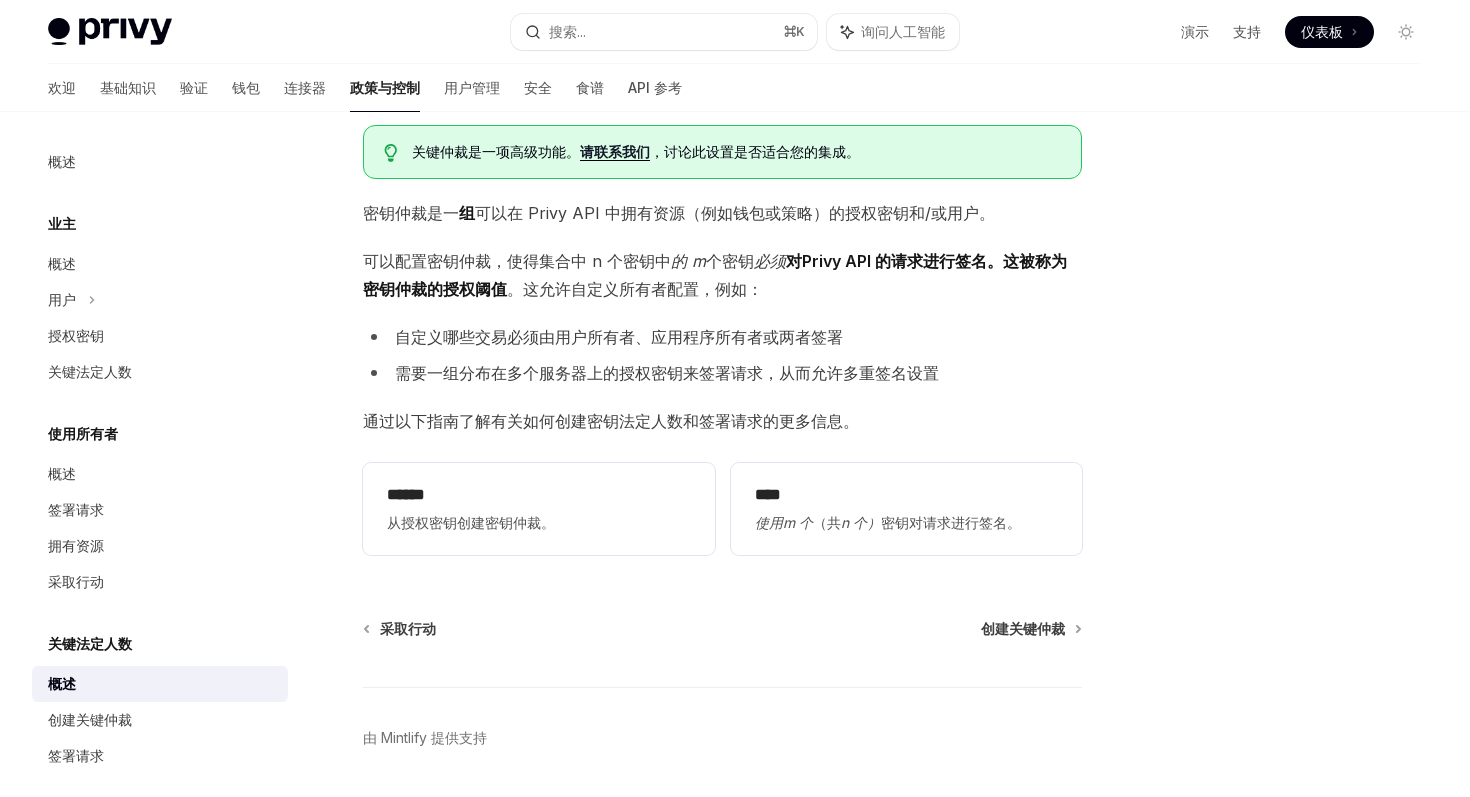 click on "可以配置密钥仲裁，使得 集合中 n 个密钥中 的 m 个 密钥 必须 对Privy API 的请求进行签名。这被称为密钥仲裁的 授权阈值 。这允许自定义所有者配置，例如：" at bounding box center [722, 275] 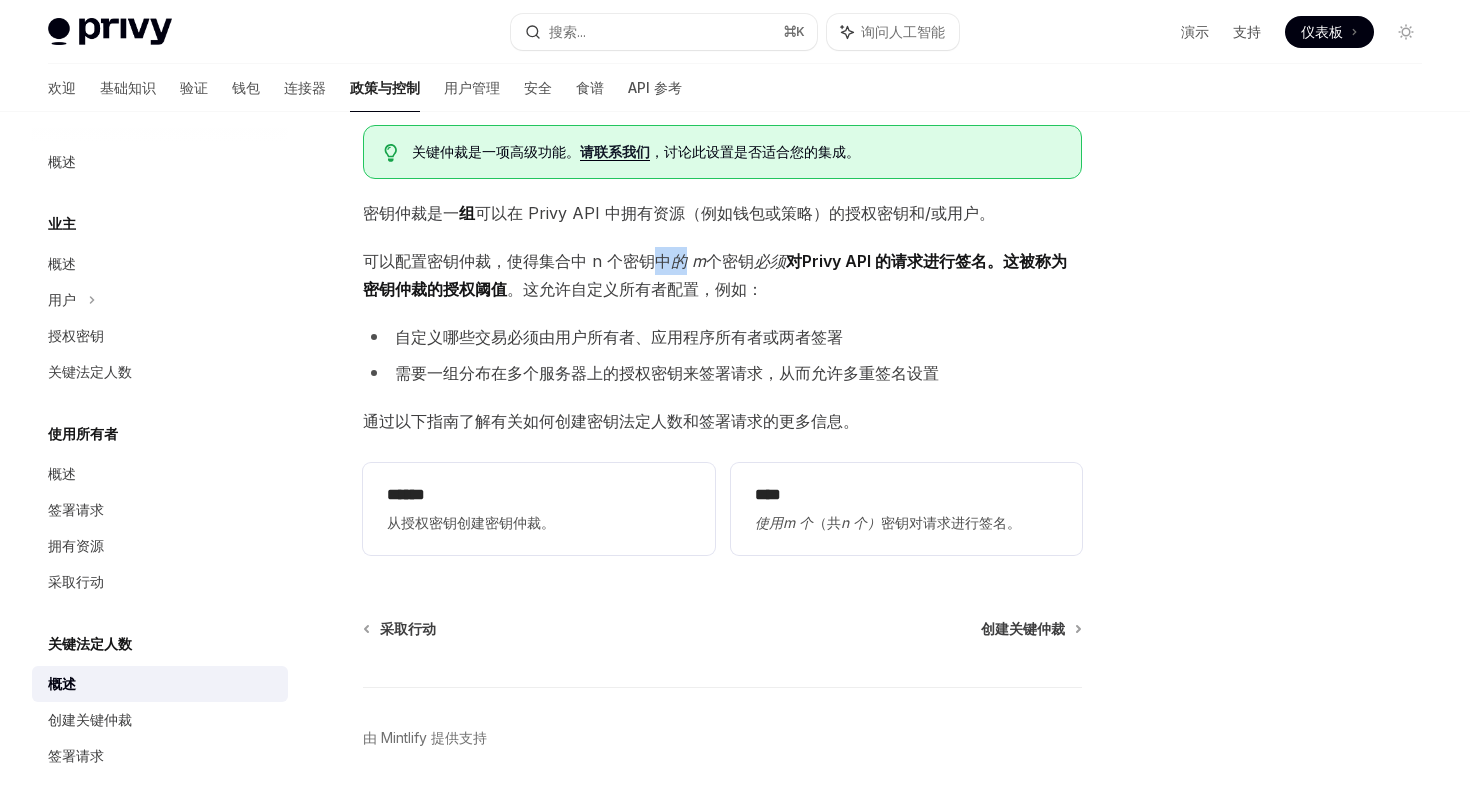click on "可以配置密钥仲裁，使得 集合中 n 个密钥中 的 m 个 密钥 必须 对Privy API 的请求进行签名。这被称为密钥仲裁的 授权阈值 。这允许自定义所有者配置，例如：" at bounding box center [722, 275] 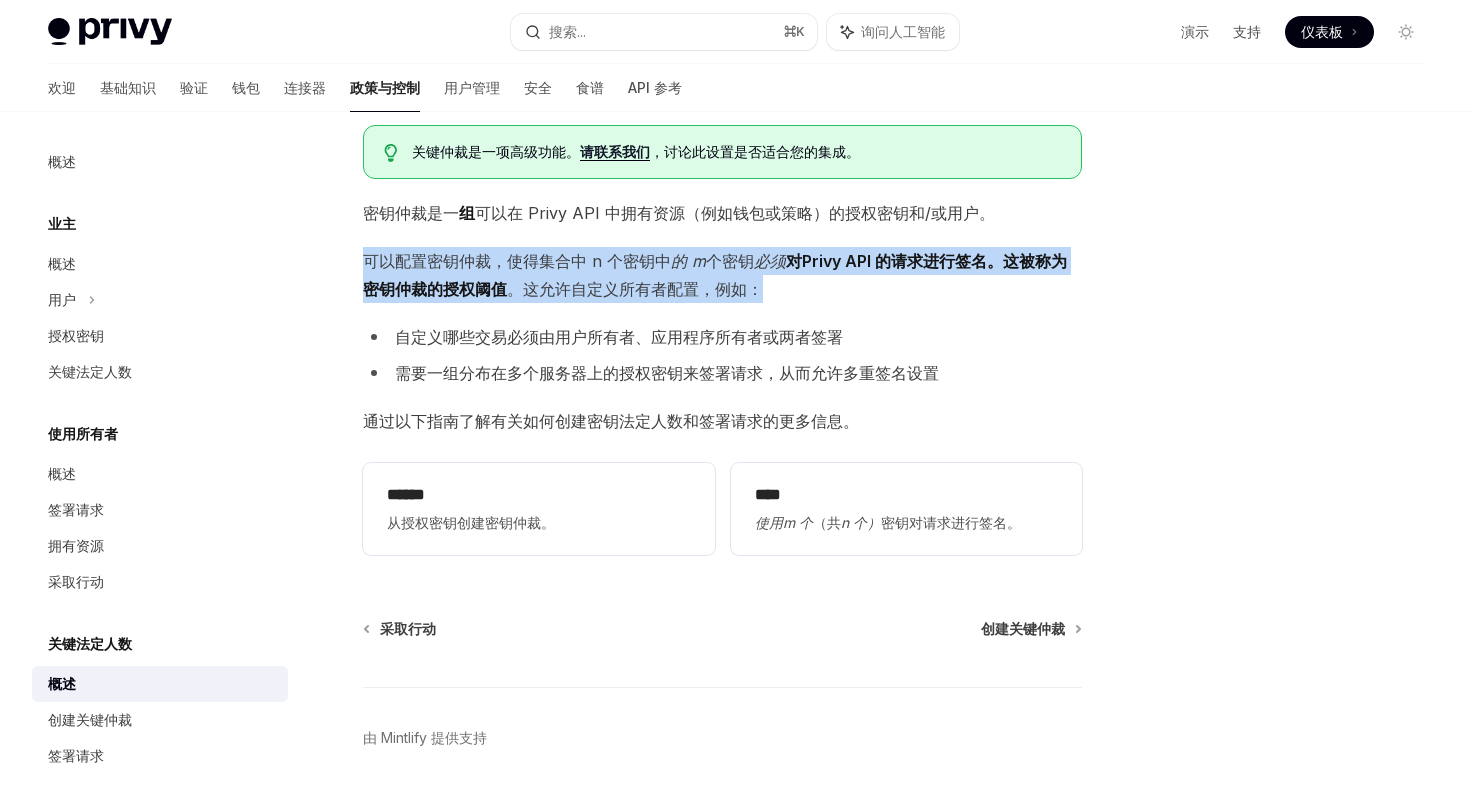 click on "可以配置密钥仲裁，使得 集合中 n 个密钥中 的 m 个 密钥 必须 对Privy API 的请求进行签名。这被称为密钥仲裁的 授权阈值 。这允许自定义所有者配置，例如：" at bounding box center (722, 275) 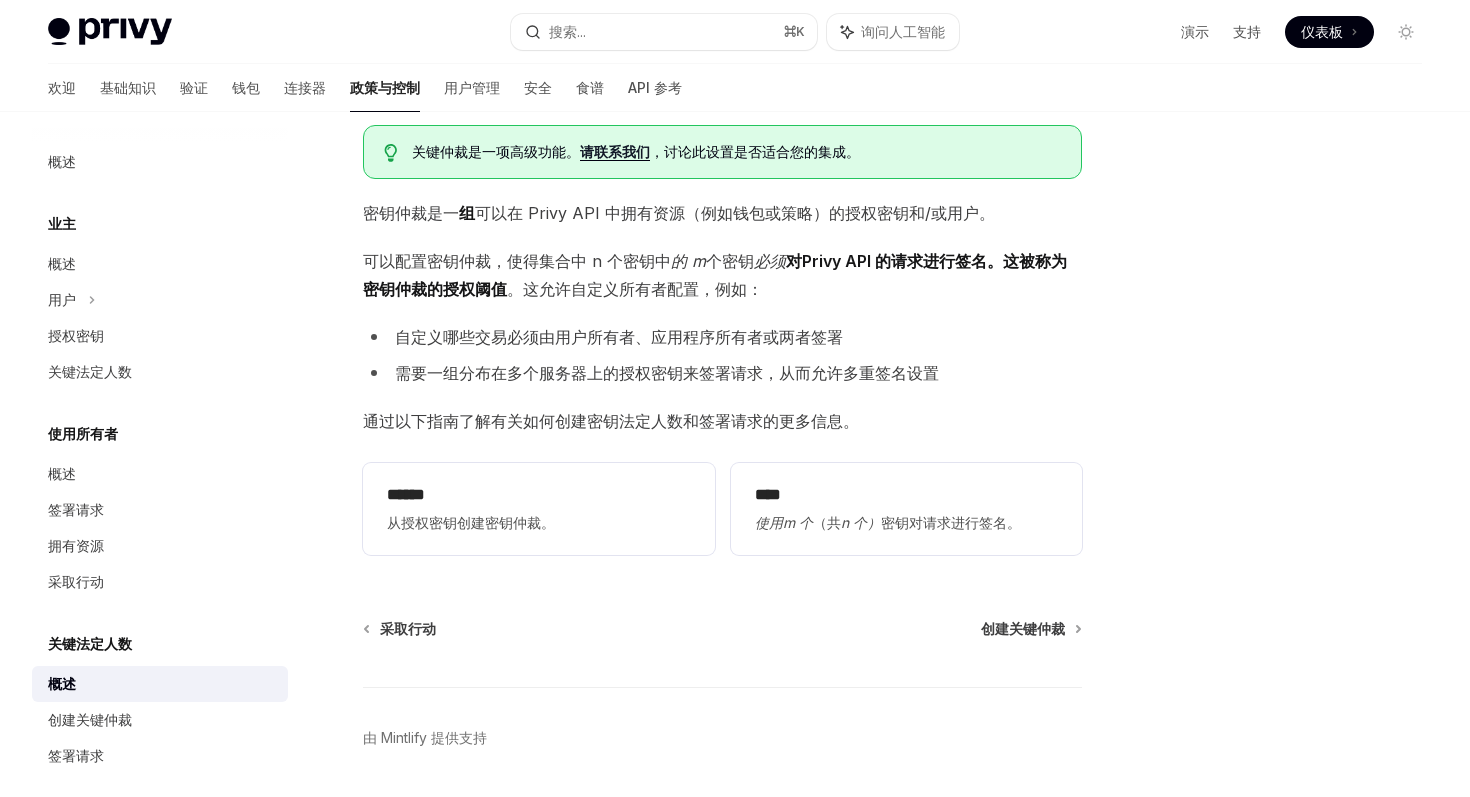 click on "需要一组分布在多个服务器上的授权密钥来签署请求，从而允许多重签名设置" at bounding box center (667, 373) 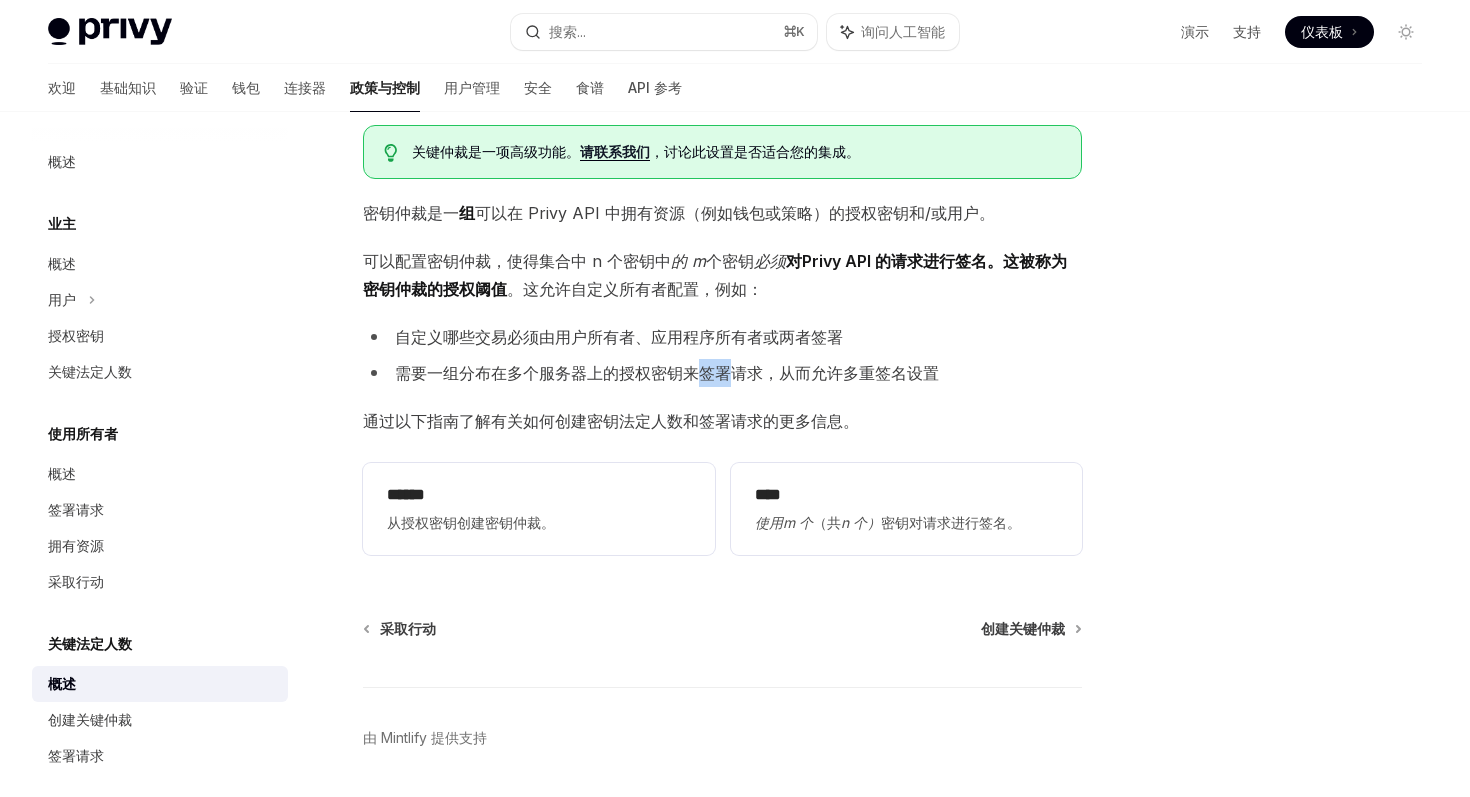 click on "需要一组分布在多个服务器上的授权密钥来签署请求，从而允许多重签名设置" at bounding box center [667, 373] 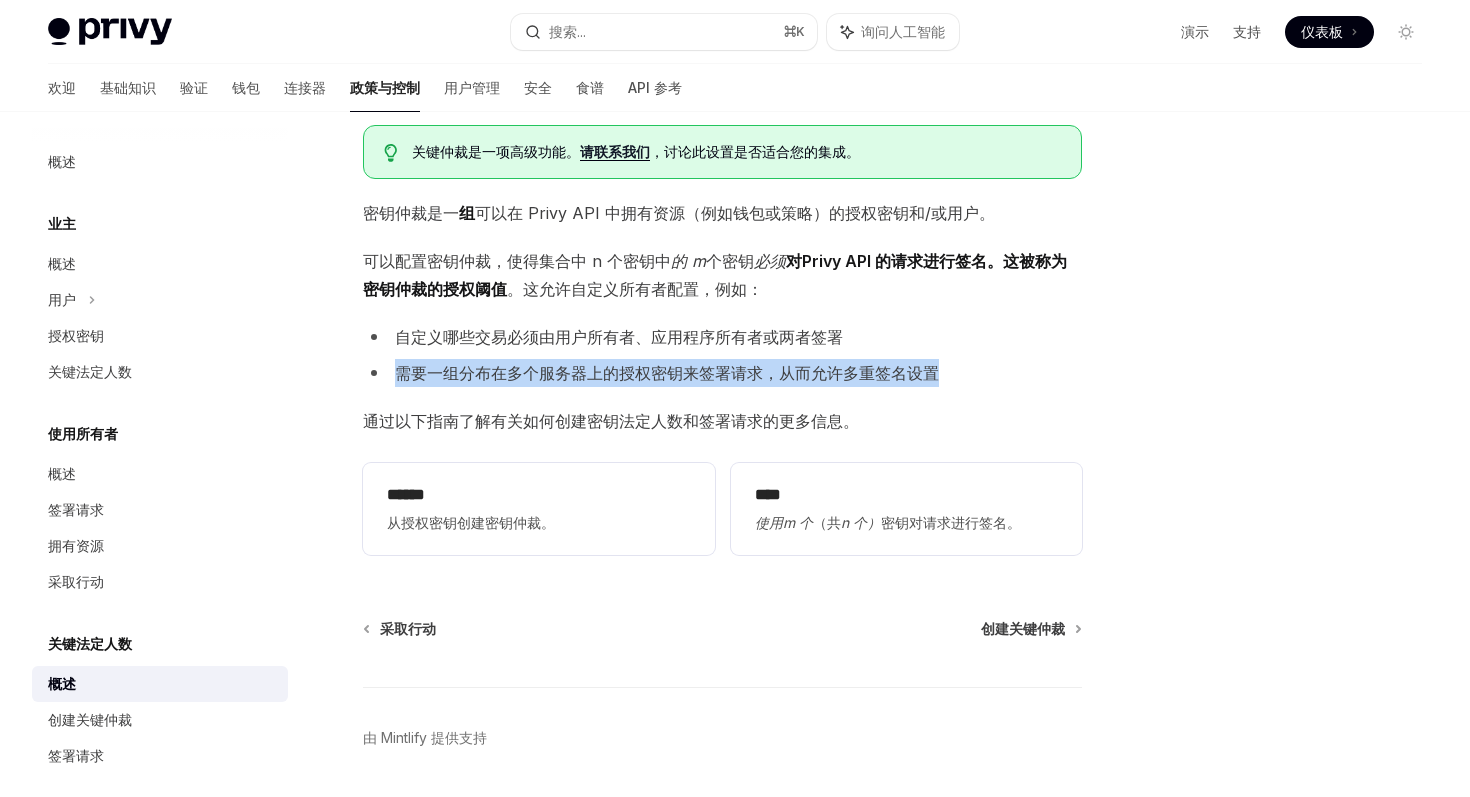 click on "需要一组分布在多个服务器上的授权密钥来签署请求，从而允许多重签名设置" at bounding box center (667, 373) 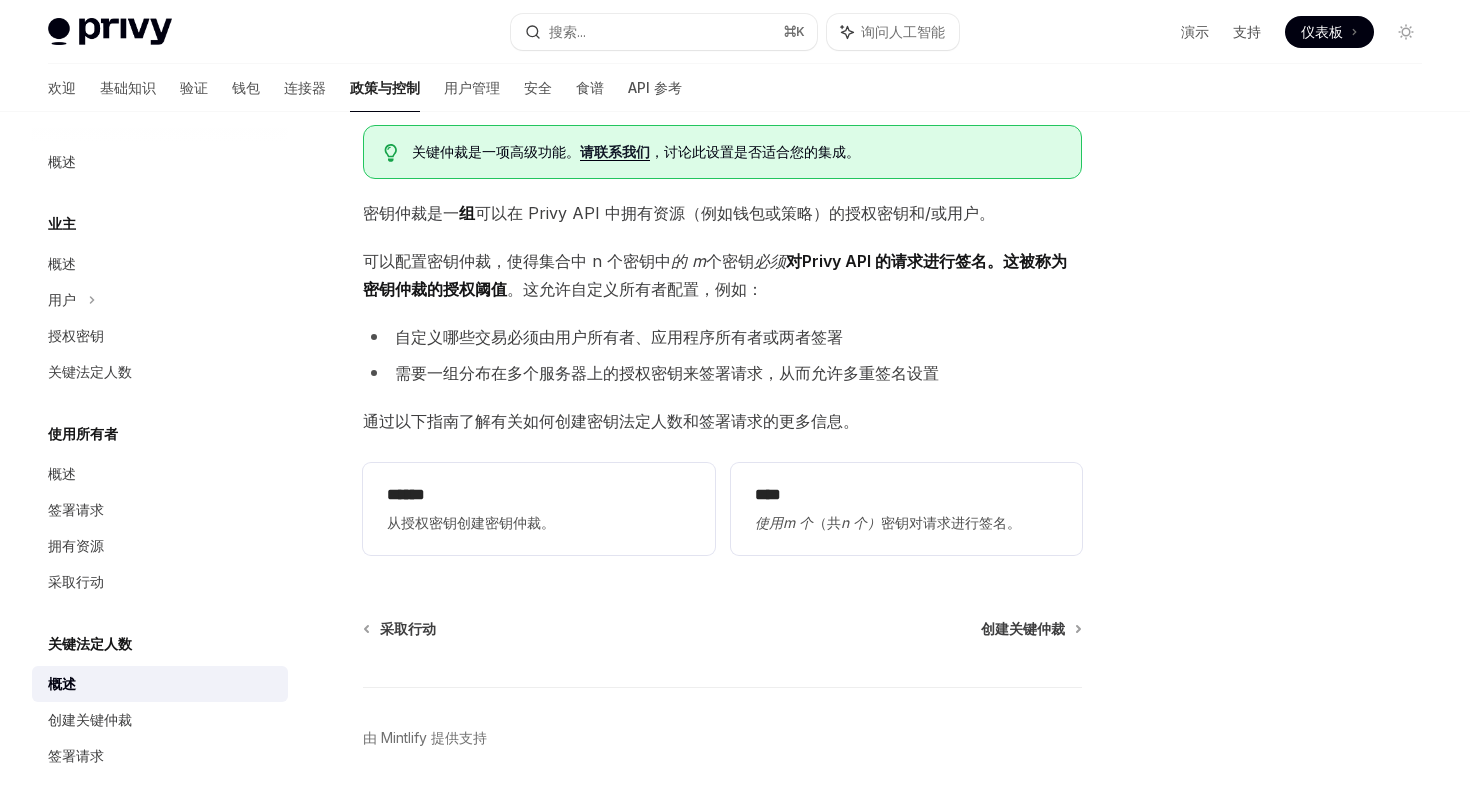 click on "需要一组分布在多个服务器上的授权密钥来签署请求，从而允许多重签名设置" at bounding box center (667, 373) 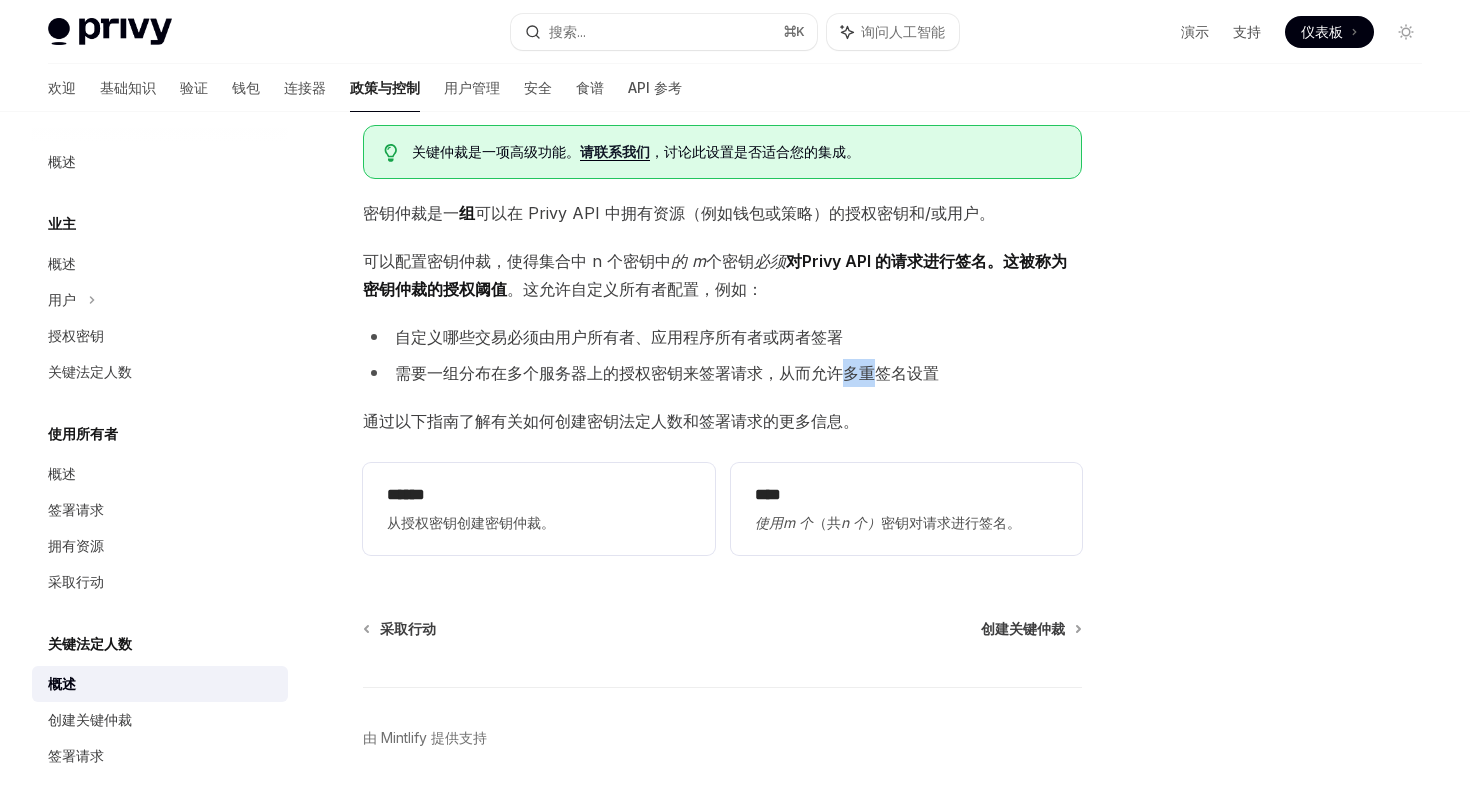 click on "需要一组分布在多个服务器上的授权密钥来签署请求，从而允许多重签名设置" at bounding box center (667, 373) 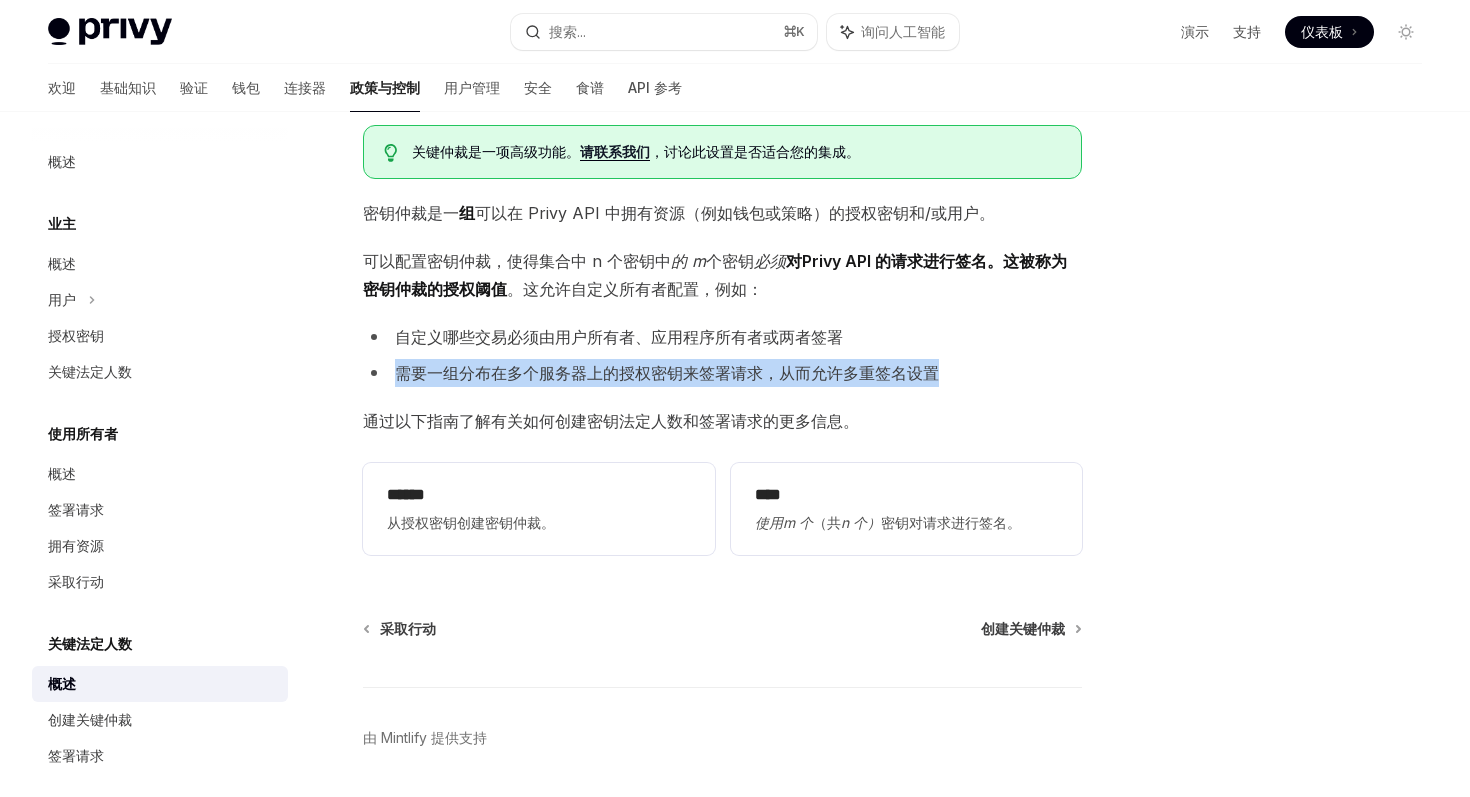 click on "需要一组分布在多个服务器上的授权密钥来签署请求，从而允许多重签名设置" at bounding box center (667, 373) 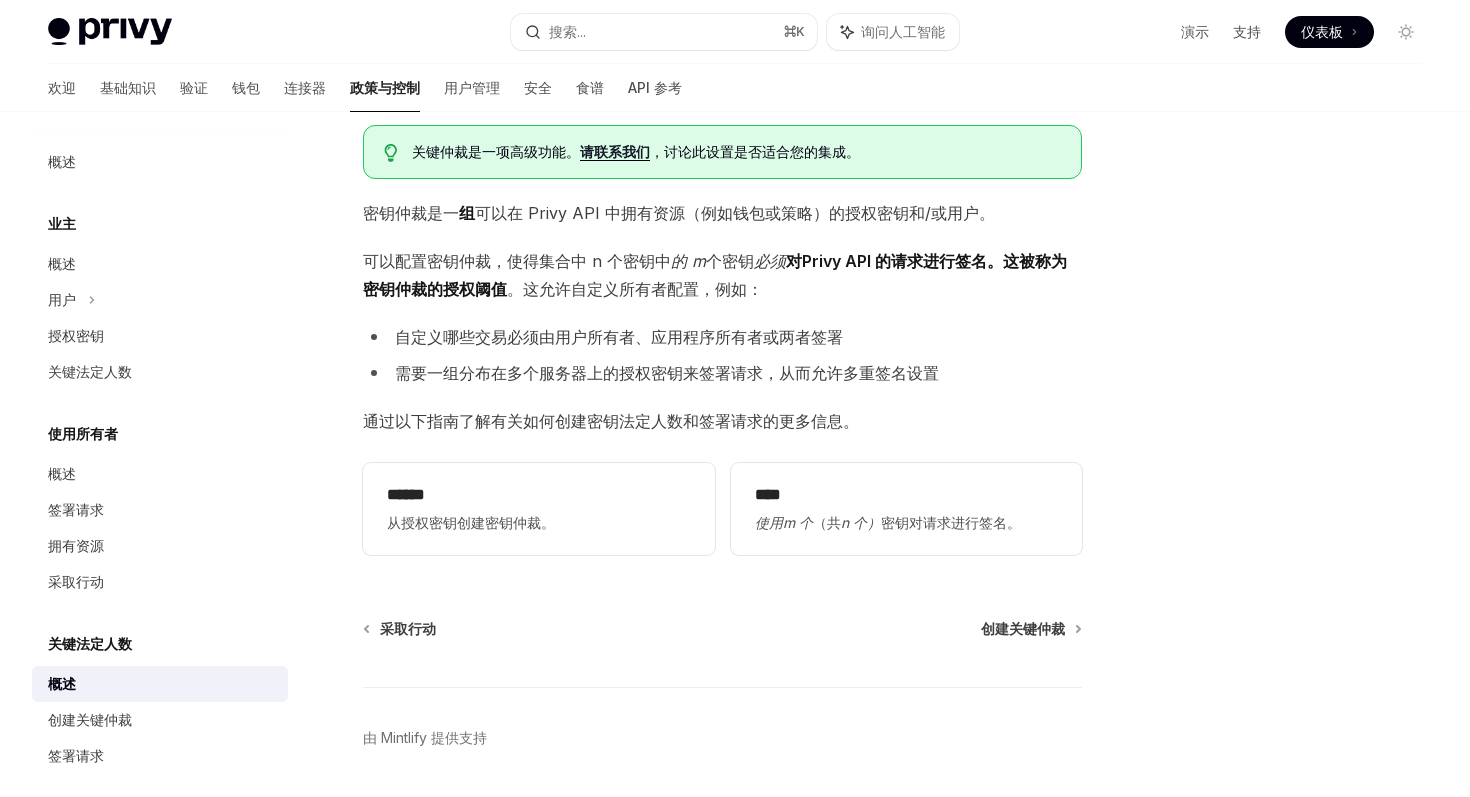 click on "可以配置密钥仲裁，使得 集合中 n 个密钥中 的 m 个 密钥 必须 对Privy API 的请求进行签名。这被称为密钥仲裁的 授权阈值 。这允许自定义所有者配置，例如：
自定义哪些交易必须由用户所有者、应用程序所有者或两者签署
需要一组分布在多个服务器上的授权密钥来签署请求，从而允许多重签名设置
通过以下指南了解有关如何创建密钥法定人数和签署请求的更多信息。
****** 从授权密钥创建密钥仲裁。 **** 使用m 个 （共 n 个） 密钥对请求进行签名 。" at bounding box center (722, 344) 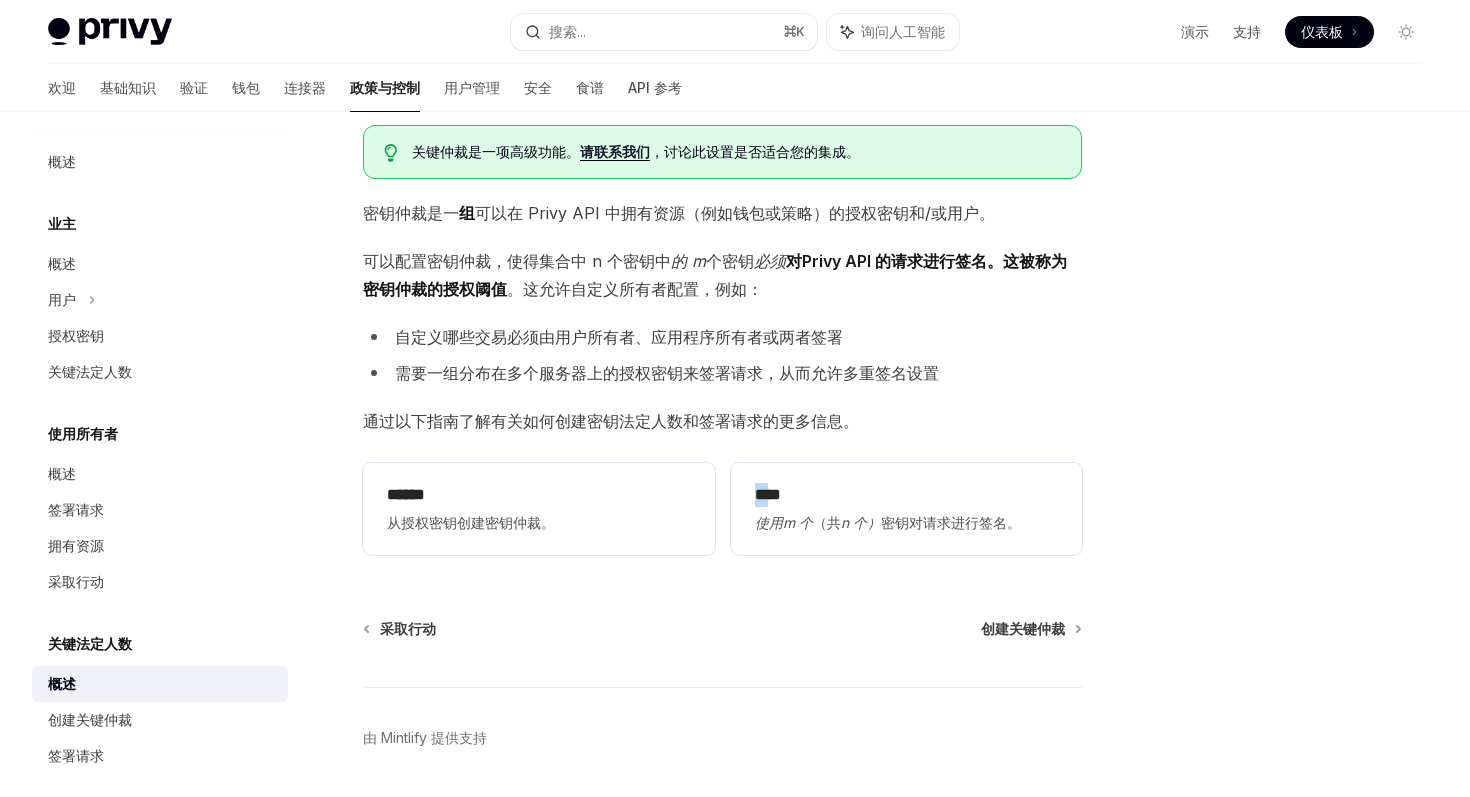 click on "可以配置密钥仲裁，使得 集合中 n 个密钥中 的 m 个 密钥 必须 对Privy API 的请求进行签名。这被称为密钥仲裁的 授权阈值 。这允许自定义所有者配置，例如：
自定义哪些交易必须由用户所有者、应用程序所有者或两者签署
需要一组分布在多个服务器上的授权密钥来签署请求，从而允许多重签名设置
通过以下指南了解有关如何创建密钥法定人数和签署请求的更多信息。
****** 从授权密钥创建密钥仲裁。 **** 使用m 个 （共 n 个） 密钥对请求进行签名 。" at bounding box center (722, 344) 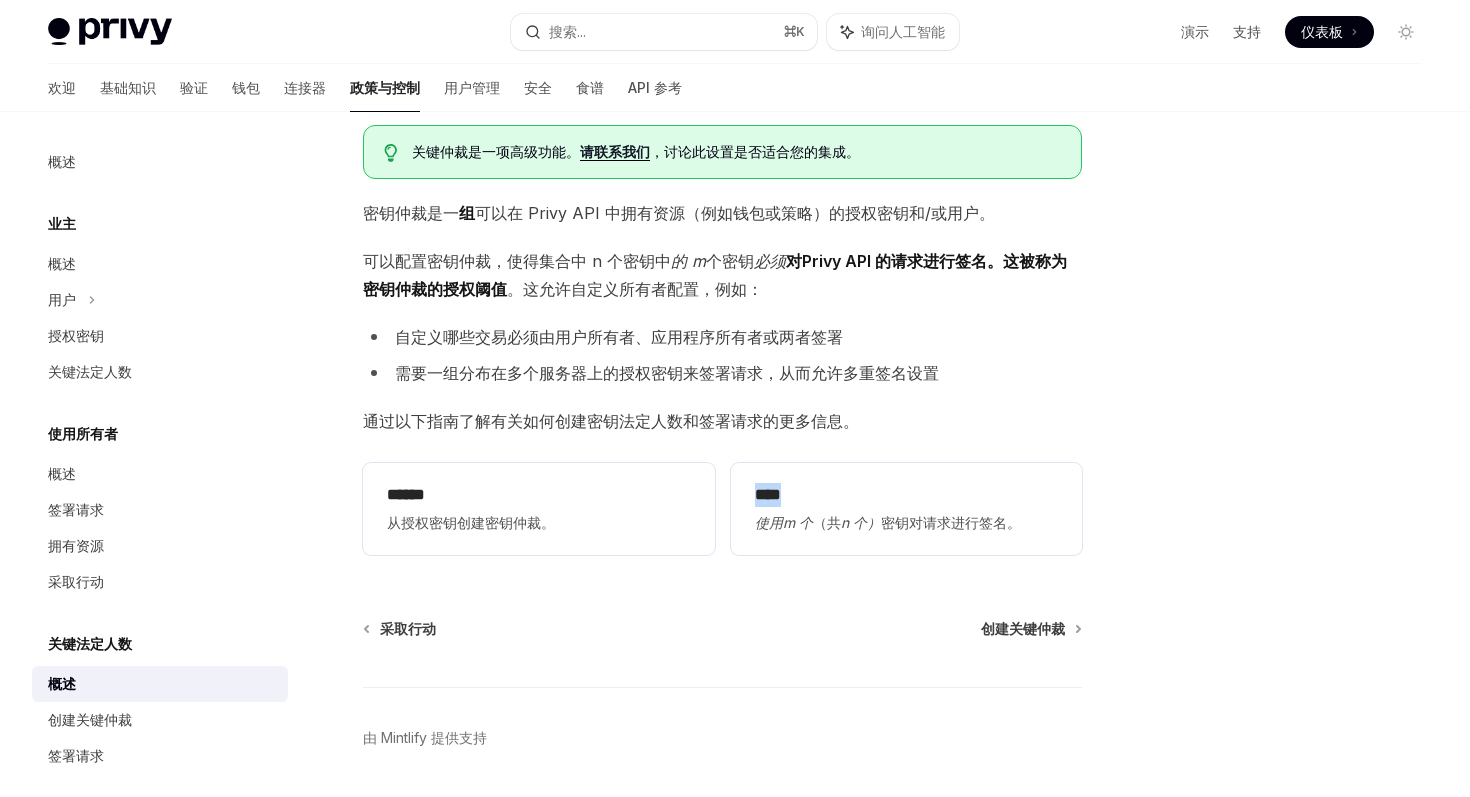 click on "通过以下指南了解有关如何创建密钥法定人数和签署请求的更多信息。" at bounding box center [611, 421] 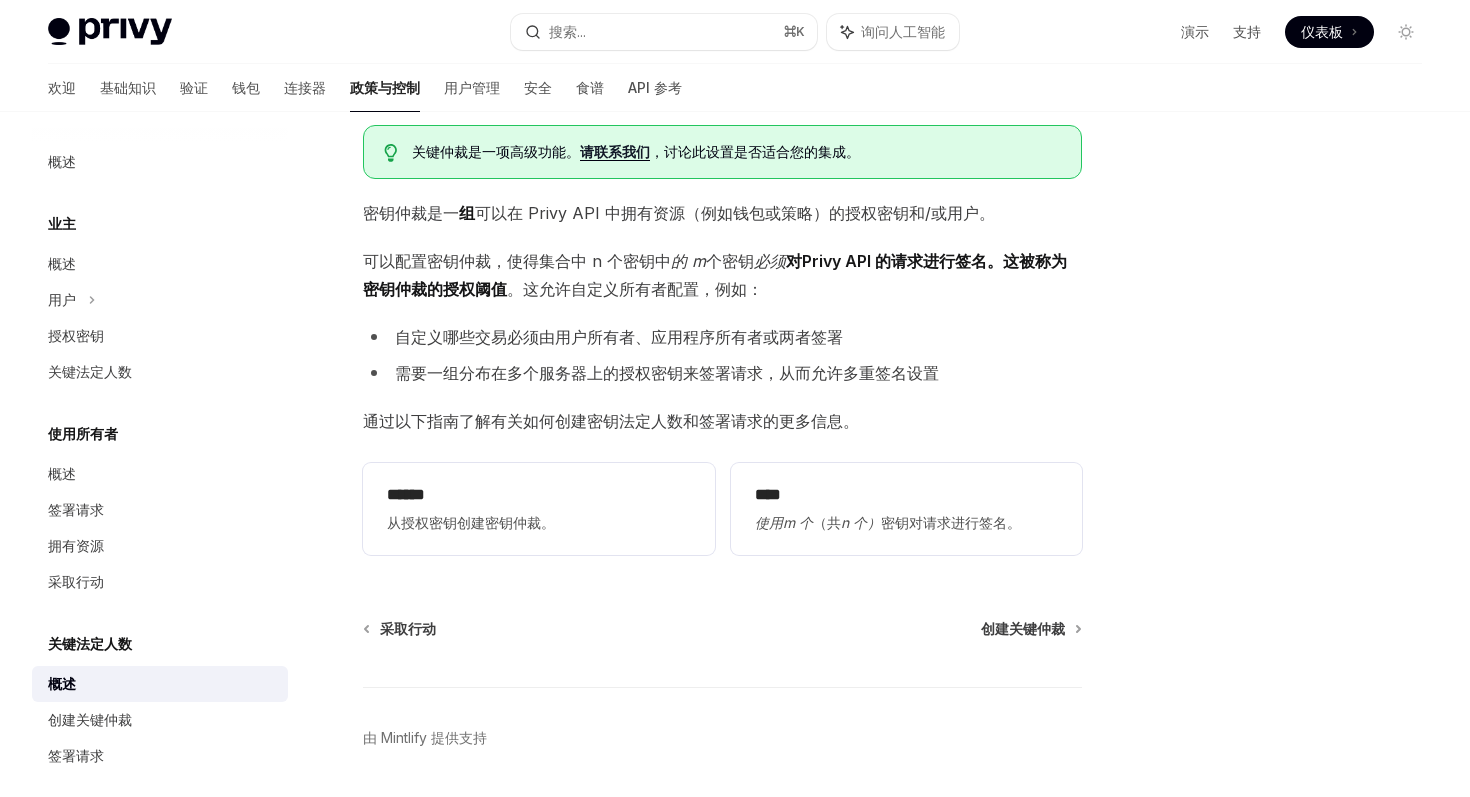 click on "通过以下指南了解有关如何创建密钥法定人数和签署请求的更多信息。" at bounding box center (611, 421) 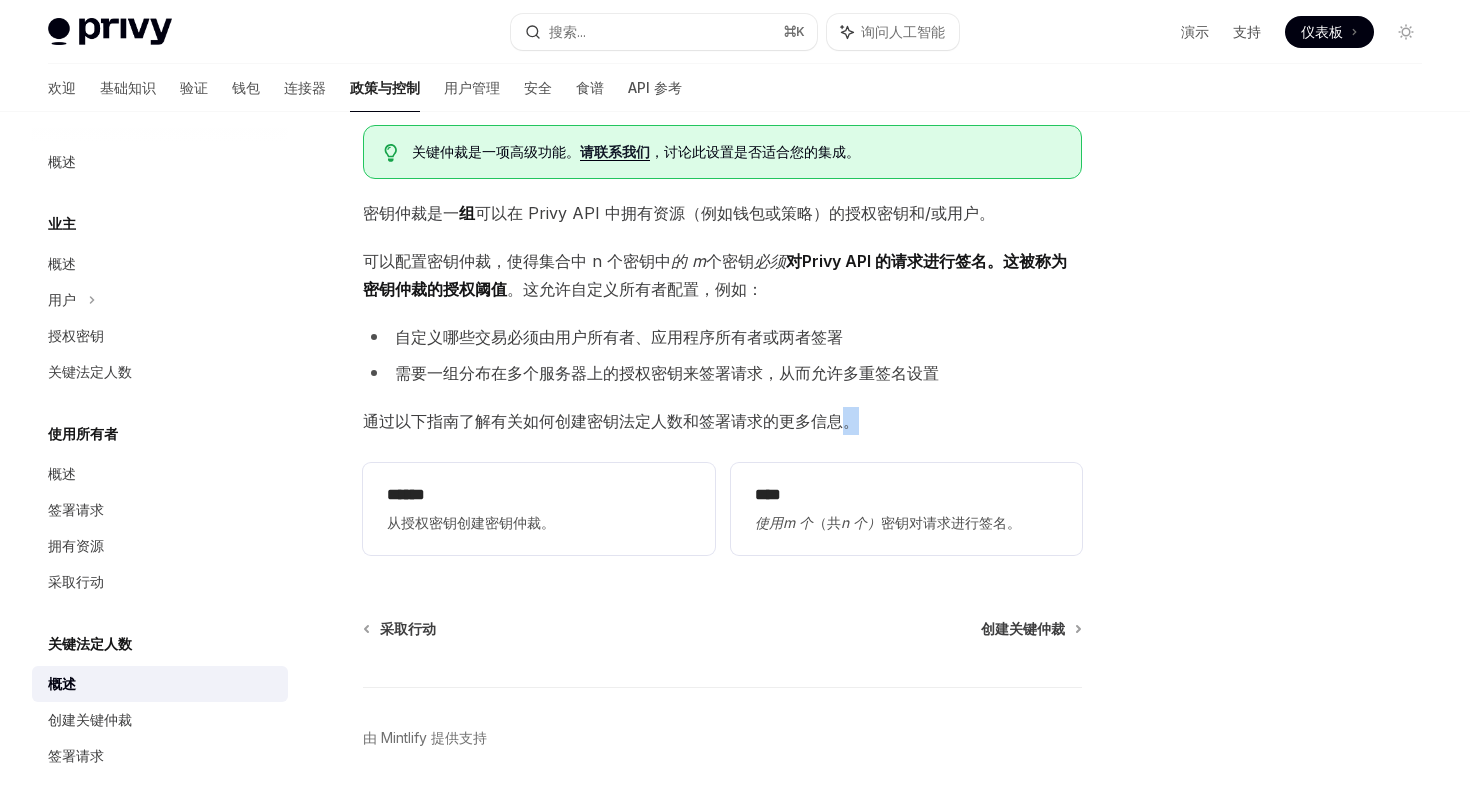 click on "通过以下指南了解有关如何创建密钥法定人数和签署请求的更多信息。" at bounding box center [611, 421] 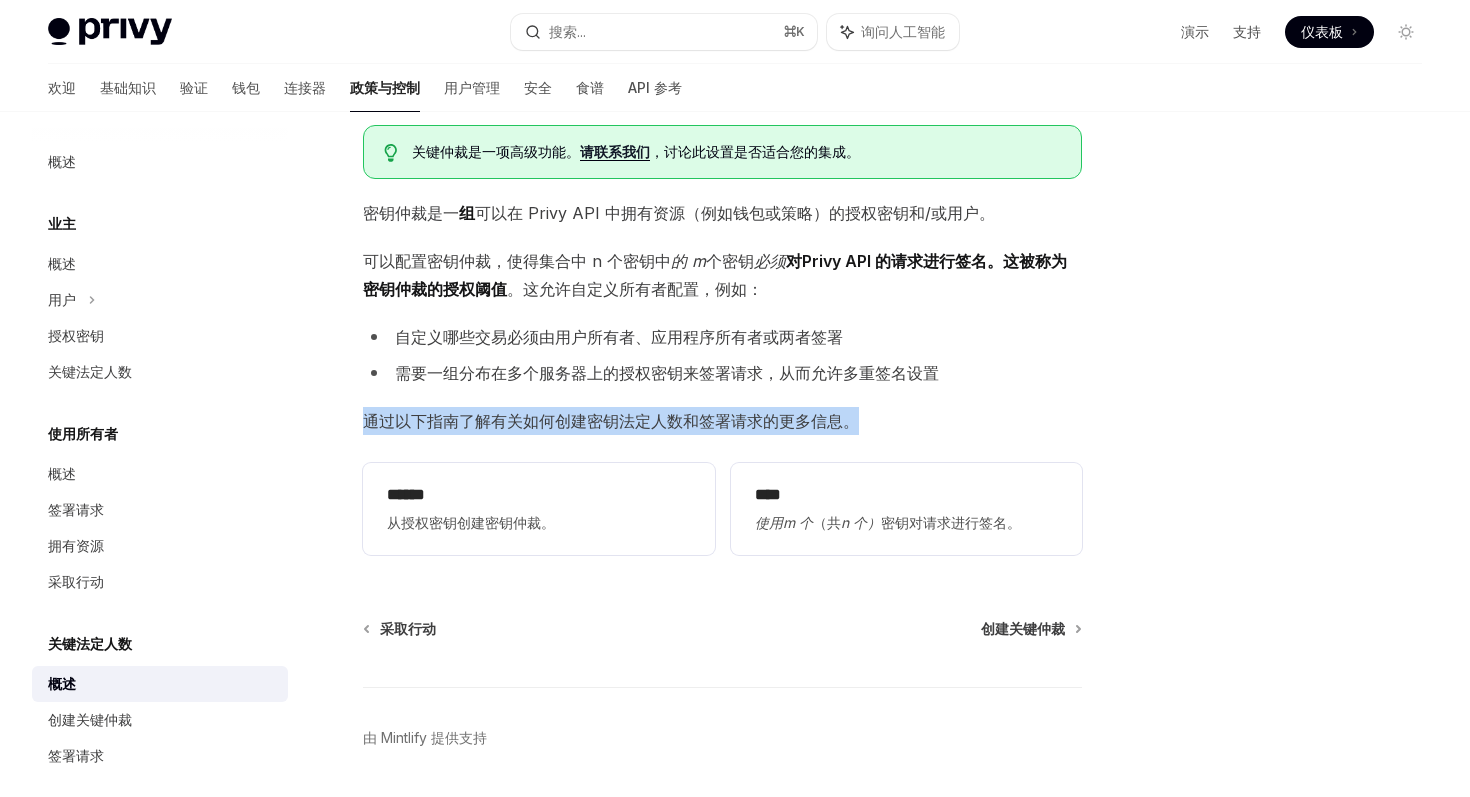 click on "通过以下指南了解有关如何创建密钥法定人数和签署请求的更多信息。" at bounding box center [722, 421] 